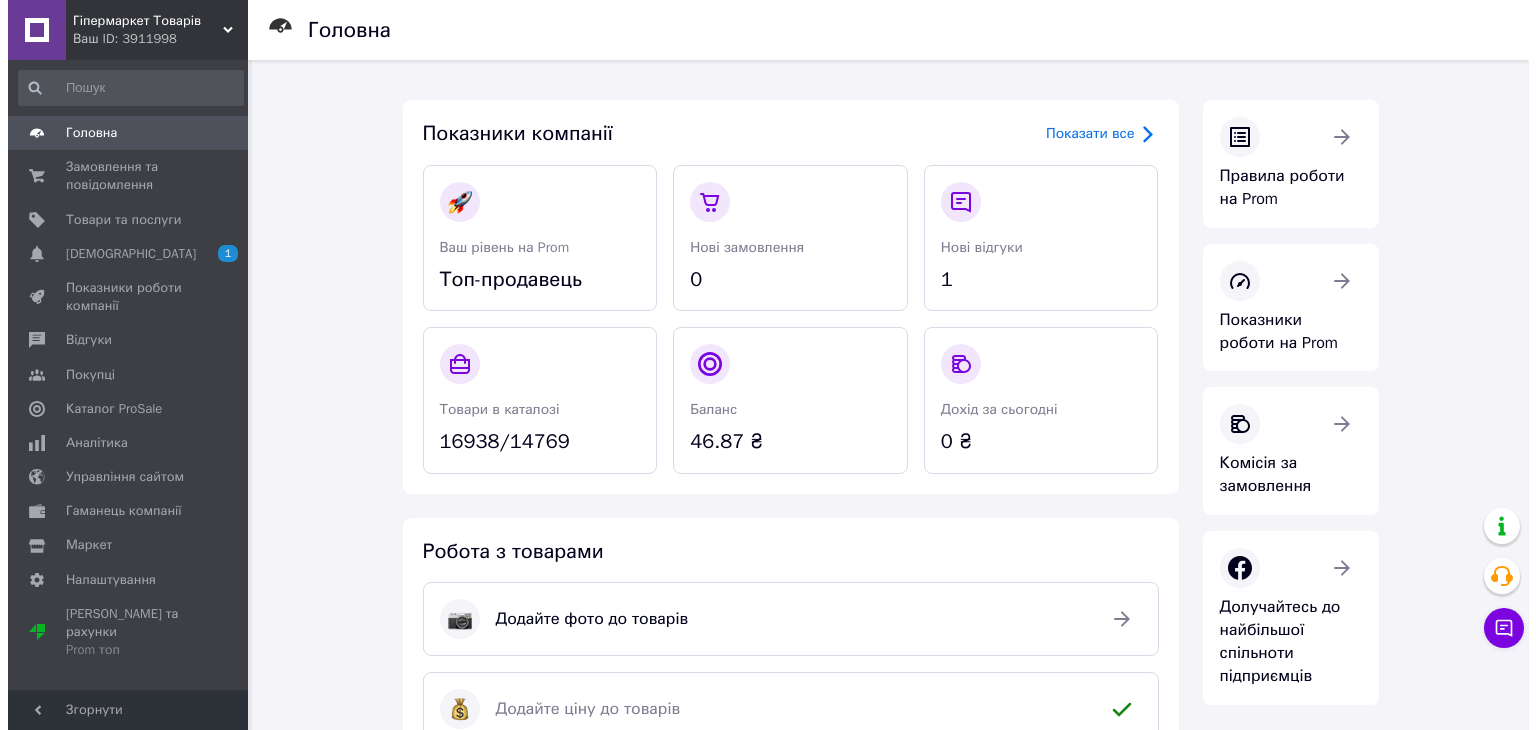 scroll, scrollTop: 0, scrollLeft: 0, axis: both 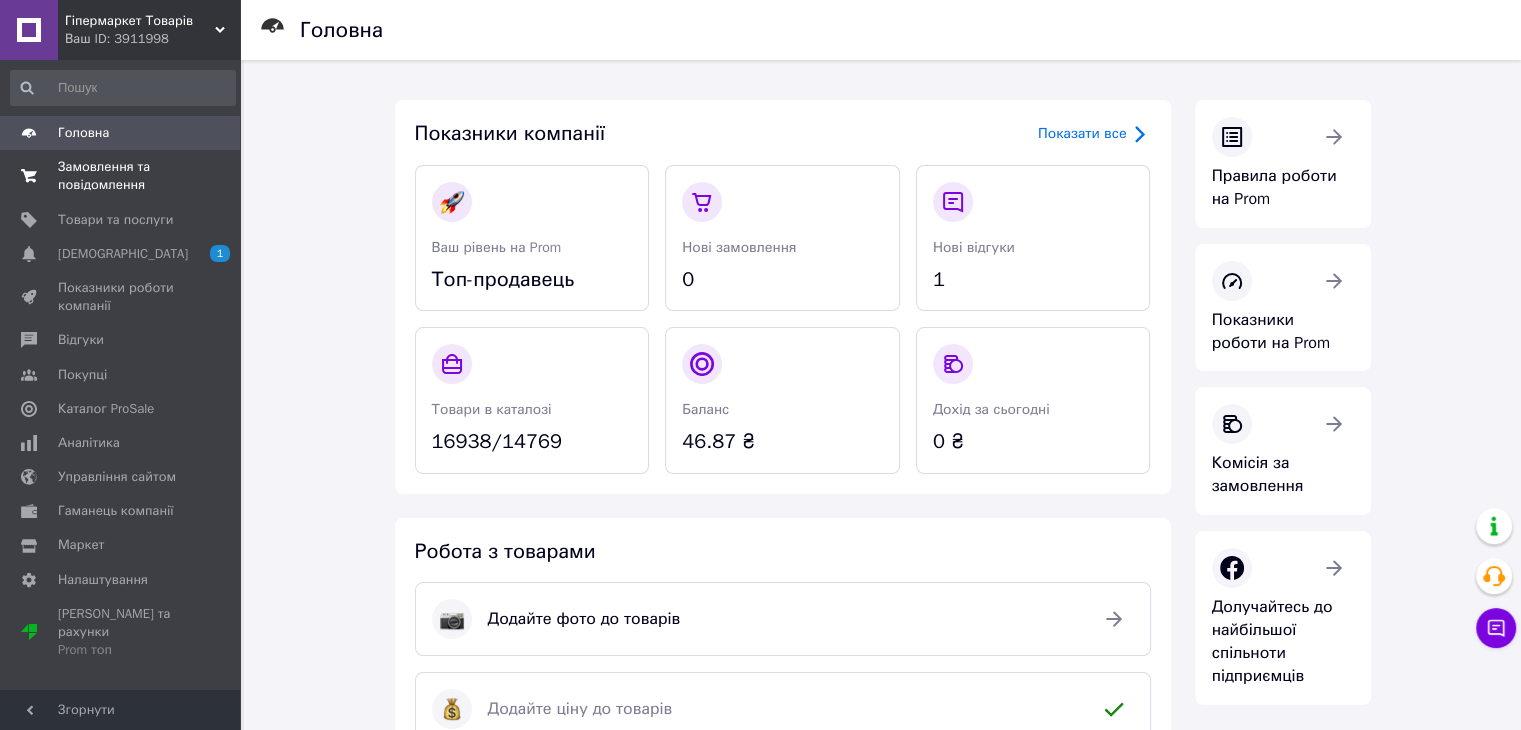 click on "Замовлення та повідомлення" at bounding box center (121, 176) 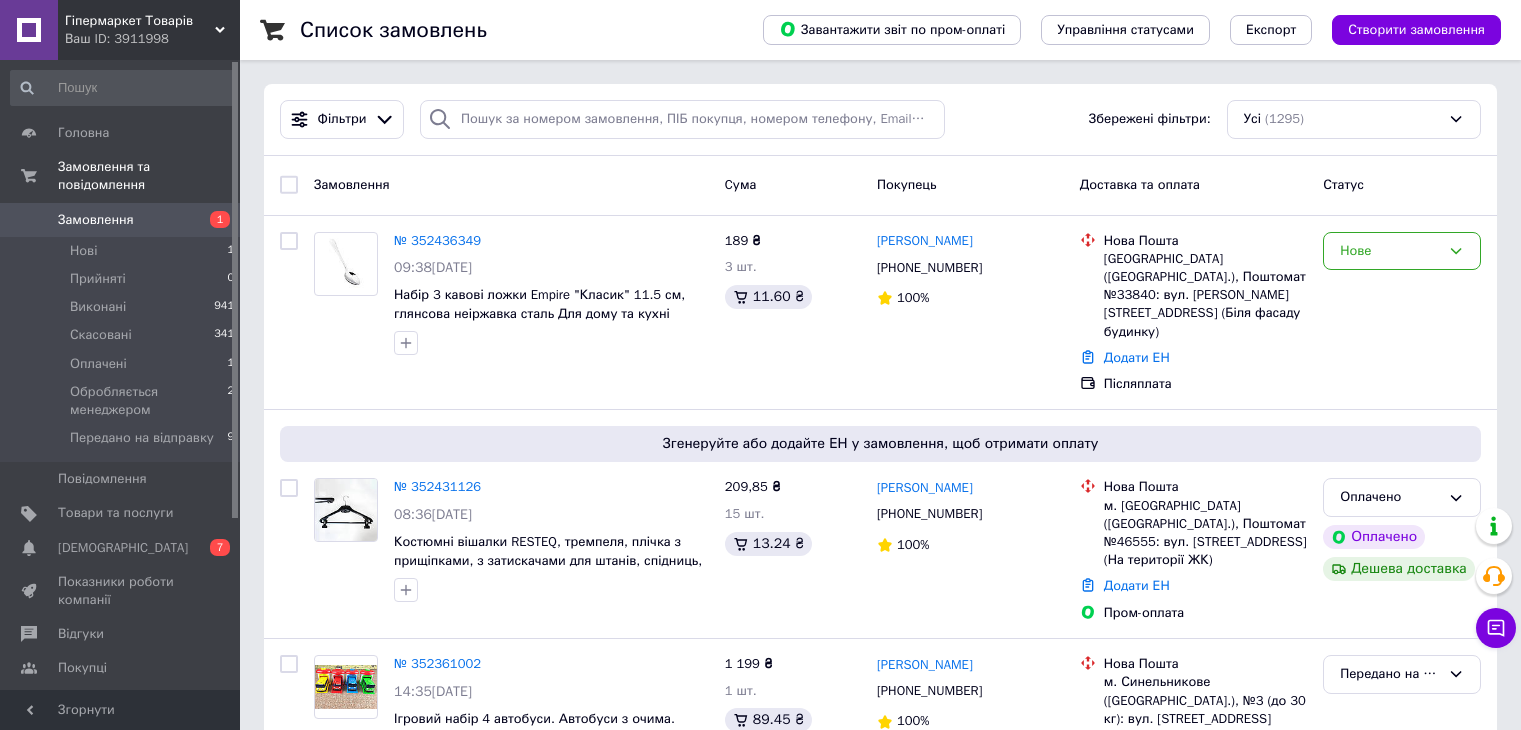 scroll, scrollTop: 0, scrollLeft: 0, axis: both 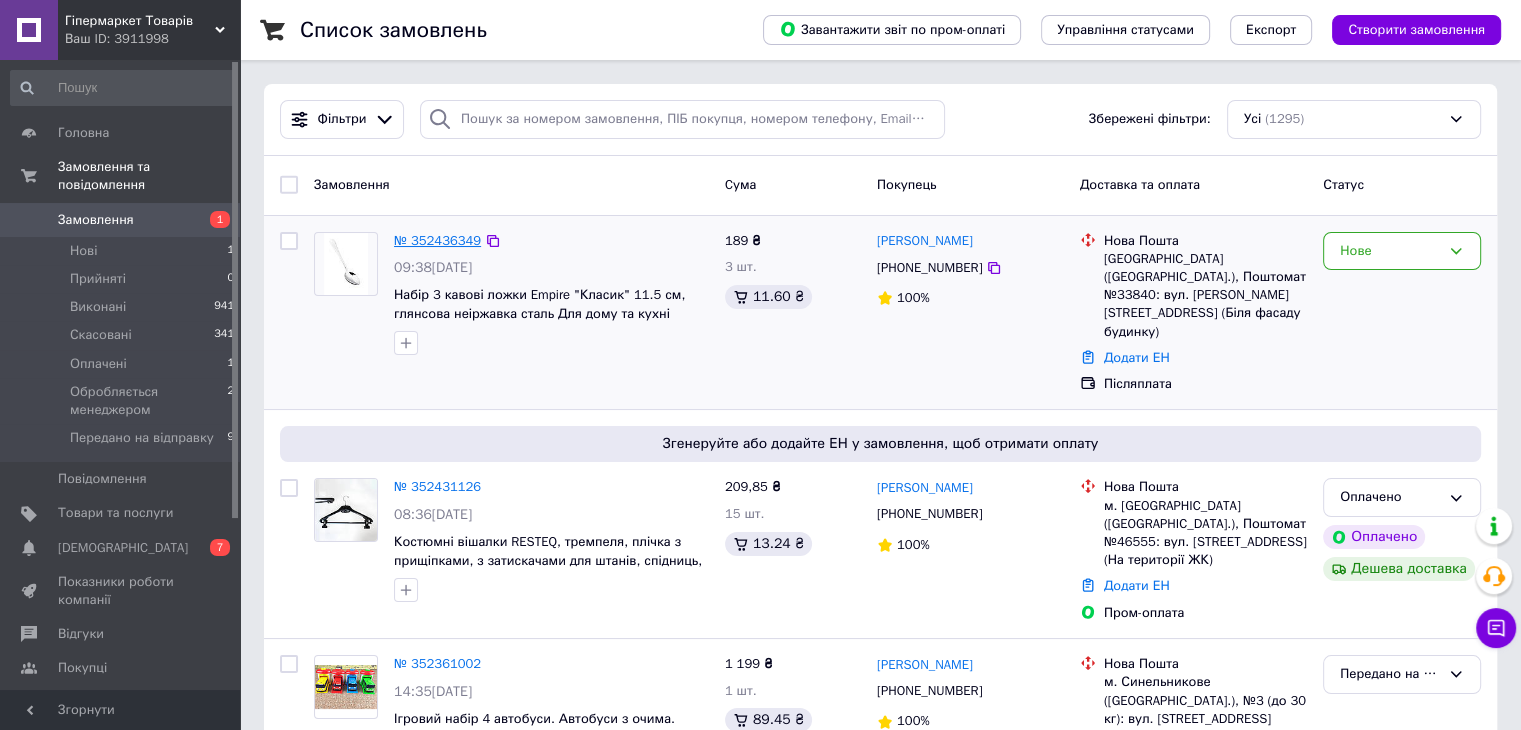 click on "№ 352436349" at bounding box center (437, 240) 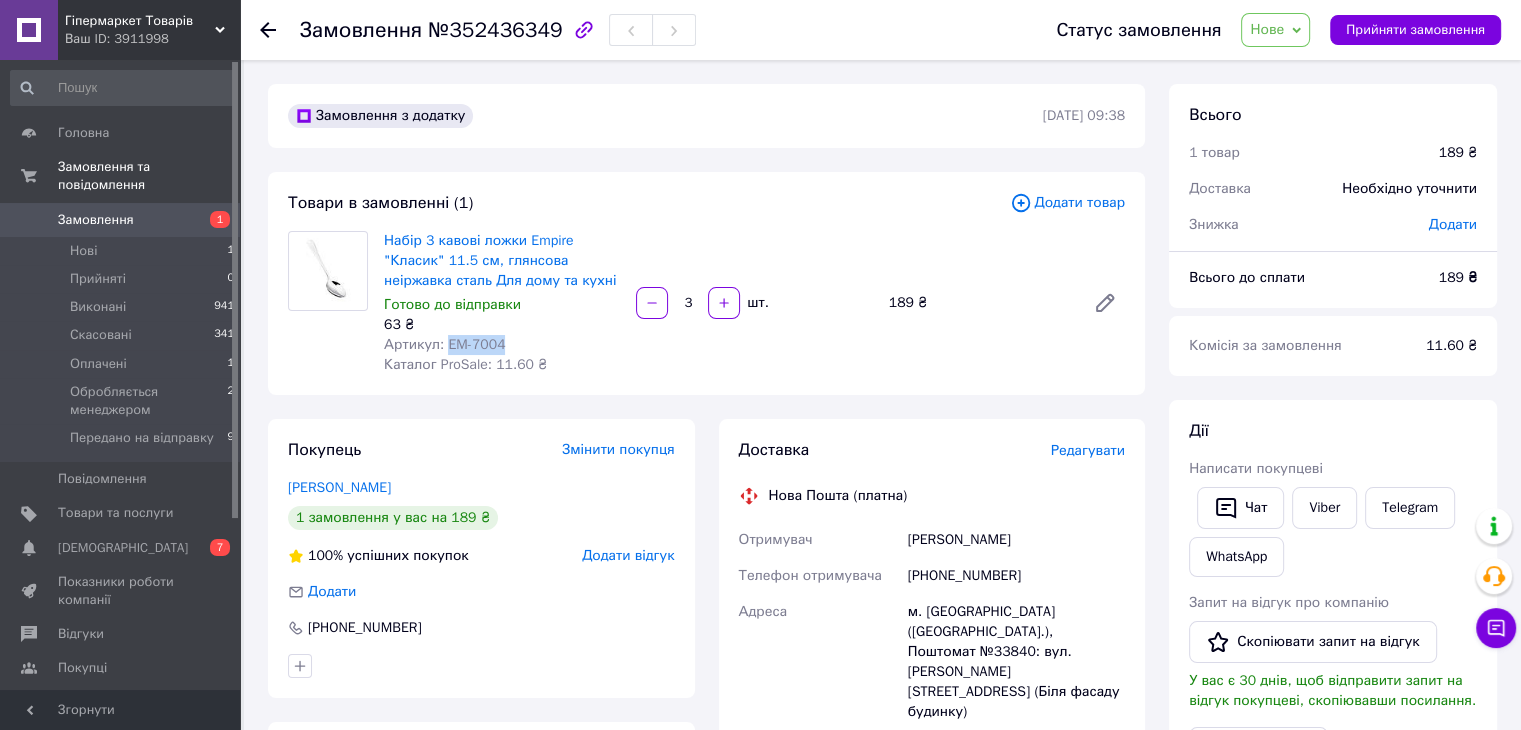 drag, startPoint x: 506, startPoint y: 342, endPoint x: 443, endPoint y: 351, distance: 63.63961 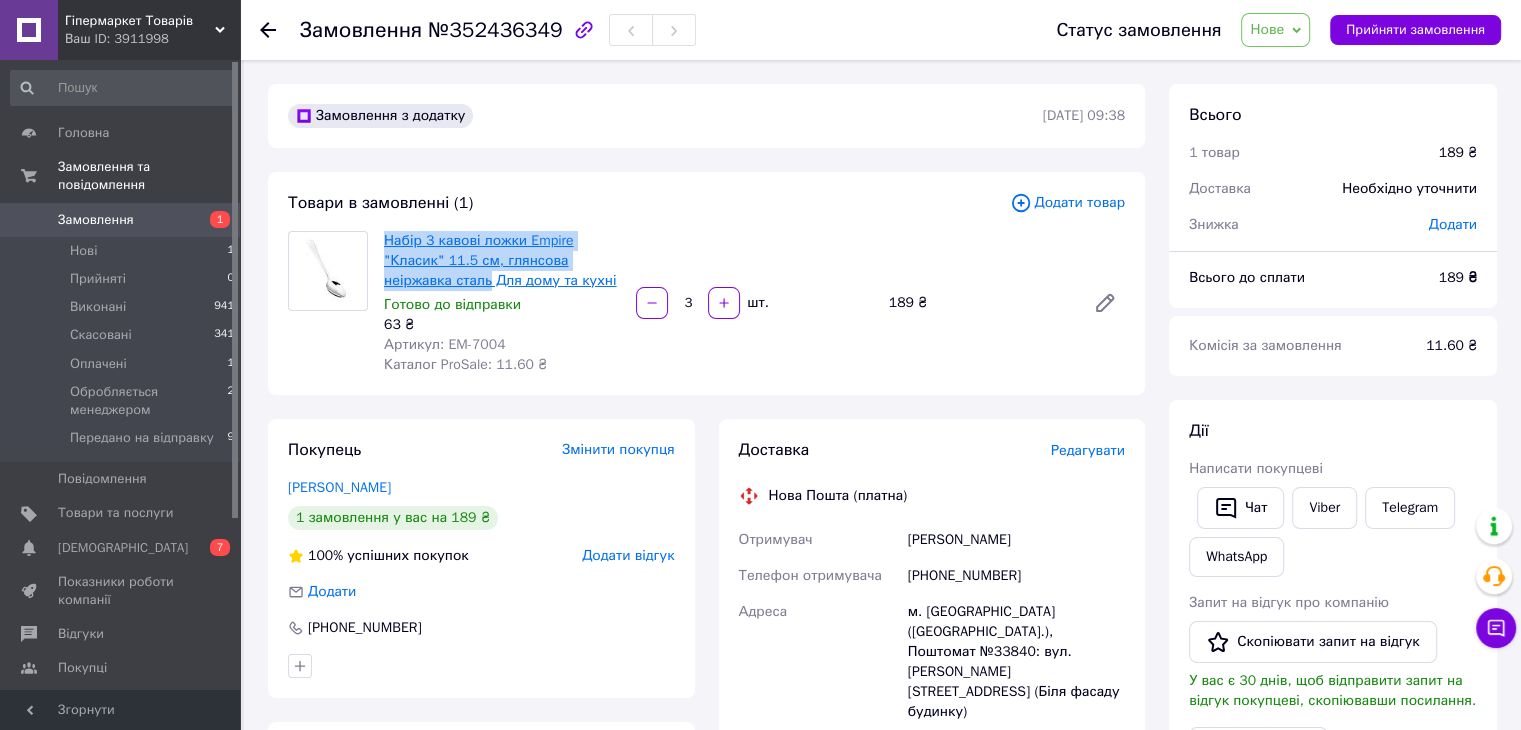 drag, startPoint x: 380, startPoint y: 232, endPoint x: 485, endPoint y: 281, distance: 115.87062 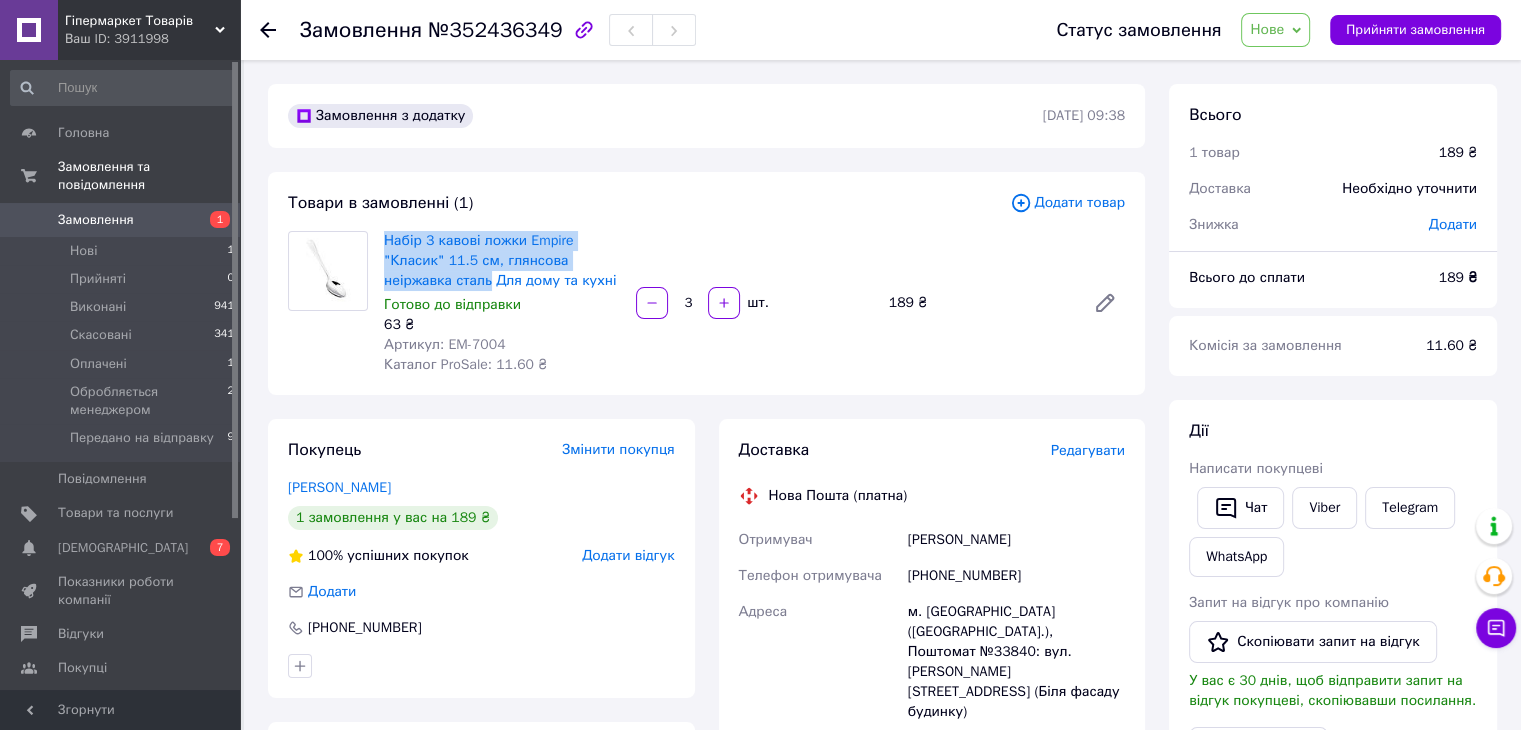 click on "Нове" at bounding box center [1267, 29] 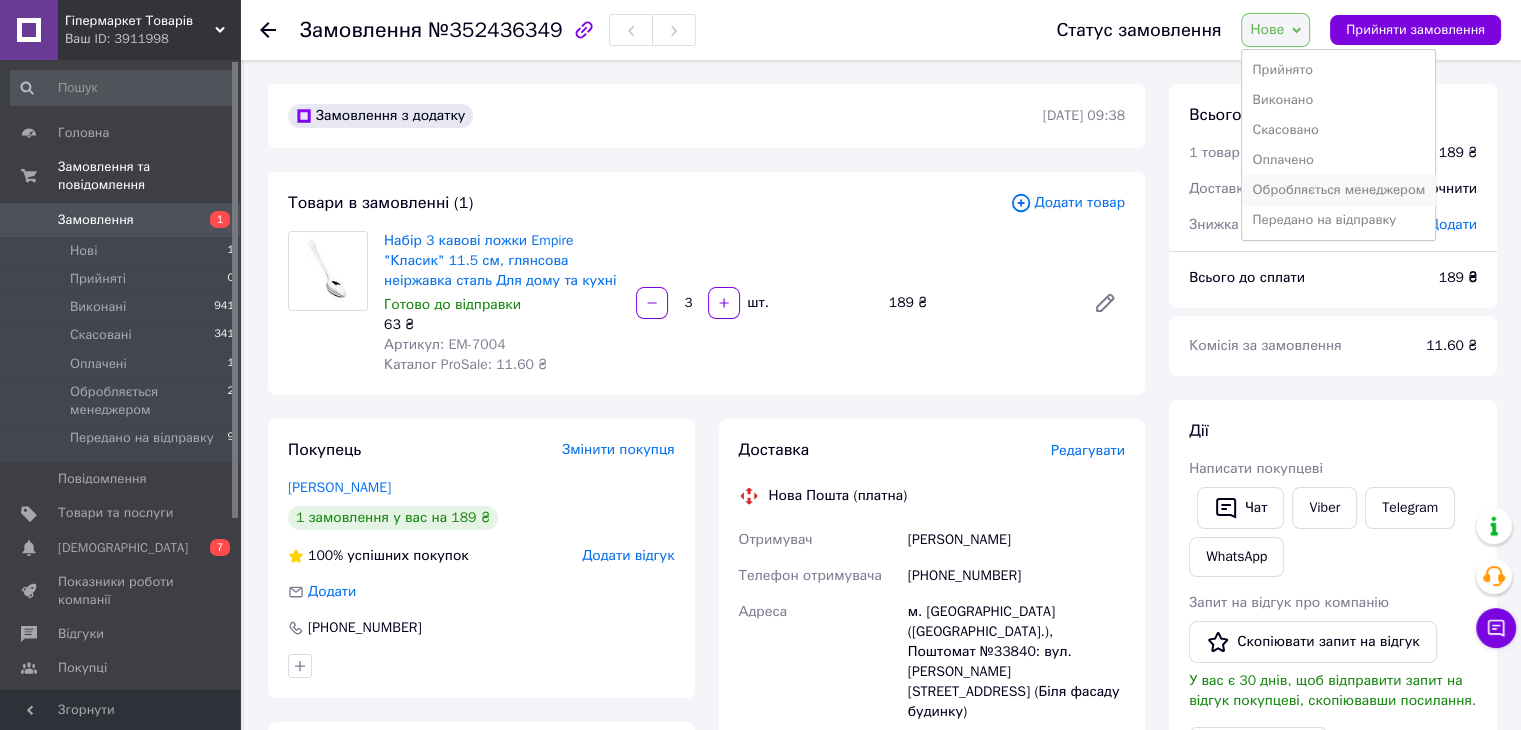 click on "Обробляється менеджером" at bounding box center [1338, 190] 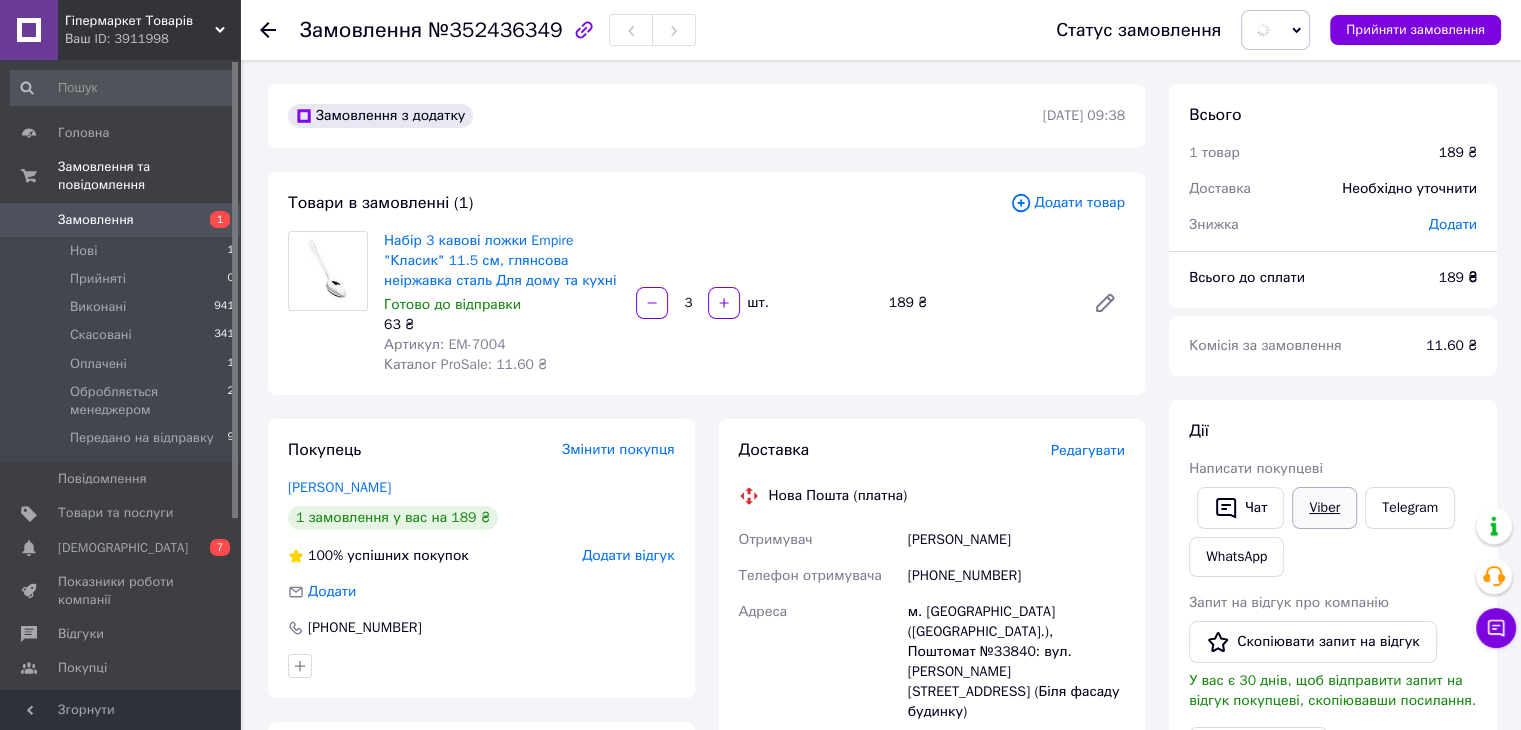 click on "Viber" at bounding box center [1324, 508] 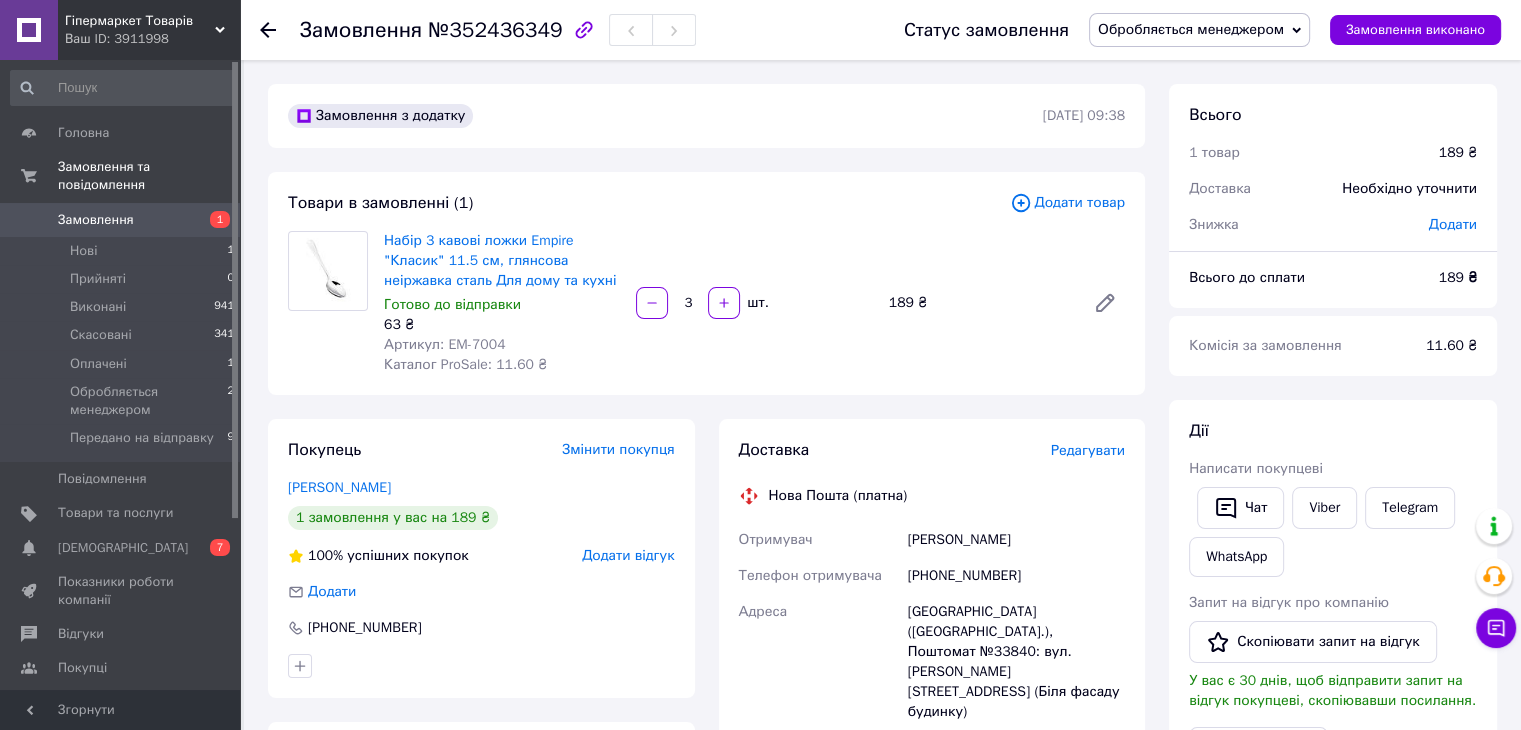 click on "№352436349" at bounding box center [495, 30] 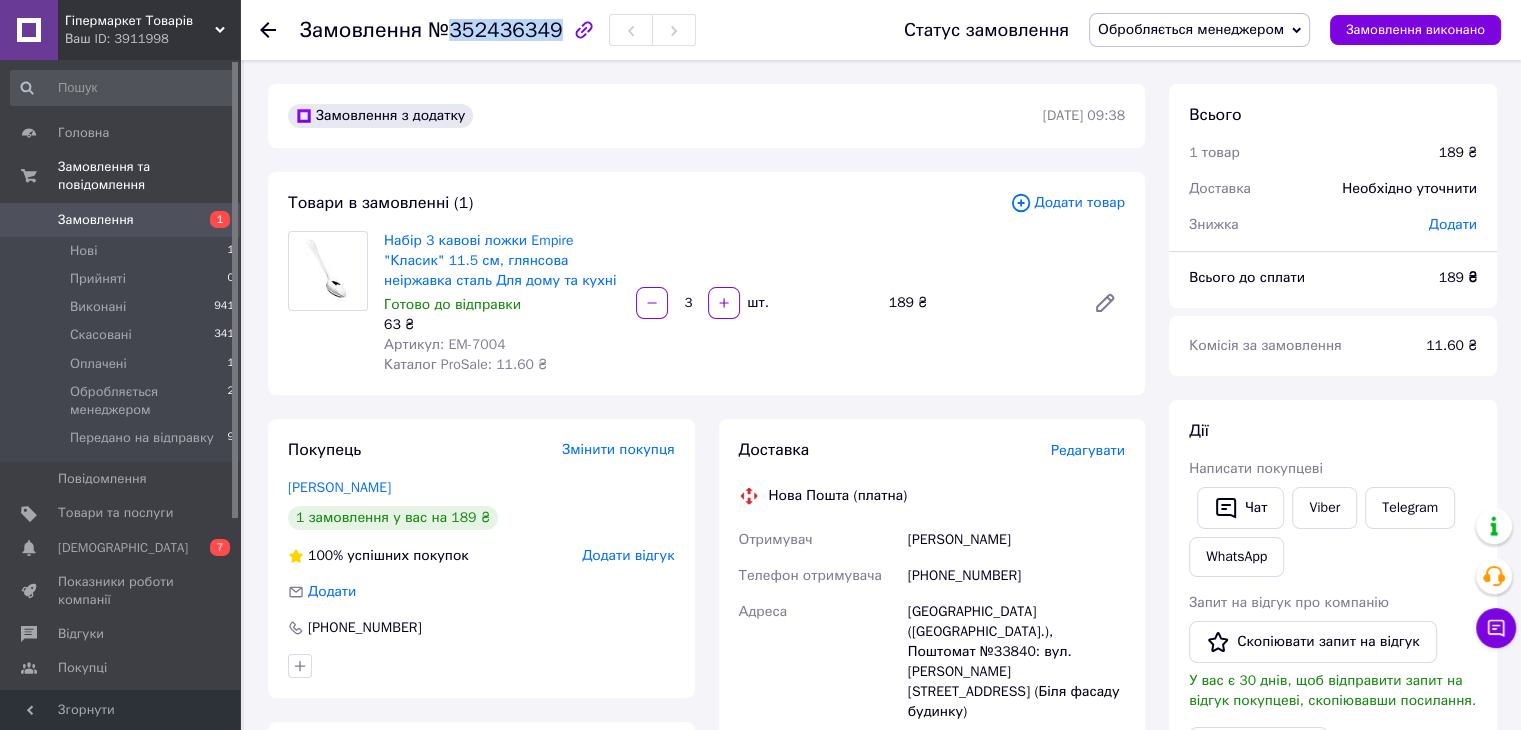 click on "№352436349" at bounding box center [495, 30] 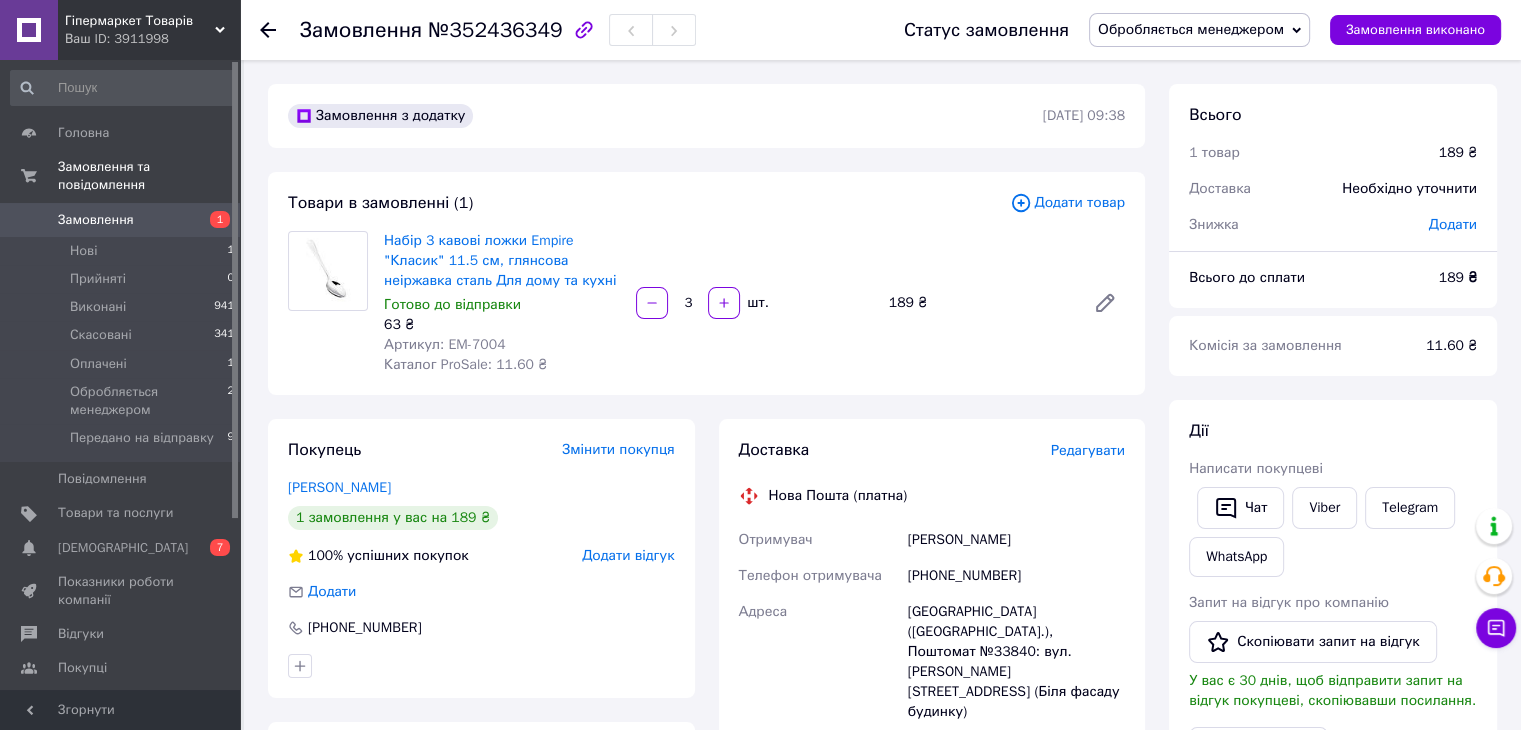 click on "Замовлення з додатку 13.07.2025 | 09:38 Товари в замовленні (1) Додати товар Набір 3 кавові ложки Empire "Класик" 11.5 см, глянсова неіржавка сталь Для дому та кухні Готово до відправки 63 ₴ Артикул: EM-7004 Каталог ProSale: 11.60 ₴  3   шт. 189 ₴ Покупець Змінити покупця Рохварг Олександр 1 замовлення у вас на 189 ₴ 100%   успішних покупок Додати відгук Додати +380503322373 Оплата Післяплата Доставка Редагувати Нова Пошта (платна) Отримувач Рохварг Олександр Телефон отримувача +380503322373 Адреса Київ (Київська обл.), Поштомат №33840: вул. Іоанна Павла ІІ, 16 (Біля фасаду будинку) Дата відправки 13.07.2025 <" at bounding box center (706, 757) 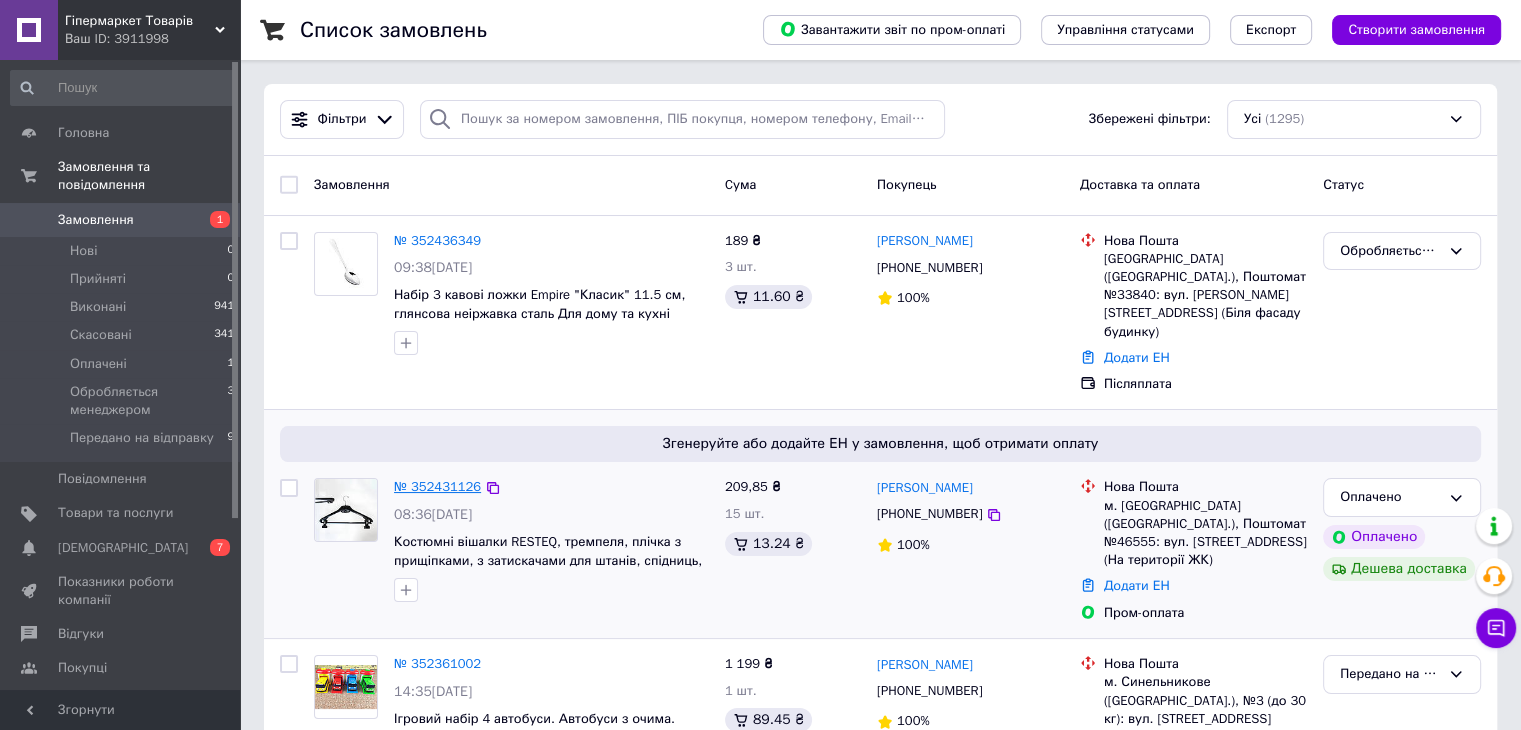 click on "№ 352431126" at bounding box center (437, 486) 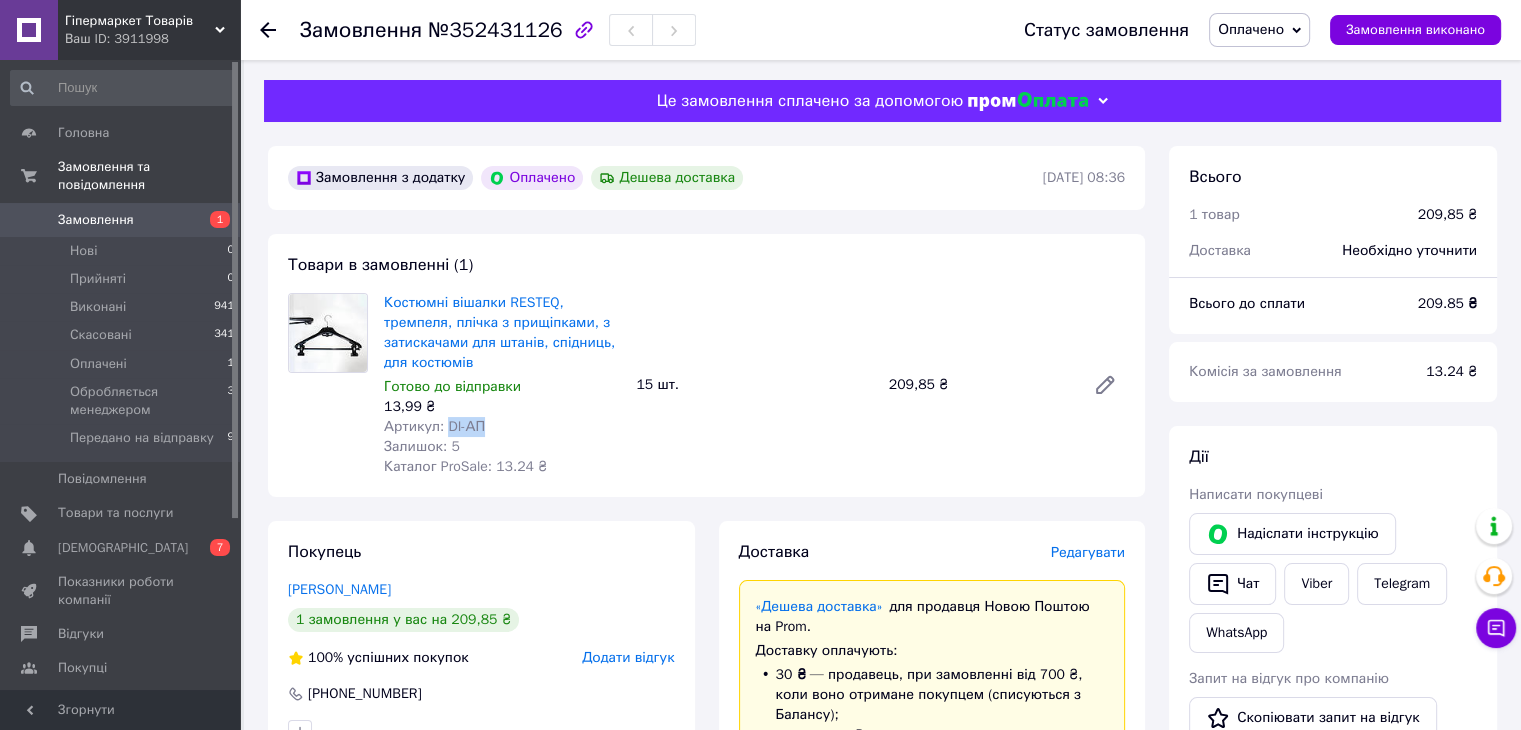 drag, startPoint x: 488, startPoint y: 429, endPoint x: 444, endPoint y: 422, distance: 44.553337 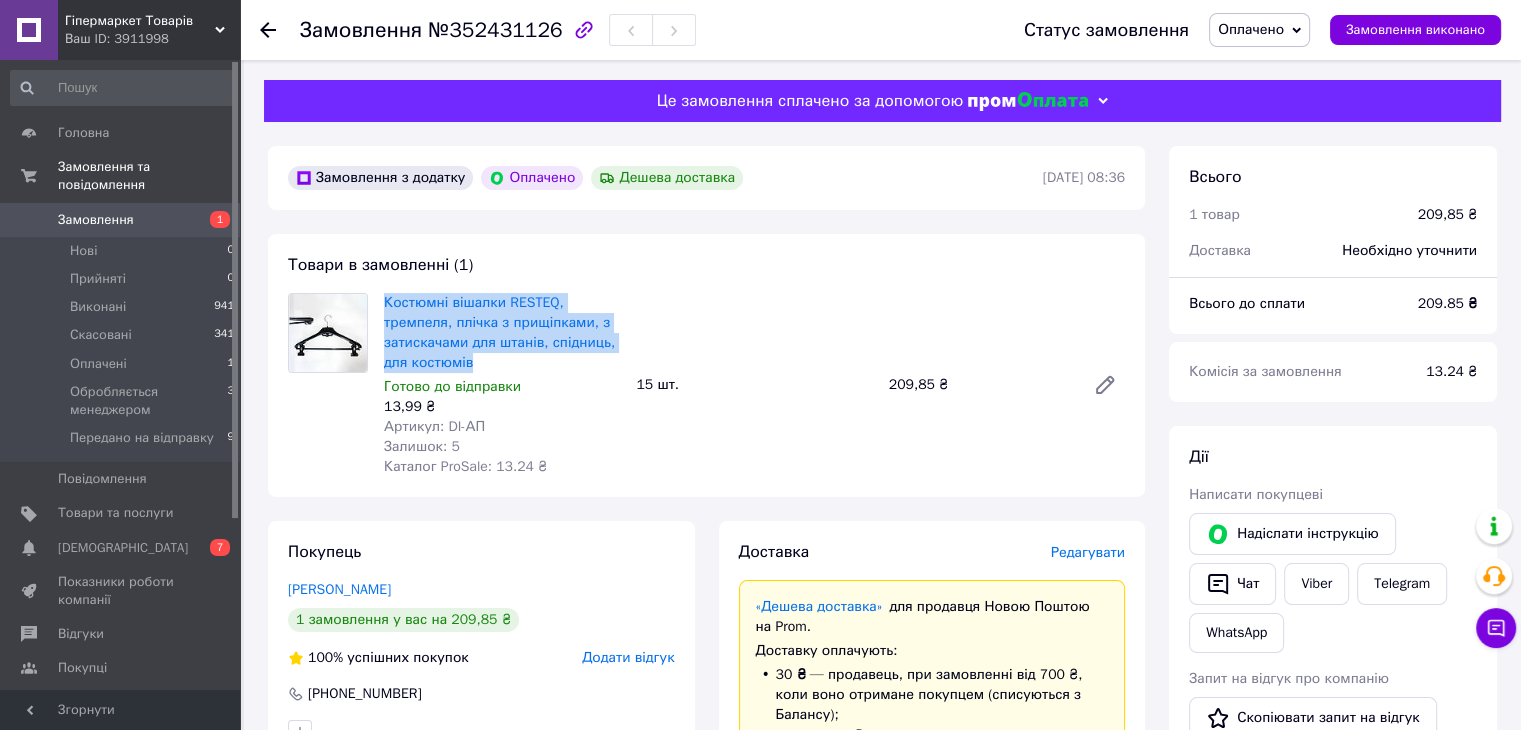drag, startPoint x: 380, startPoint y: 299, endPoint x: 476, endPoint y: 369, distance: 118.810776 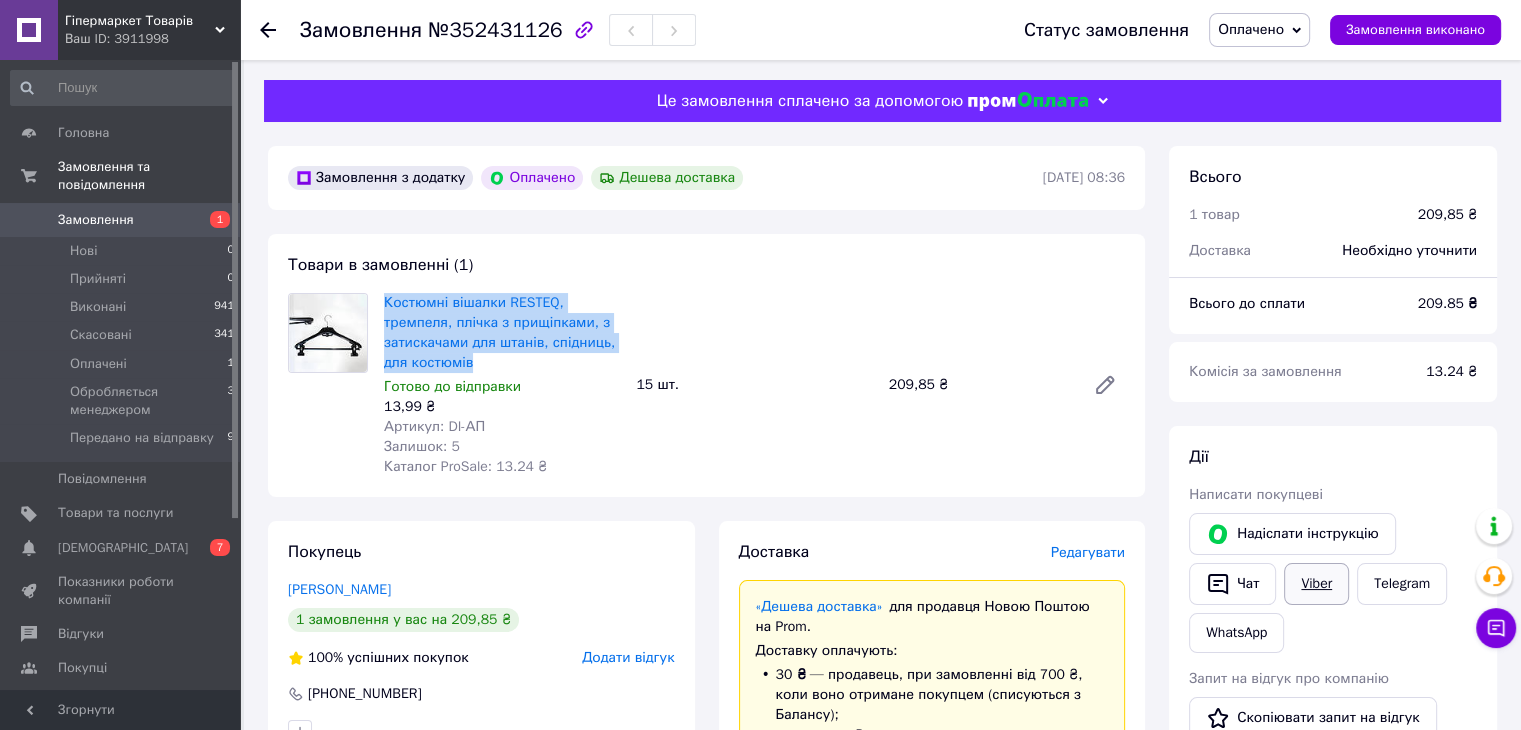 click on "Viber" at bounding box center (1316, 584) 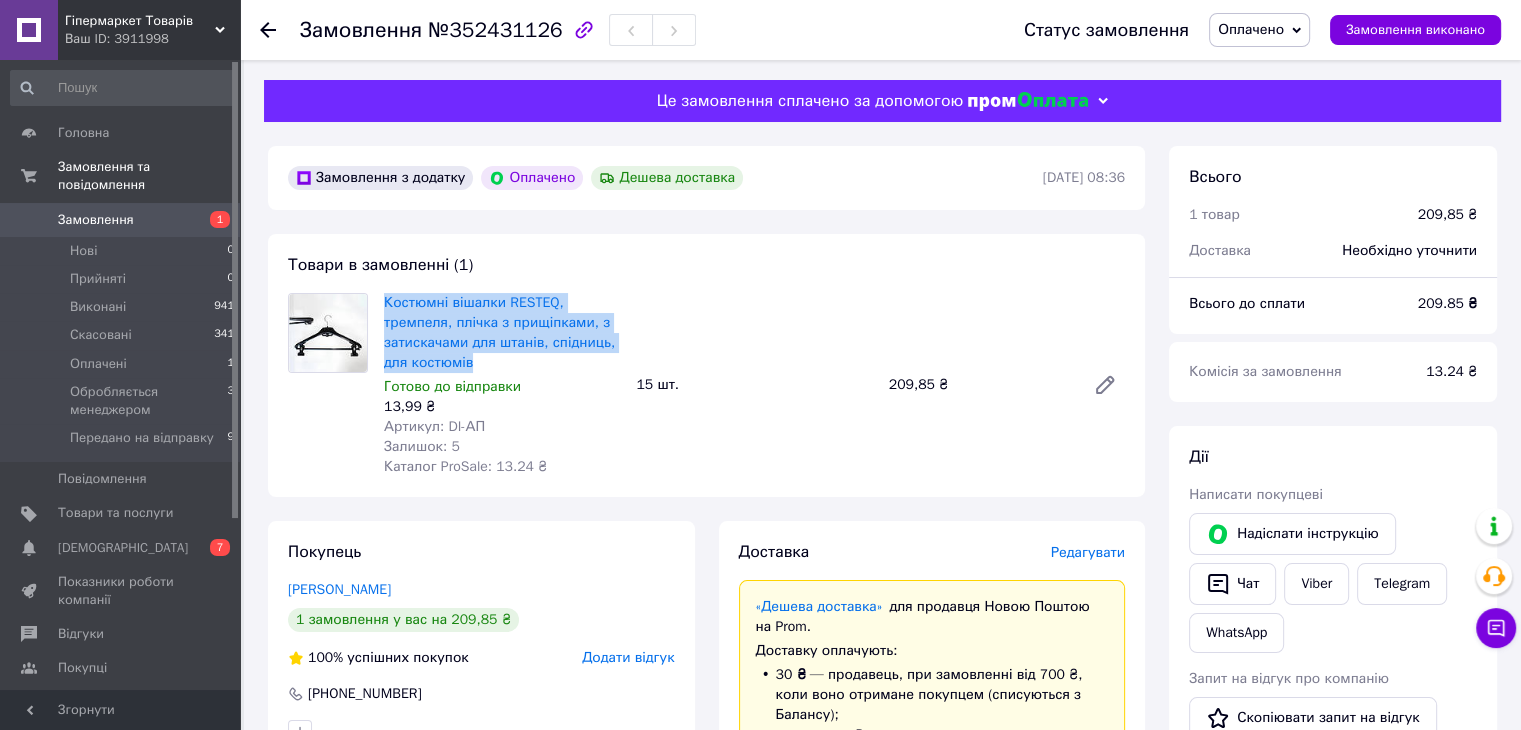 click on "Оплачено" at bounding box center (1251, 29) 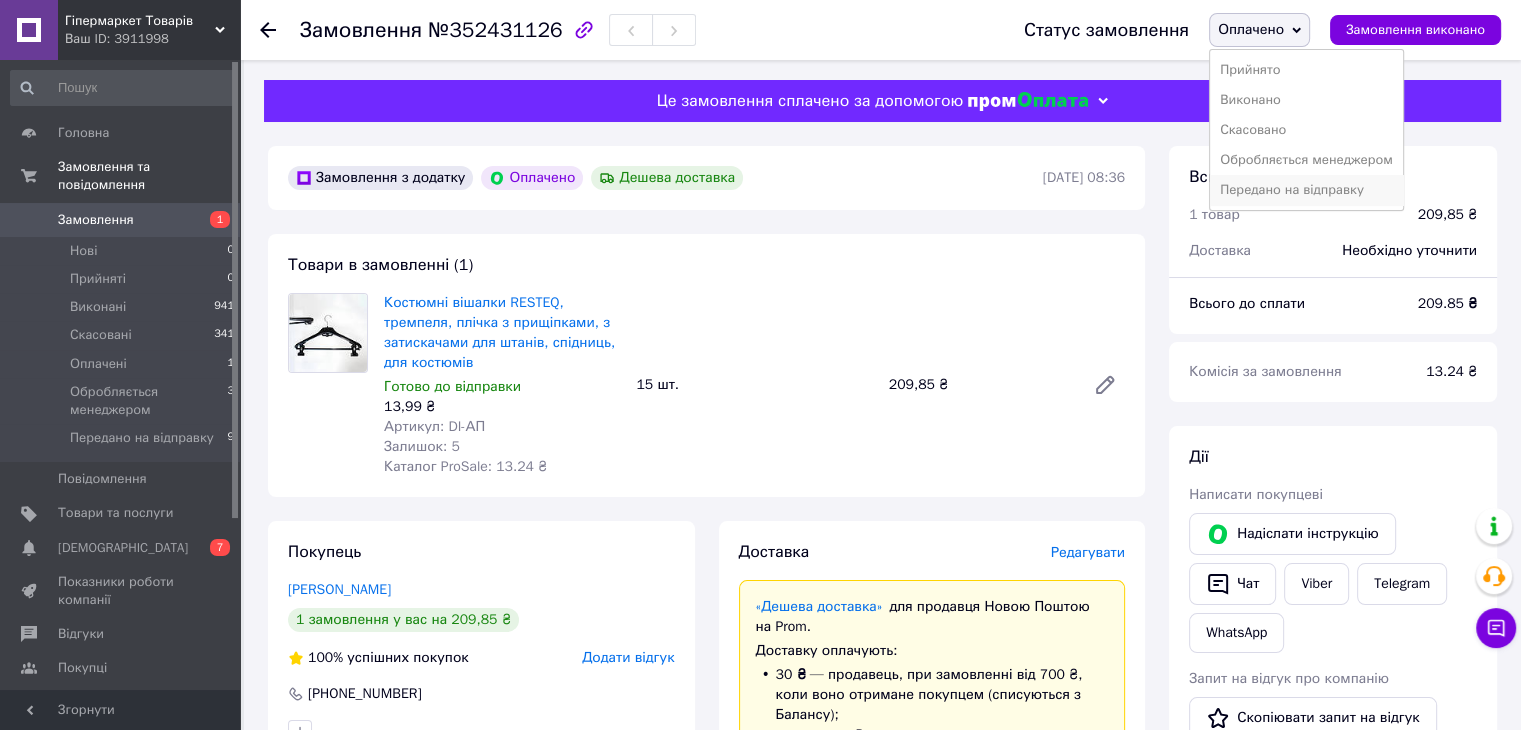 click on "Передано на відправку" at bounding box center (1306, 190) 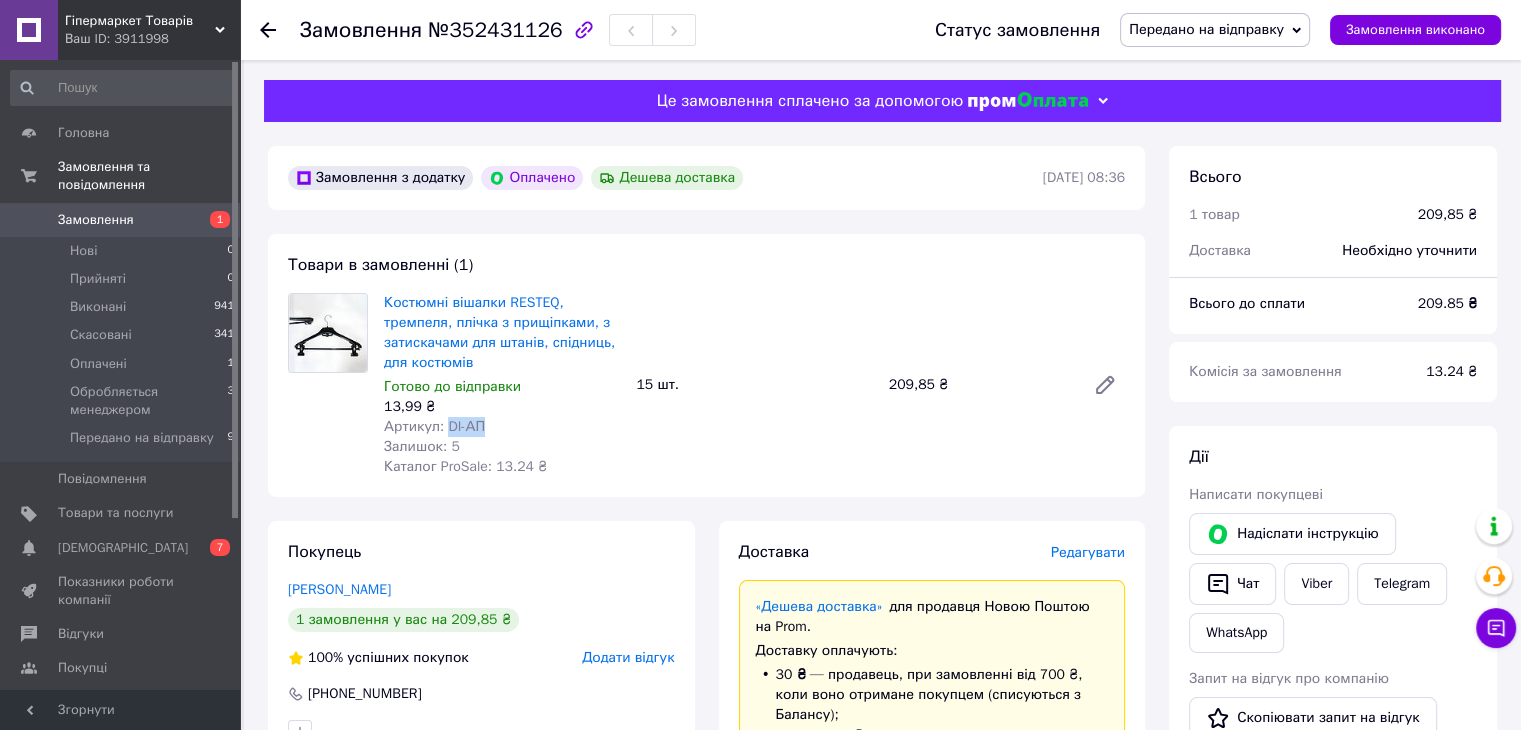 drag, startPoint x: 484, startPoint y: 429, endPoint x: 447, endPoint y: 431, distance: 37.054016 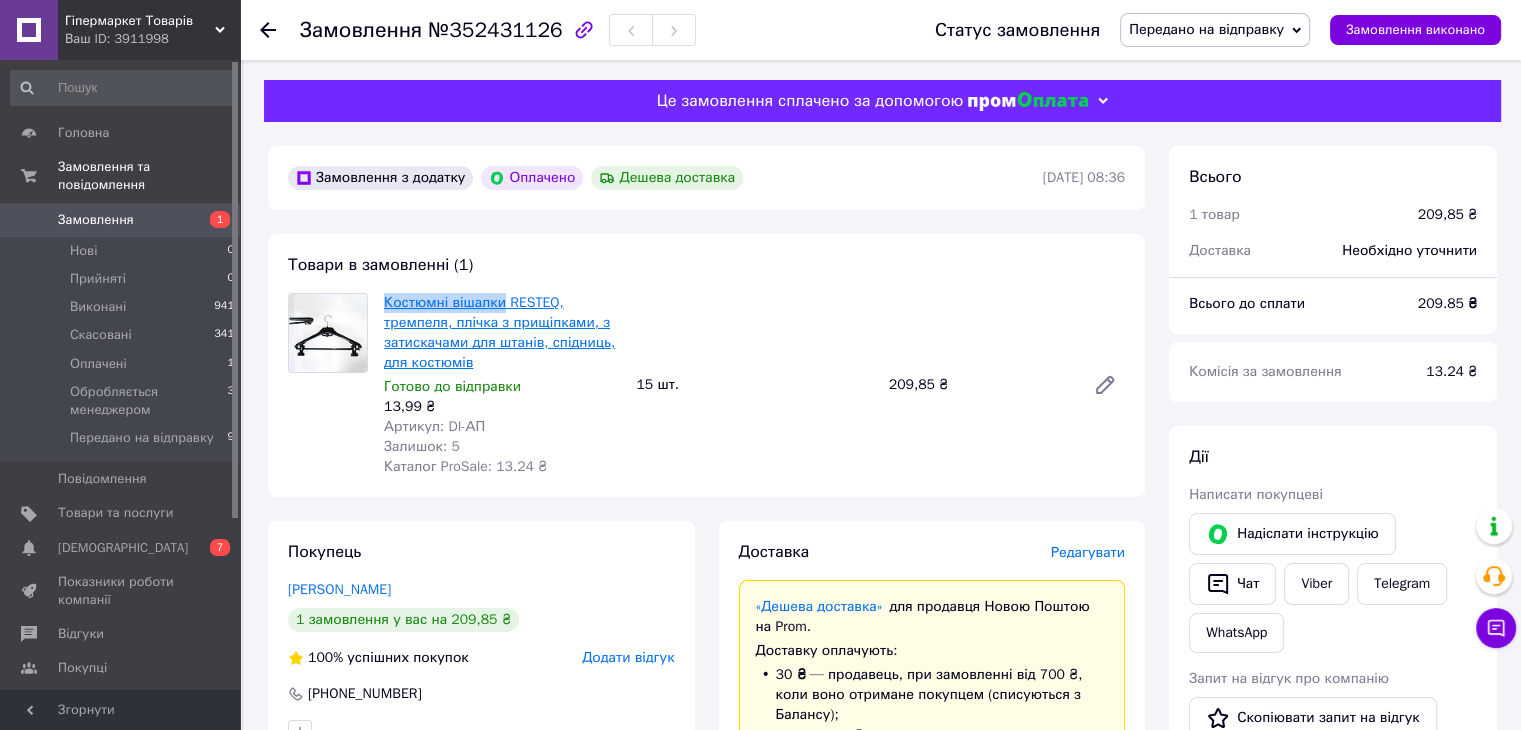 drag, startPoint x: 383, startPoint y: 299, endPoint x: 500, endPoint y: 301, distance: 117.01709 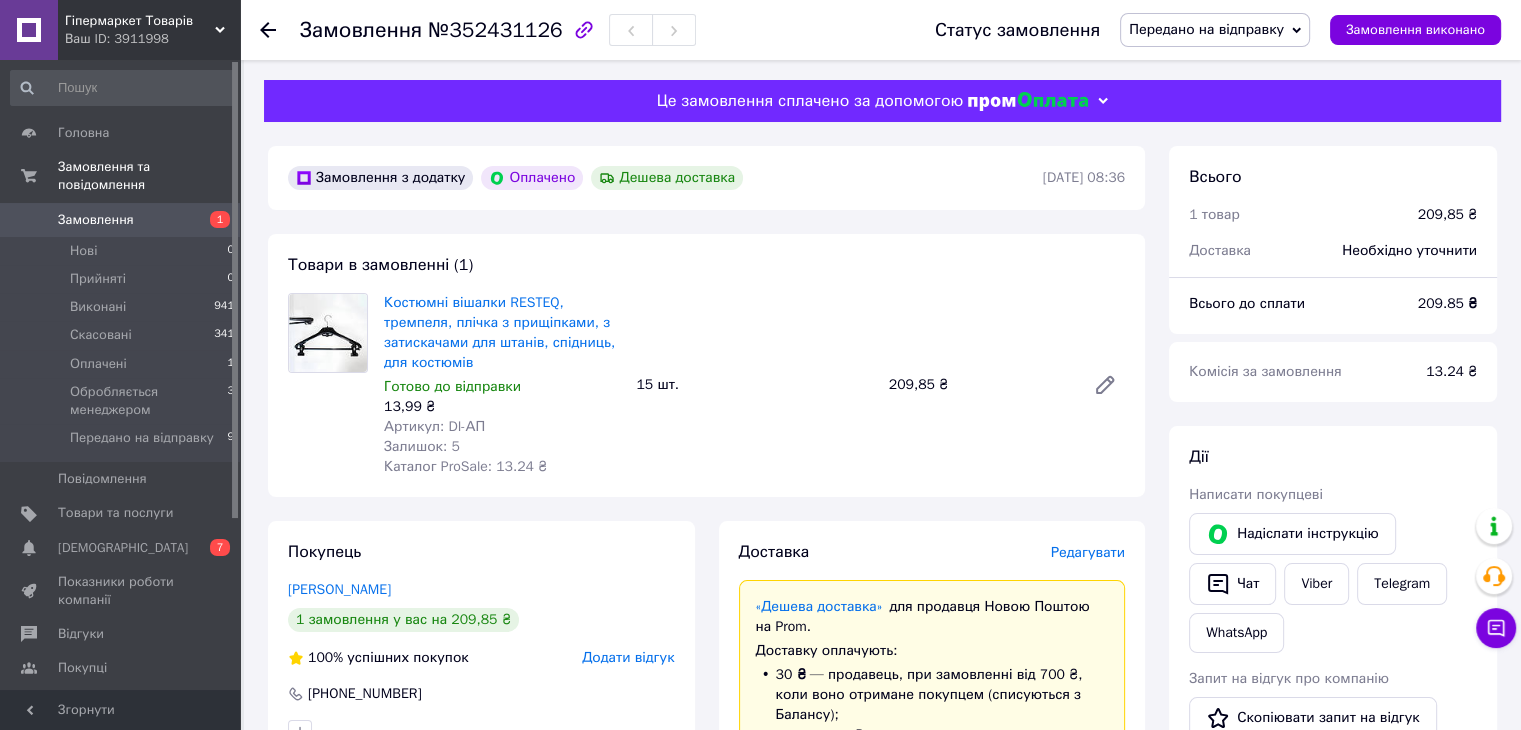 click on "Покупець Смоляна Олена 1 замовлення у вас на 209,85 ₴ 100%   успішних покупок Додати відгук +380502519125" at bounding box center [481, 642] 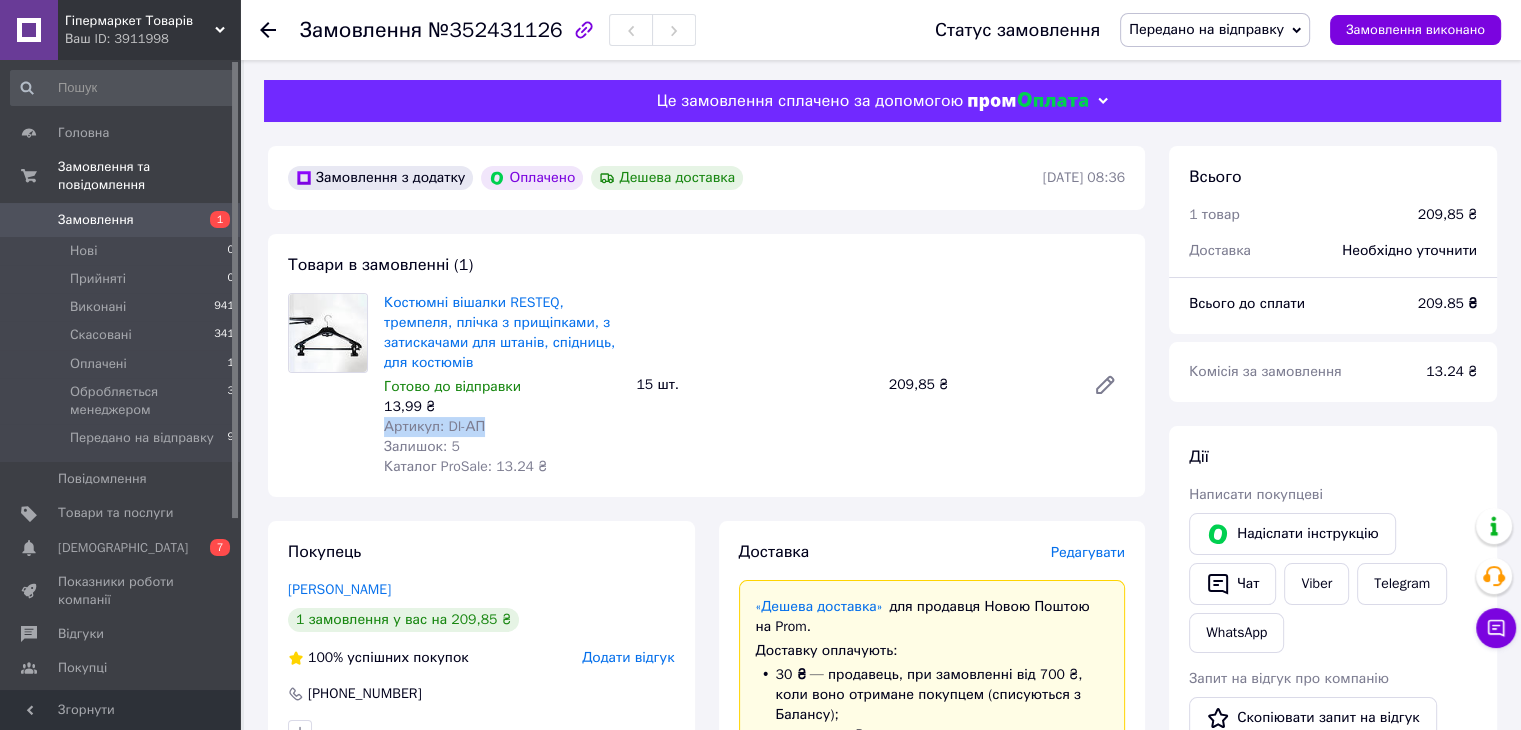 drag, startPoint x: 496, startPoint y: 428, endPoint x: 384, endPoint y: 433, distance: 112.11155 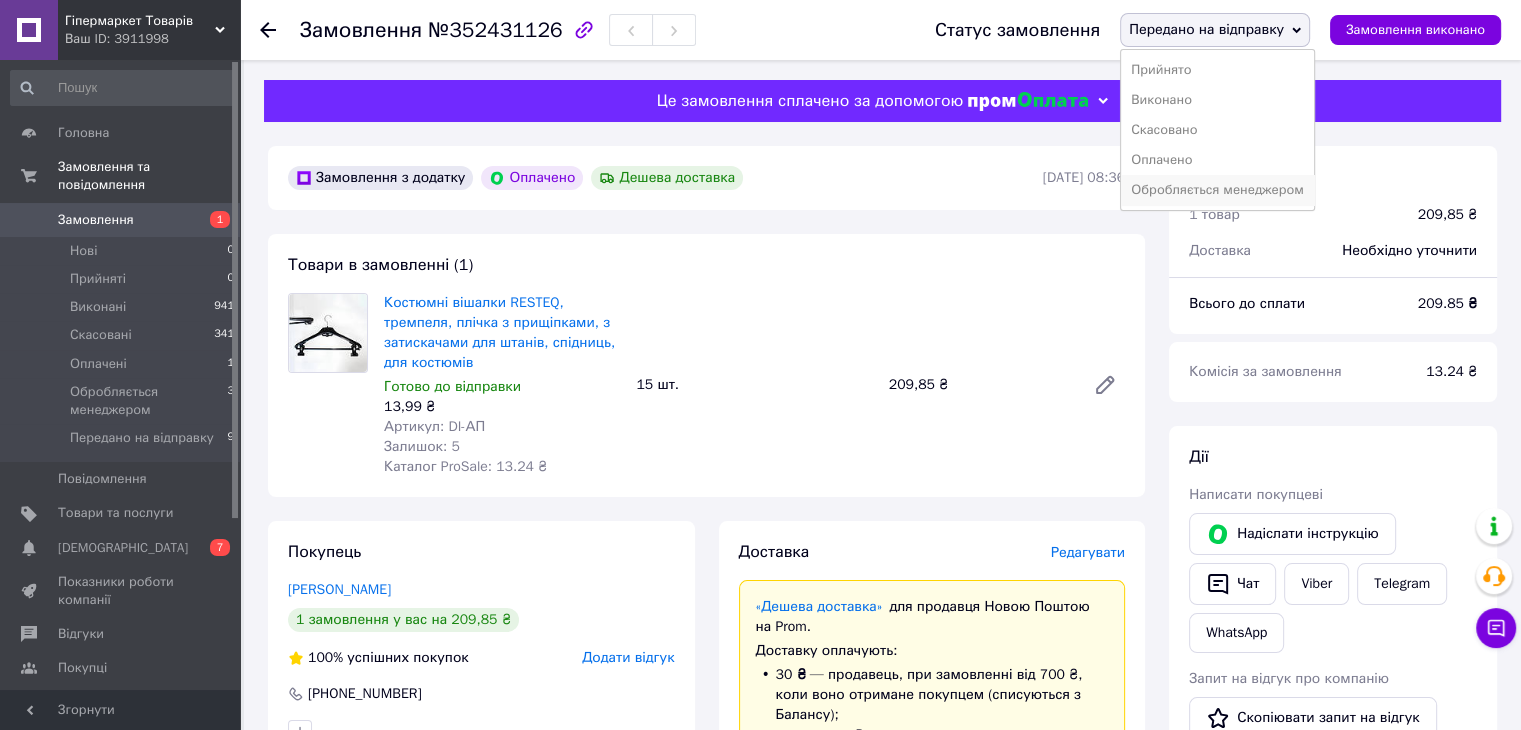 click on "Обробляється менеджером" at bounding box center [1217, 190] 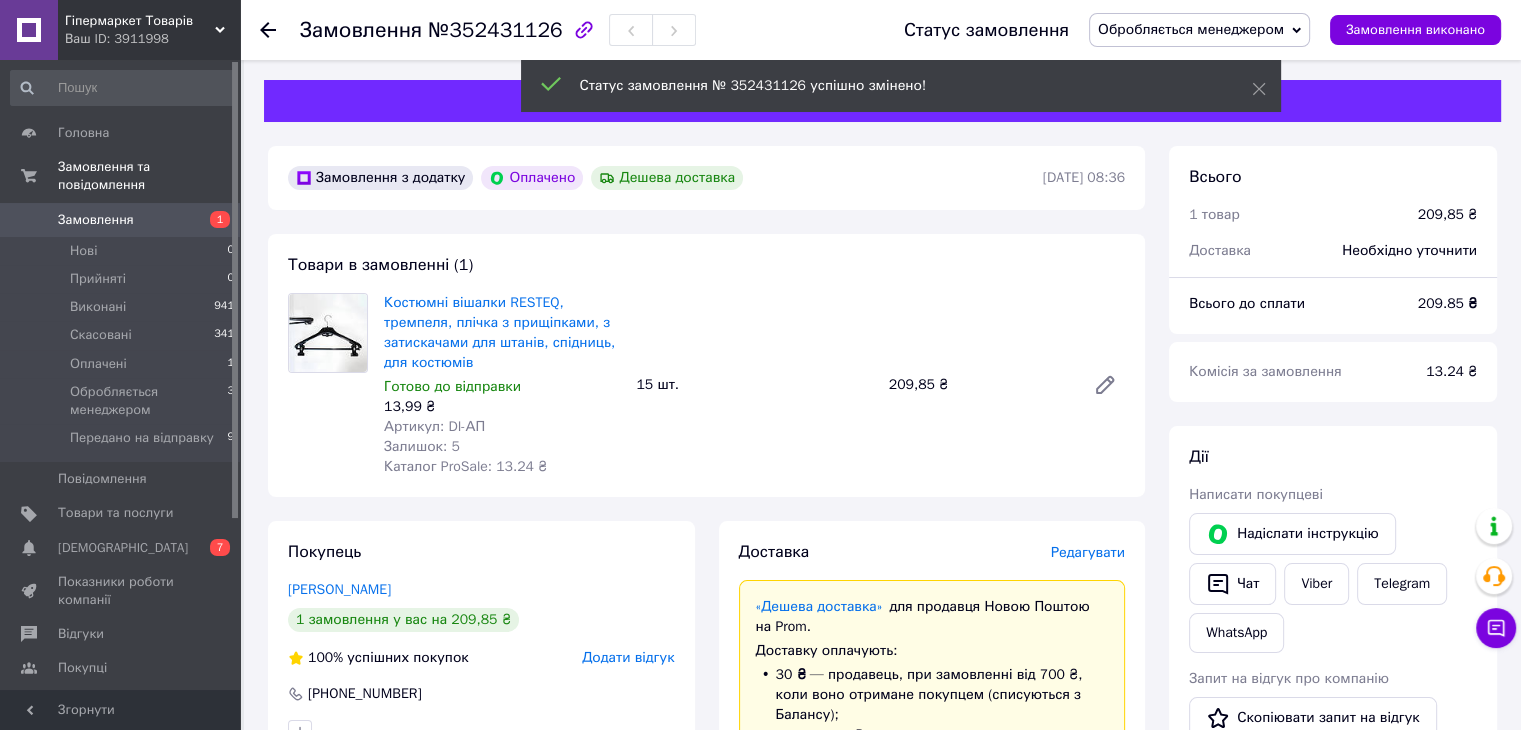 click on "Гіпермаркет Товарів" at bounding box center [140, 21] 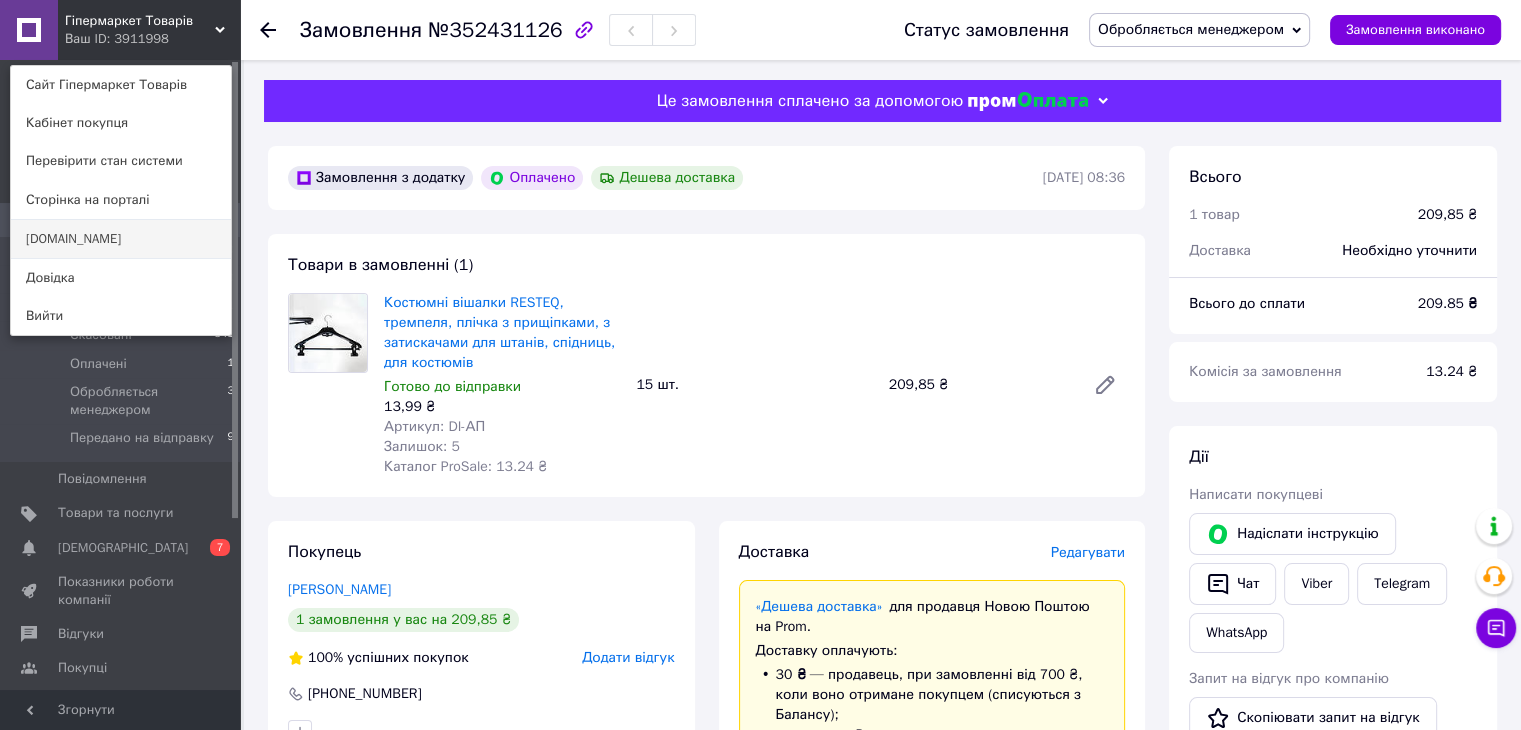 click on "[DOMAIN_NAME]" at bounding box center [121, 239] 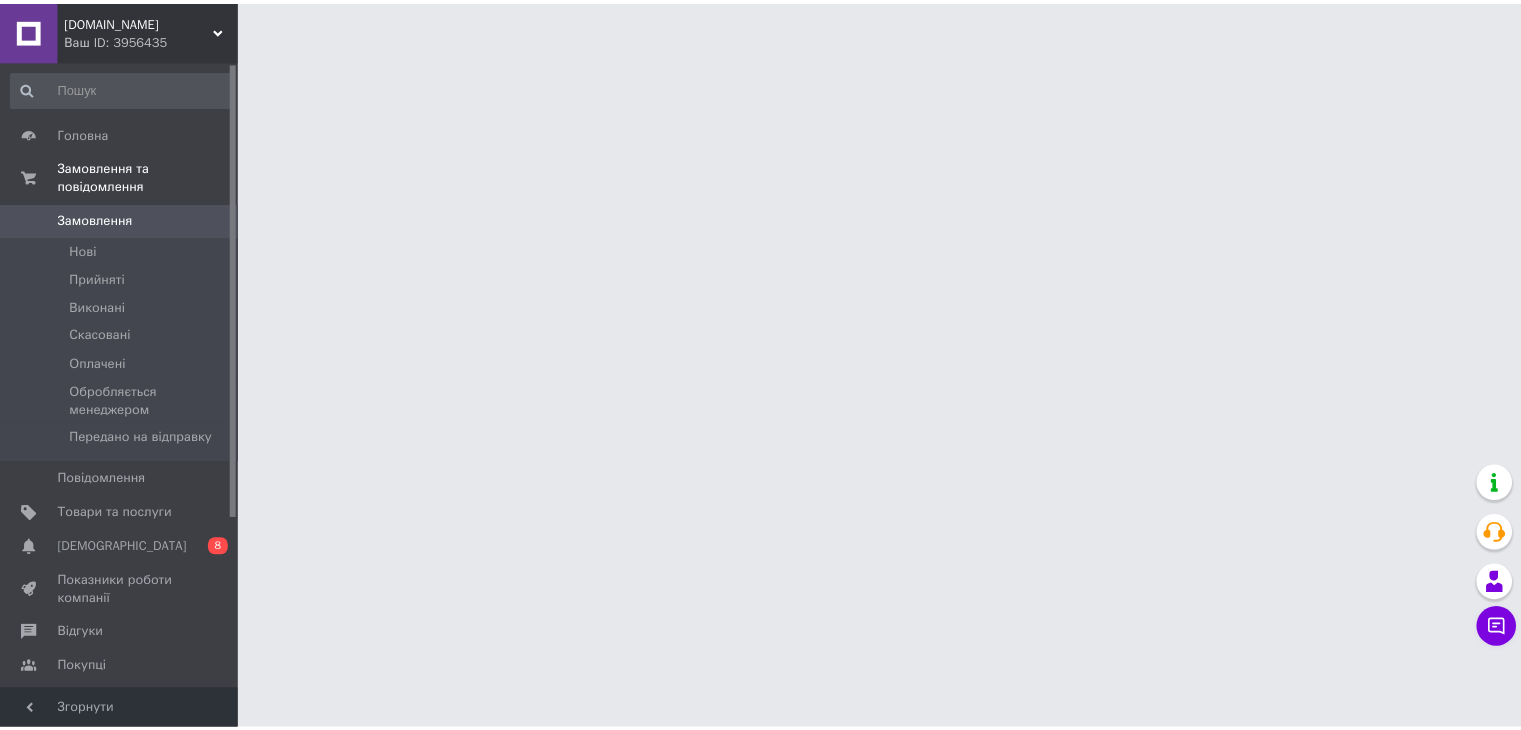 scroll, scrollTop: 0, scrollLeft: 0, axis: both 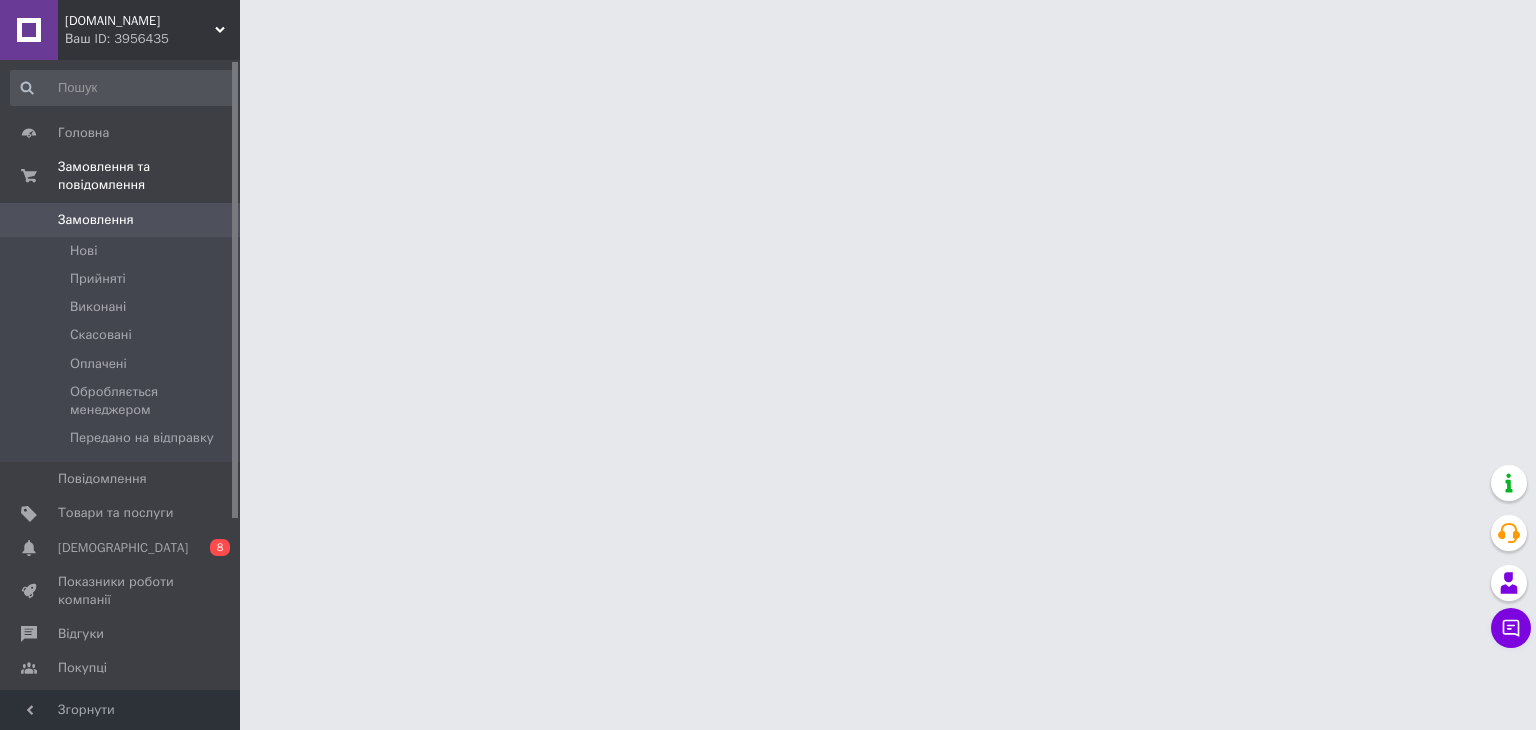 click on "[DEMOGRAPHIC_DATA]" at bounding box center (121, 548) 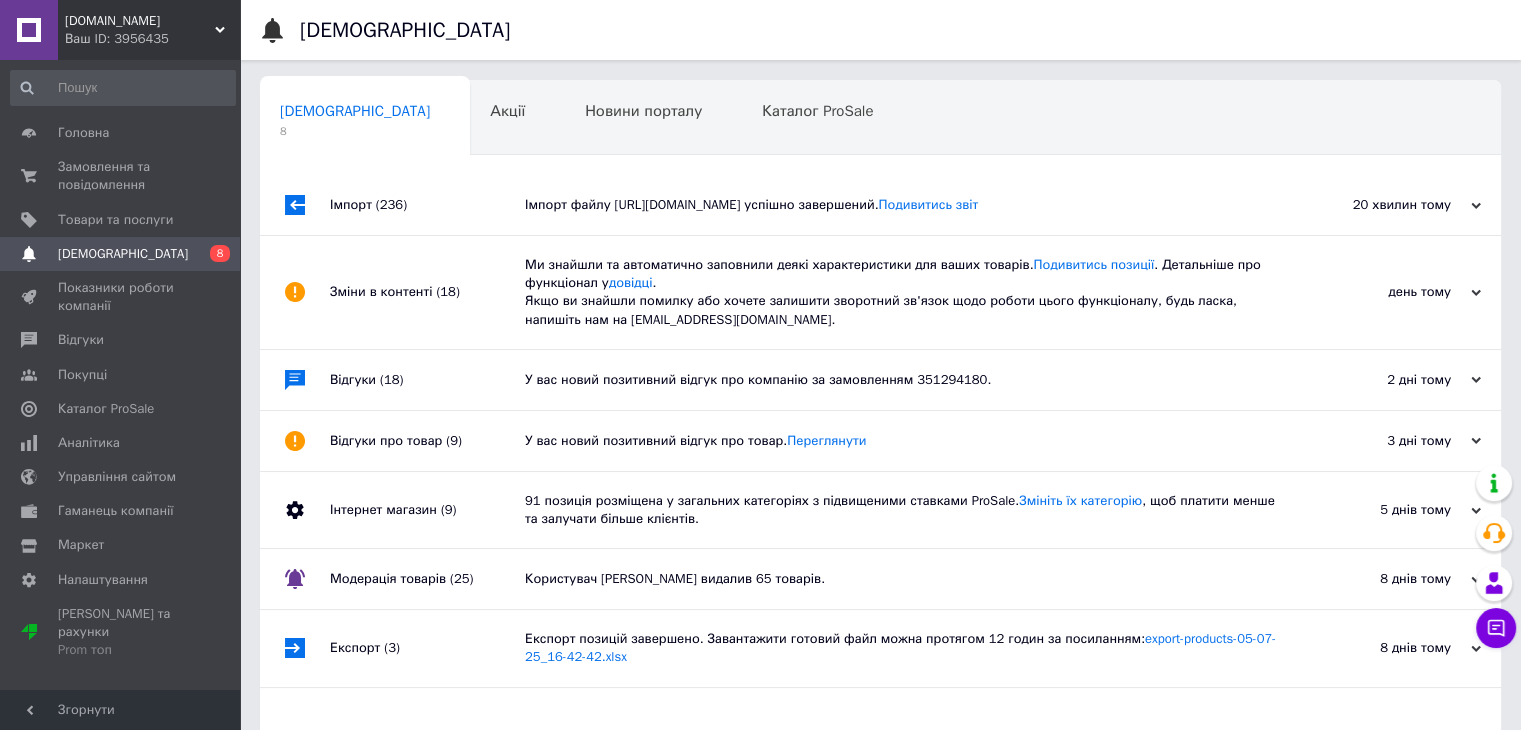 click on "20 хвилин тому 13.07.2025" at bounding box center (1391, 205) 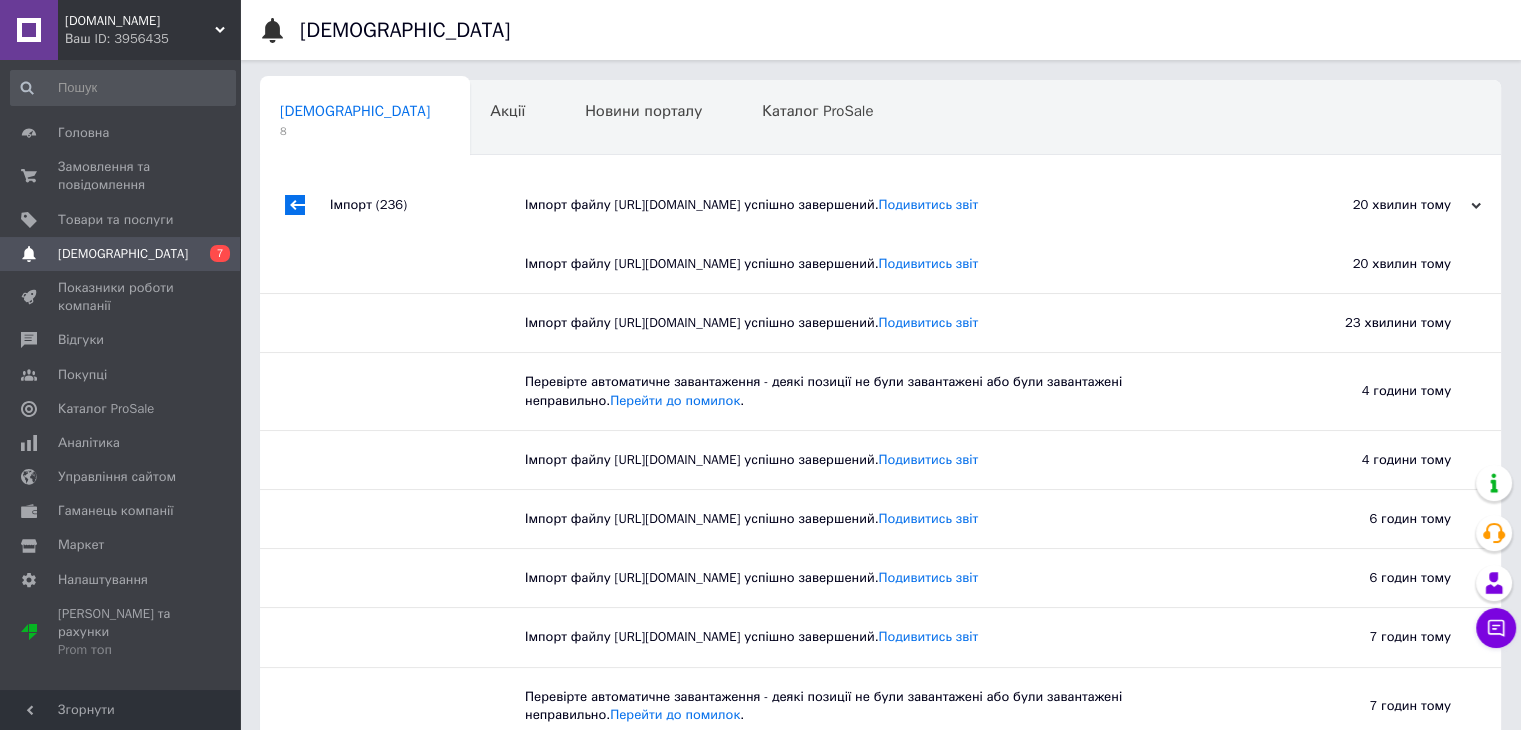click on "20 хвилин тому 13.07.2025" at bounding box center [1391, 205] 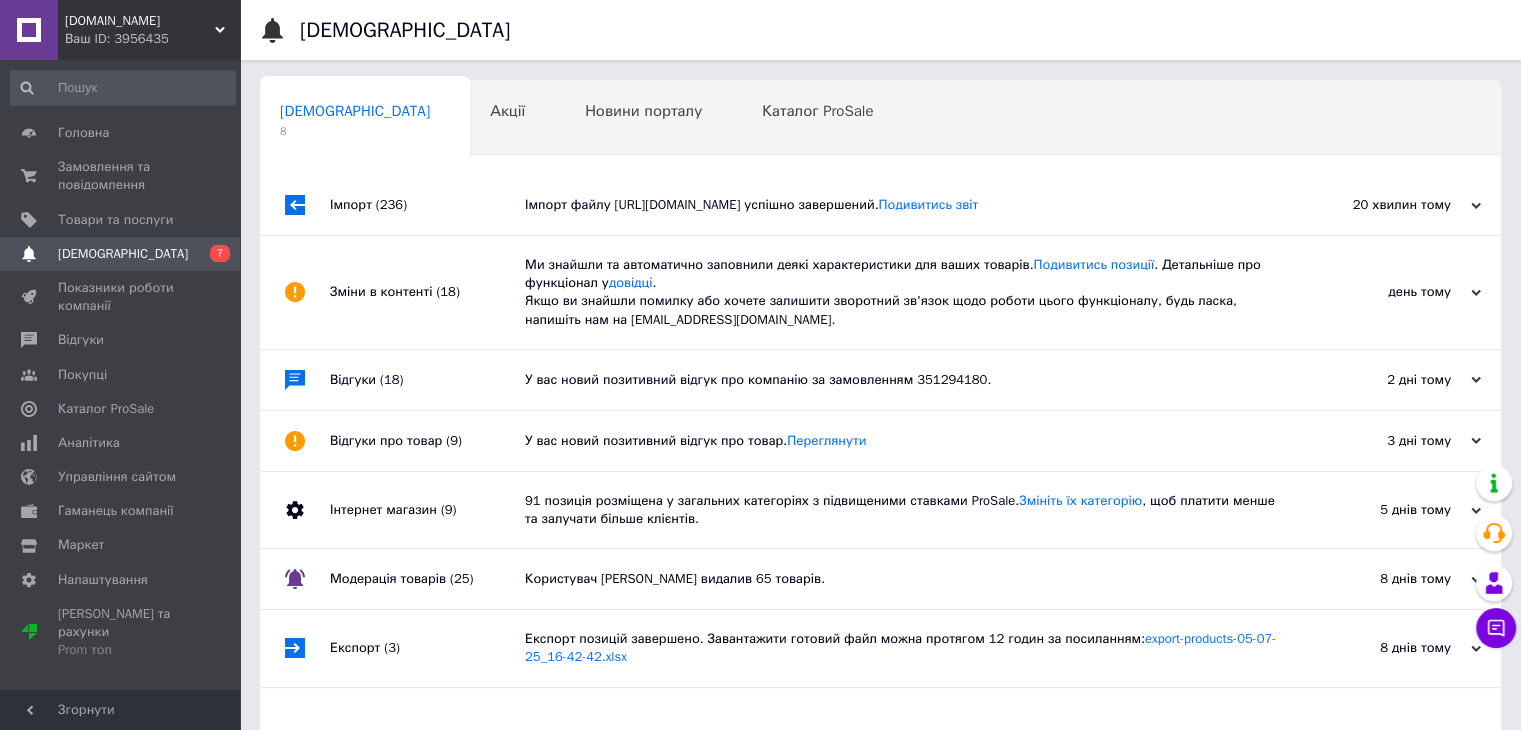 click on "день тому 12.07.2025" at bounding box center (1391, 292) 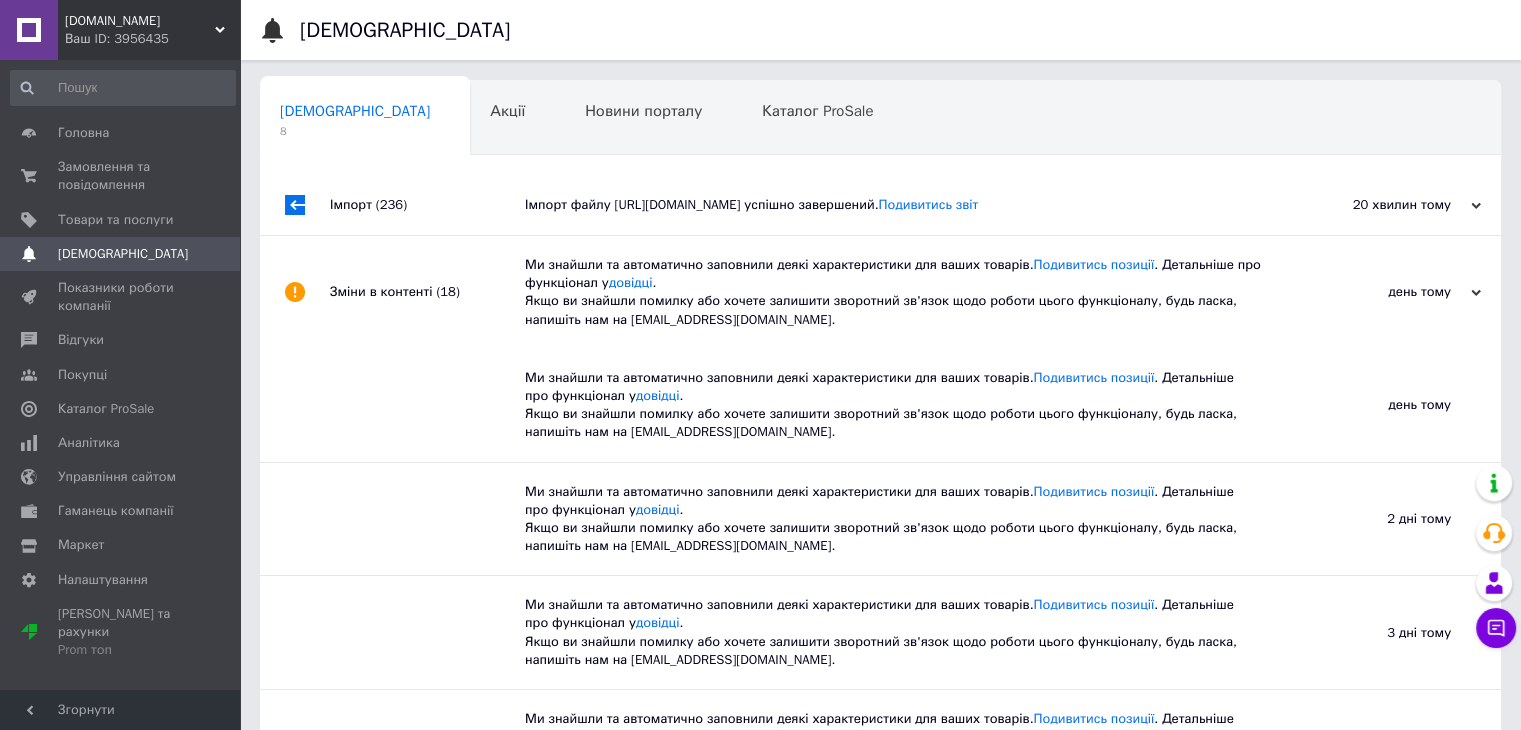 click on "день тому 12.07.2025" at bounding box center [1391, 292] 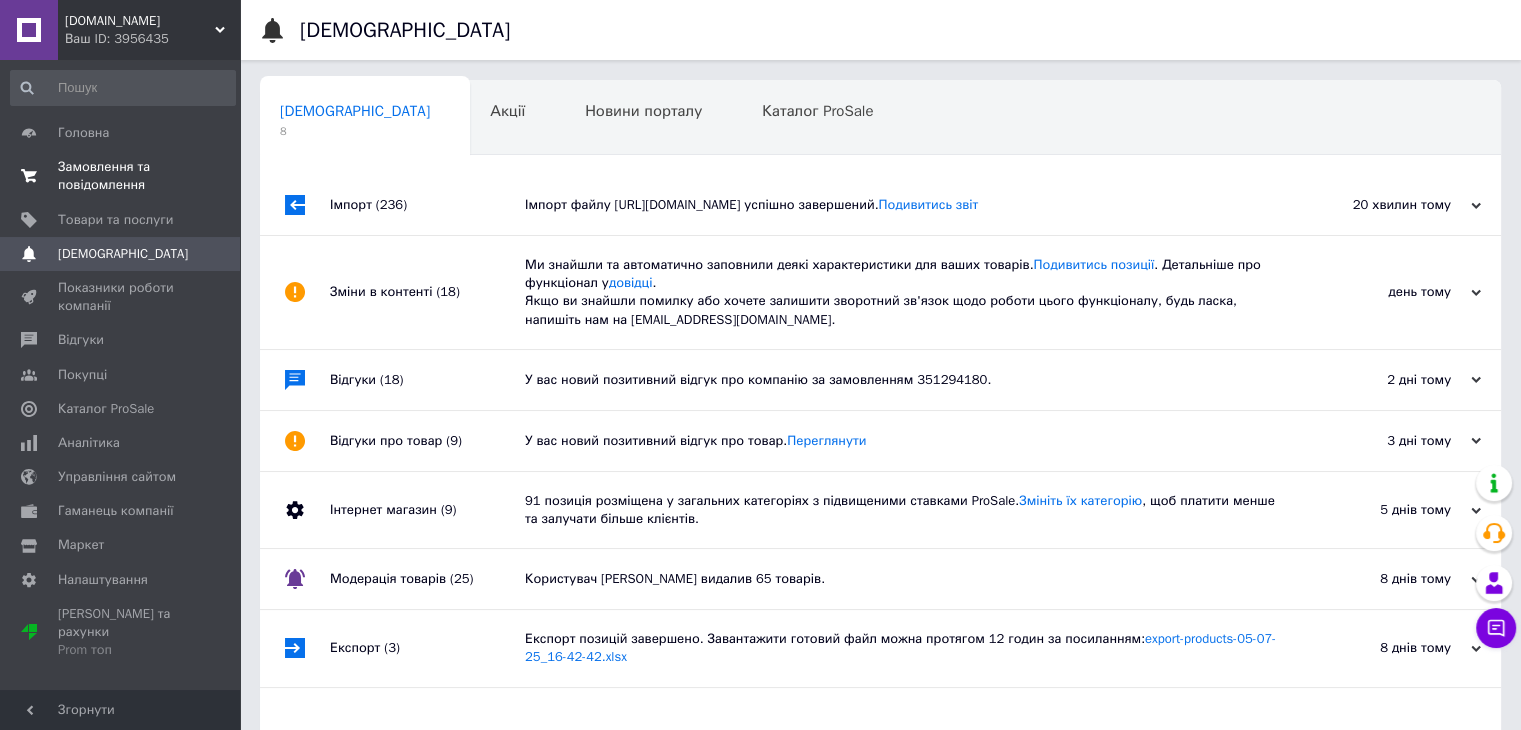 click on "Замовлення та повідомлення" at bounding box center (121, 176) 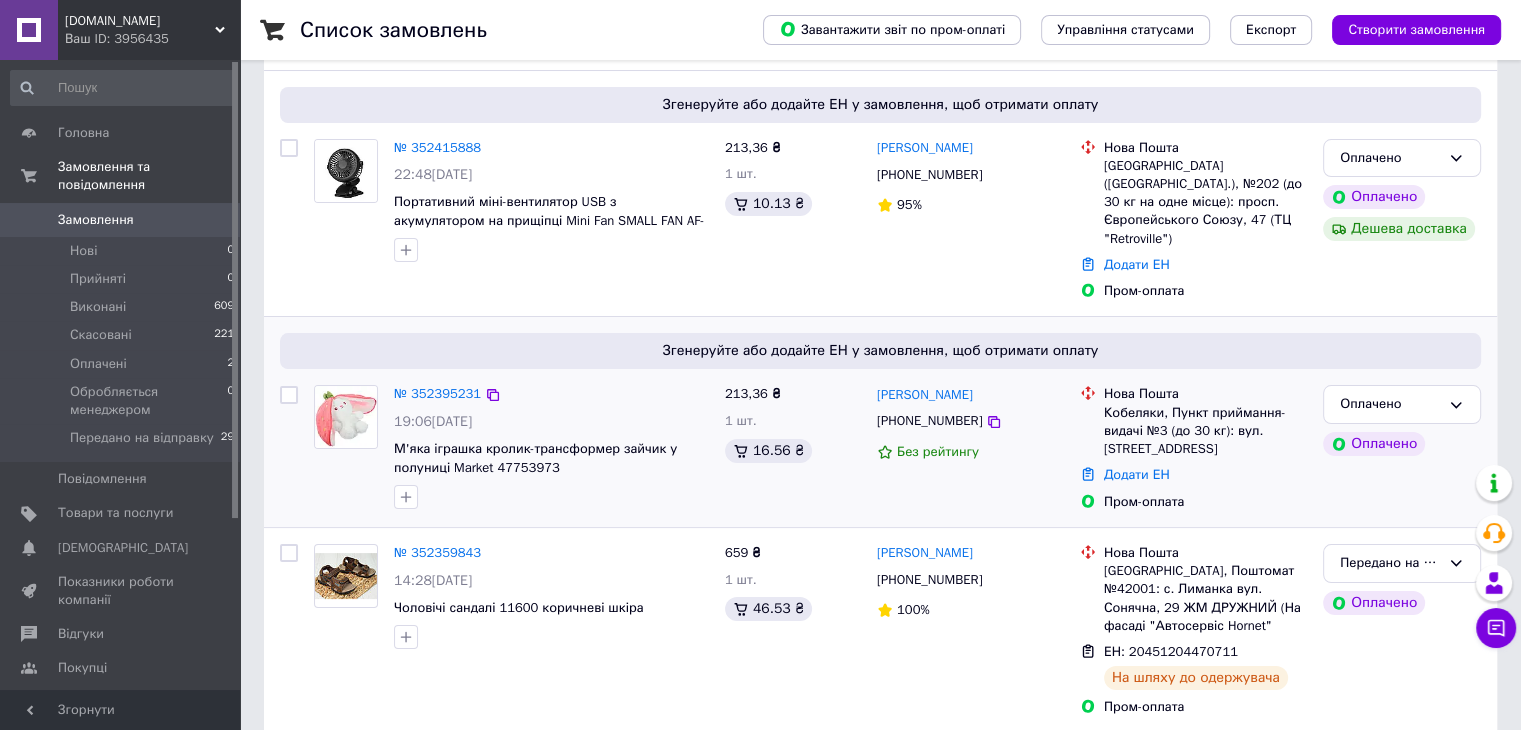 scroll, scrollTop: 100, scrollLeft: 0, axis: vertical 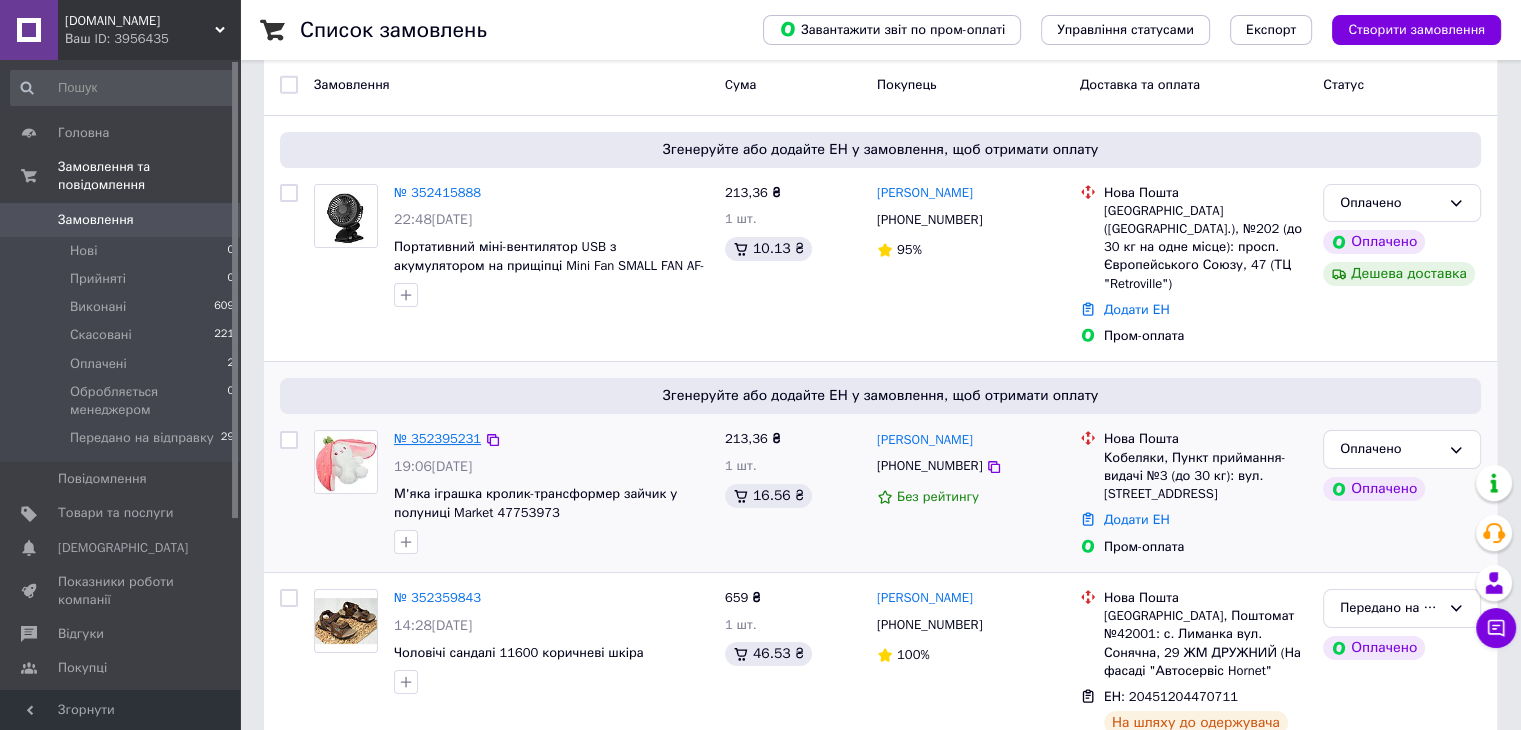 click on "№ 352395231" at bounding box center (437, 438) 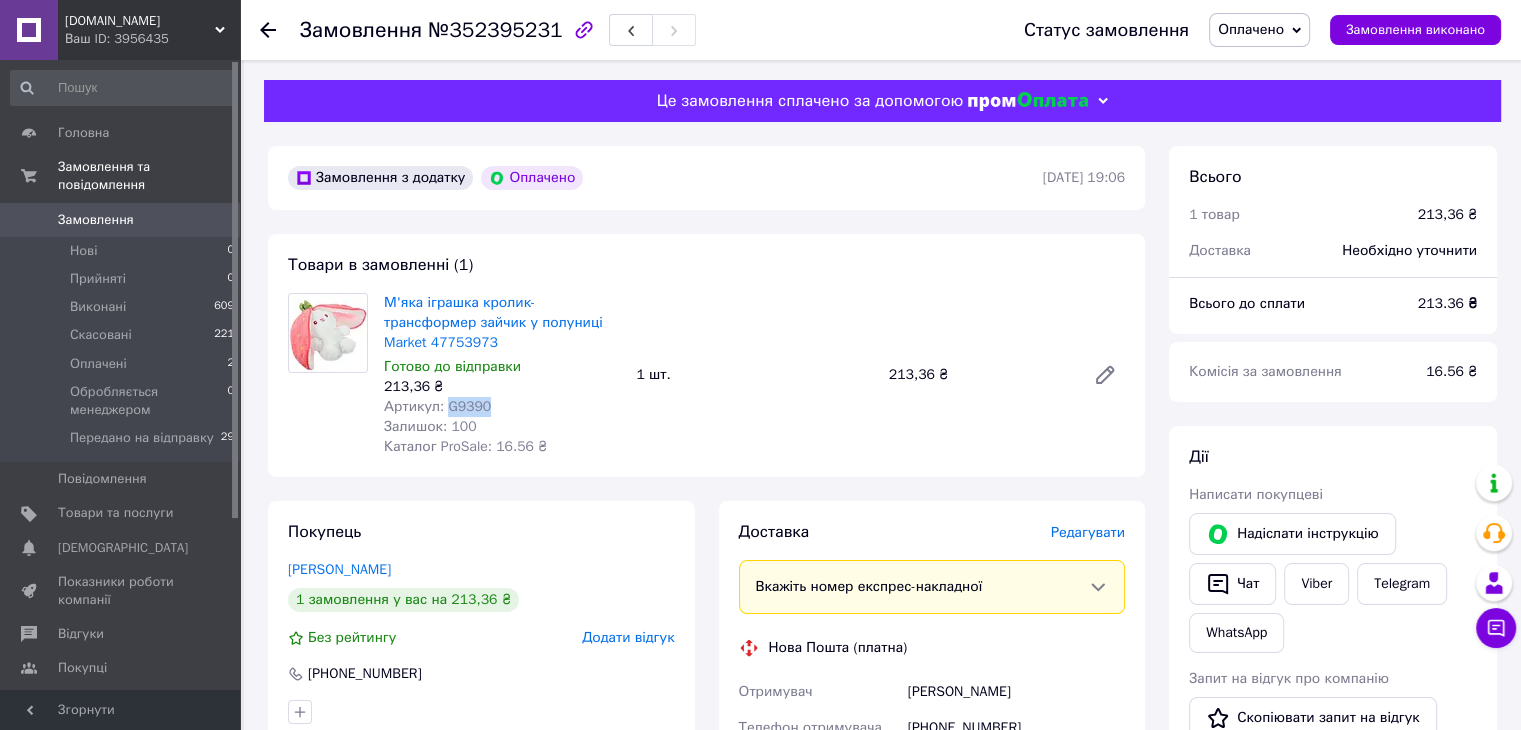 drag, startPoint x: 466, startPoint y: 388, endPoint x: 442, endPoint y: 389, distance: 24.020824 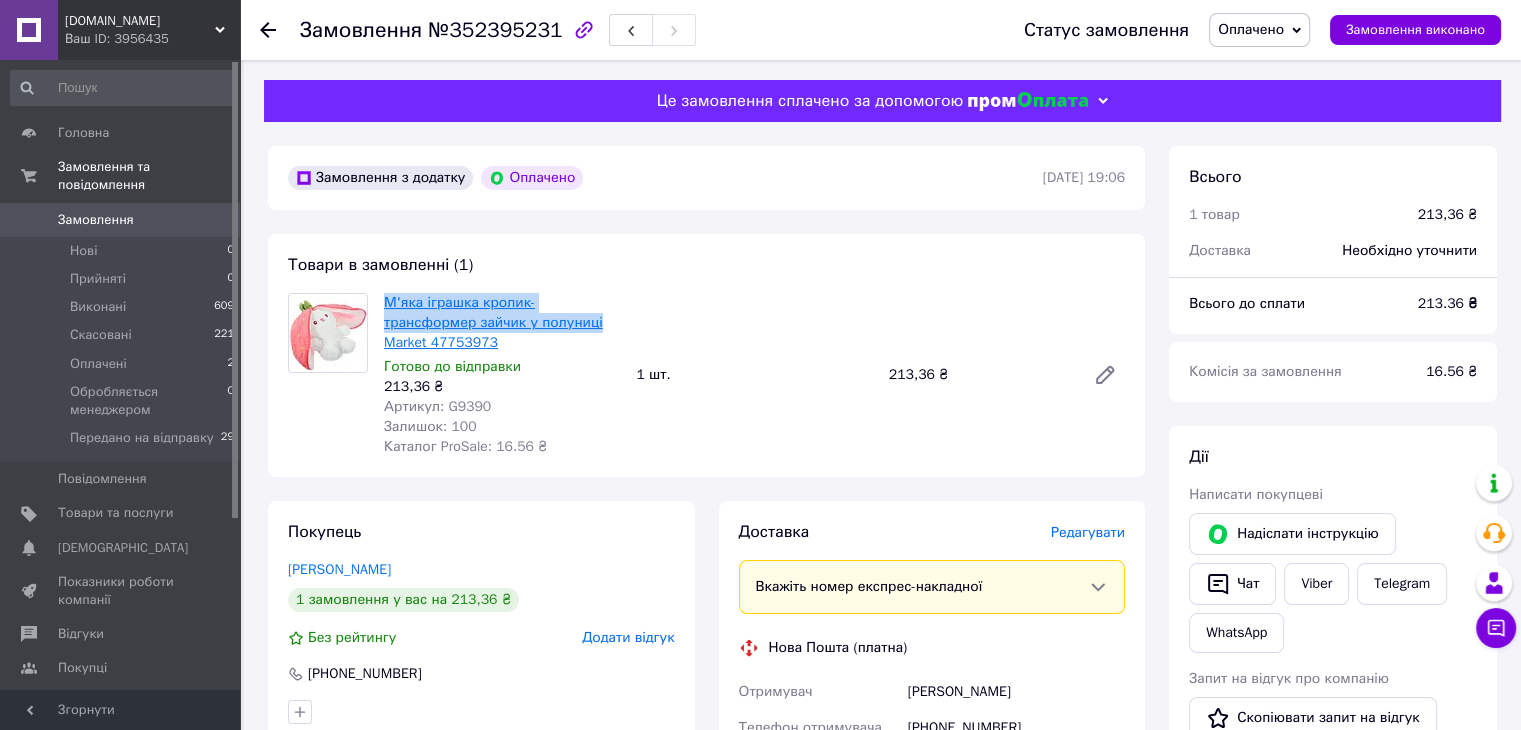 drag, startPoint x: 382, startPoint y: 301, endPoint x: 500, endPoint y: 320, distance: 119.519875 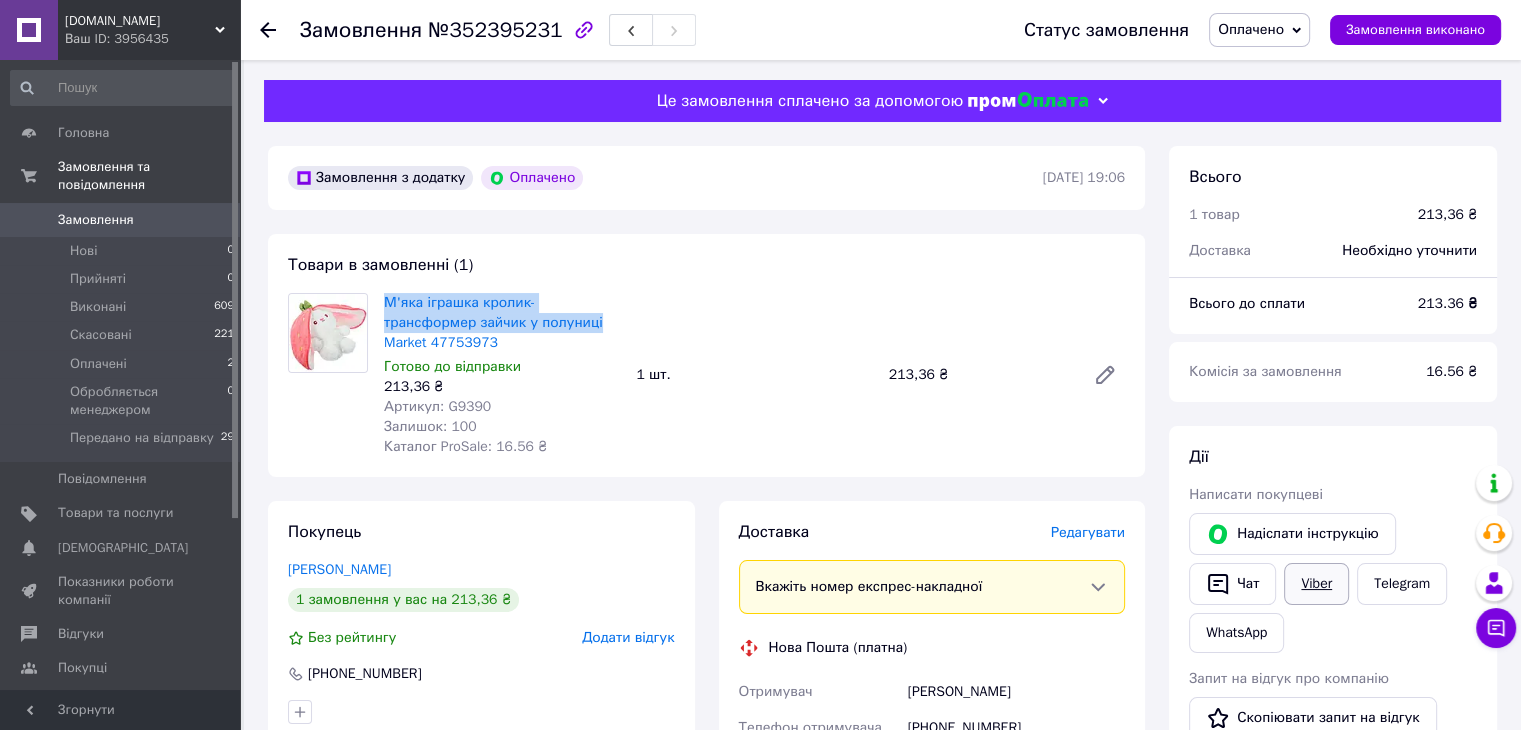 click on "Viber" at bounding box center (1316, 584) 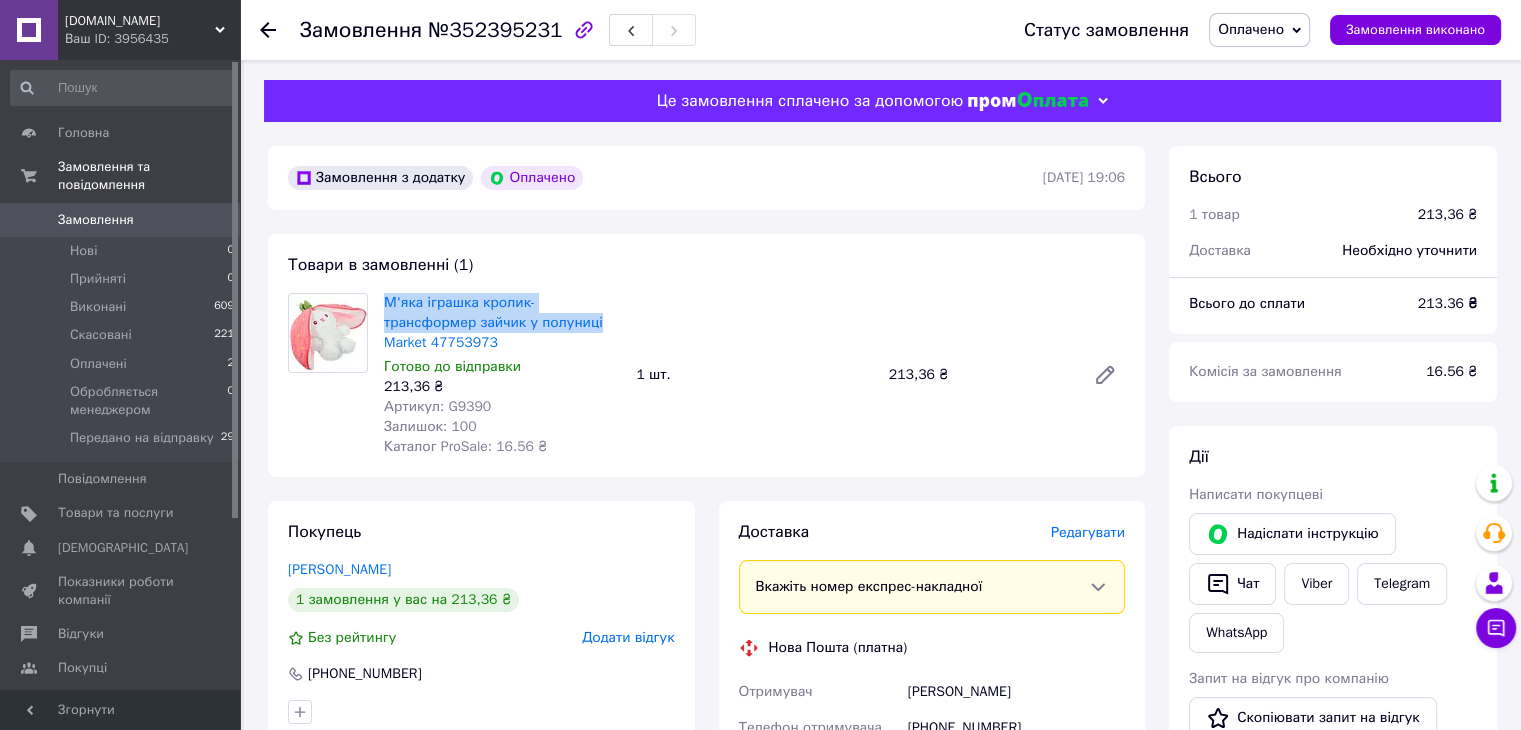 click on "Оплачено" at bounding box center [1251, 29] 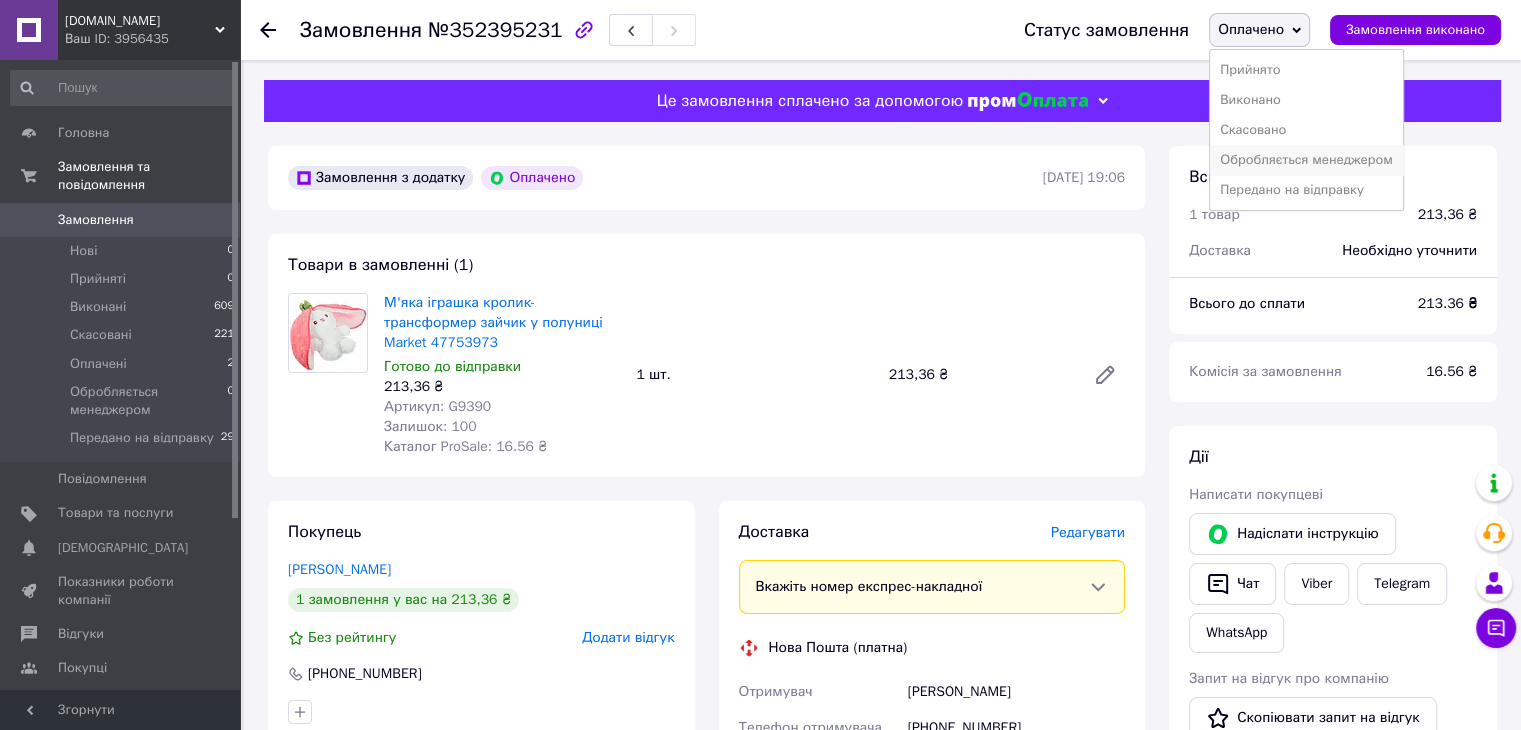 click on "Обробляється менеджером" at bounding box center (1306, 160) 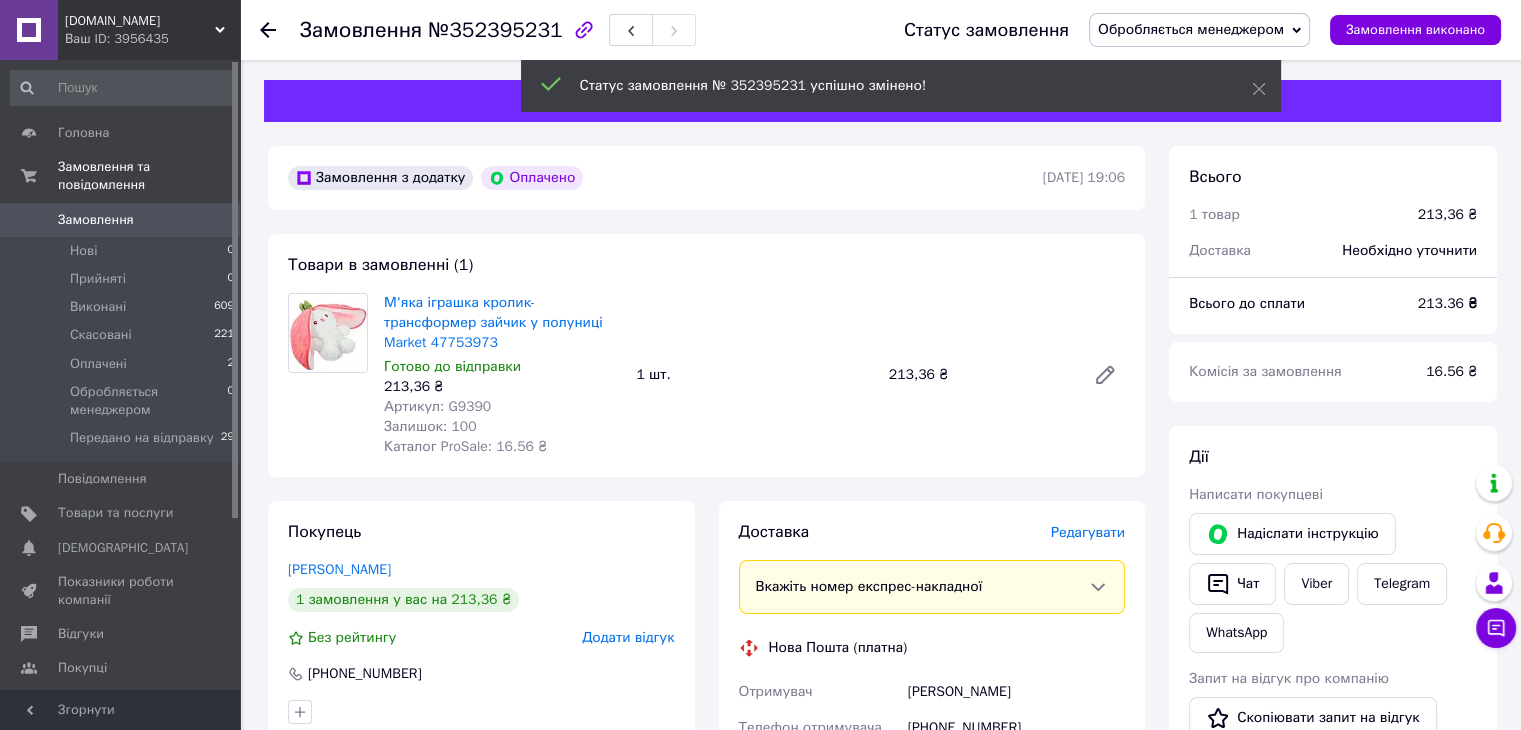 click on "№352395231" at bounding box center [495, 30] 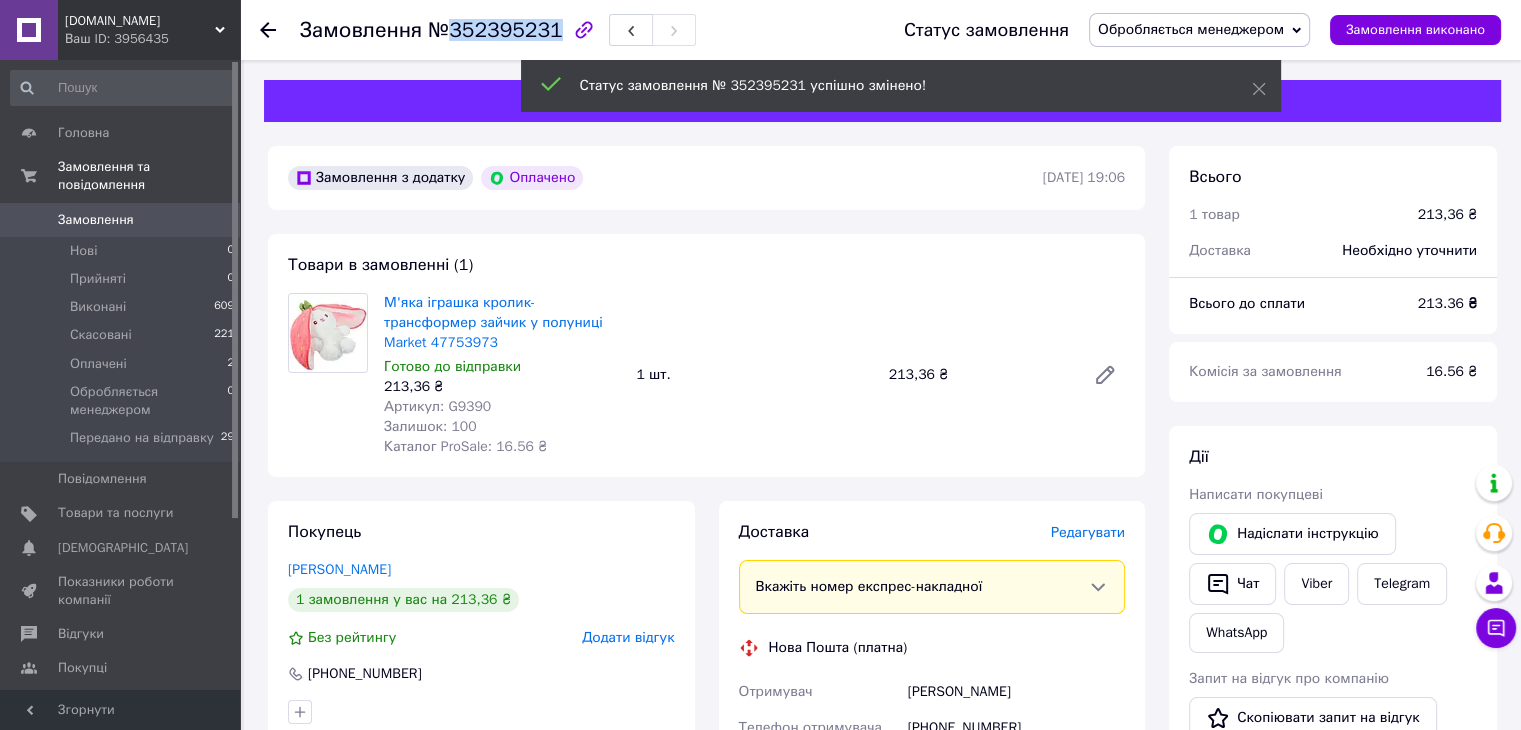 click on "№352395231" at bounding box center [495, 30] 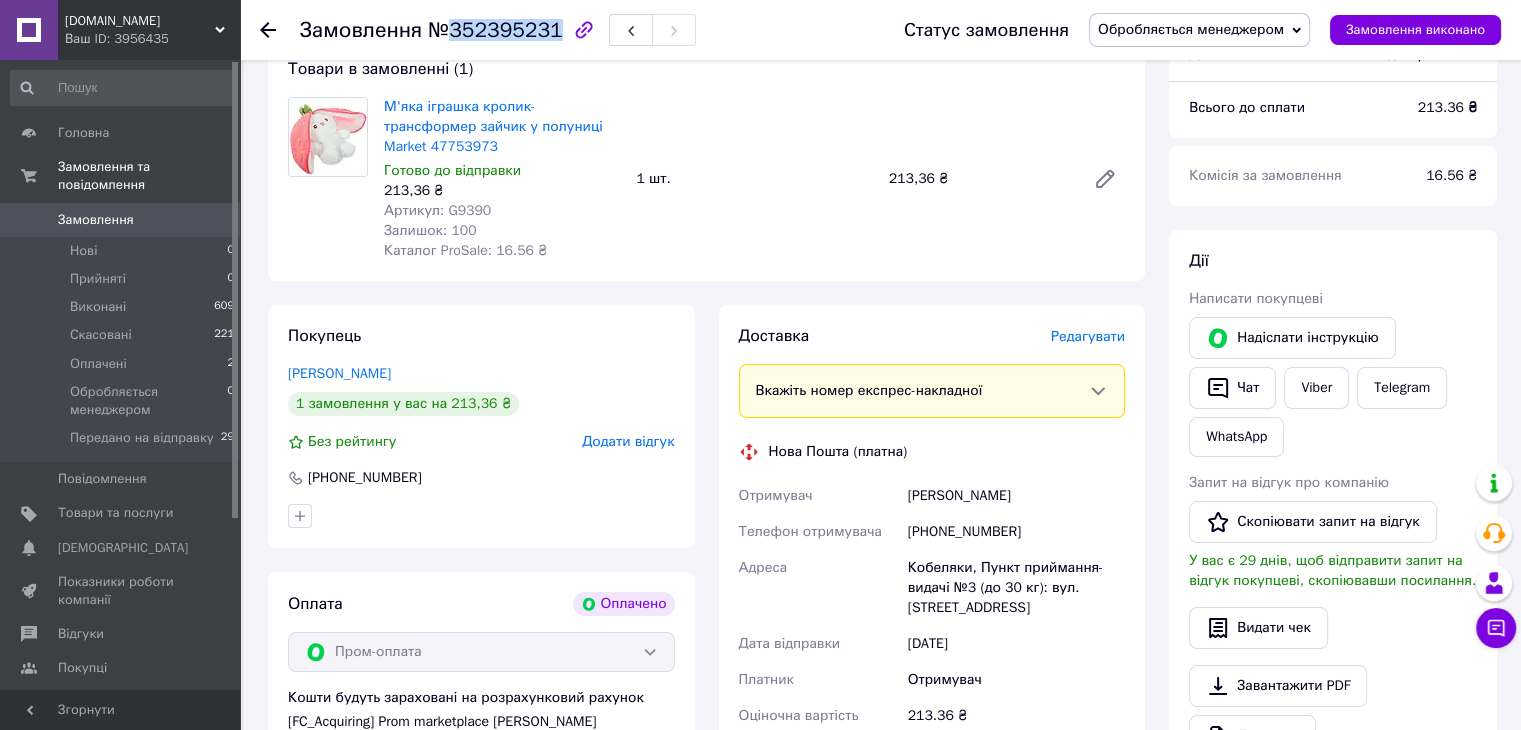 scroll, scrollTop: 200, scrollLeft: 0, axis: vertical 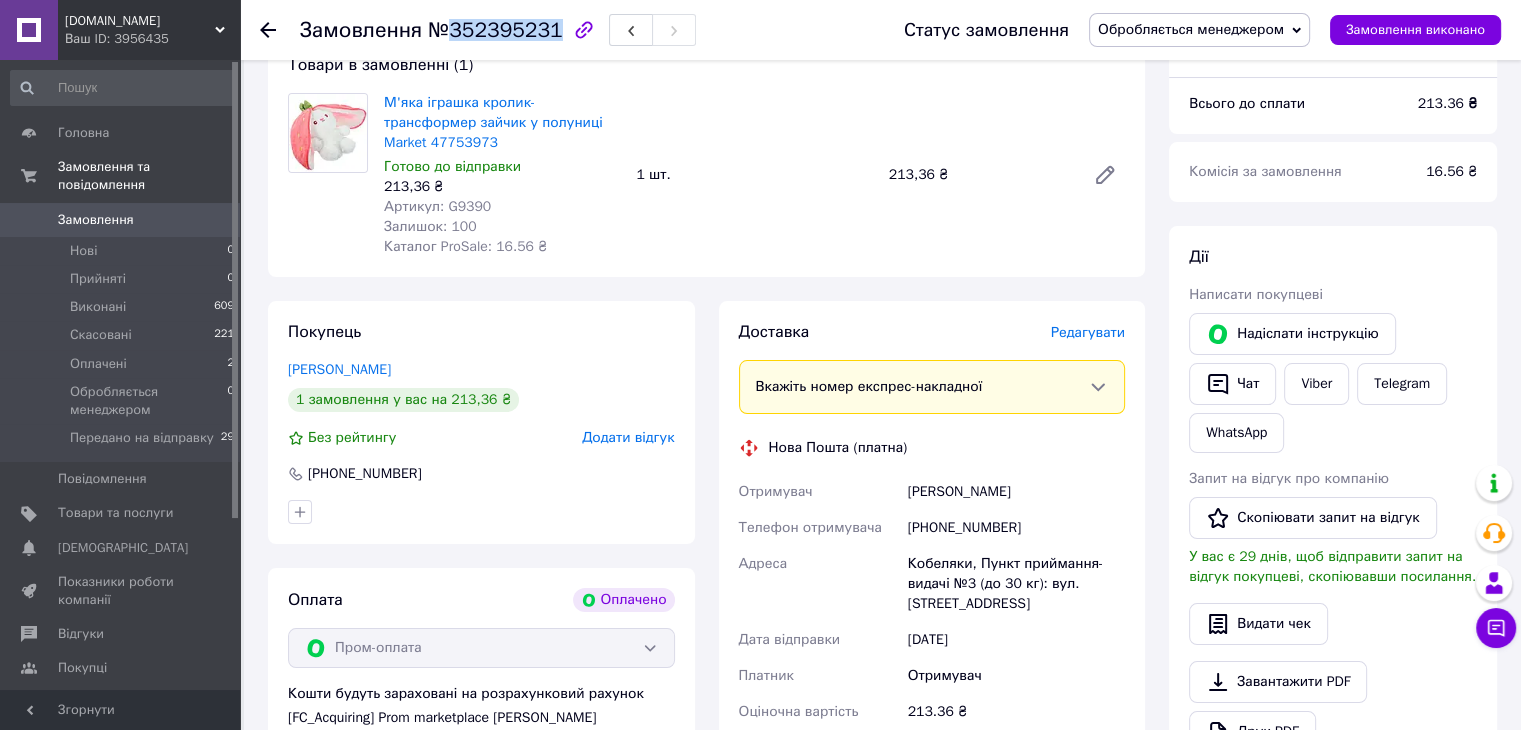 drag, startPoint x: 1029, startPoint y: 477, endPoint x: 892, endPoint y: 473, distance: 137.05838 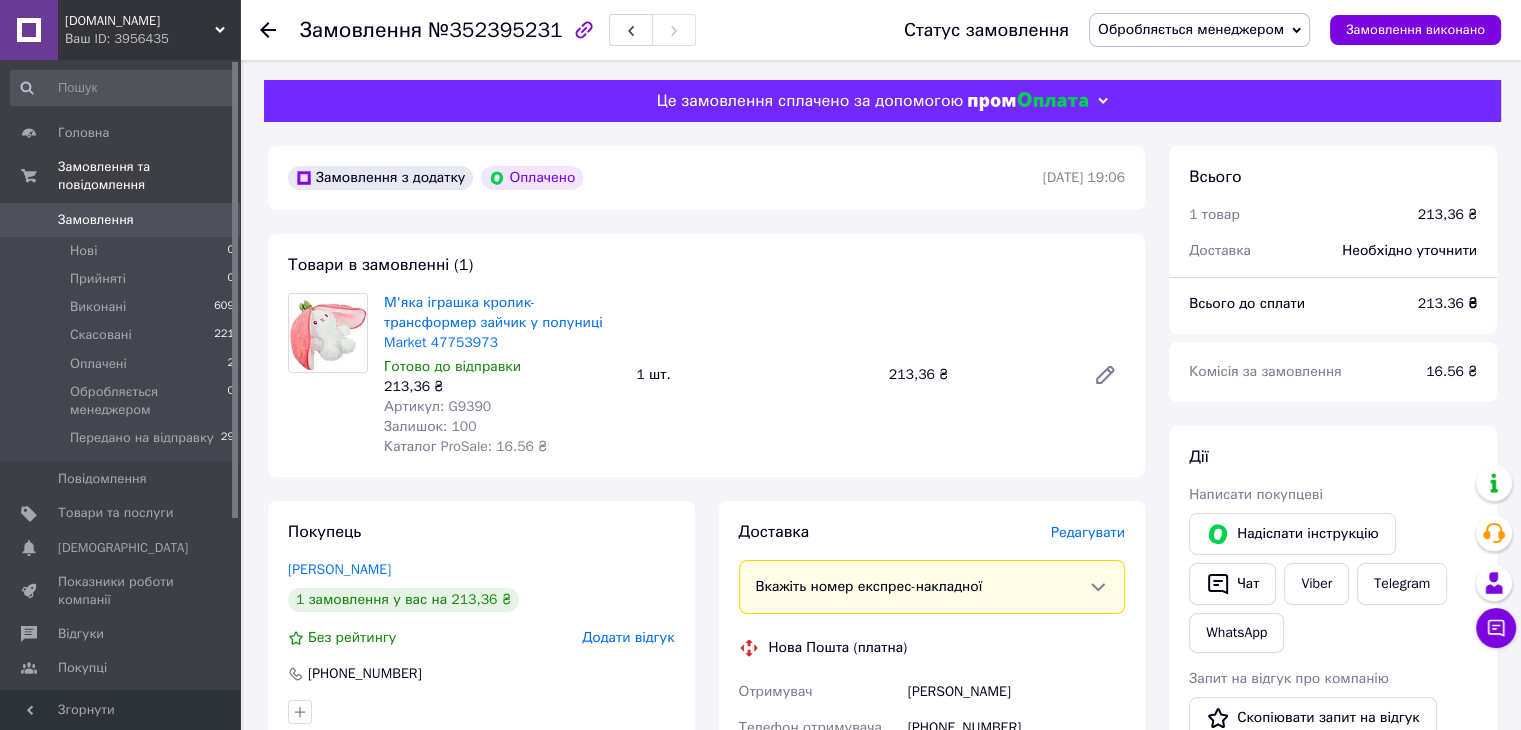 click 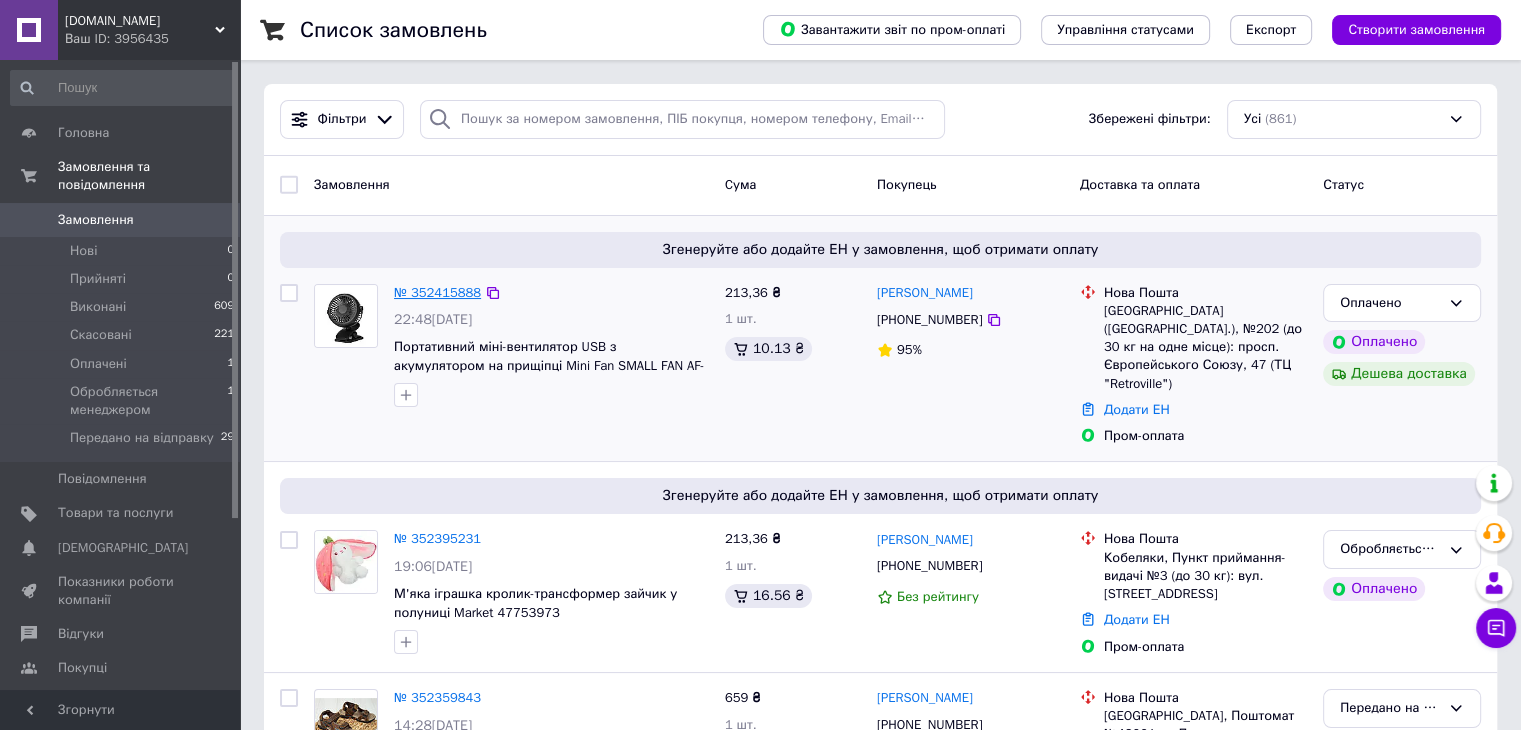 click on "№ 352415888" at bounding box center (437, 292) 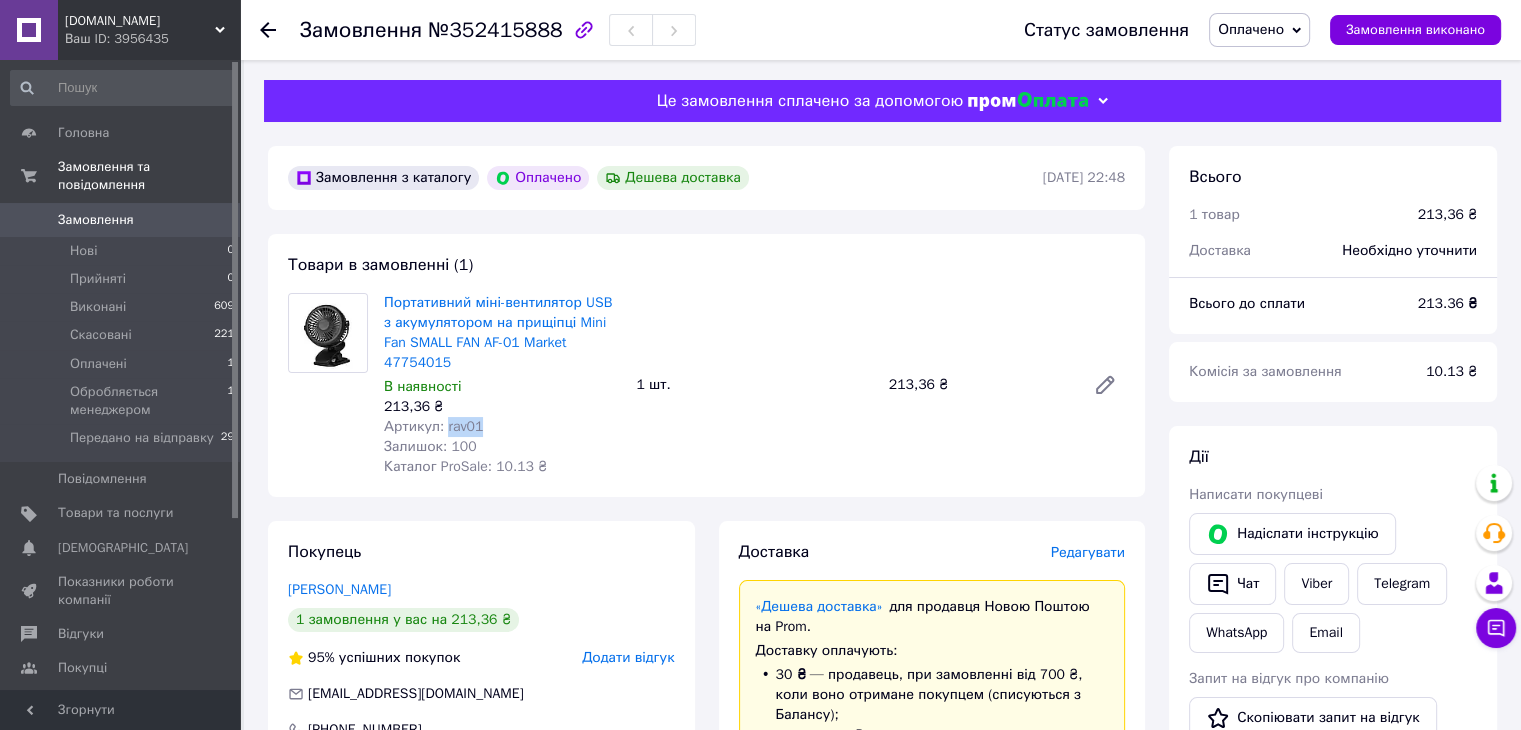 drag, startPoint x: 487, startPoint y: 407, endPoint x: 444, endPoint y: 409, distance: 43.046486 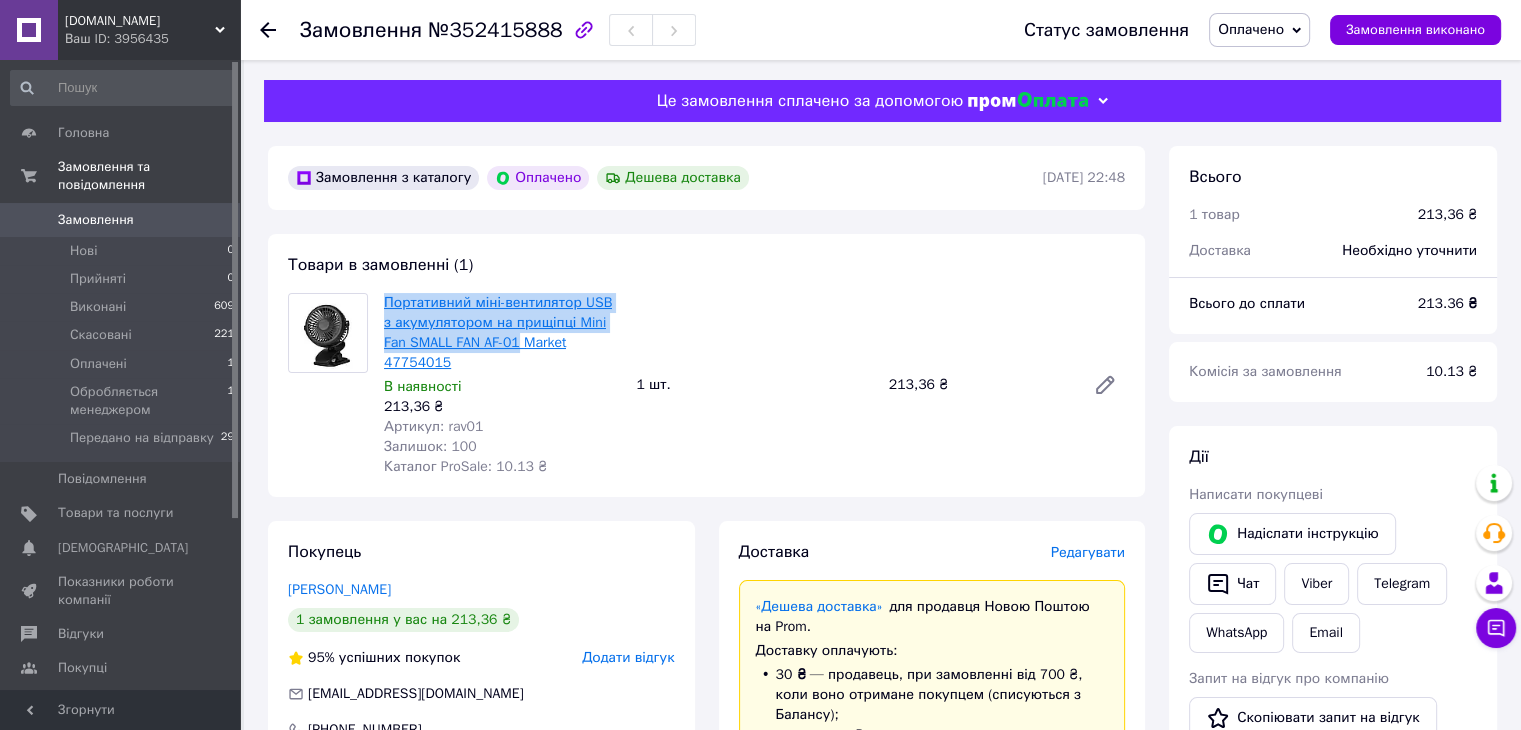 drag, startPoint x: 379, startPoint y: 296, endPoint x: 496, endPoint y: 343, distance: 126.08727 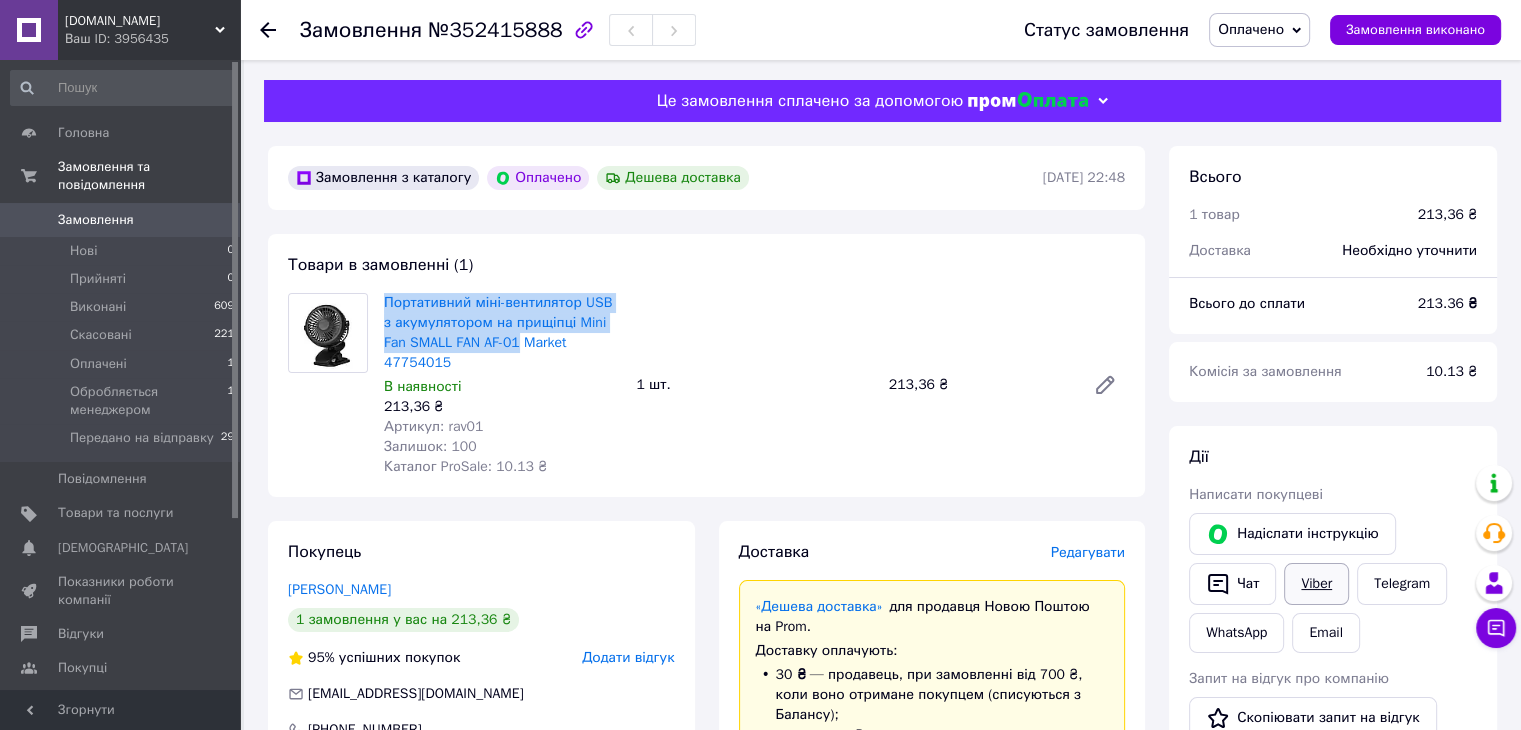 click on "Viber" at bounding box center [1316, 584] 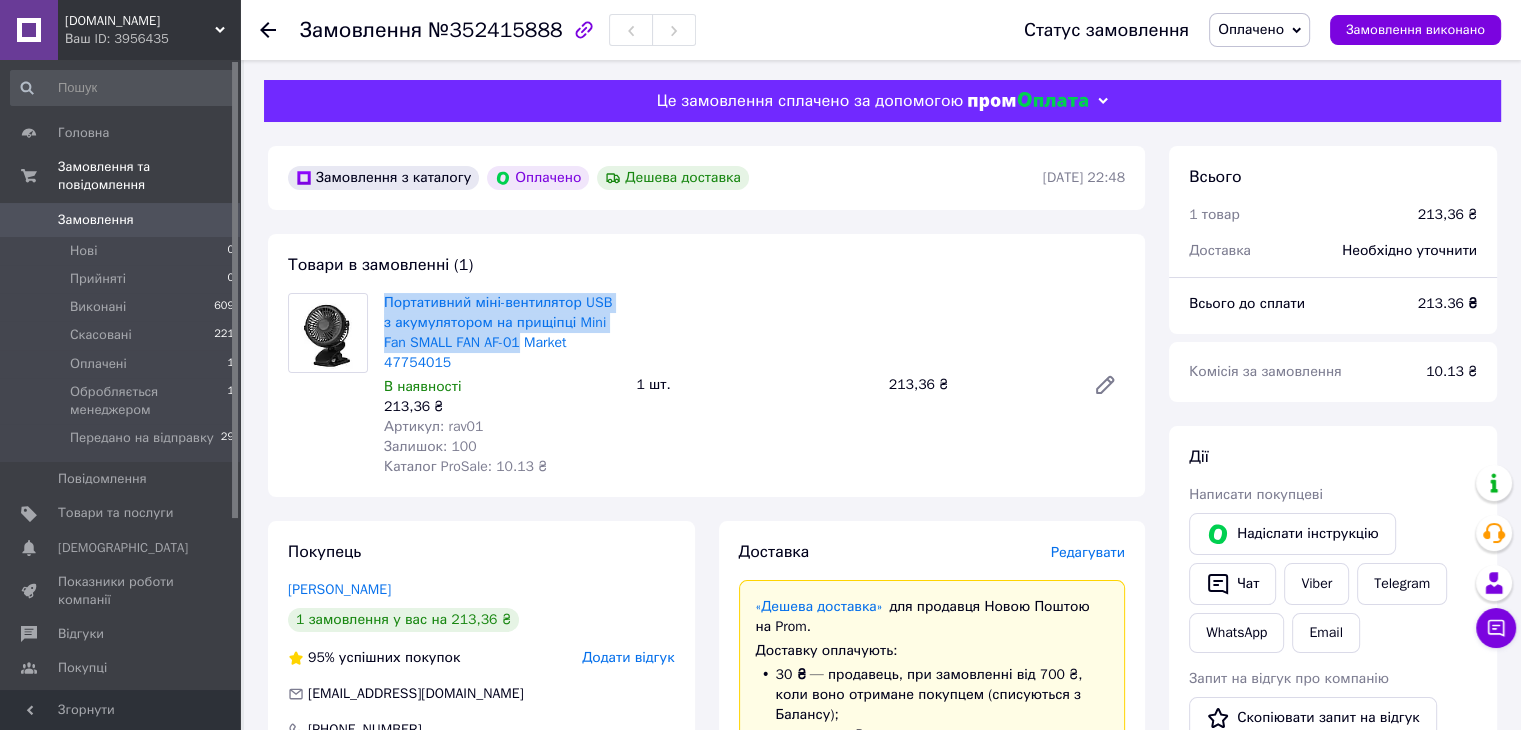 click on "Оплачено" at bounding box center (1251, 29) 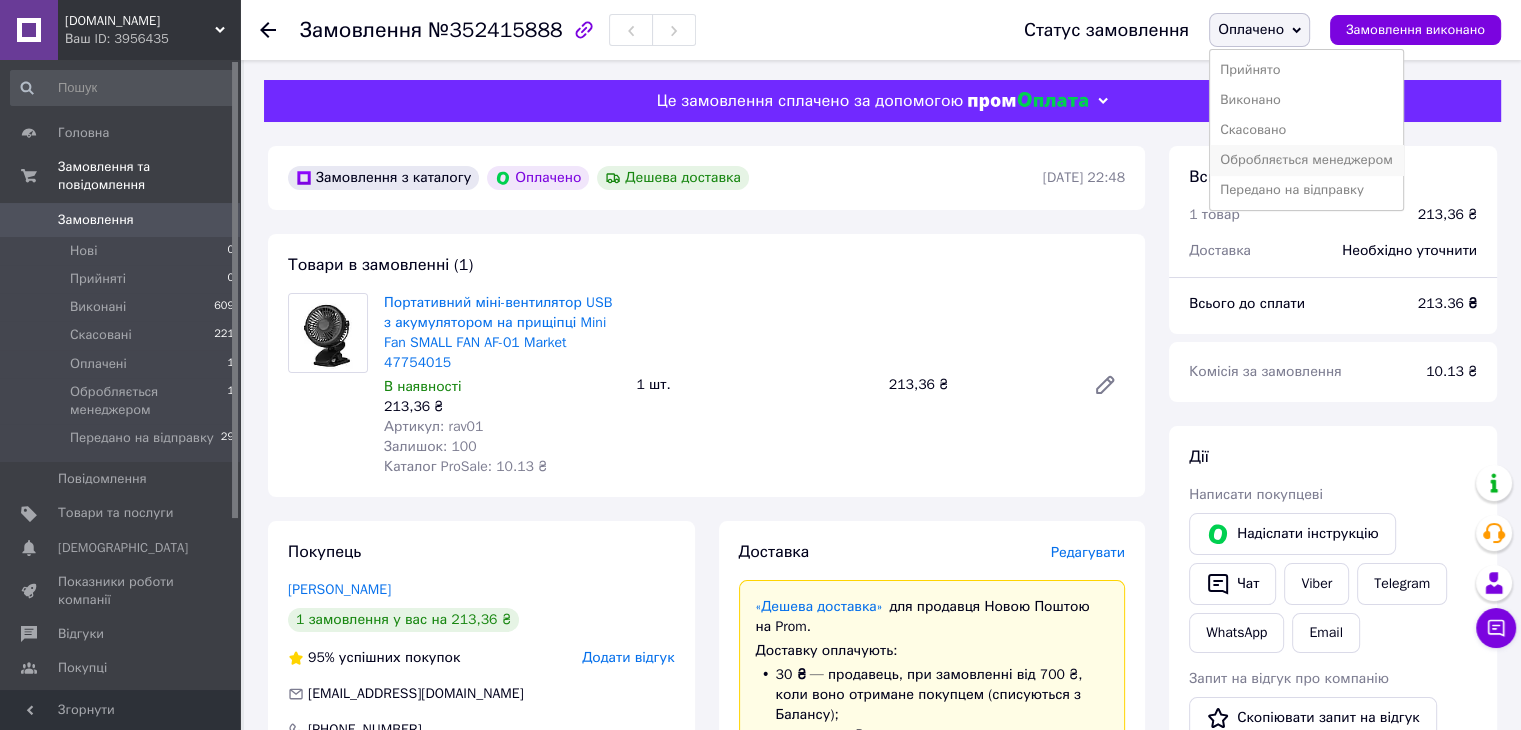 click on "Обробляється менеджером" at bounding box center [1306, 160] 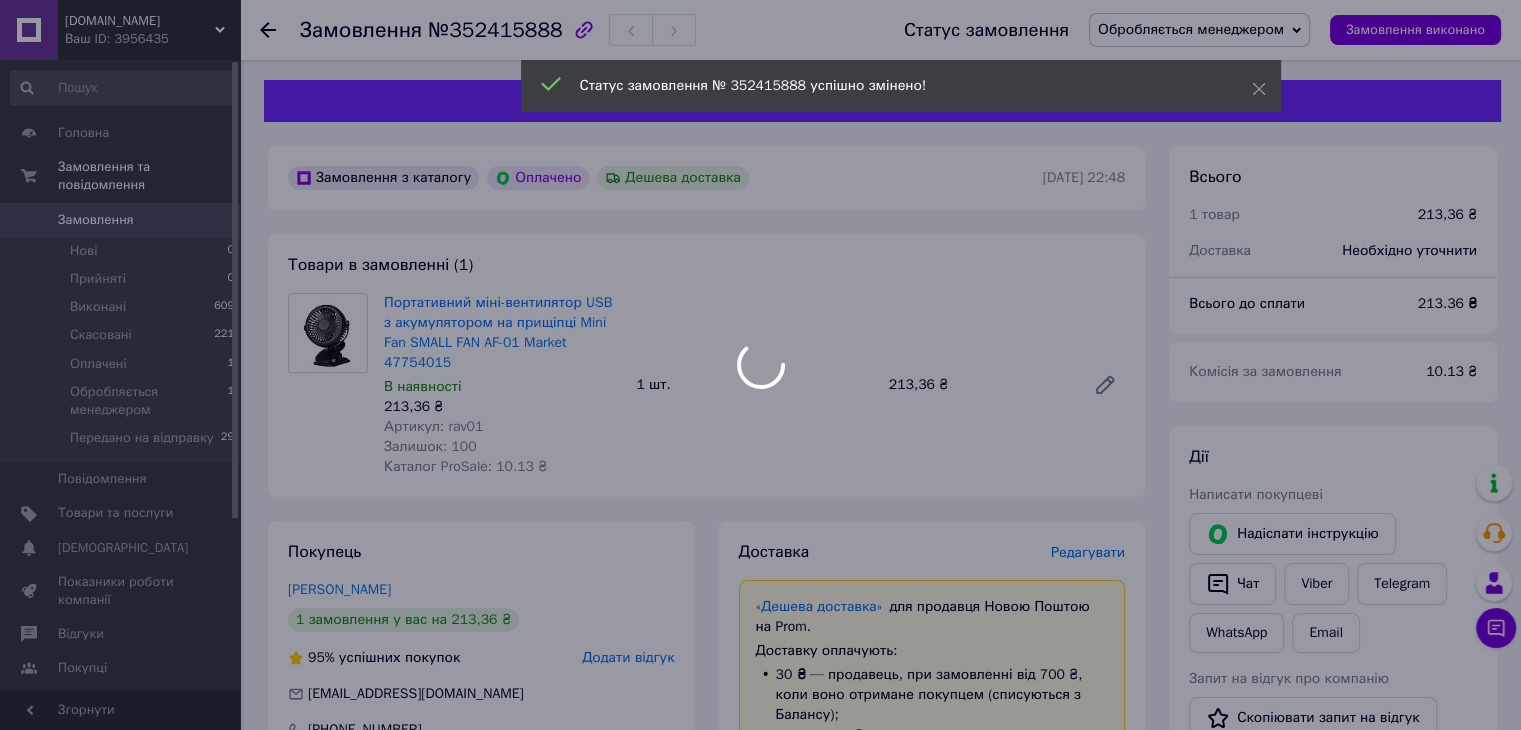 click at bounding box center (760, 365) 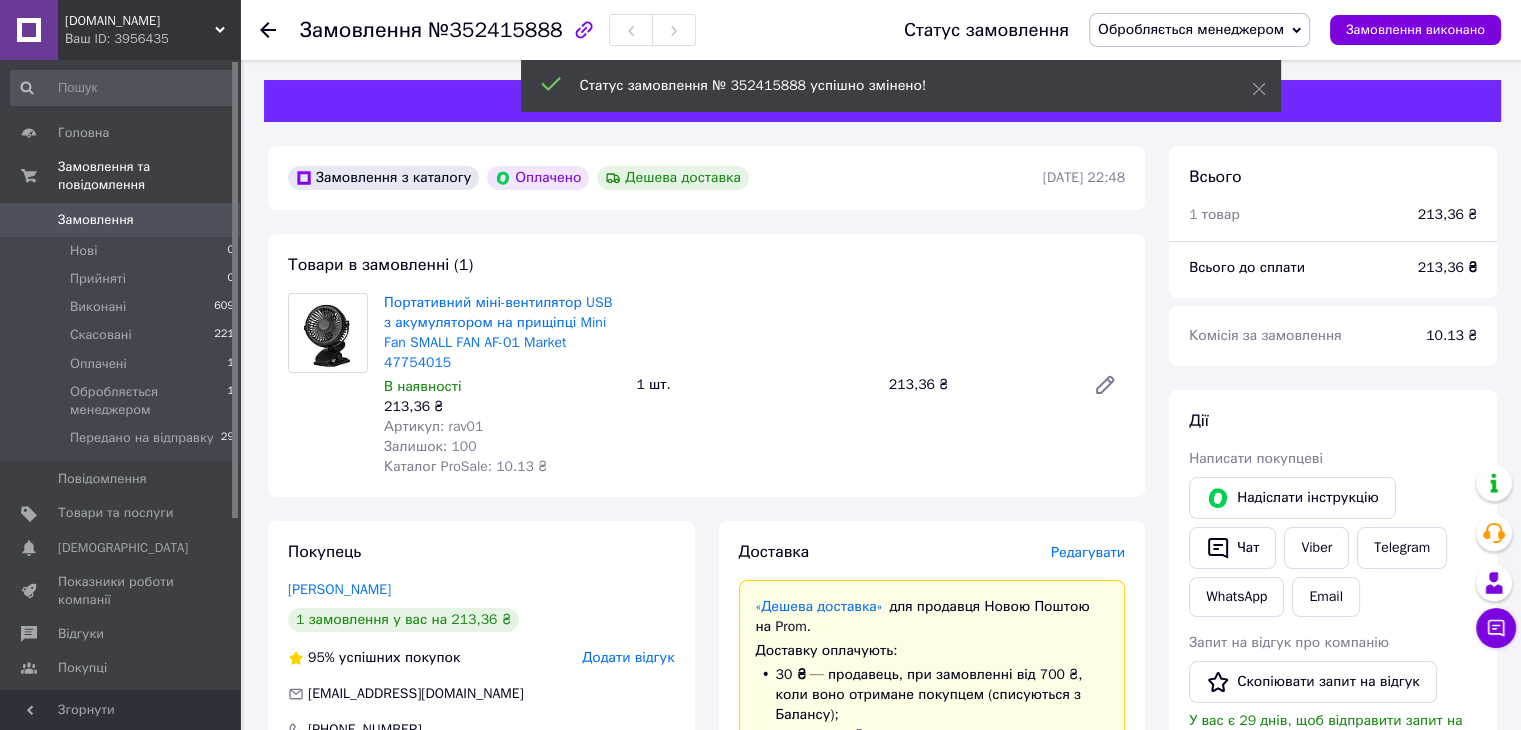 click on "№352415888" at bounding box center [495, 30] 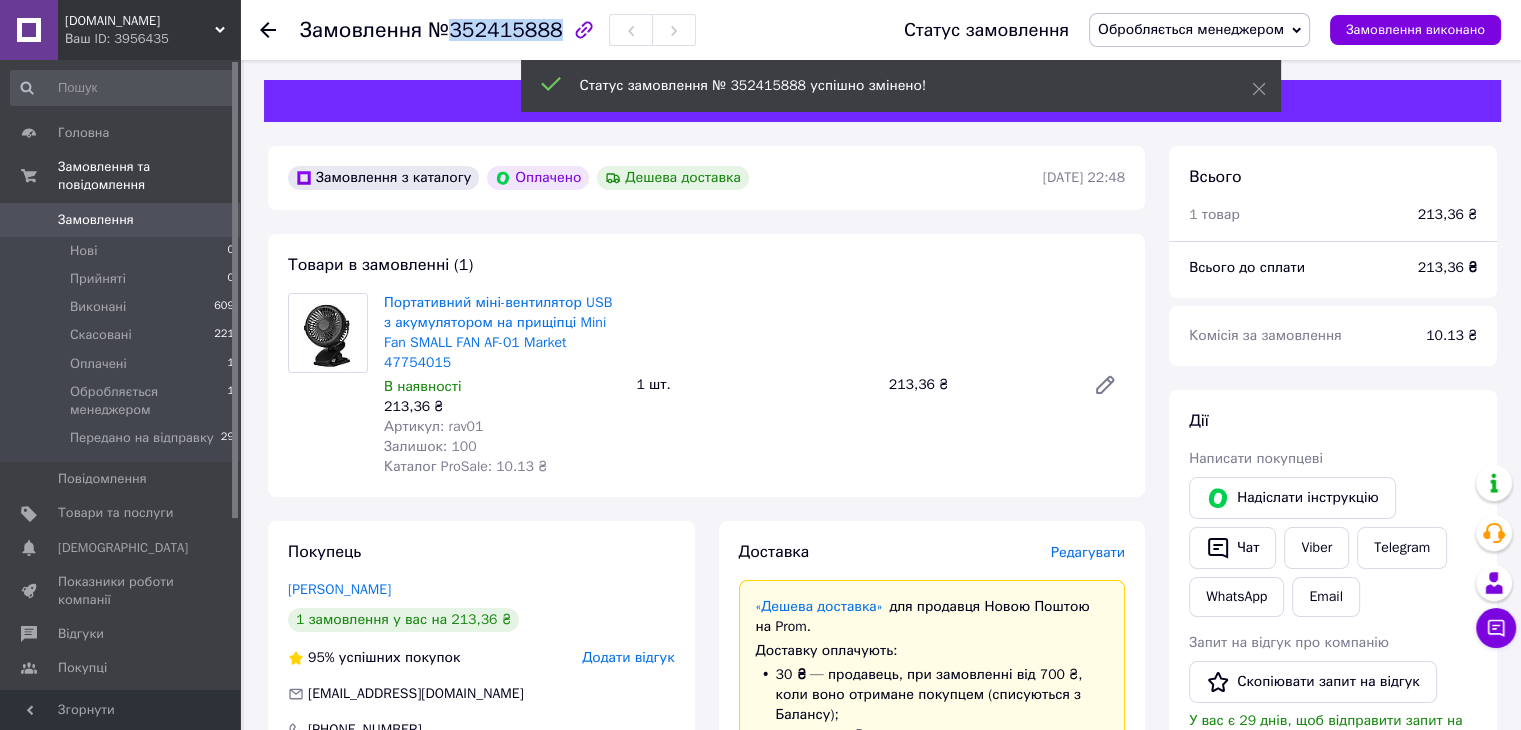 click on "№352415888" at bounding box center (495, 30) 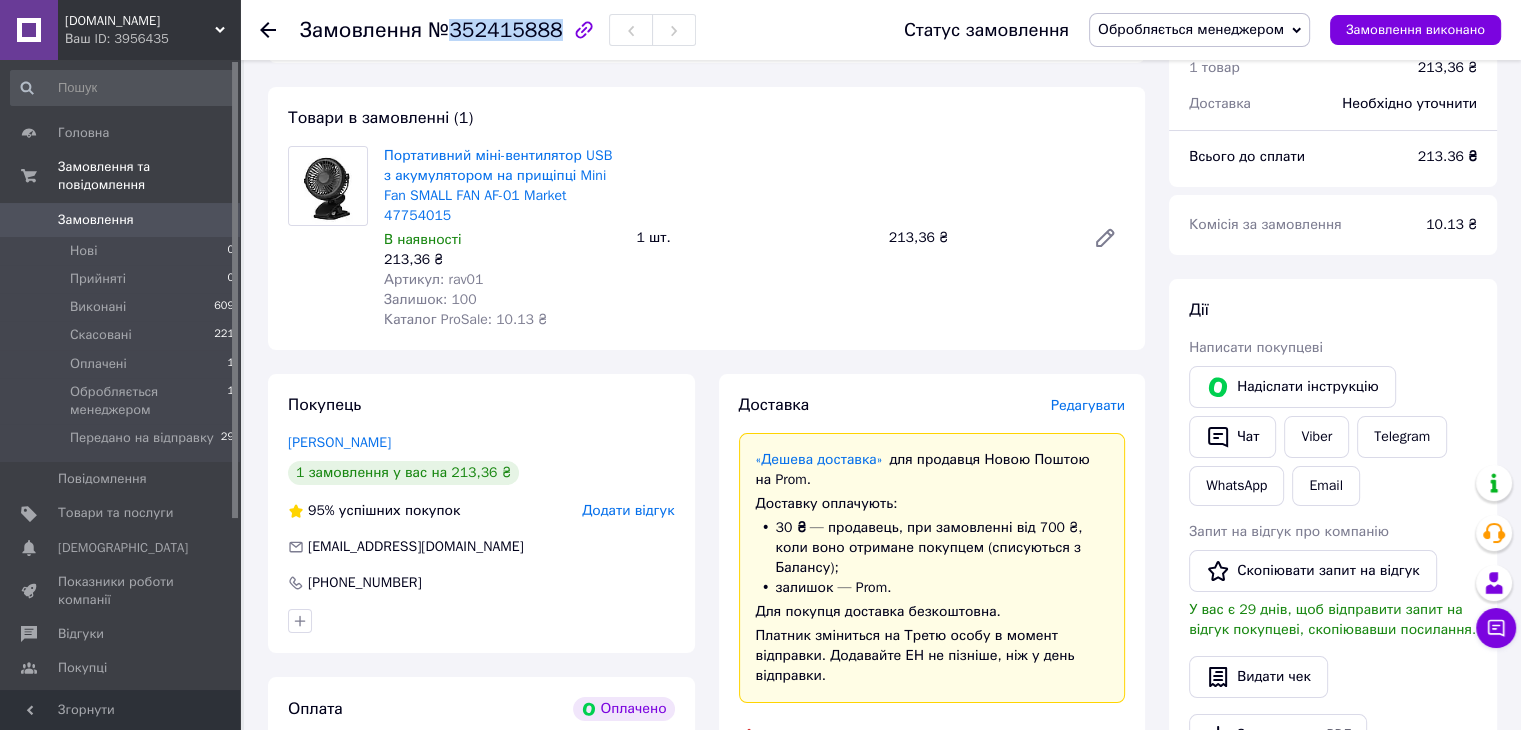 scroll, scrollTop: 400, scrollLeft: 0, axis: vertical 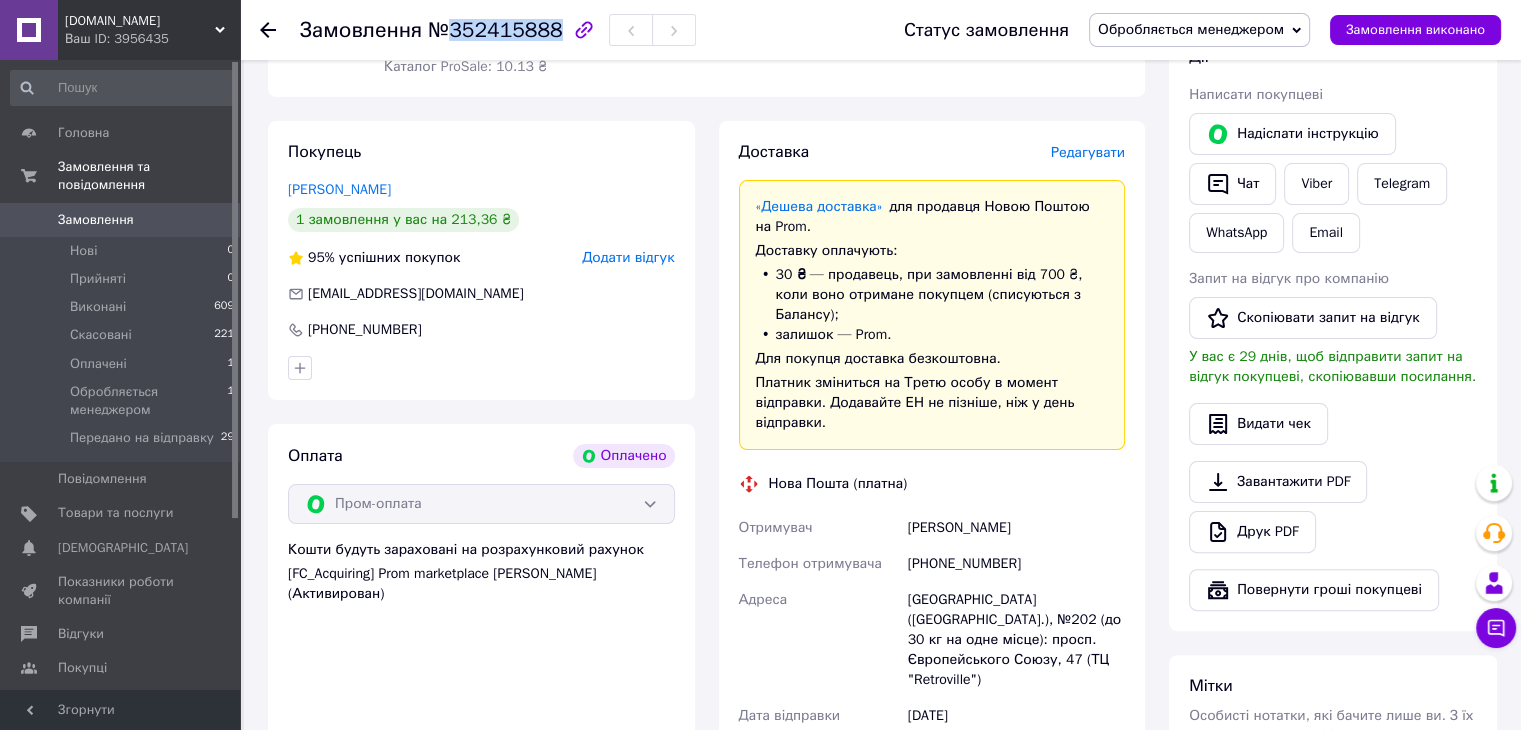 drag, startPoint x: 1073, startPoint y: 498, endPoint x: 879, endPoint y: 496, distance: 194.01031 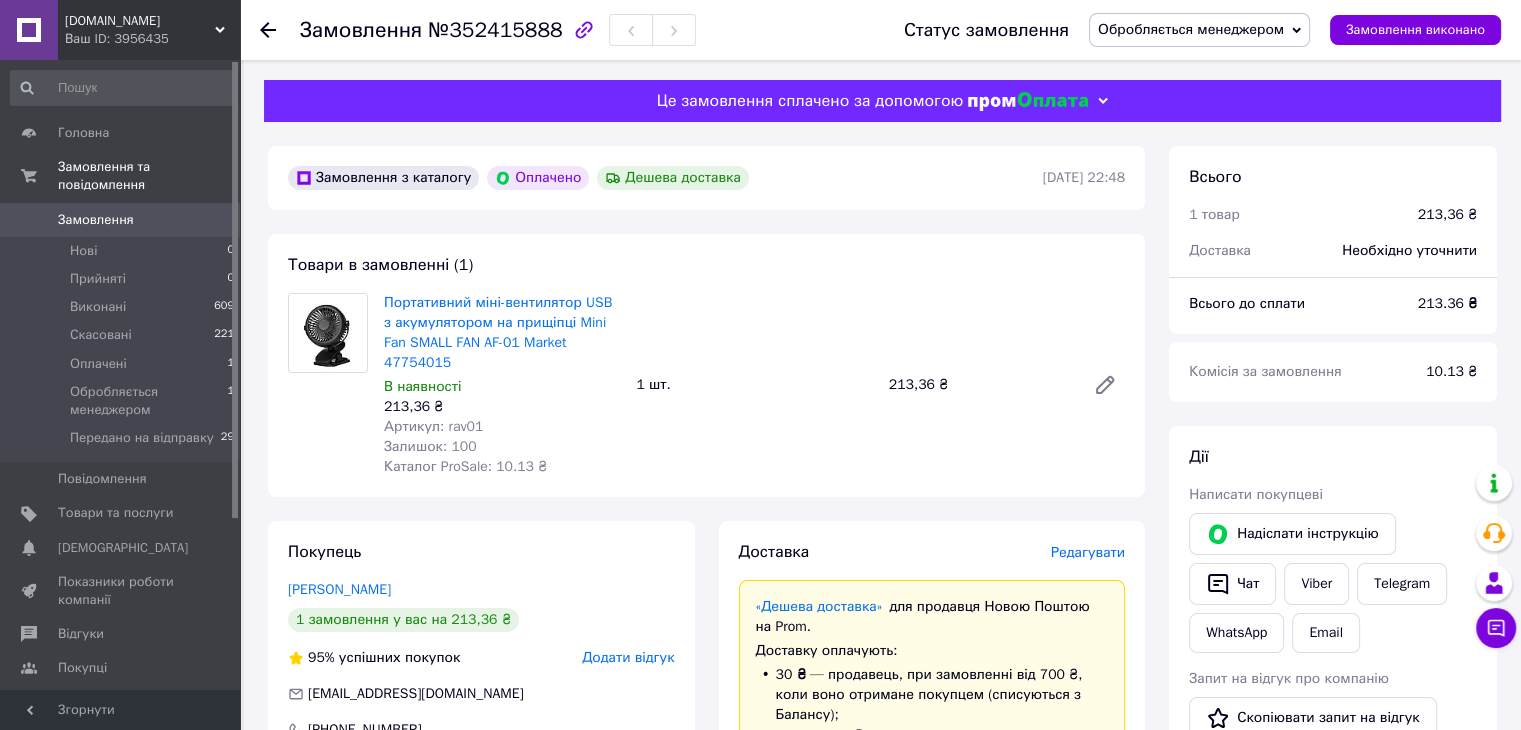 click on "[DOMAIN_NAME]" at bounding box center (140, 21) 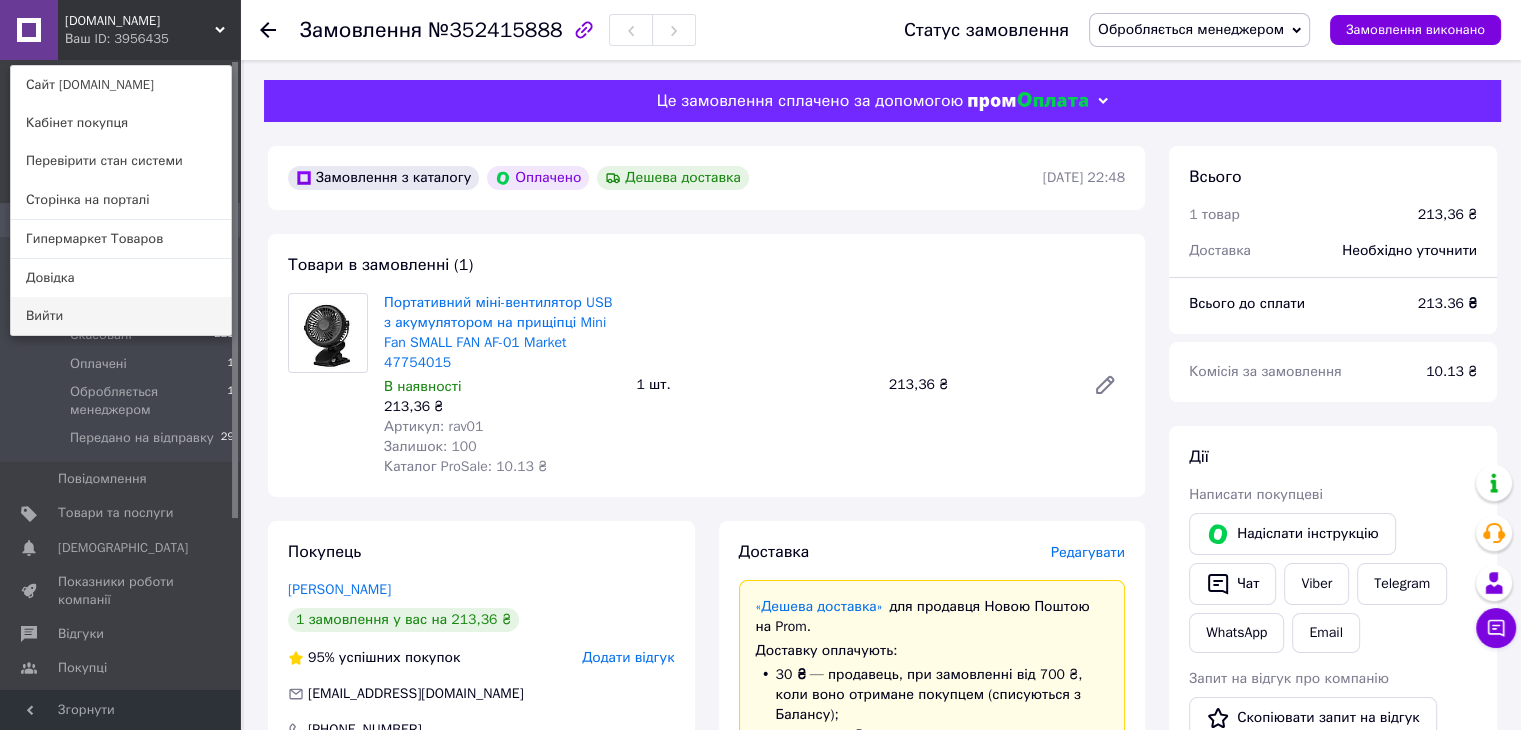 click on "Вийти" at bounding box center (121, 316) 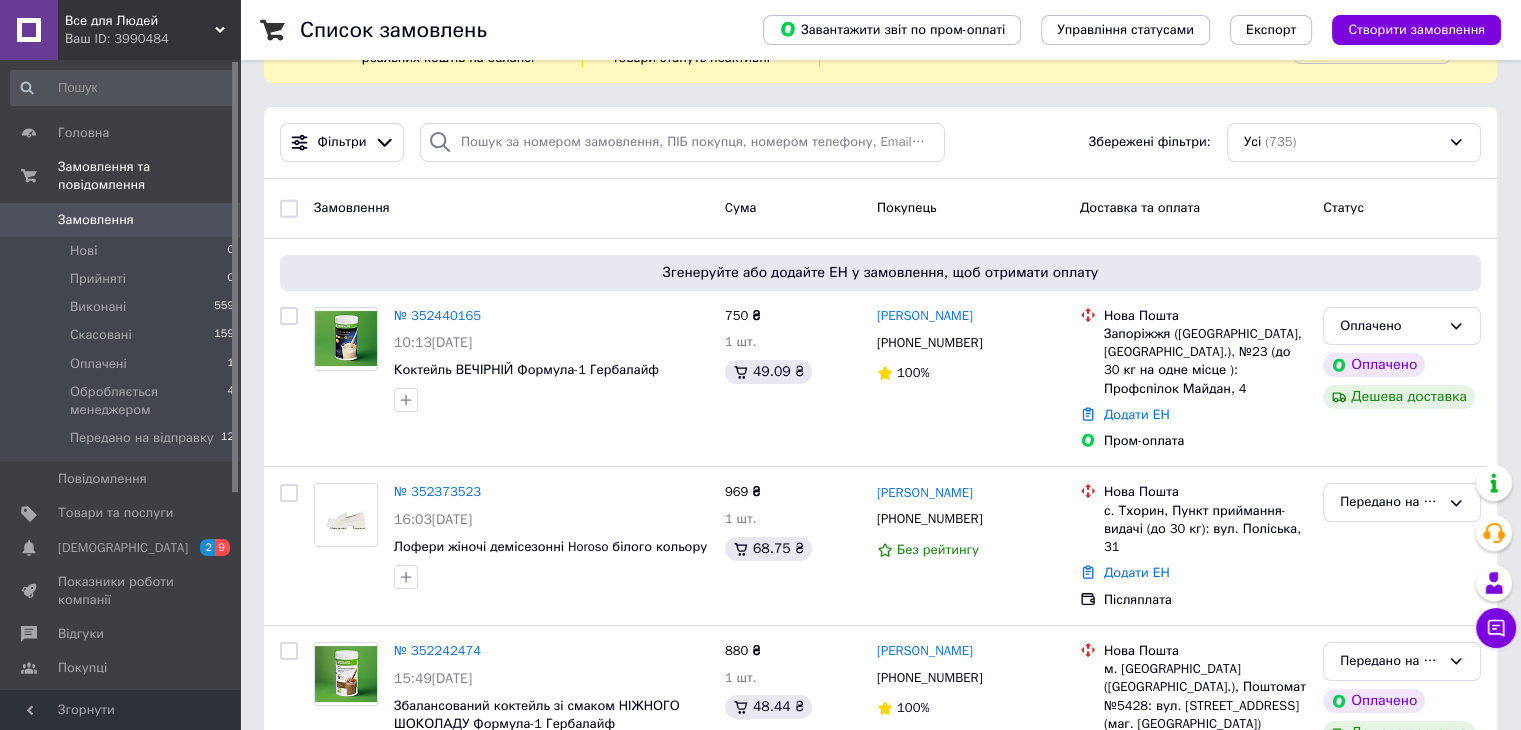 scroll, scrollTop: 100, scrollLeft: 0, axis: vertical 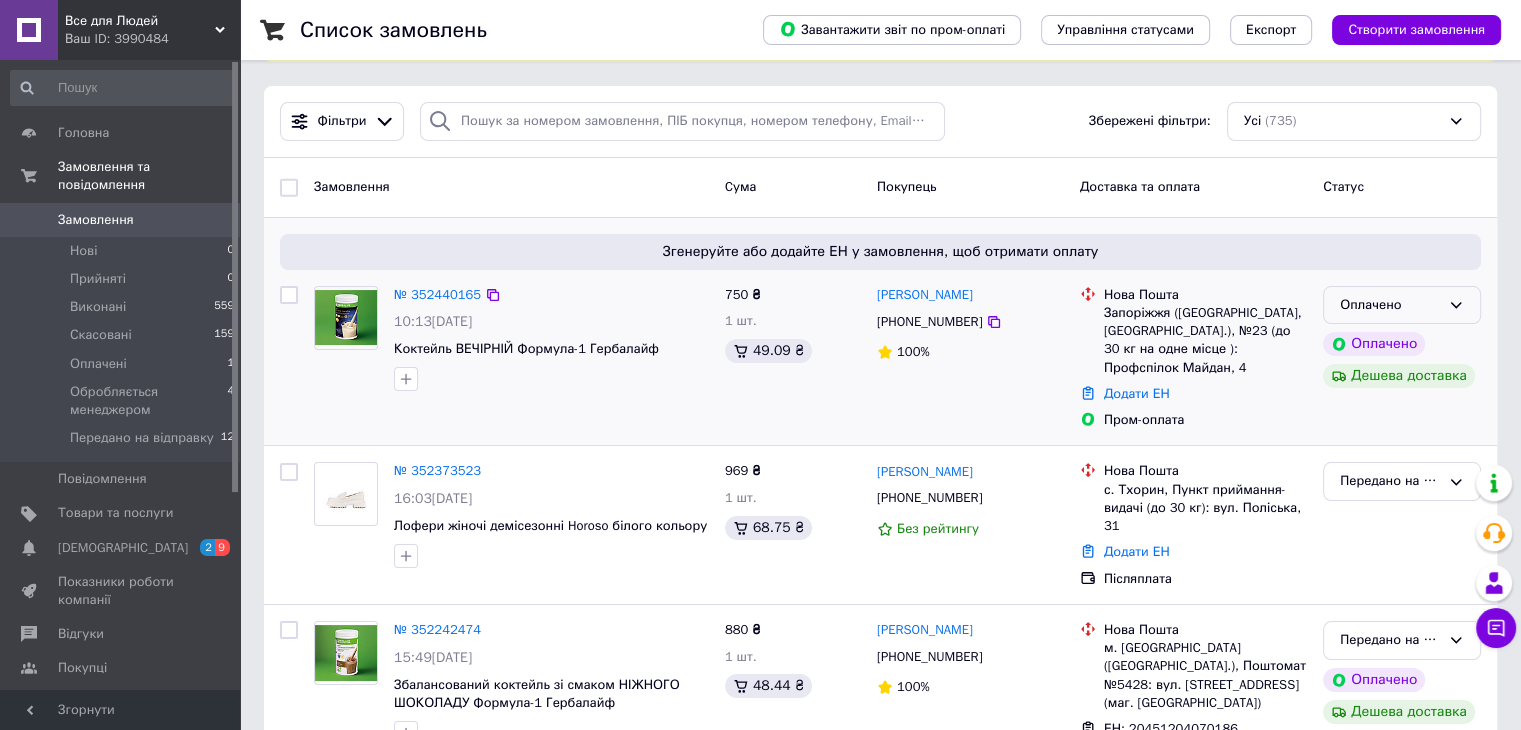 click on "Оплачено" at bounding box center [1390, 305] 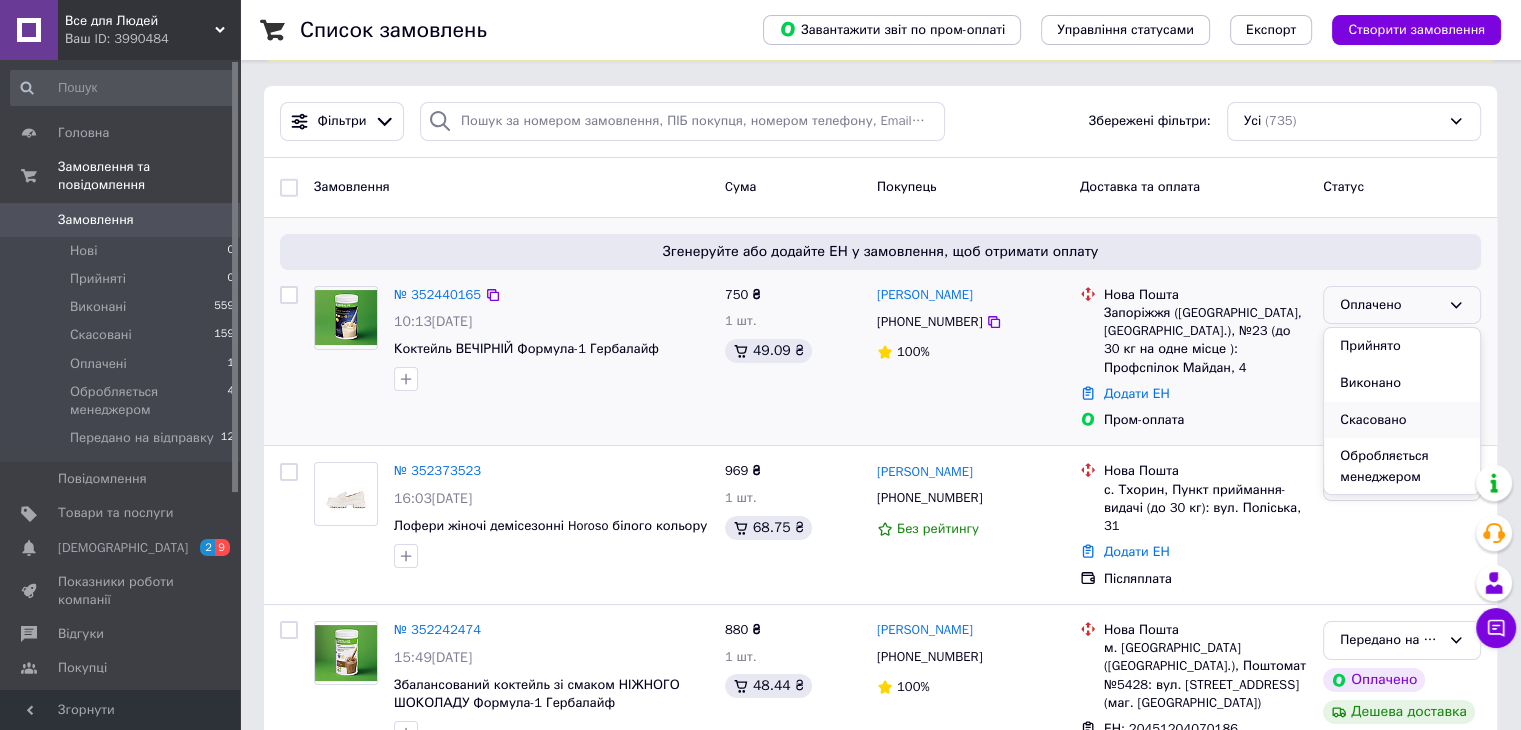 scroll, scrollTop: 58, scrollLeft: 0, axis: vertical 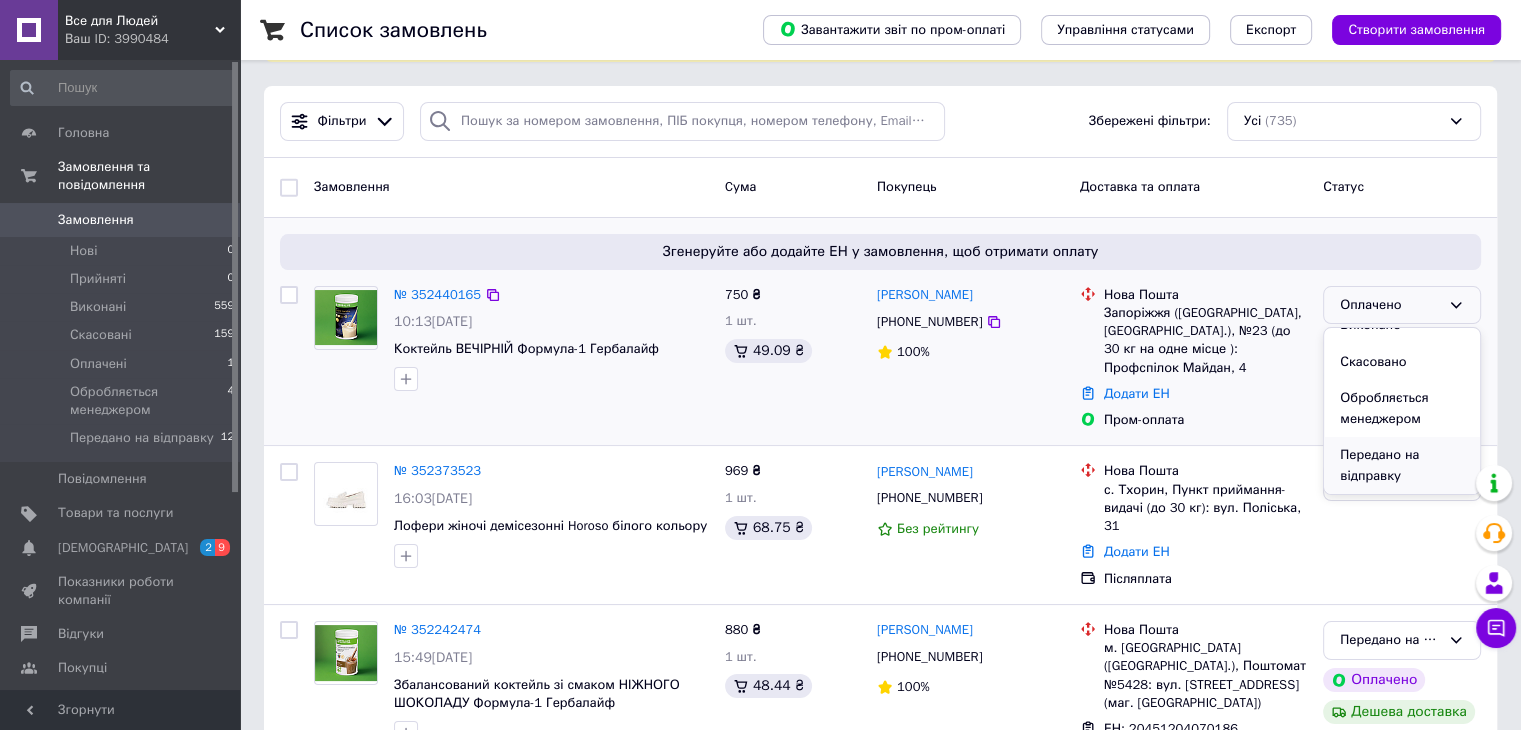 click on "Передано на відправку" at bounding box center (1402, 465) 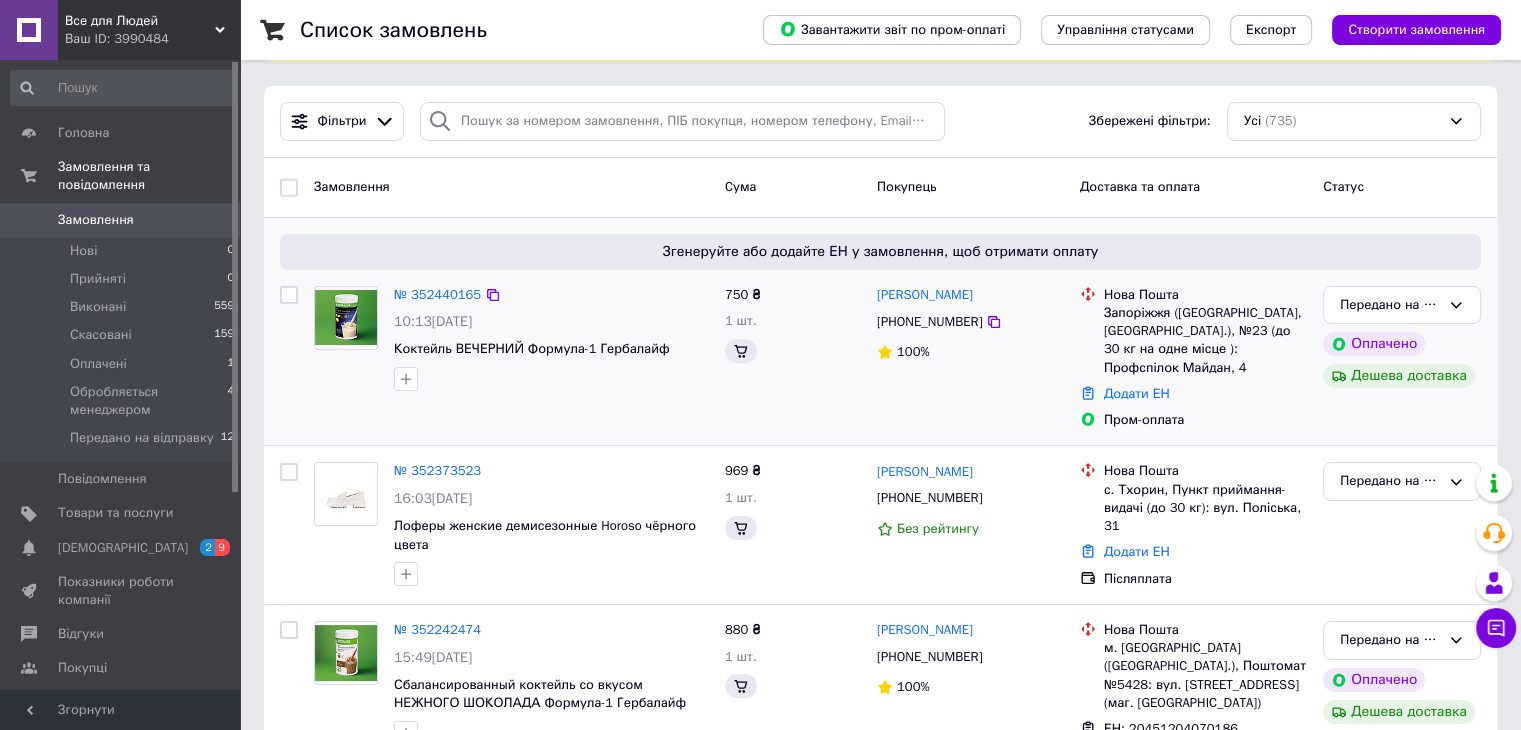 click on "№ 352440165" at bounding box center (437, 294) 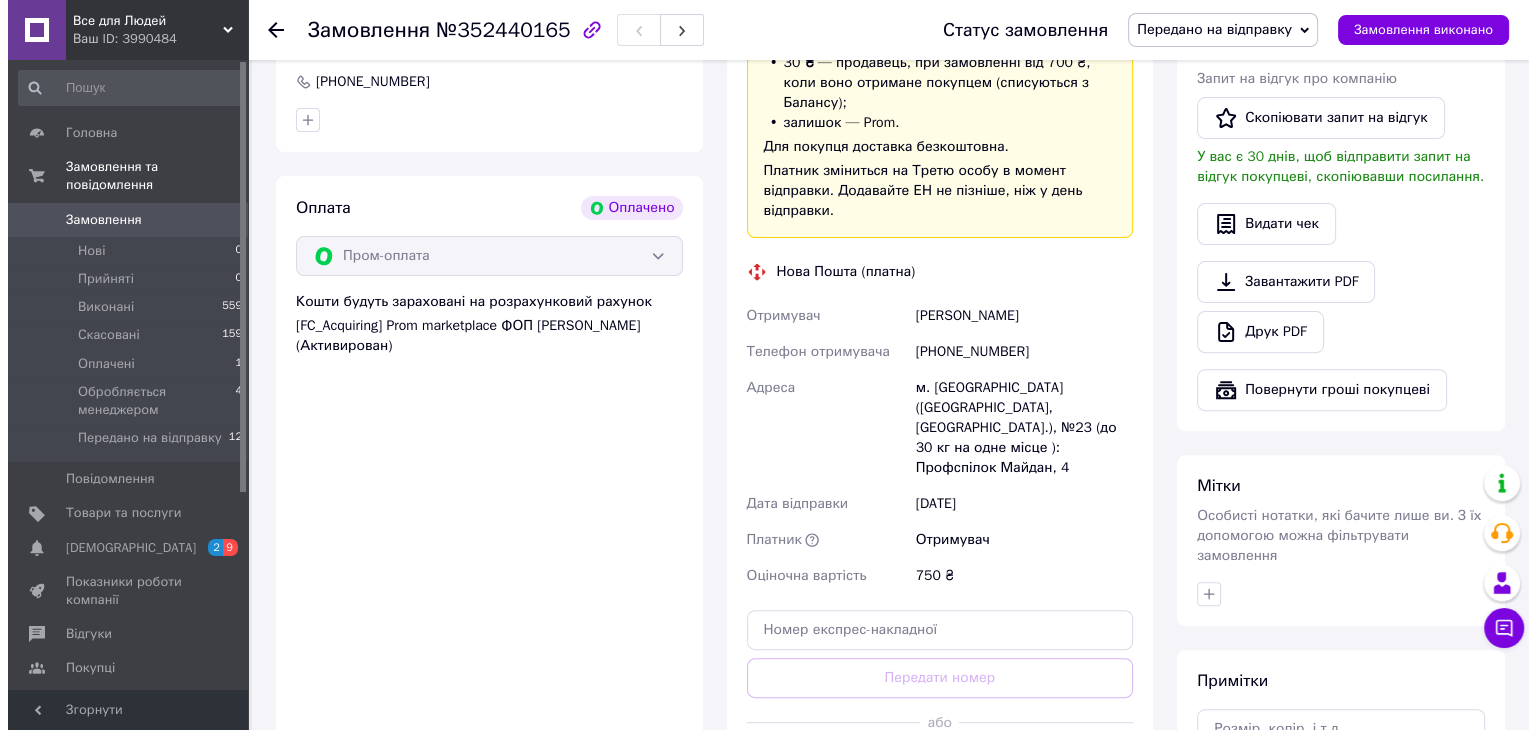 scroll, scrollTop: 300, scrollLeft: 0, axis: vertical 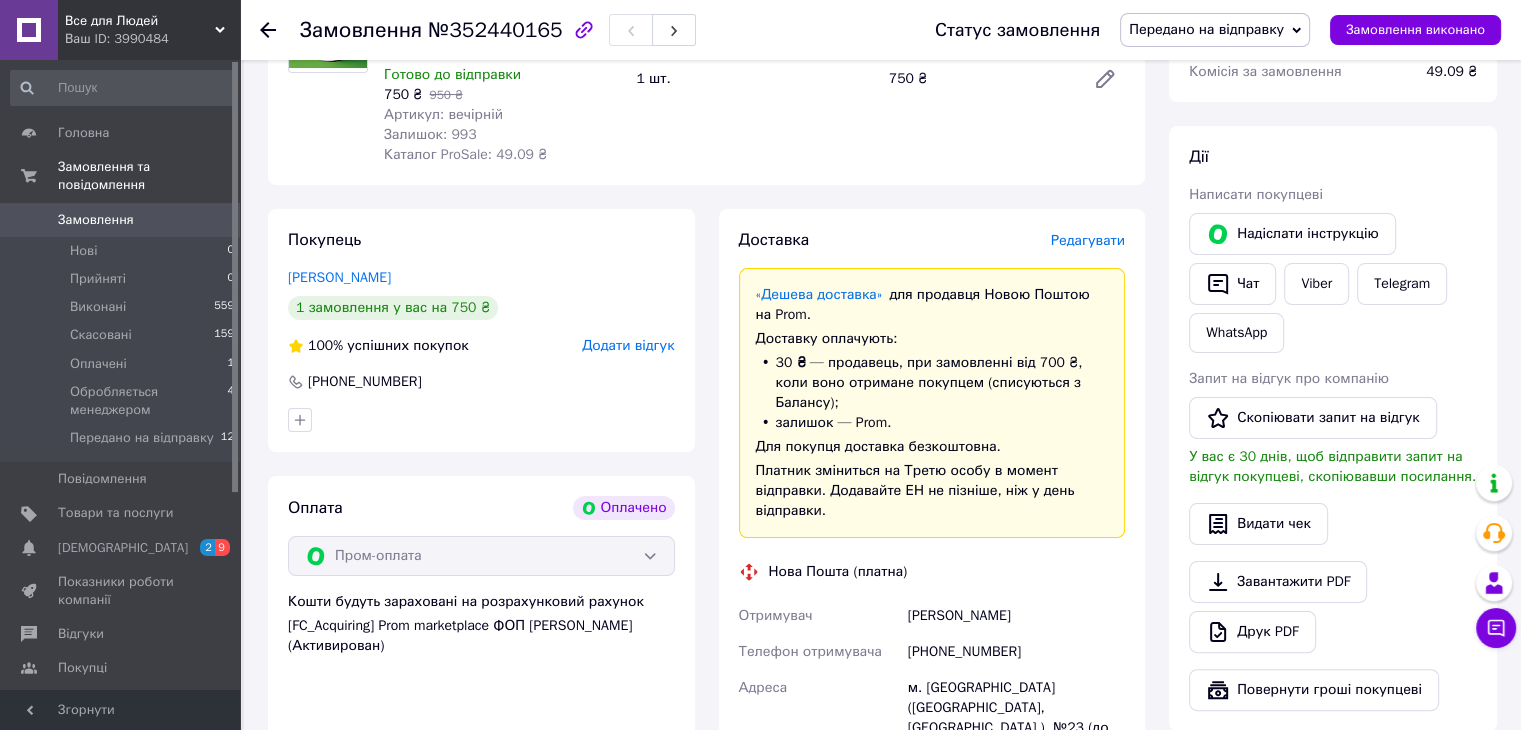 click on "Редагувати" at bounding box center [1088, 240] 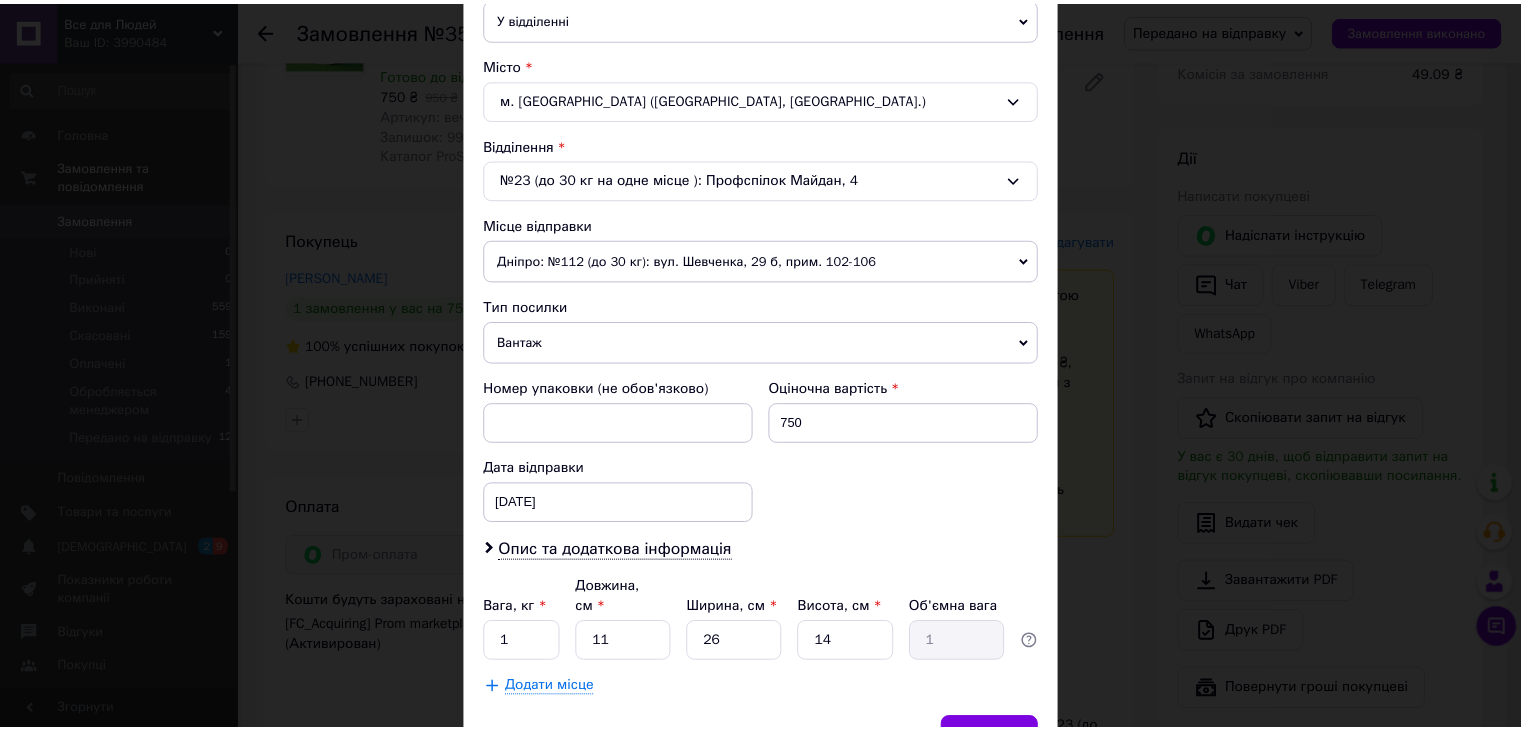 scroll, scrollTop: 592, scrollLeft: 0, axis: vertical 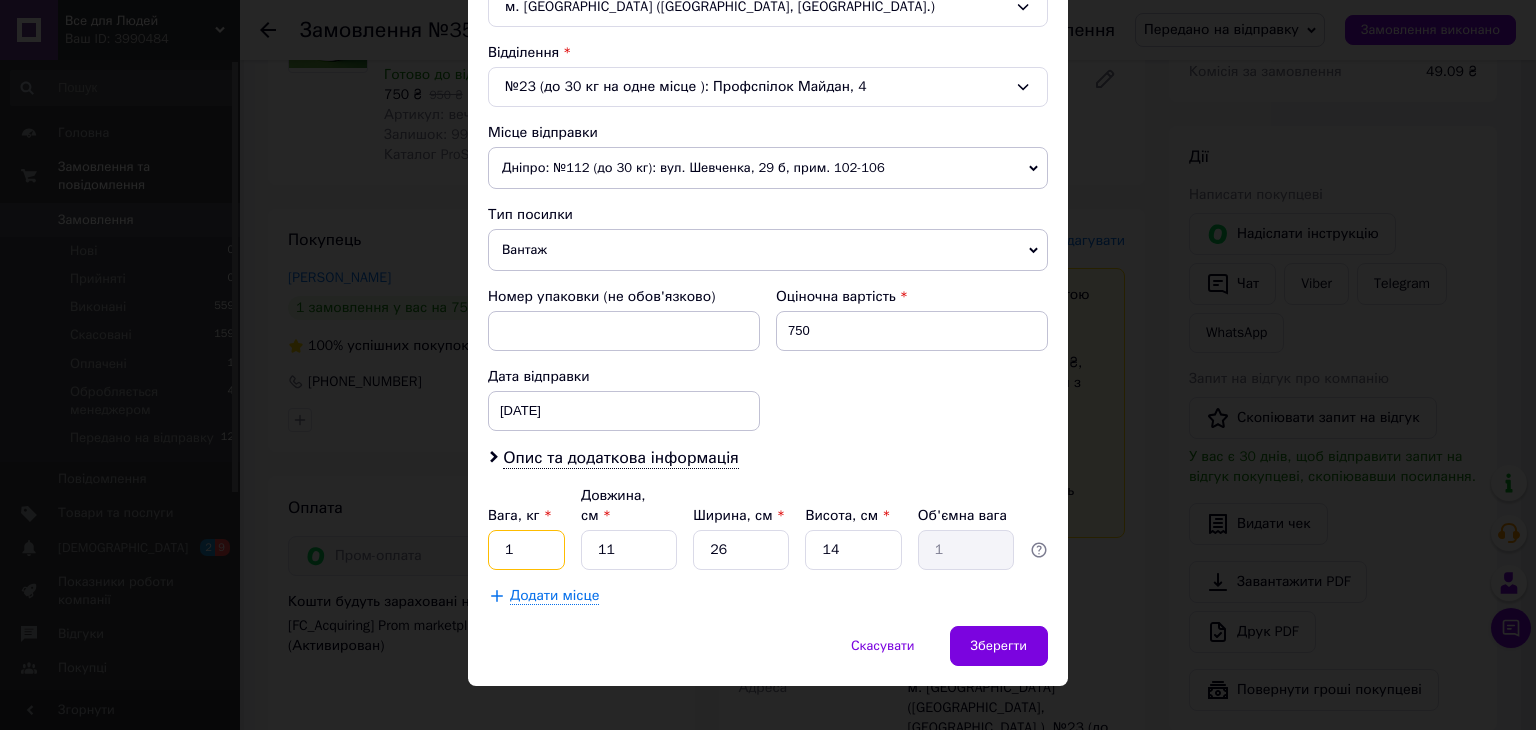 click on "1" at bounding box center [526, 550] 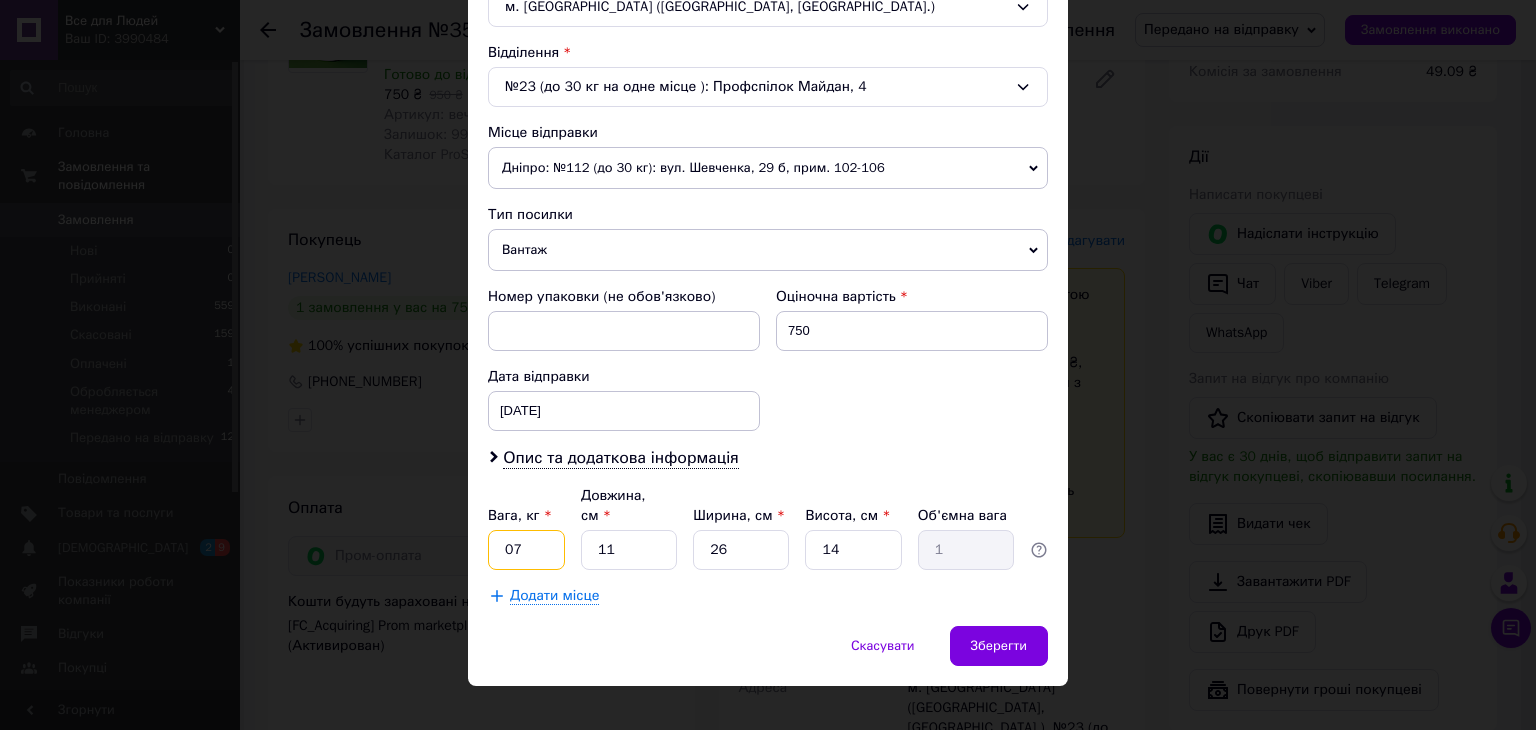 type on "07" 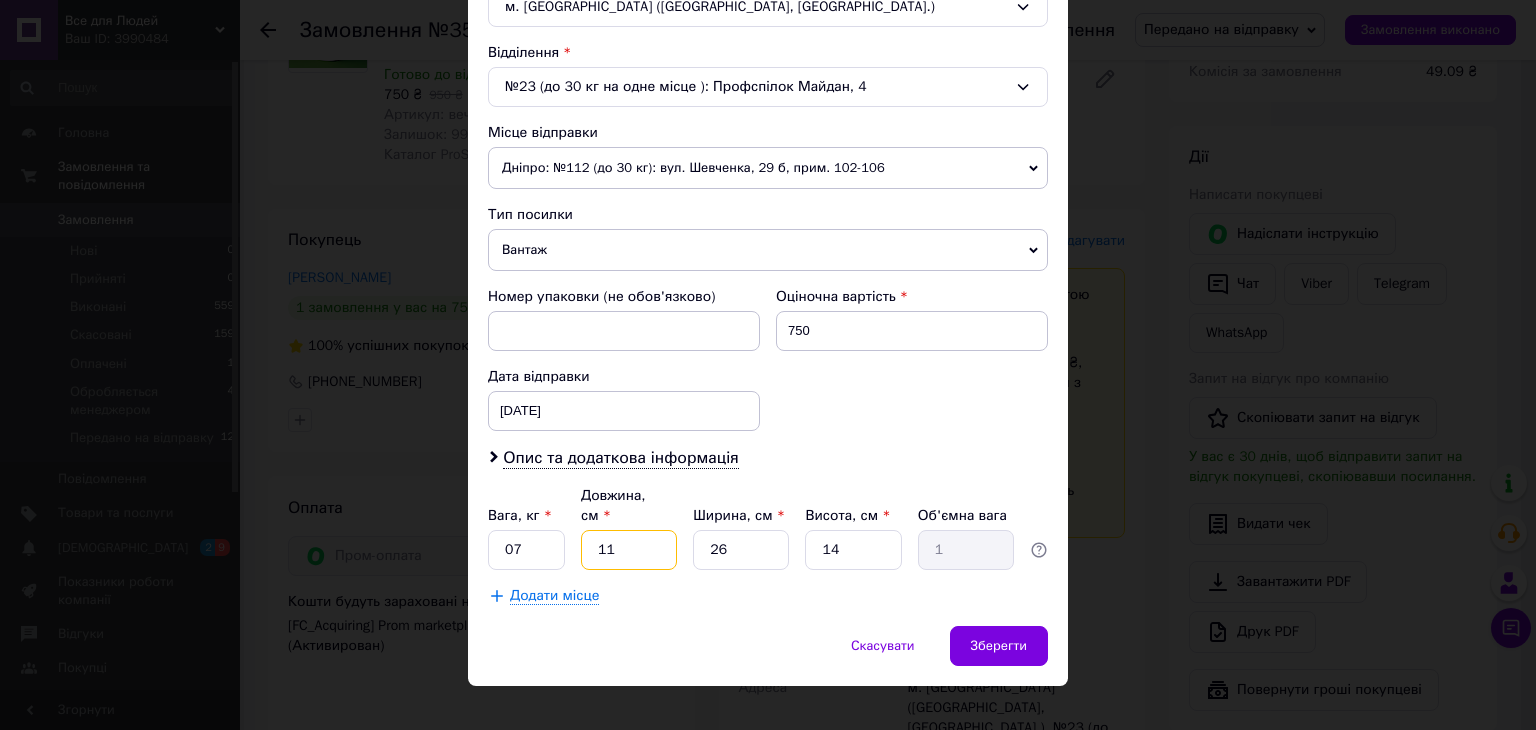 click on "11" at bounding box center [629, 550] 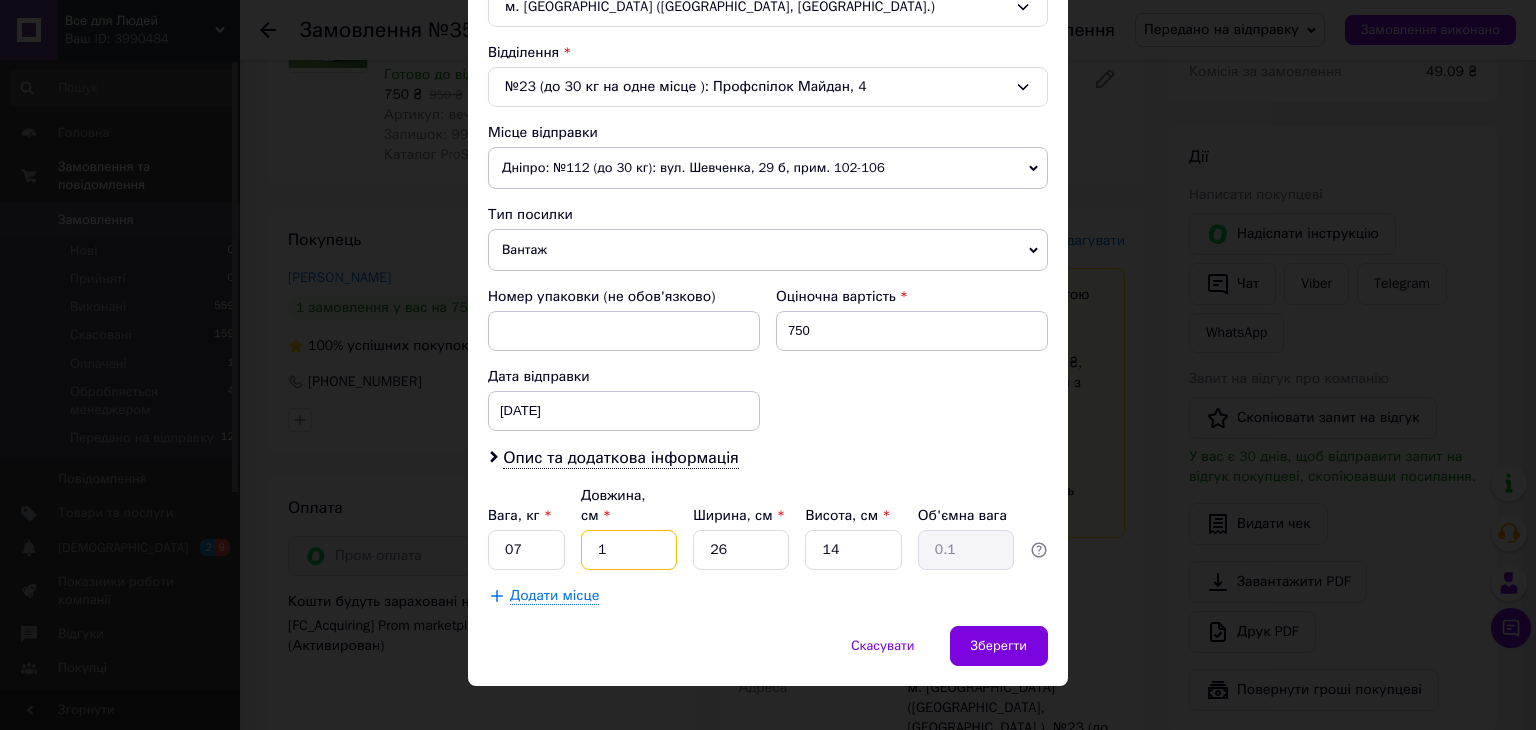 type on "15" 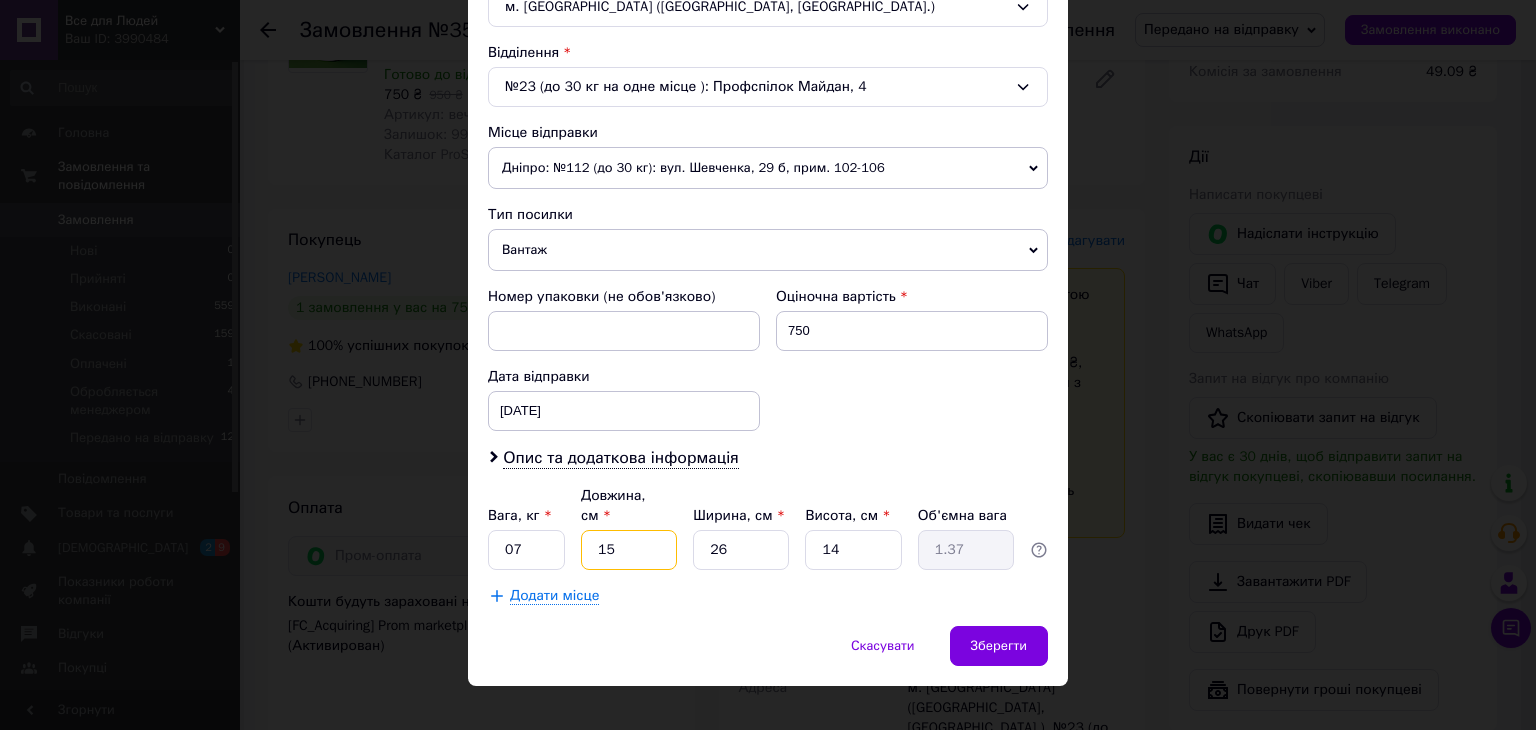 type on "15" 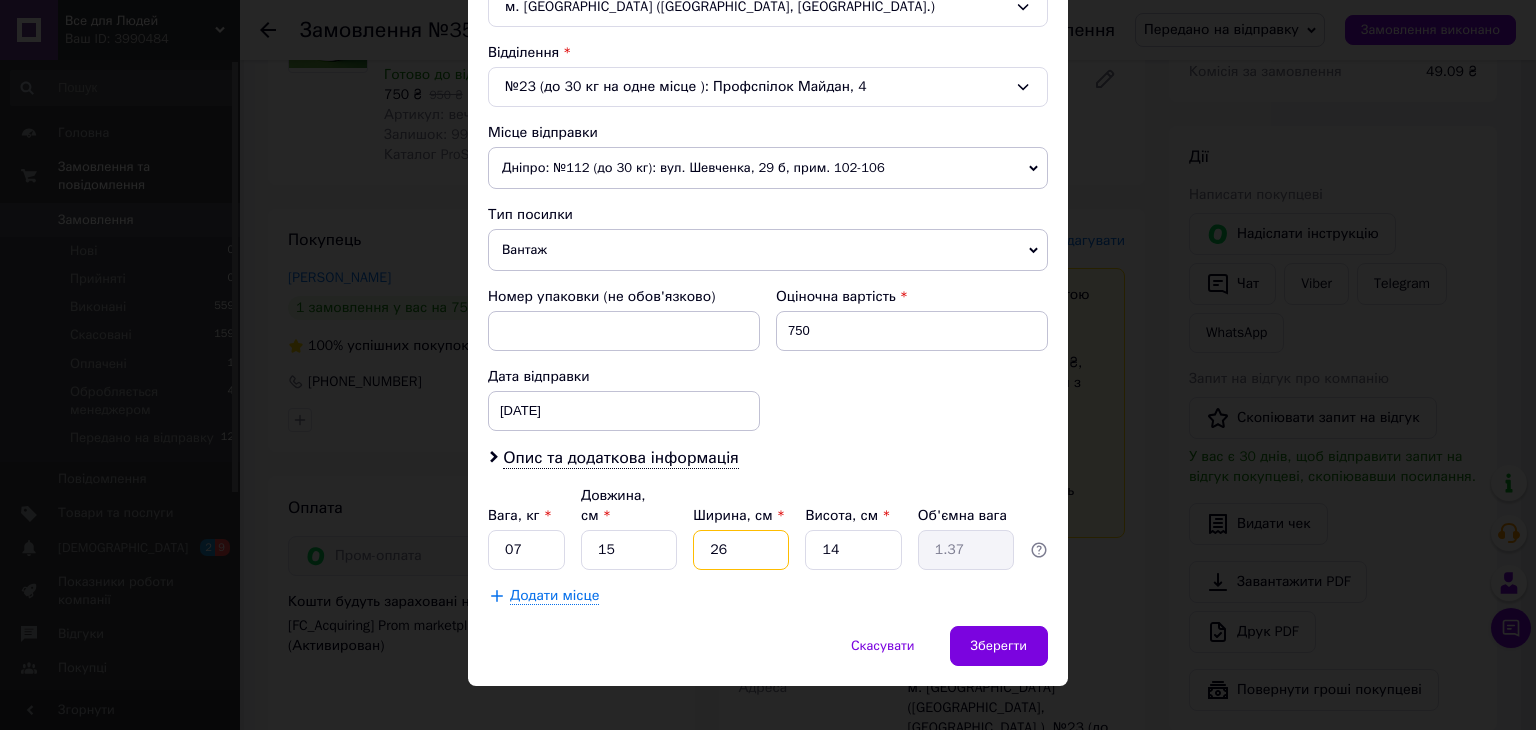 click on "26" at bounding box center [741, 550] 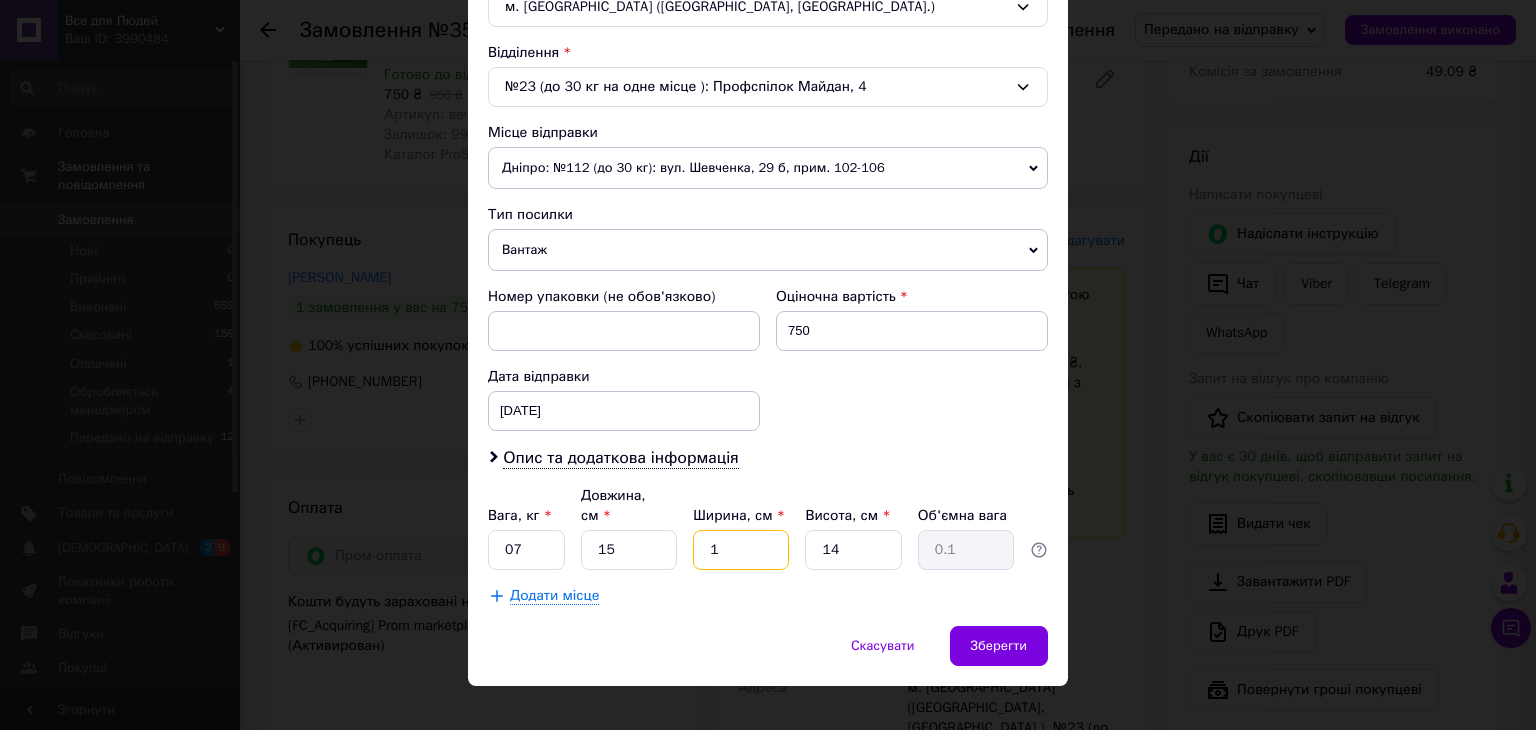 type on "15" 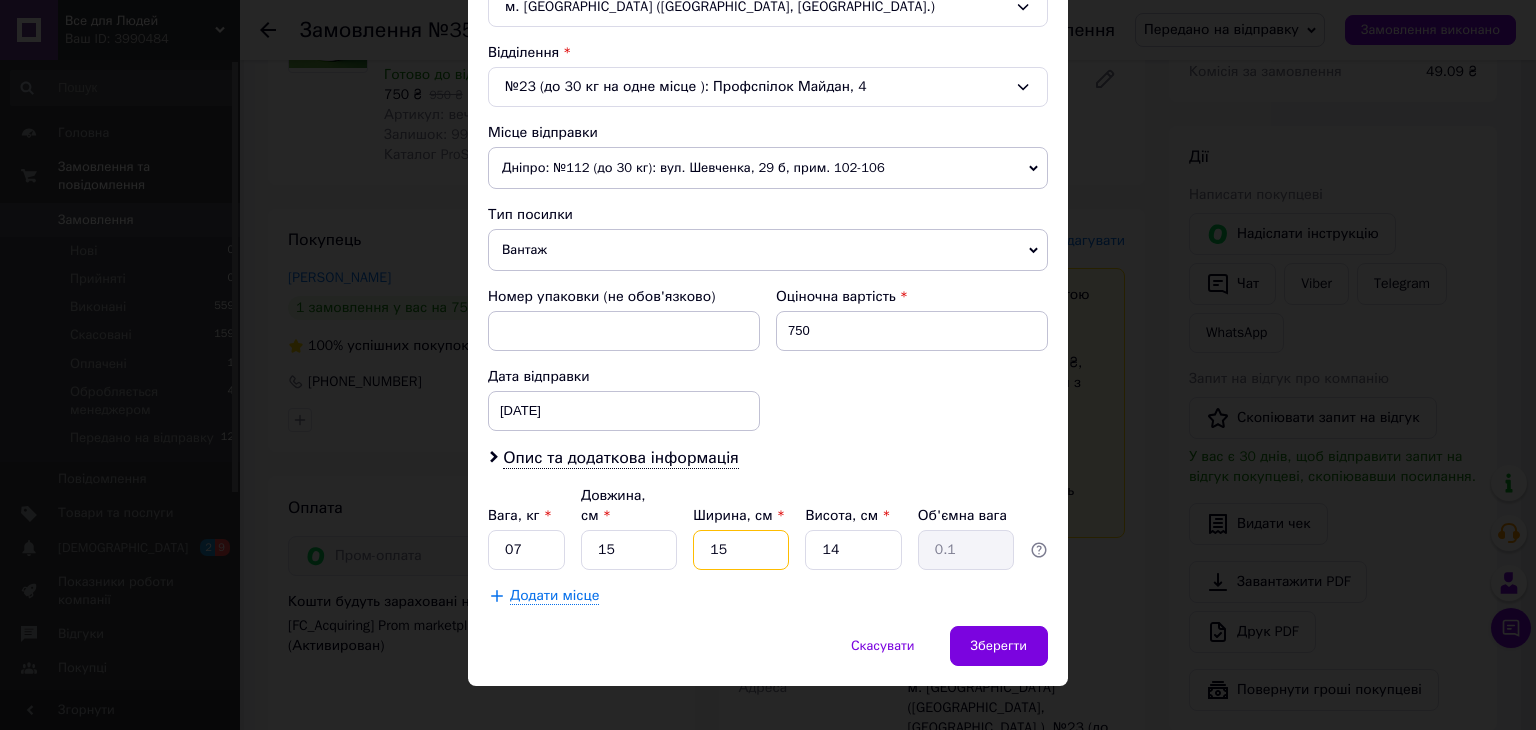 type on "0.79" 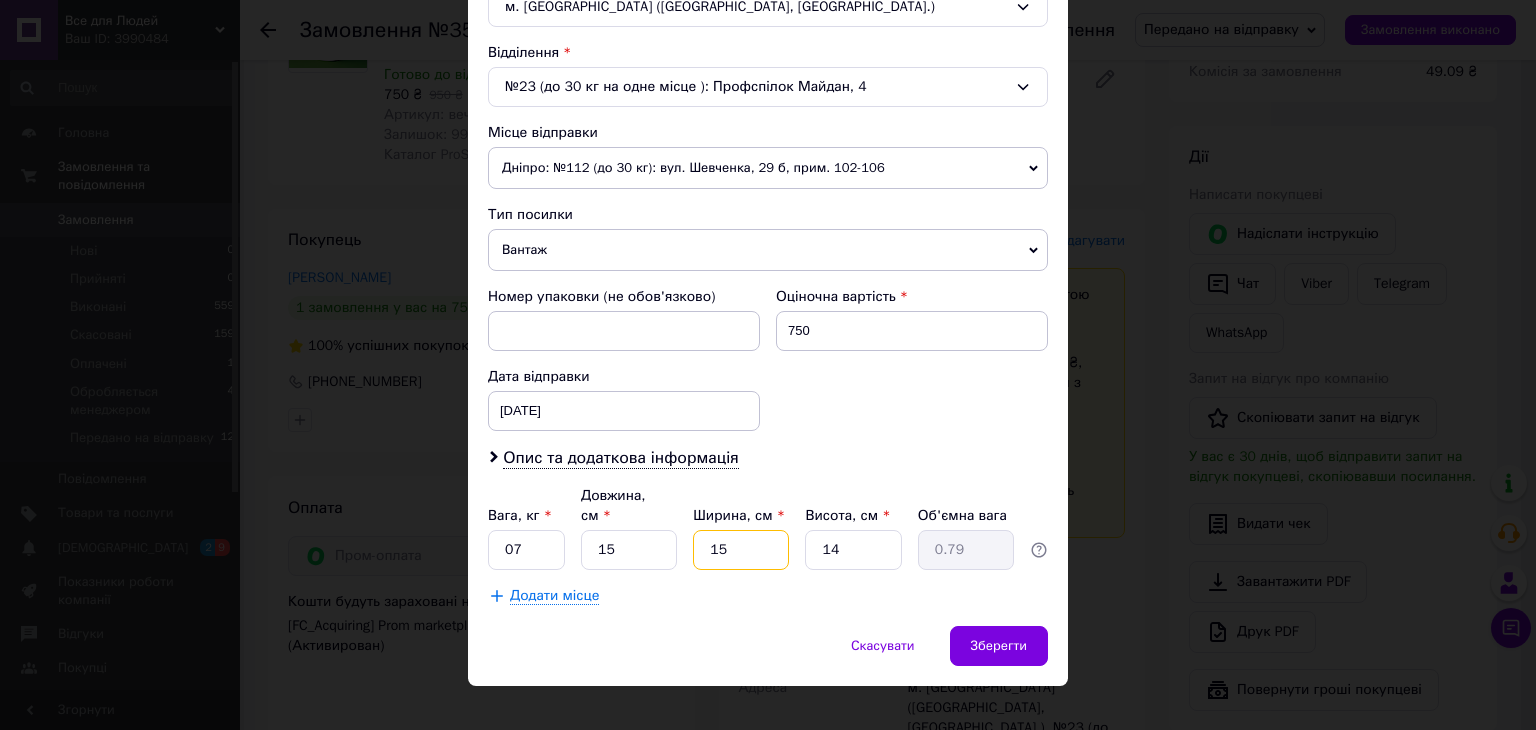 type on "15" 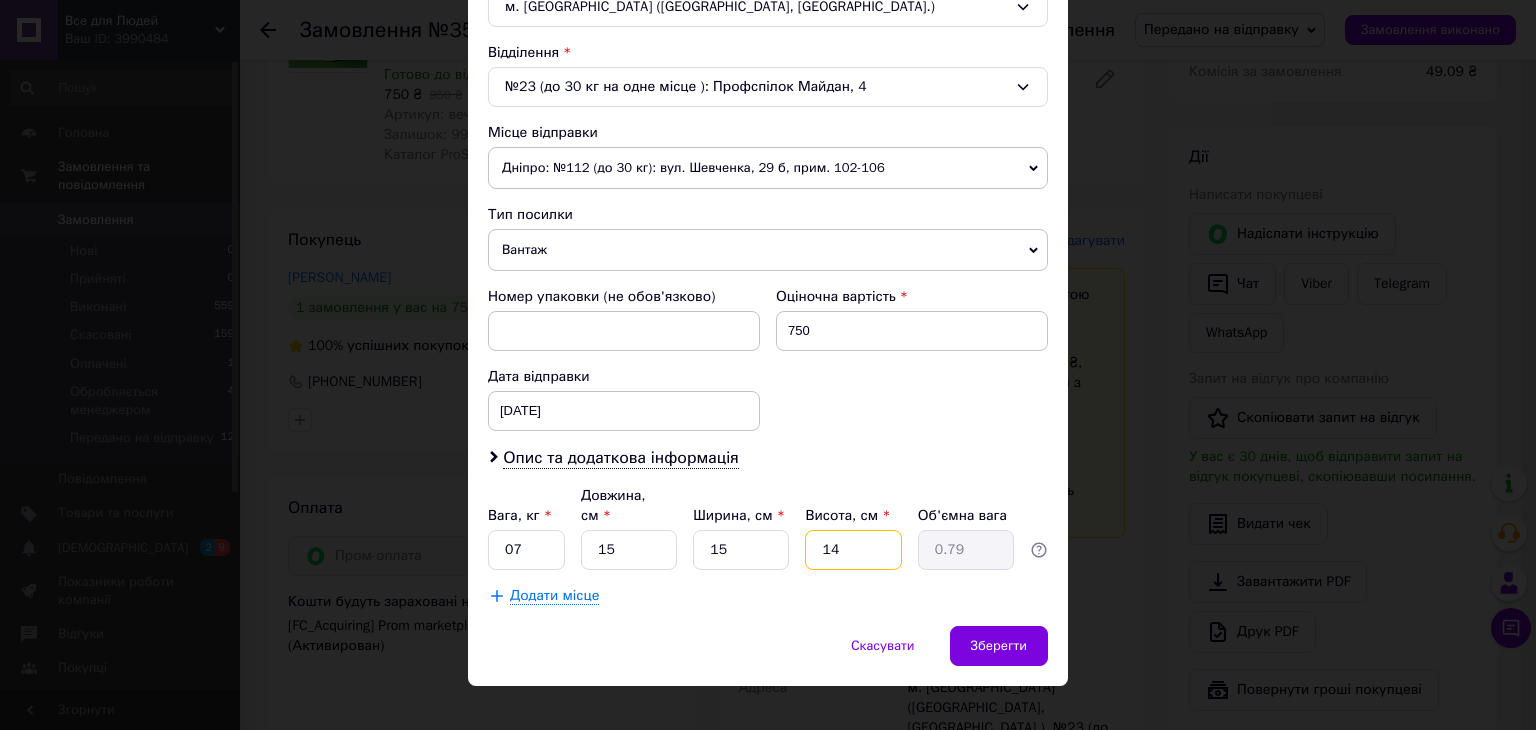click on "14" at bounding box center (853, 550) 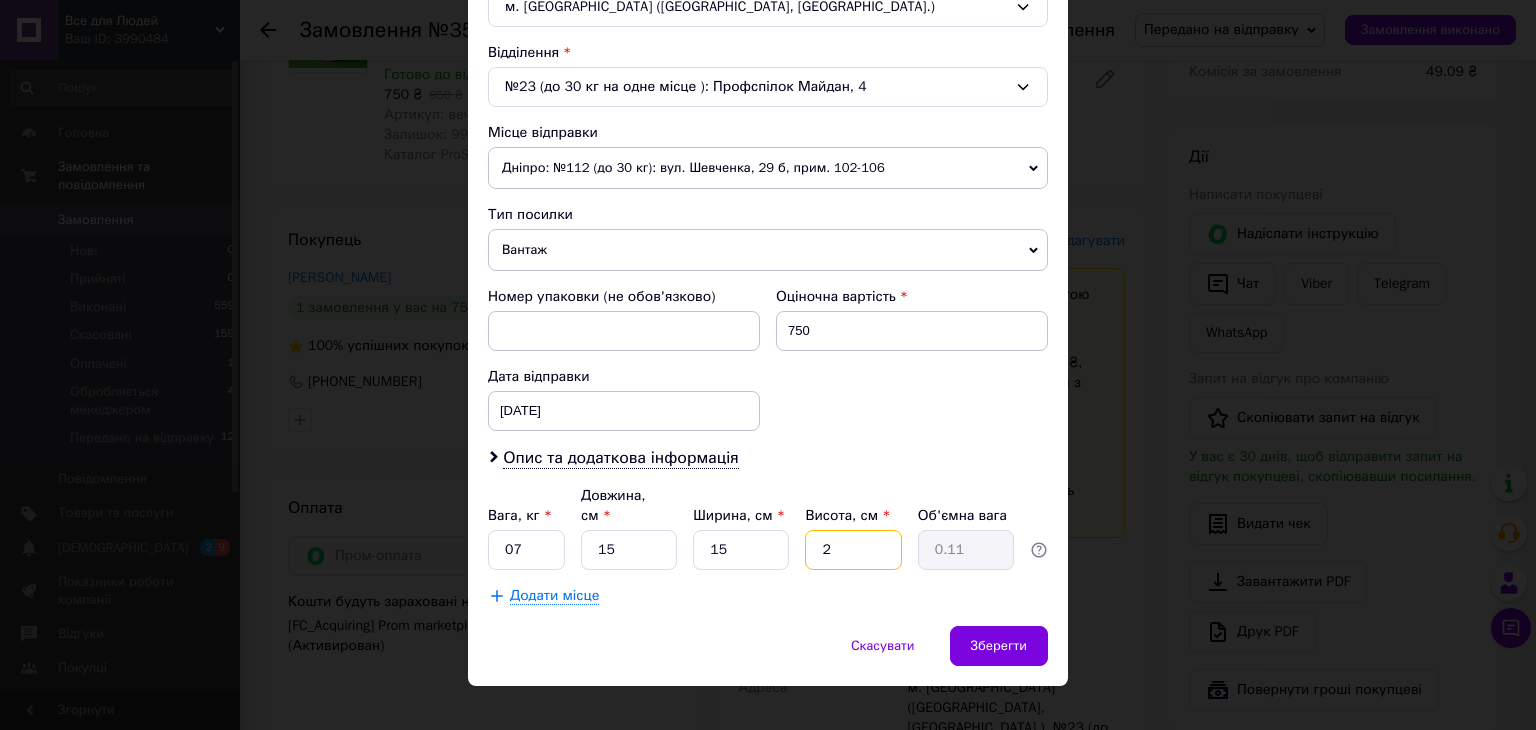 type on "20" 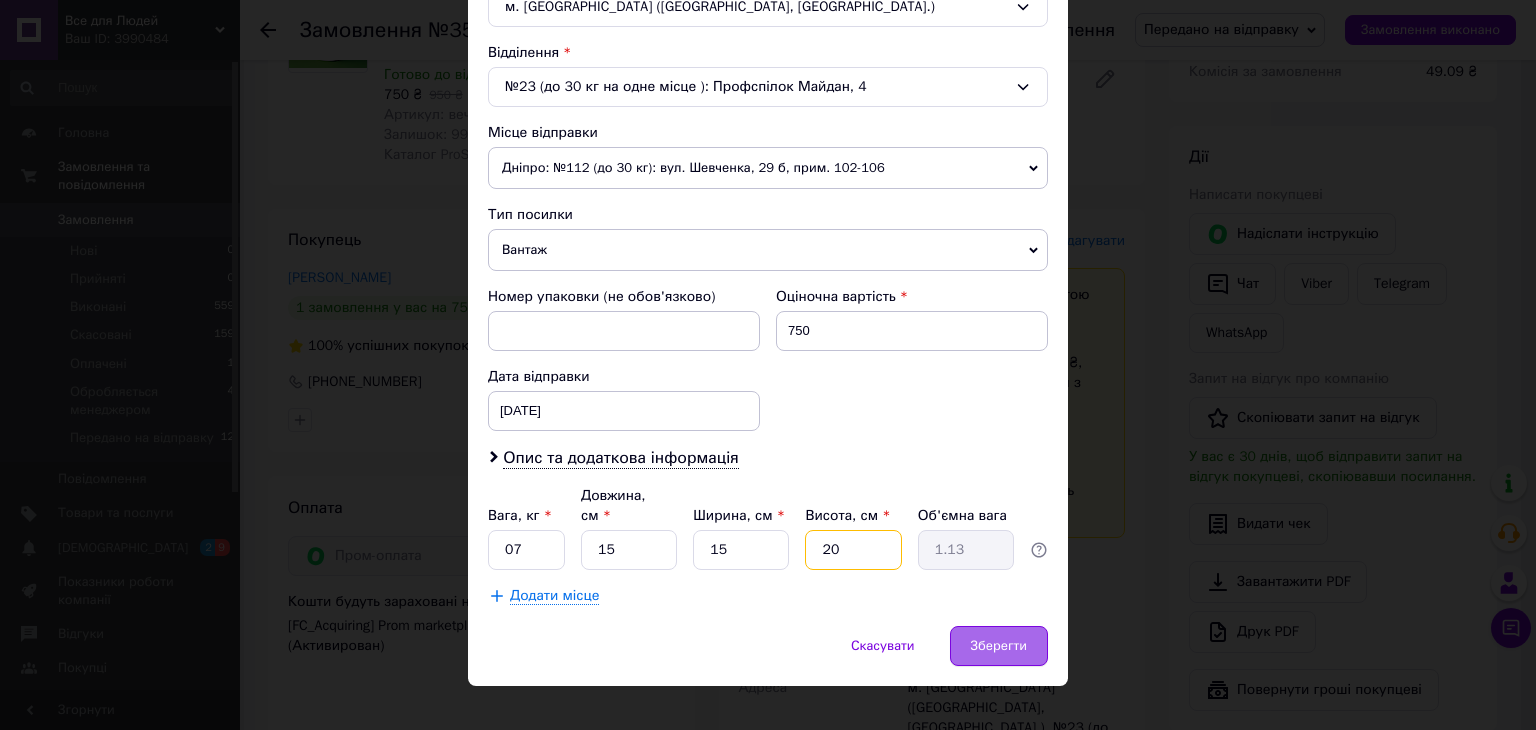 type on "20" 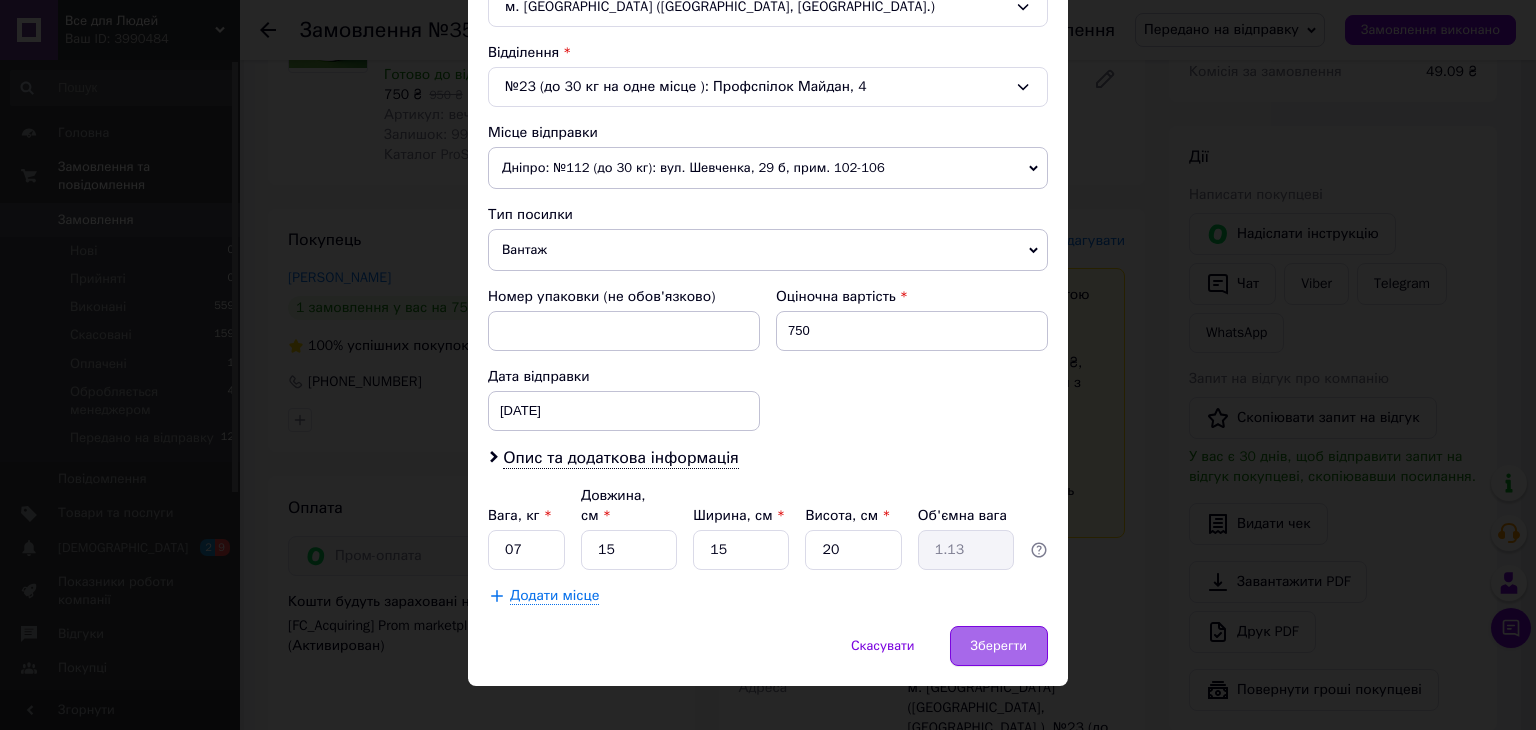 click on "Зберегти" at bounding box center (999, 646) 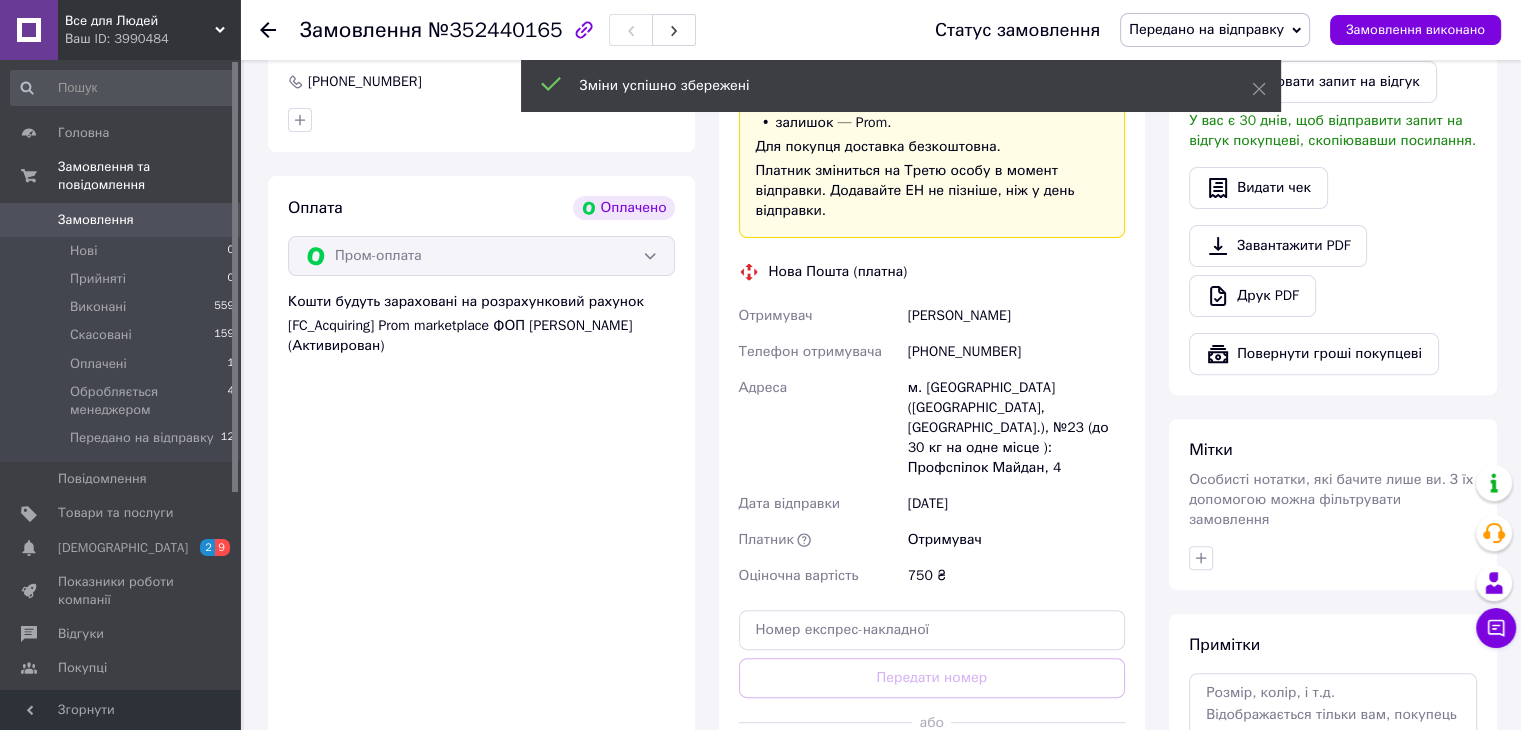 scroll, scrollTop: 900, scrollLeft: 0, axis: vertical 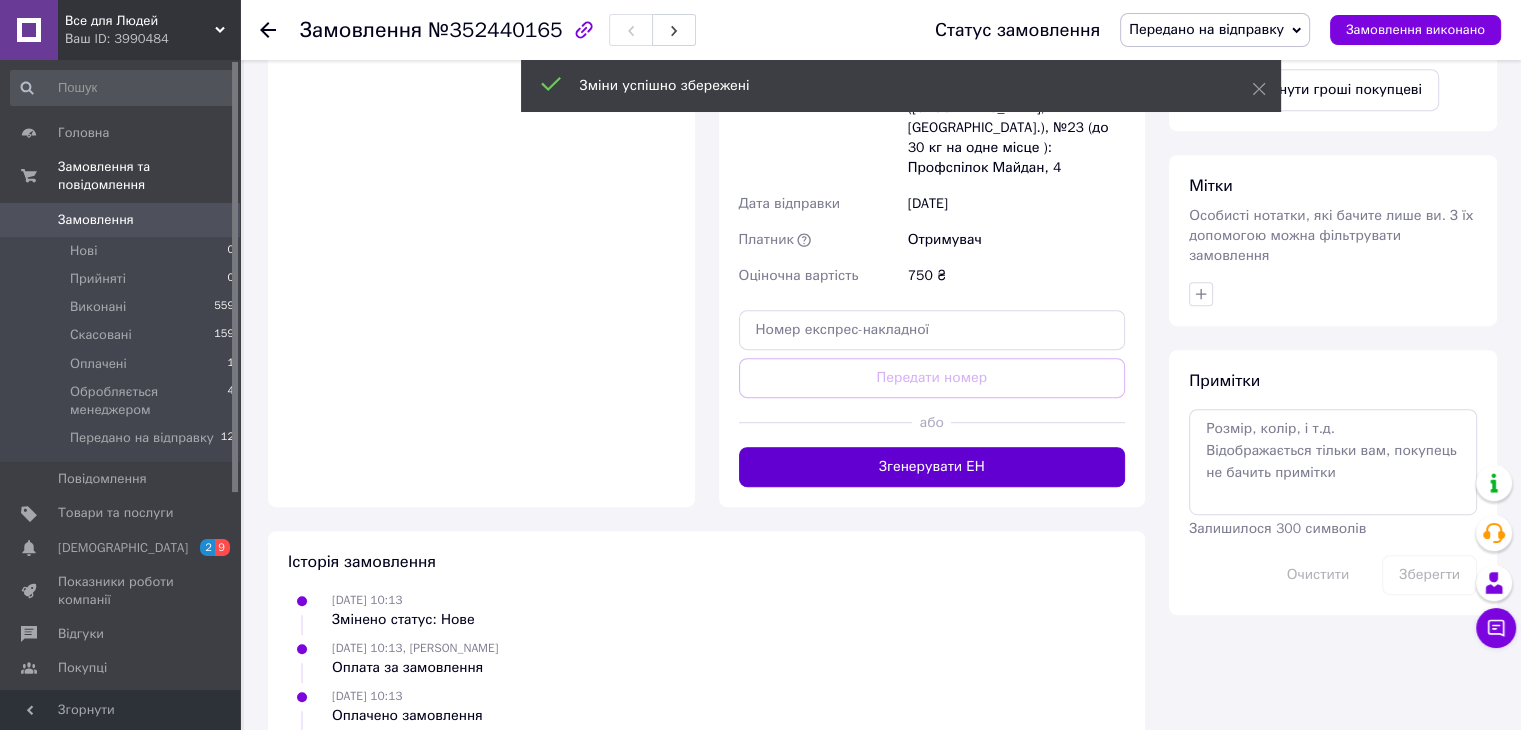 click on "Згенерувати ЕН" at bounding box center (932, 467) 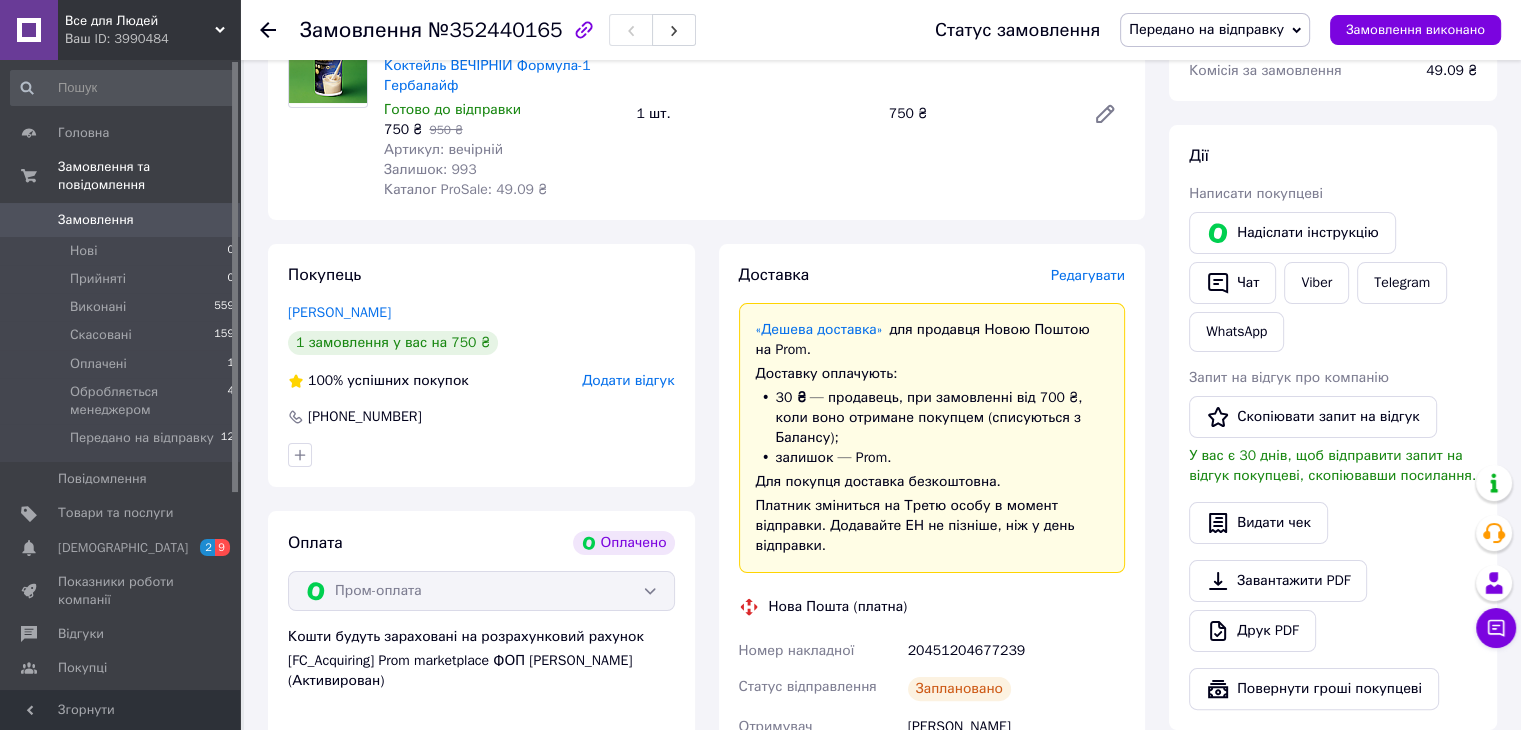 scroll, scrollTop: 400, scrollLeft: 0, axis: vertical 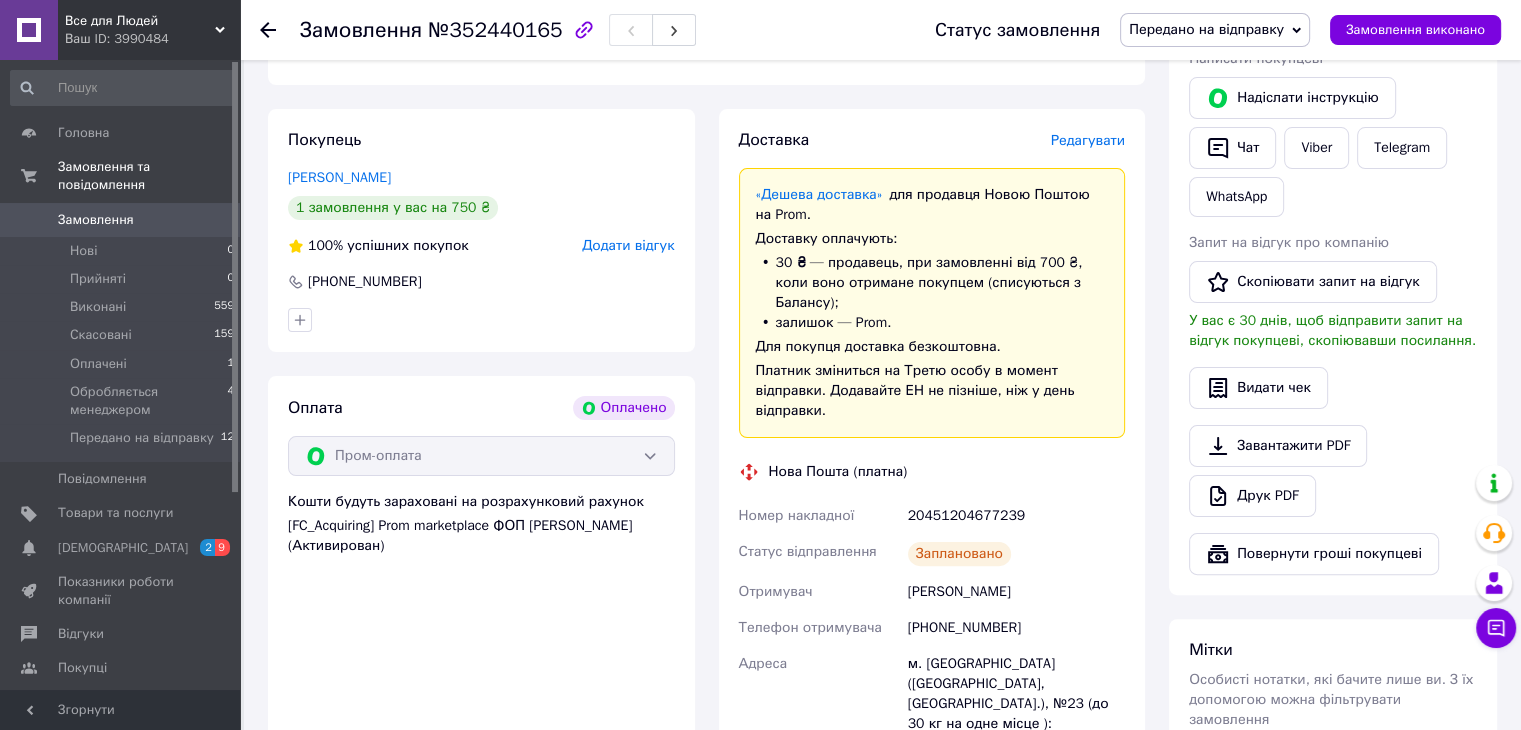 drag, startPoint x: 1044, startPoint y: 581, endPoint x: 898, endPoint y: 578, distance: 146.03082 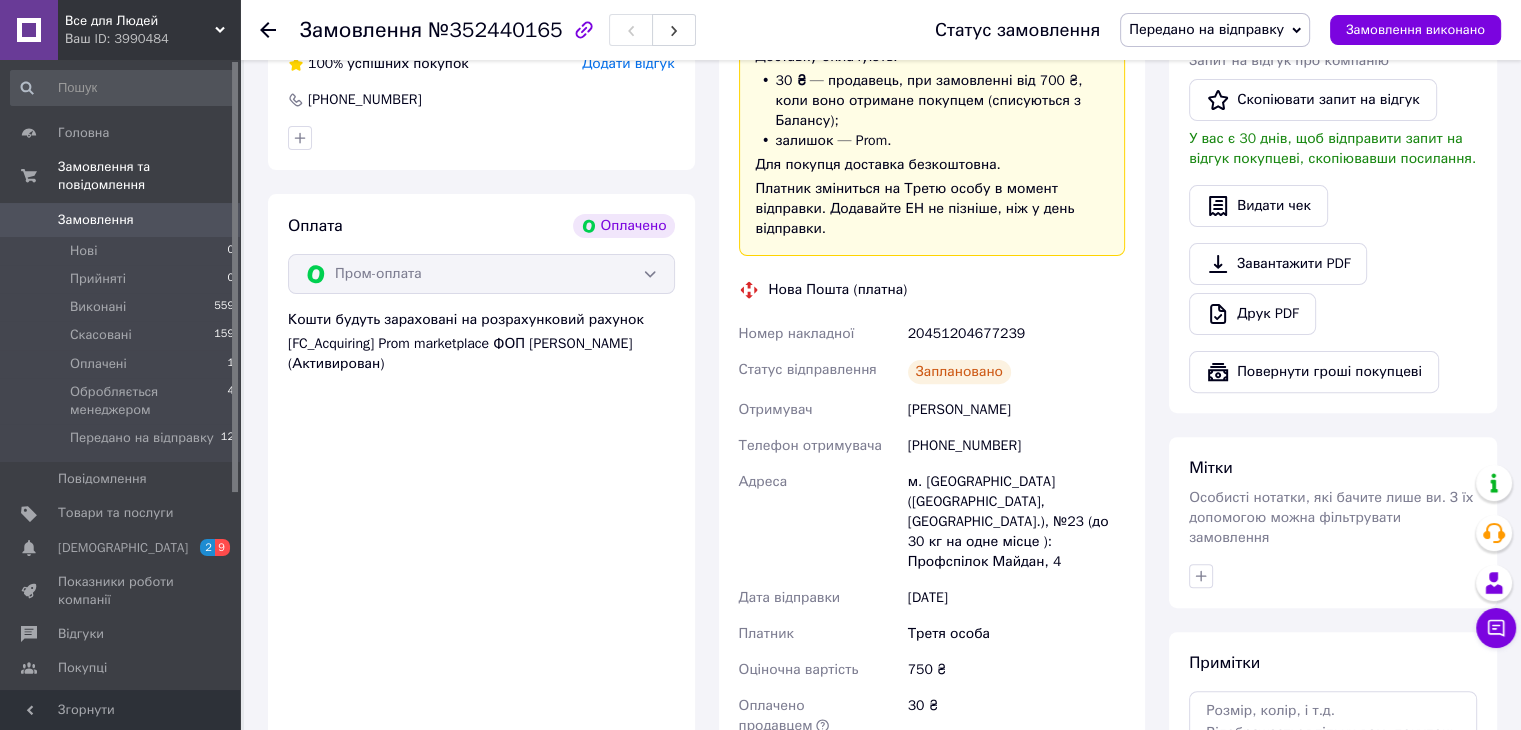 scroll, scrollTop: 900, scrollLeft: 0, axis: vertical 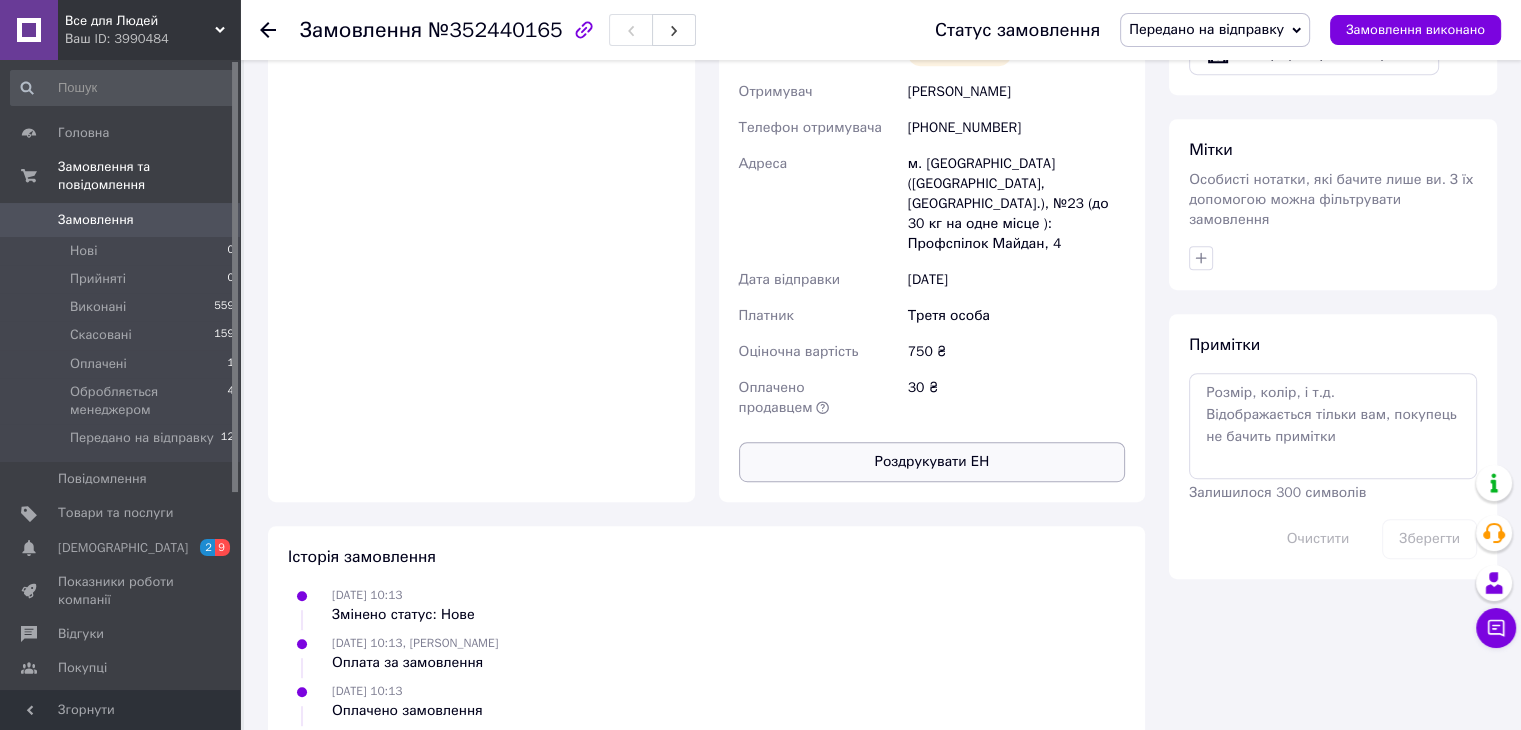 click on "Роздрукувати ЕН" at bounding box center [932, 462] 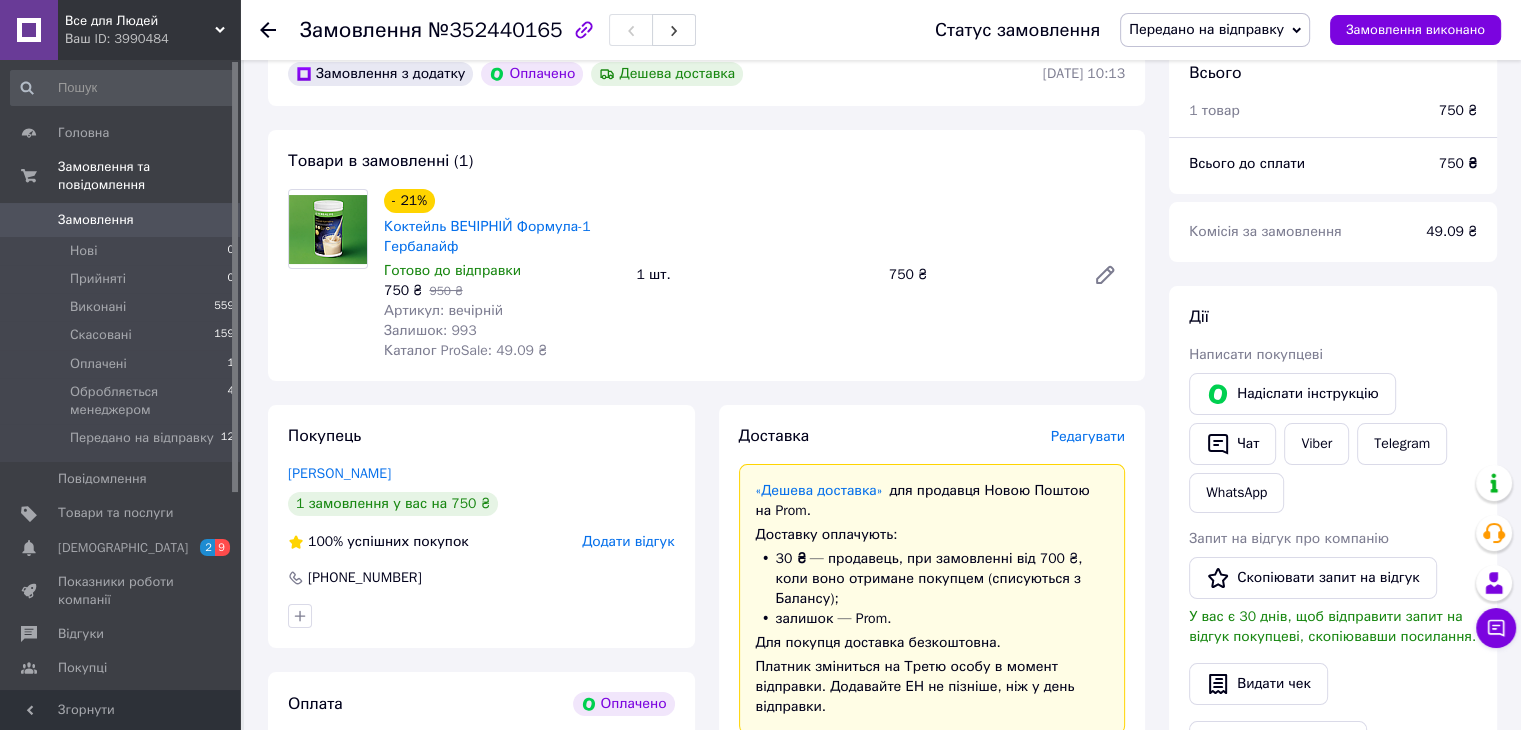 scroll, scrollTop: 100, scrollLeft: 0, axis: vertical 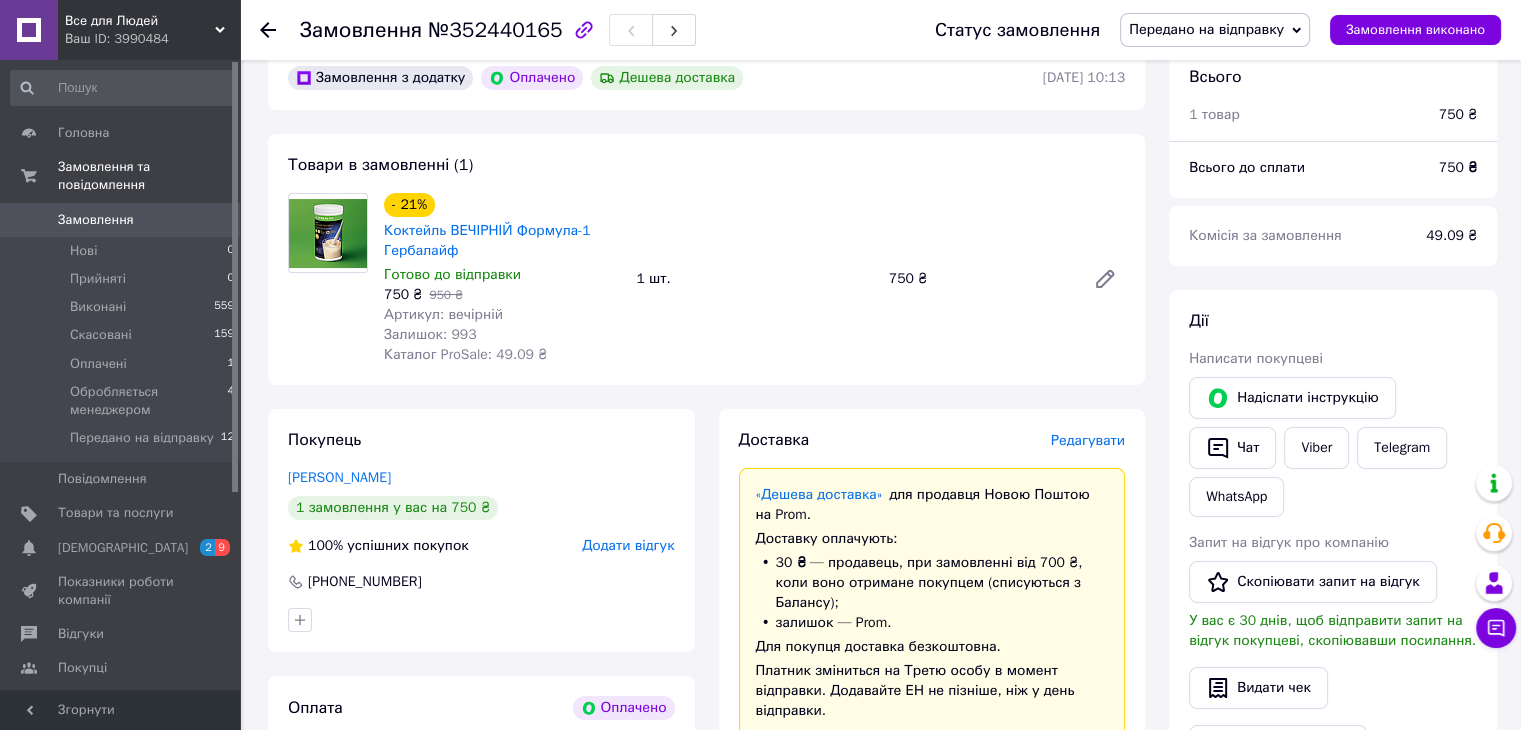 click on "№352440165" at bounding box center (495, 30) 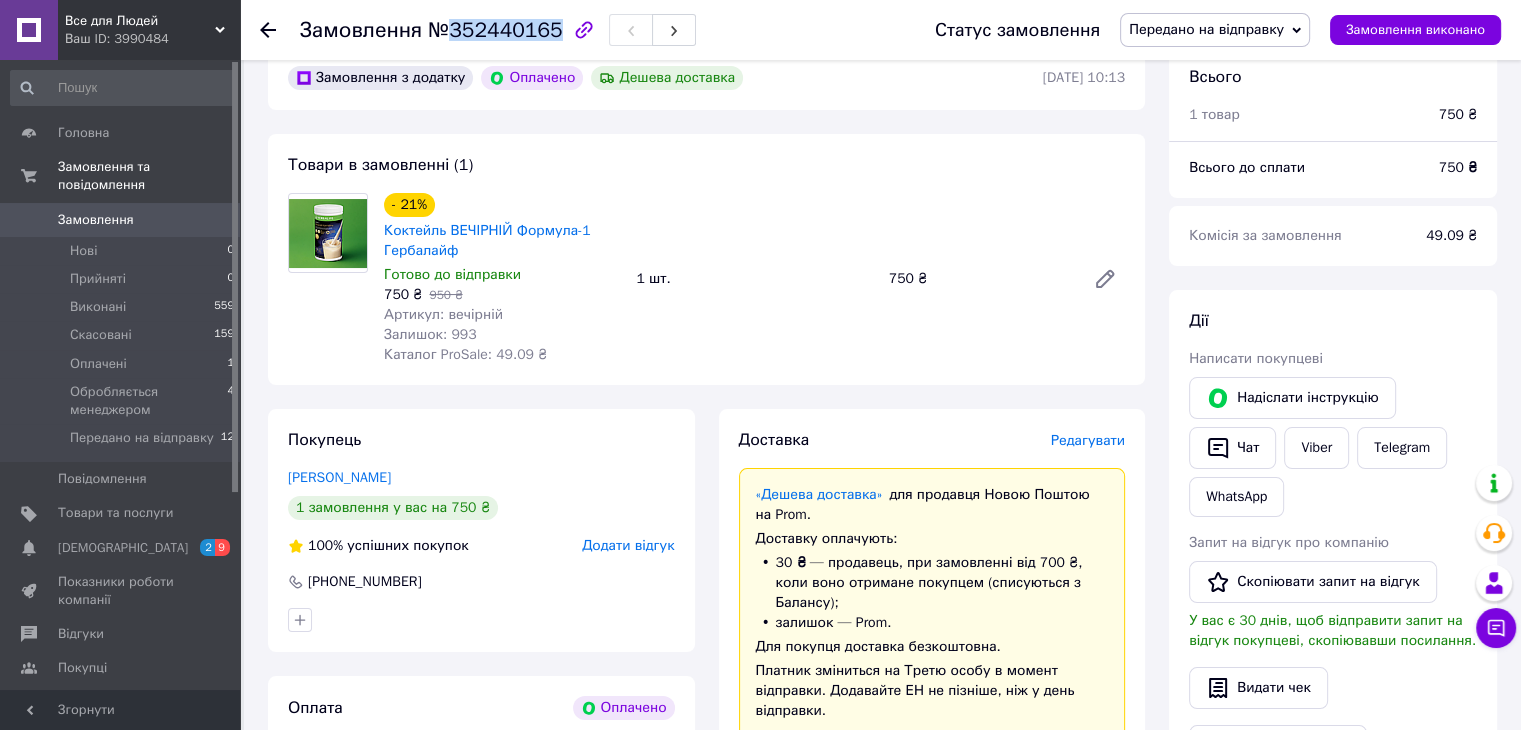 click on "№352440165" at bounding box center [495, 30] 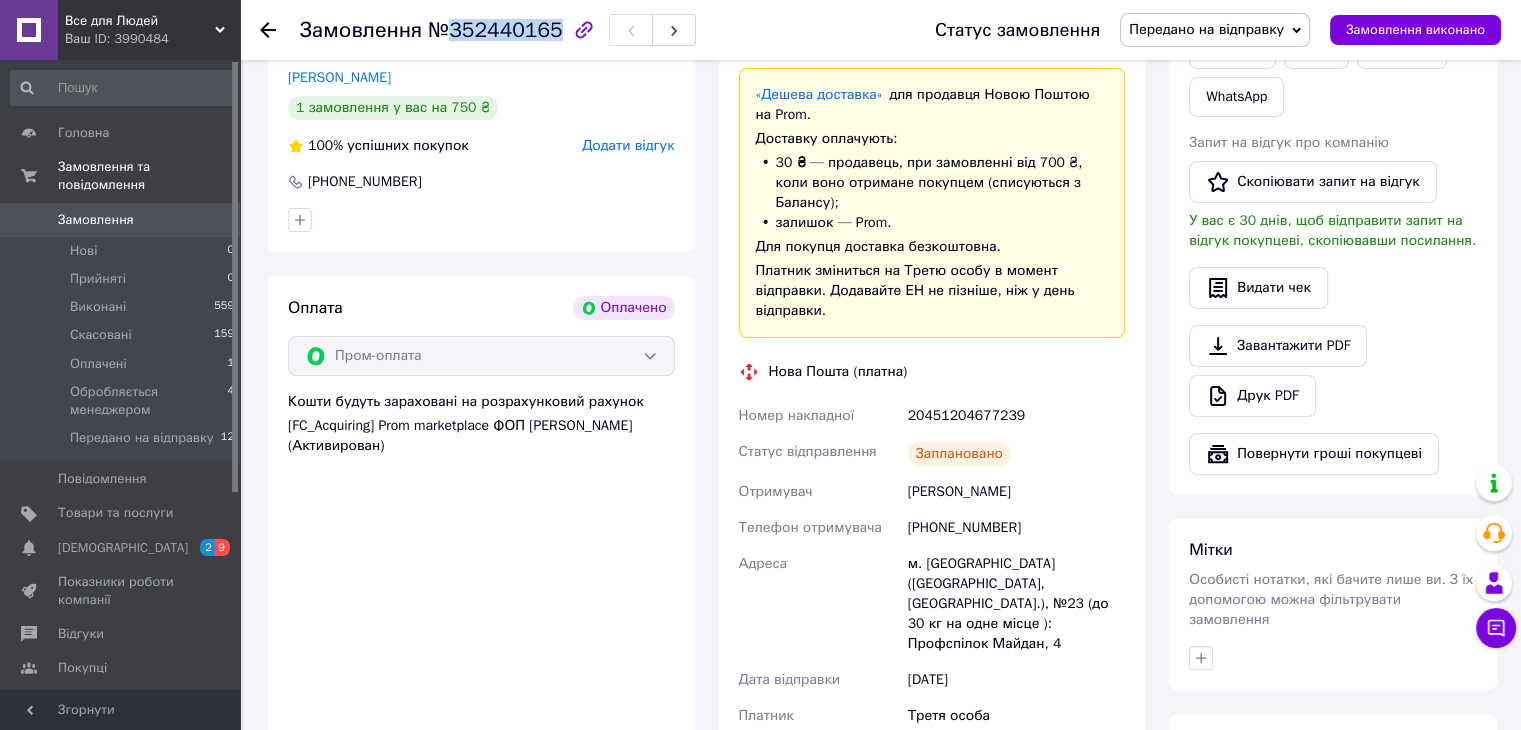 drag, startPoint x: 1062, startPoint y: 484, endPoint x: 898, endPoint y: 477, distance: 164.14932 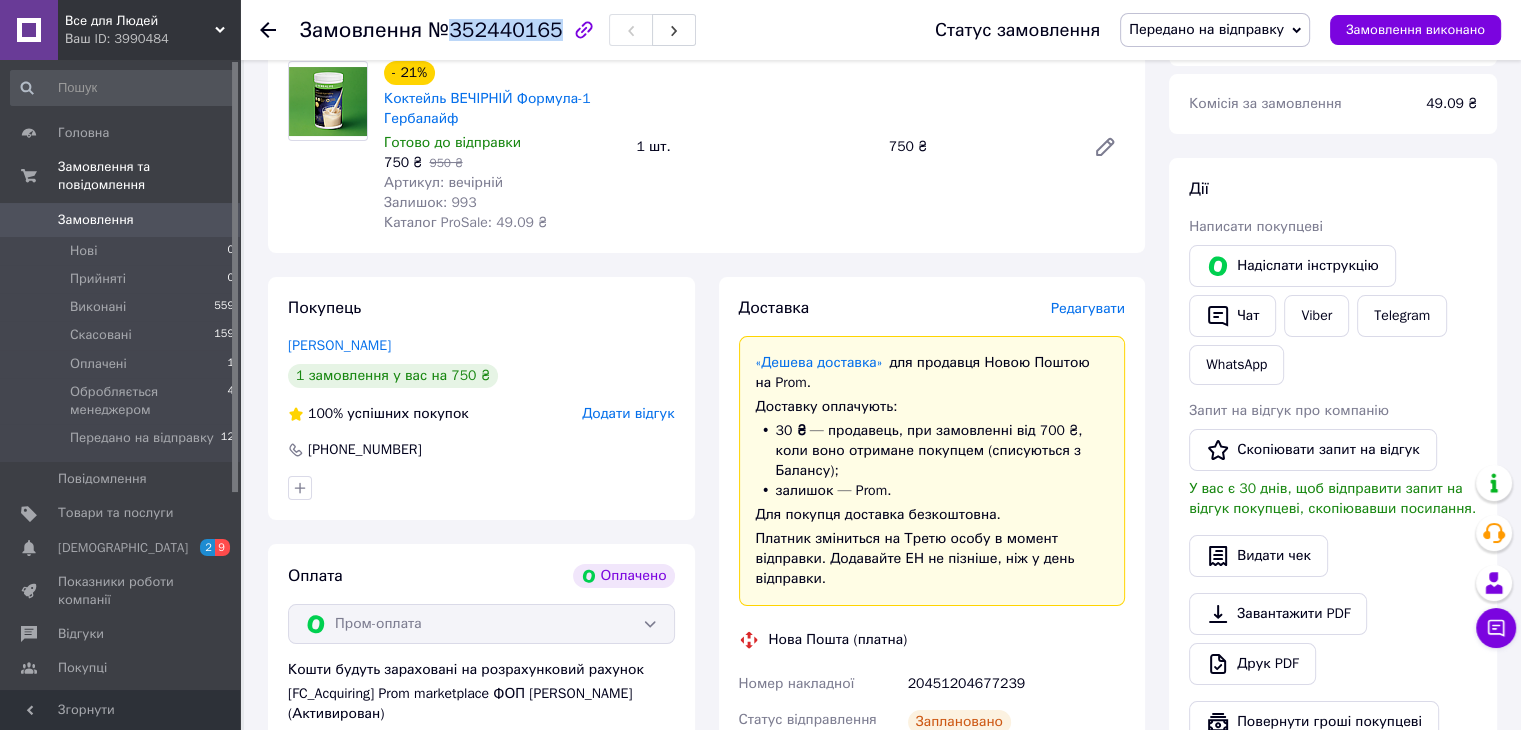 scroll, scrollTop: 300, scrollLeft: 0, axis: vertical 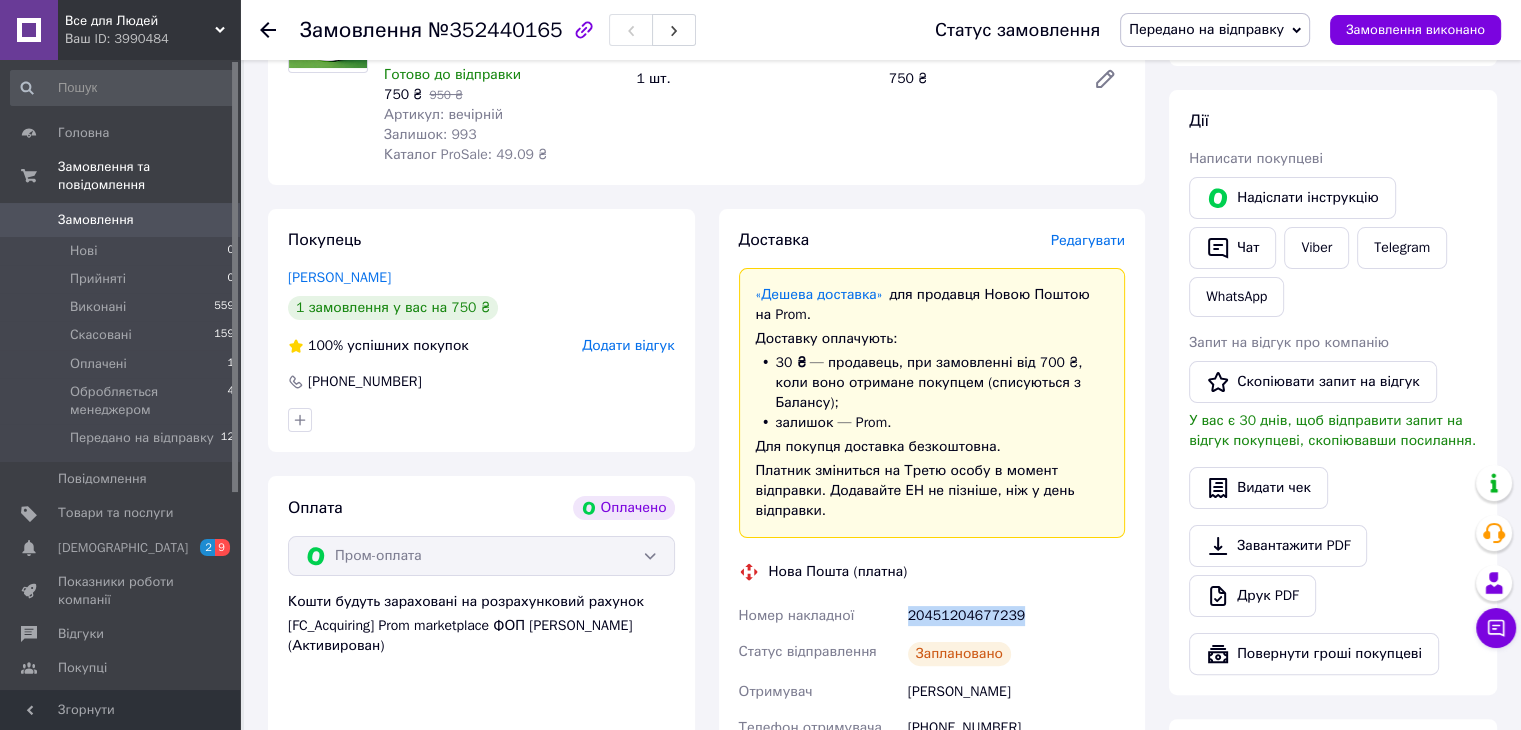 drag, startPoint x: 1025, startPoint y: 602, endPoint x: 900, endPoint y: 604, distance: 125.016 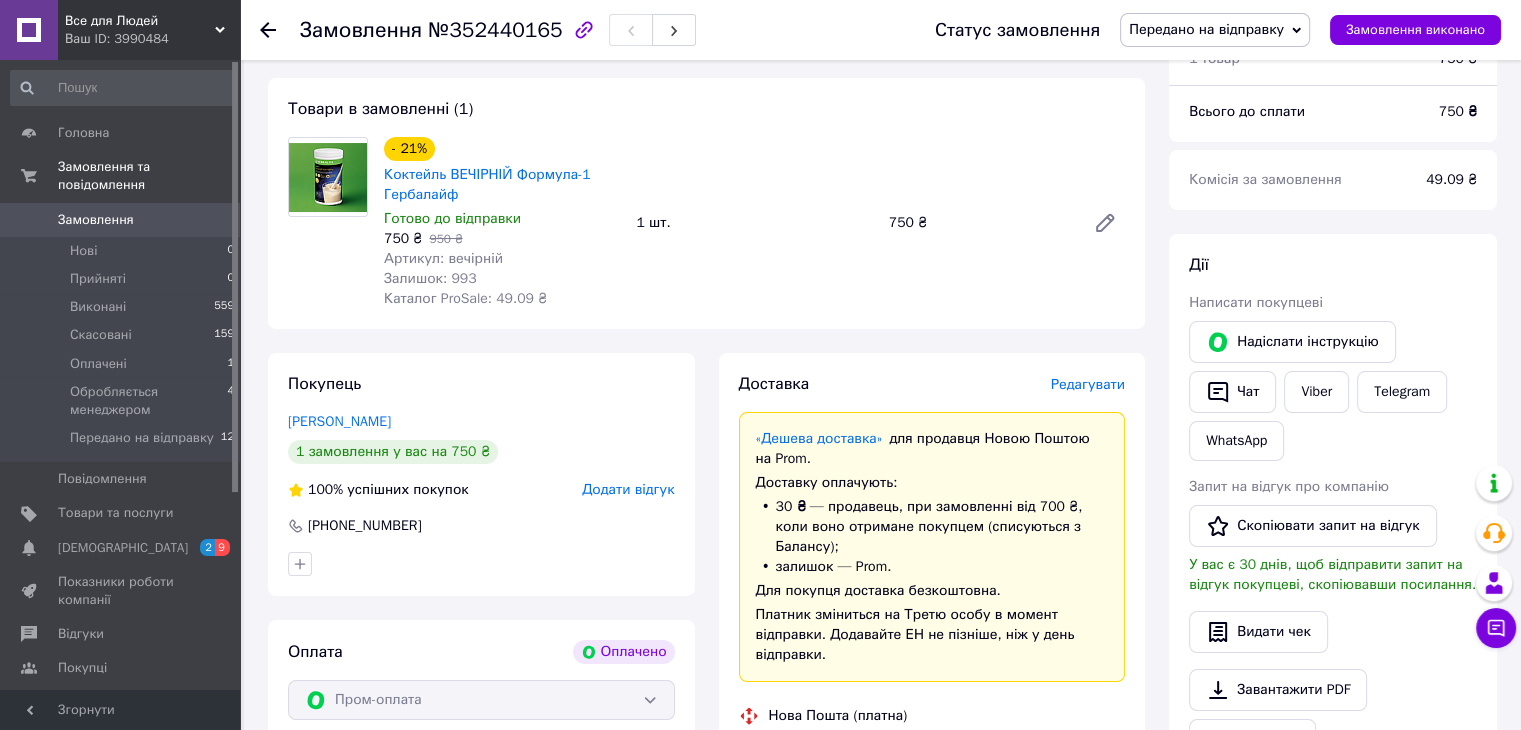 scroll, scrollTop: 0, scrollLeft: 0, axis: both 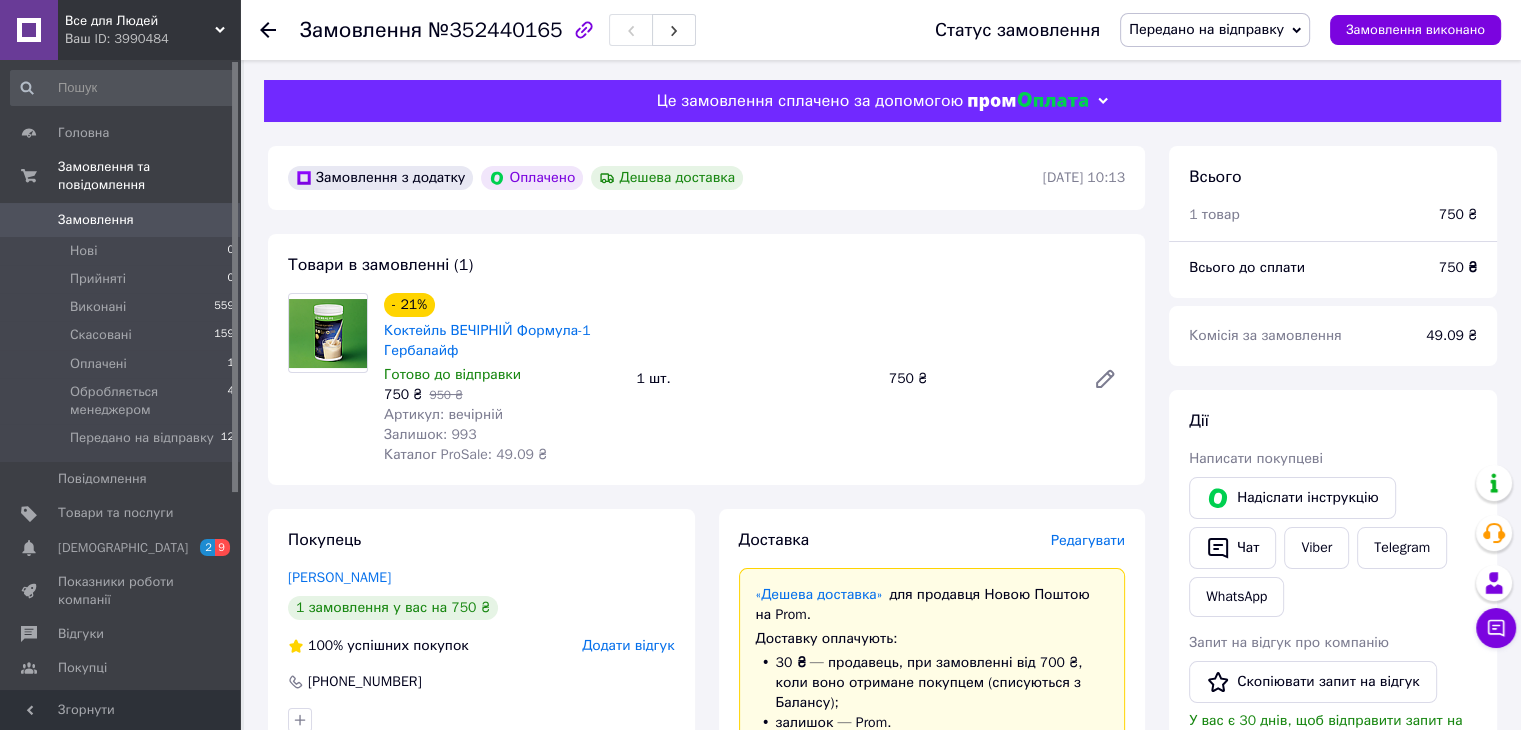 click on "Все для Людей" at bounding box center [140, 21] 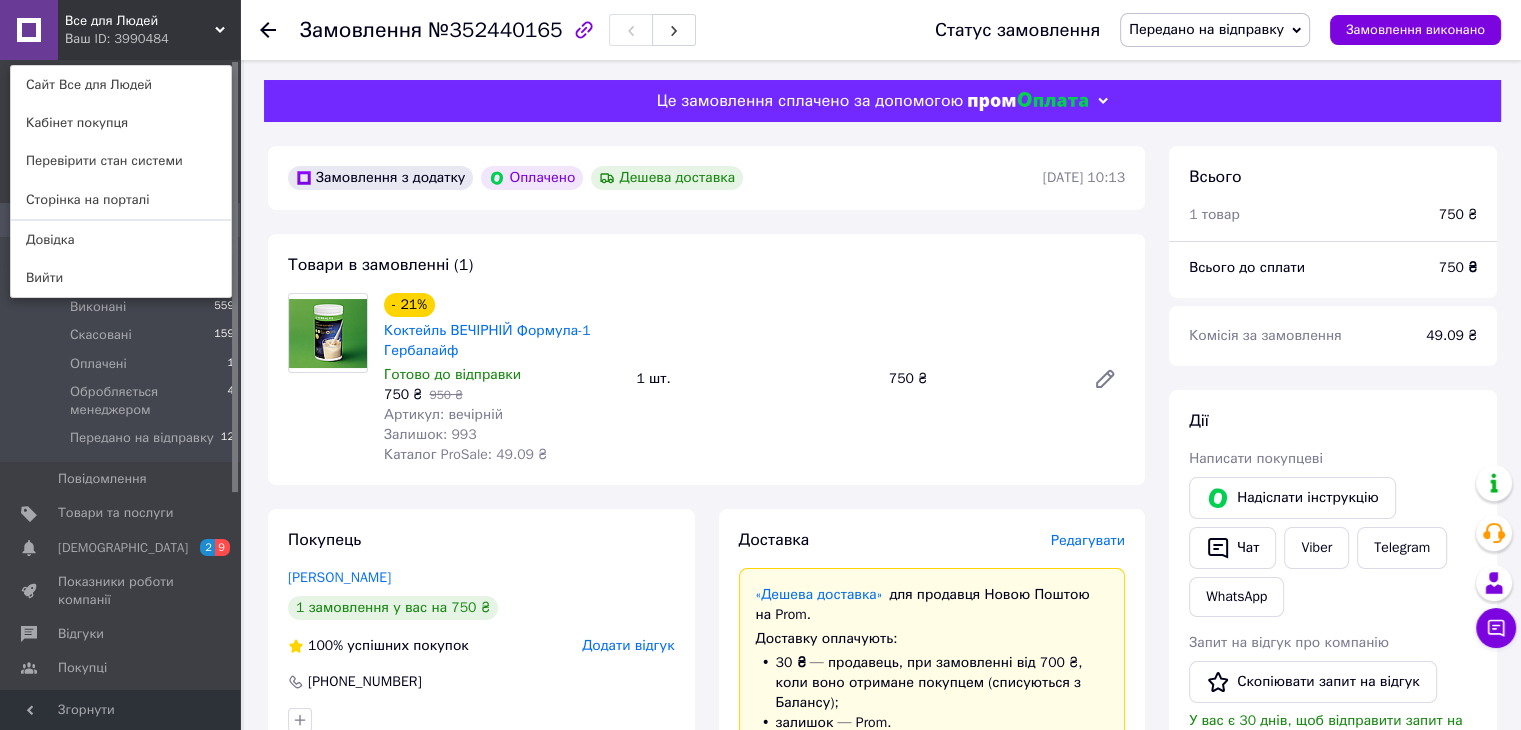 click on "Все для Людей Ваш ID: 3990484 Сайт Все для Людей Кабінет покупця Перевірити стан системи Сторінка на порталі Довідка Вийти" at bounding box center (120, 30) 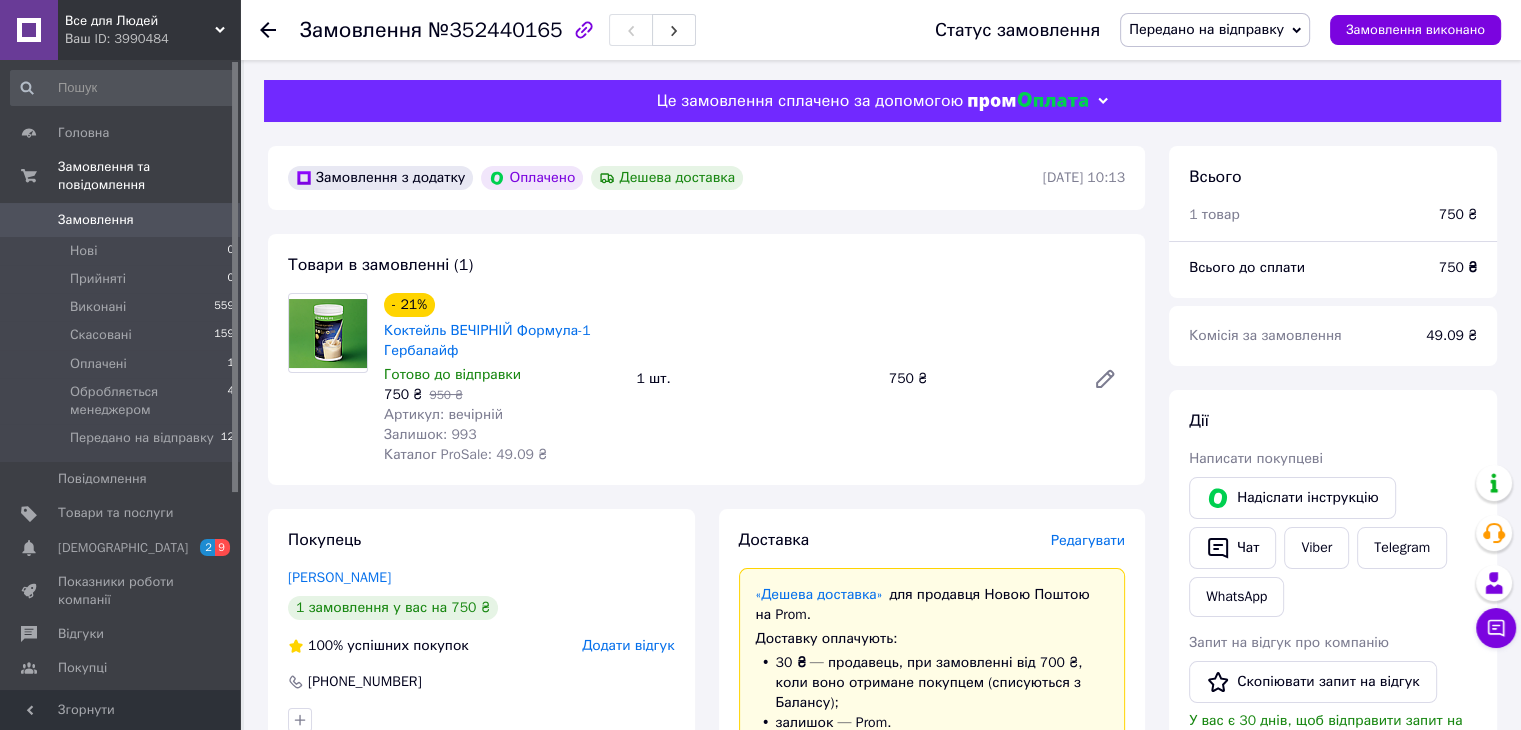 click on "Все для Людей" at bounding box center (140, 21) 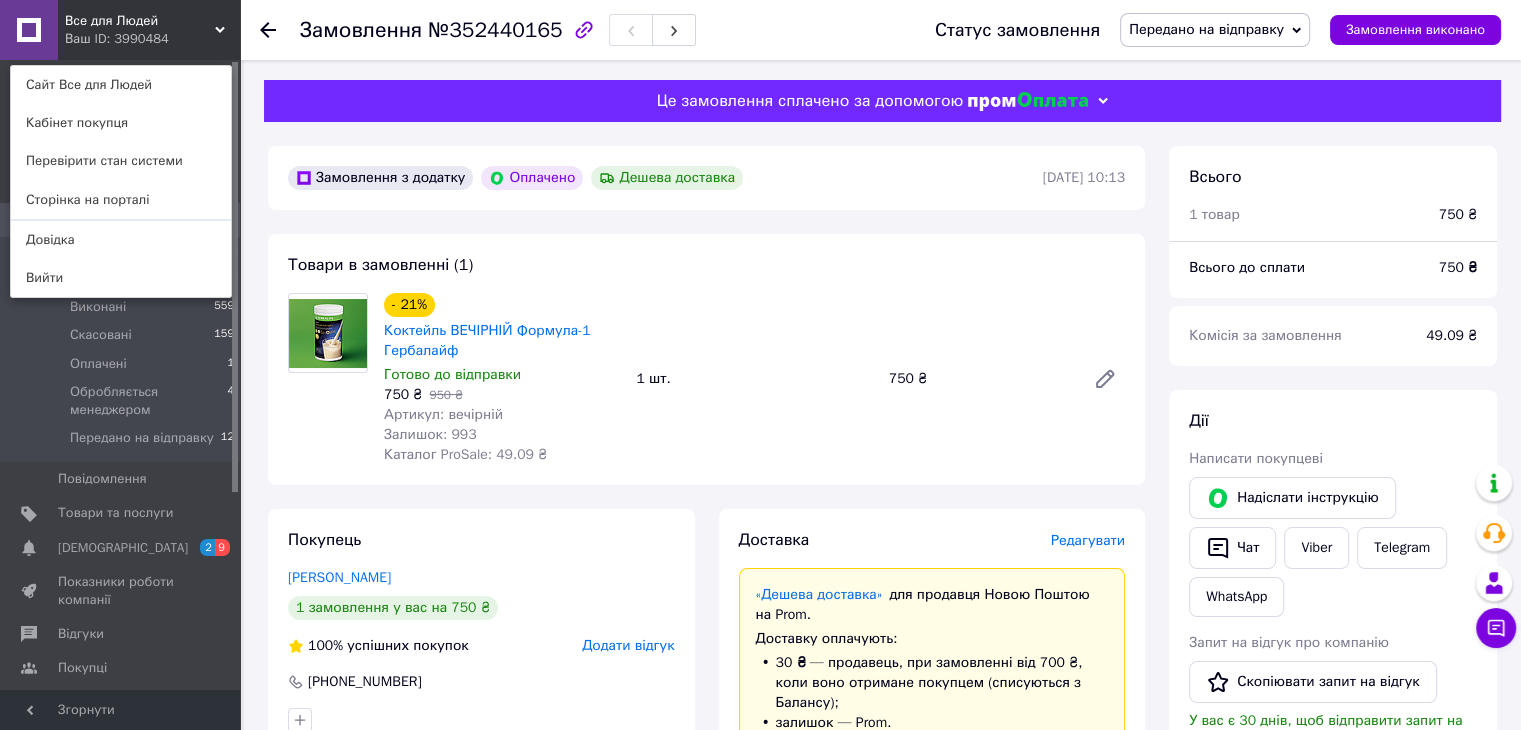 click on "Все для Людей" at bounding box center [140, 21] 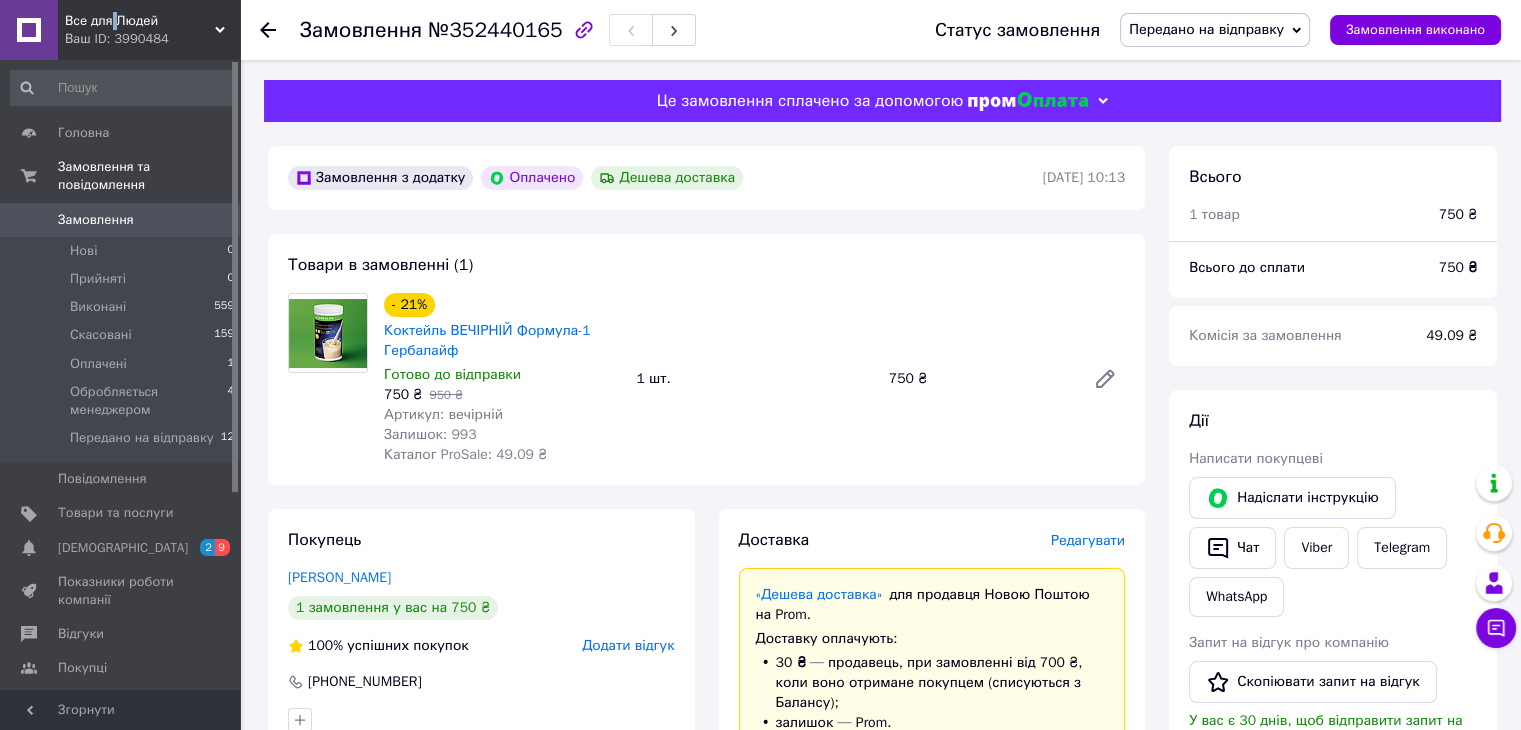 click on "Все для Людей" at bounding box center [140, 21] 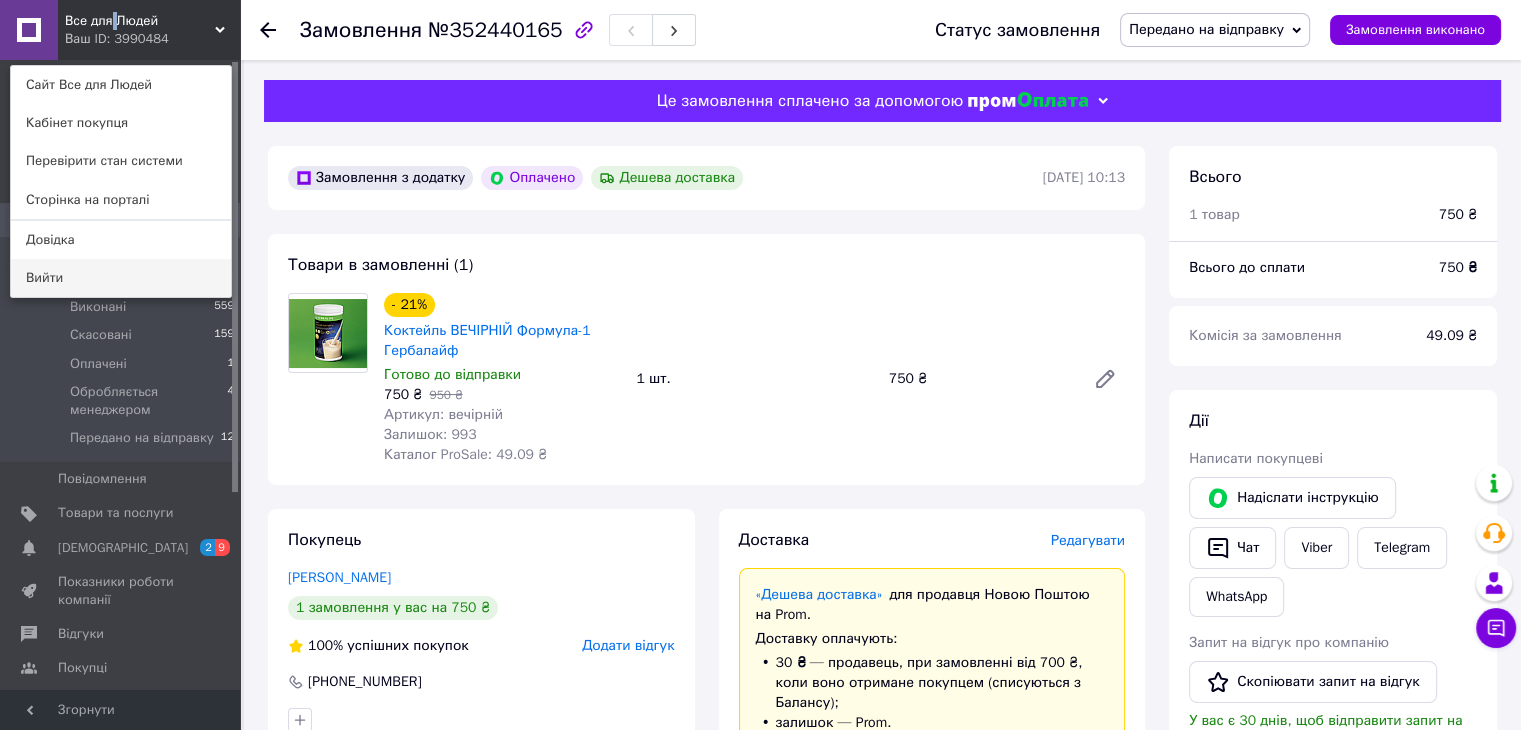 click on "Вийти" at bounding box center (121, 278) 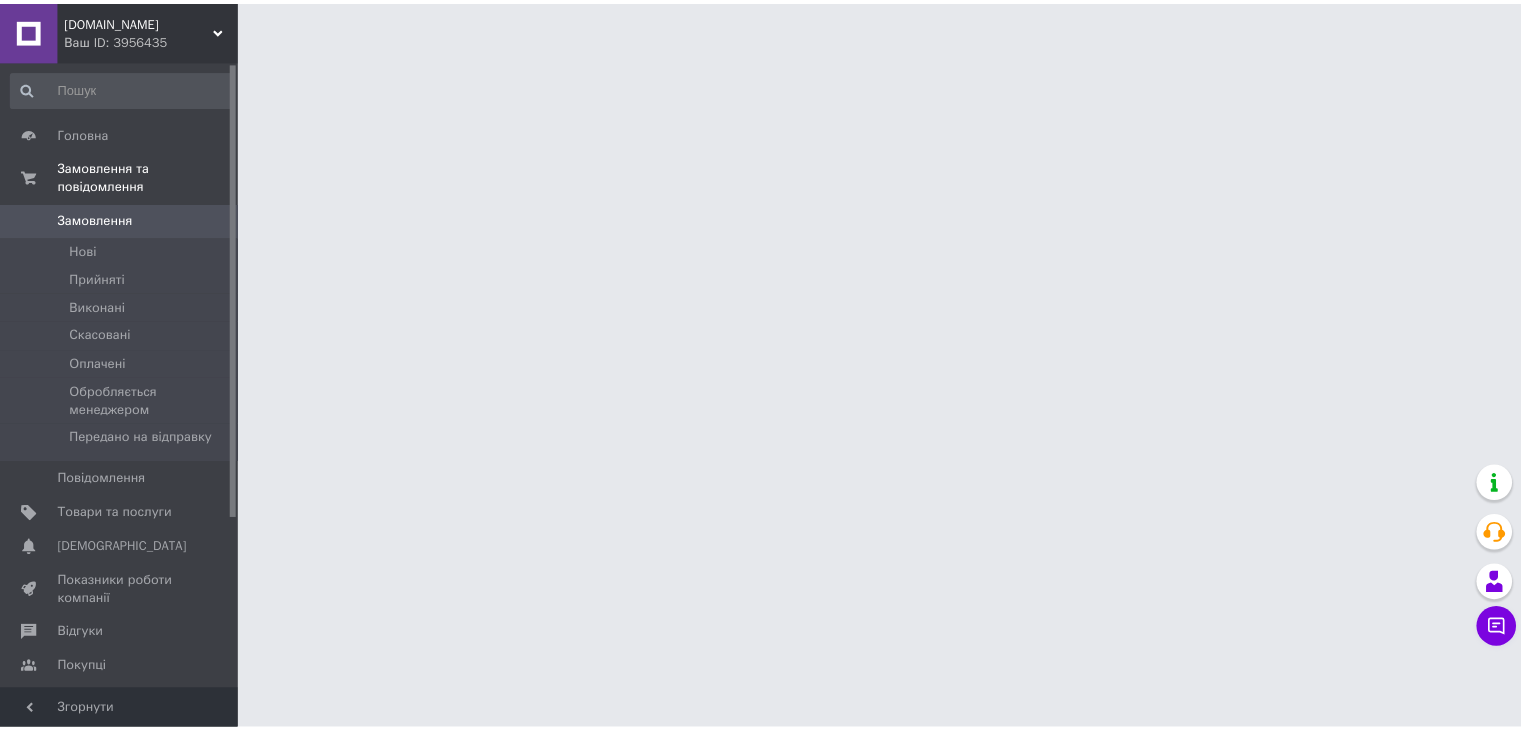 scroll, scrollTop: 0, scrollLeft: 0, axis: both 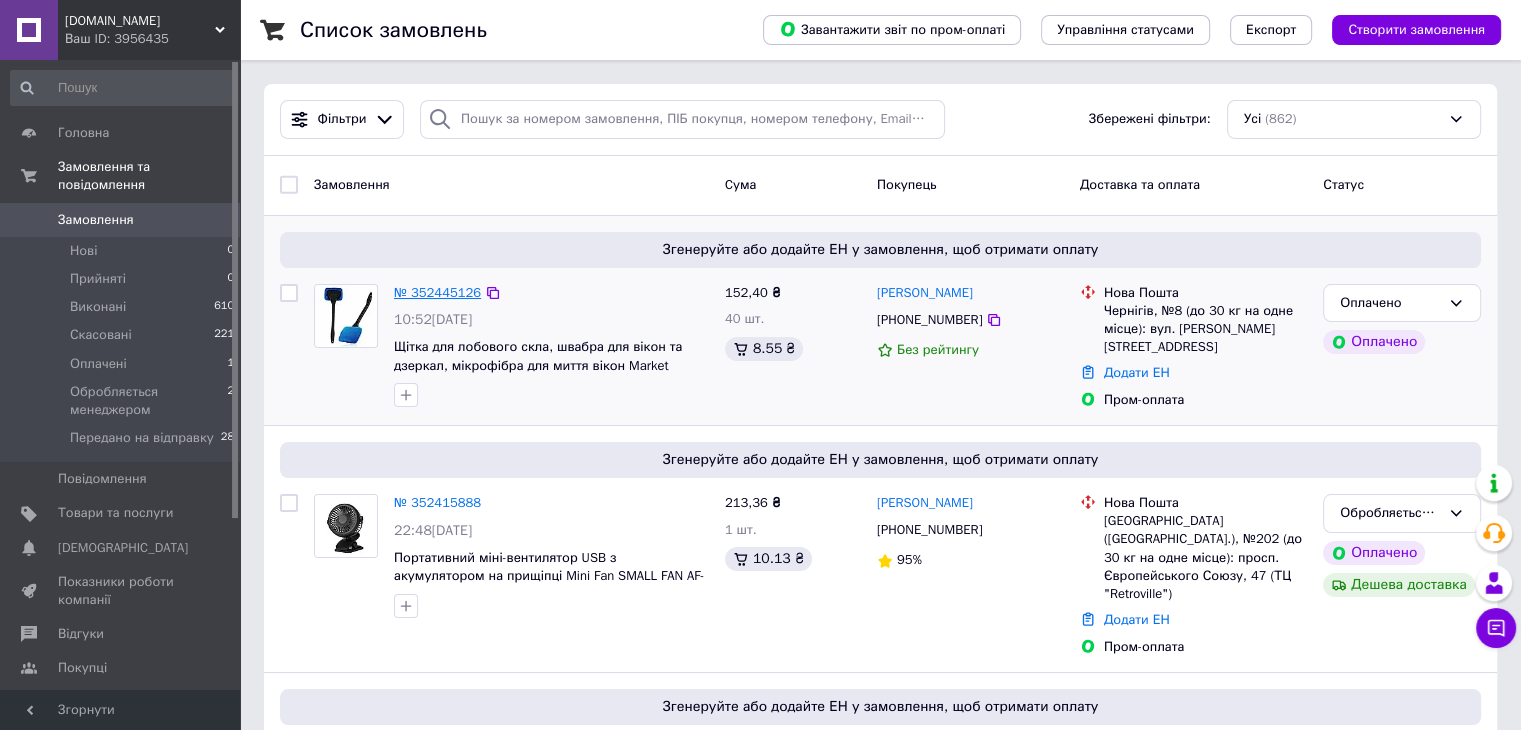 click on "№ 352445126" at bounding box center [437, 292] 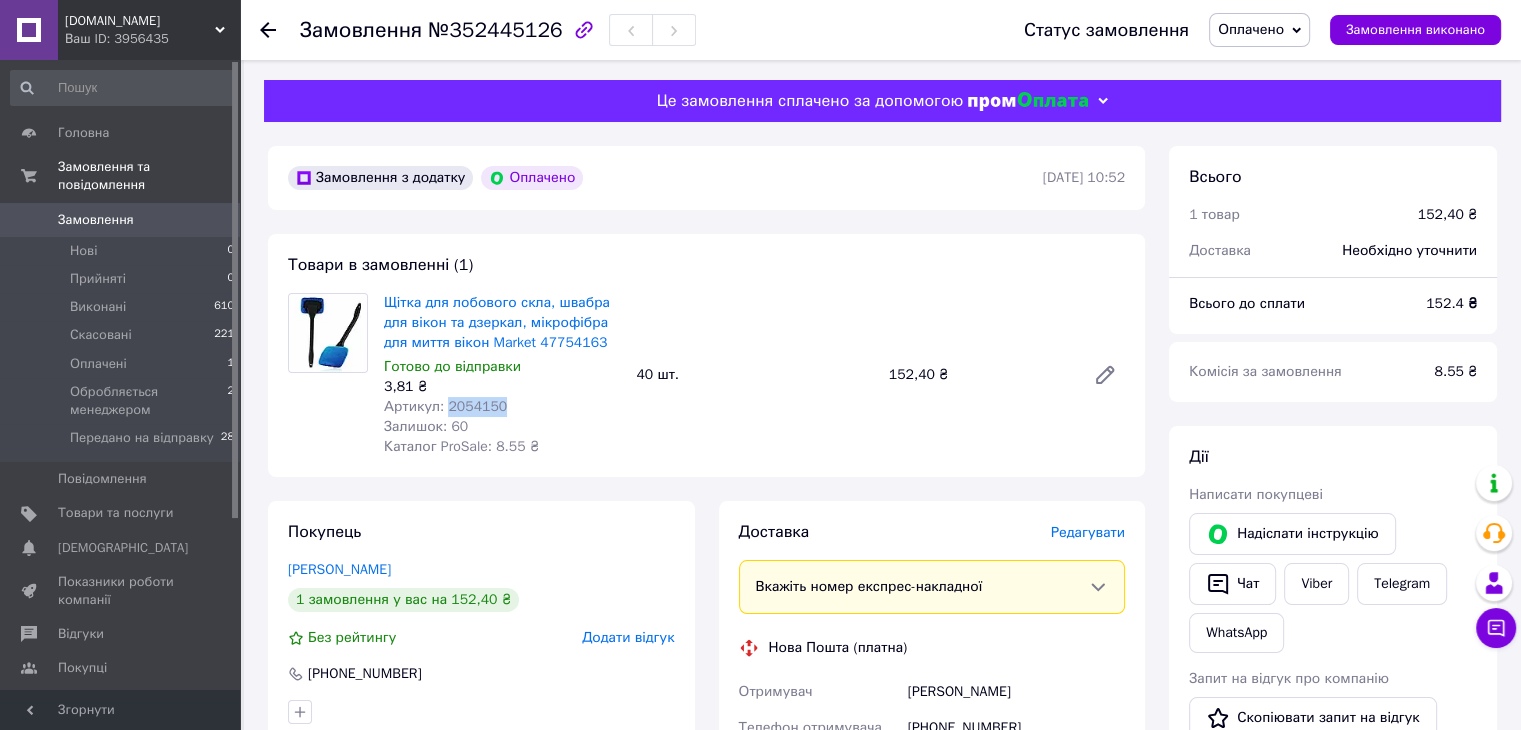 drag, startPoint x: 507, startPoint y: 409, endPoint x: 443, endPoint y: 407, distance: 64.03124 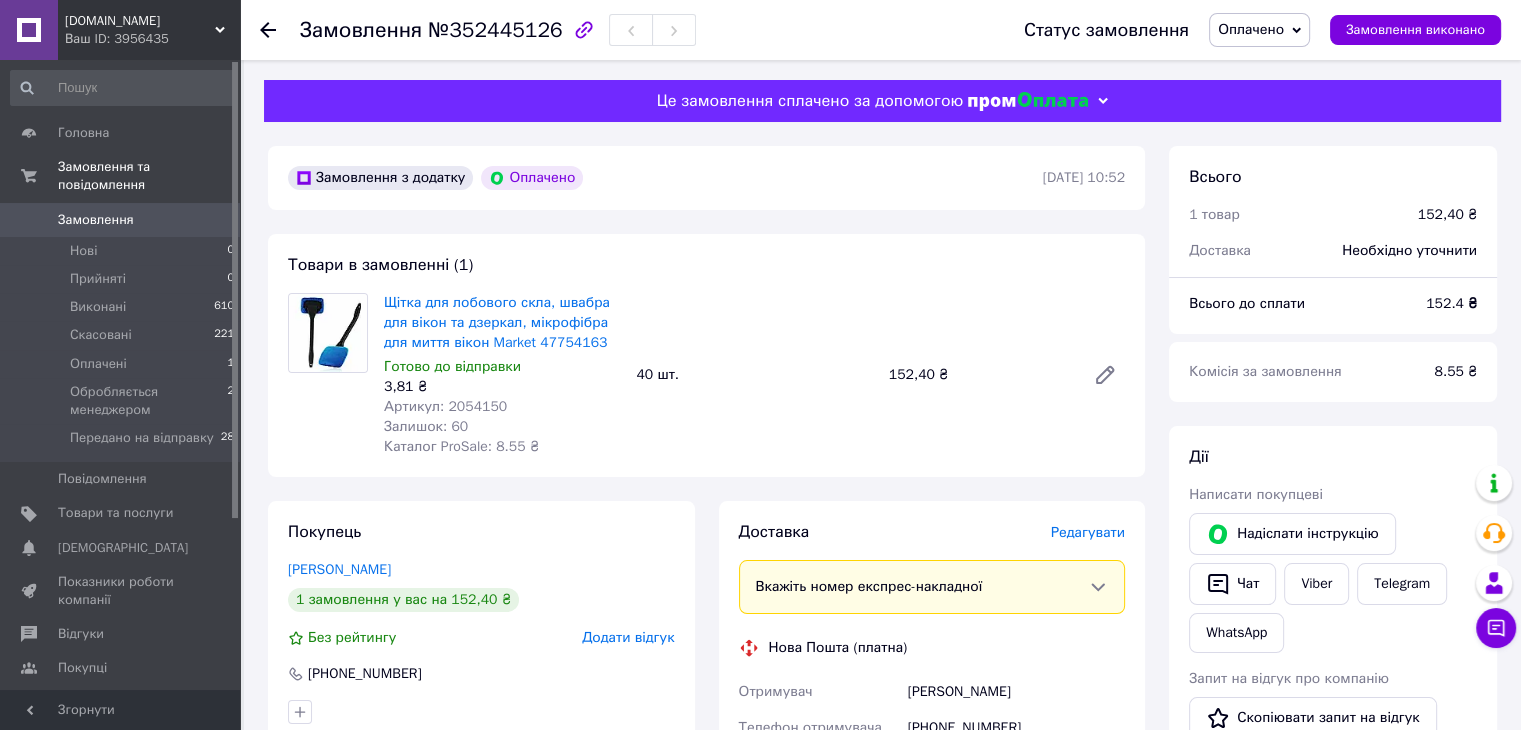 click on "Замовлення з додатку Оплачено [DATE] 10:52 Товари в замовленні (1) Щітка для лобового скла, швабра для вікон та дзеркал, мікрофібра для миття вікон Market 47754163 Готово до відправки 3,81 ₴ Артикул: 2054150 Залишок: 60 Каталог ProSale: 8.55 ₴  40 шт. 152,40 ₴ Покупець [PERSON_NAME] 1 замовлення у вас на 152,40 ₴ Без рейтингу   Додати відгук [PHONE_NUMBER] Оплата Оплачено Пром-оплата Кошти будуть зараховані на розрахунковий рахунок [FC_Acquiring] Prom marketplace [PERSON_NAME] (Активирован) Доставка Редагувати Вкажіть номер експрес-накладної Нова Пошта (платна) Отримувач [PERSON_NAME]" at bounding box center [706, 830] 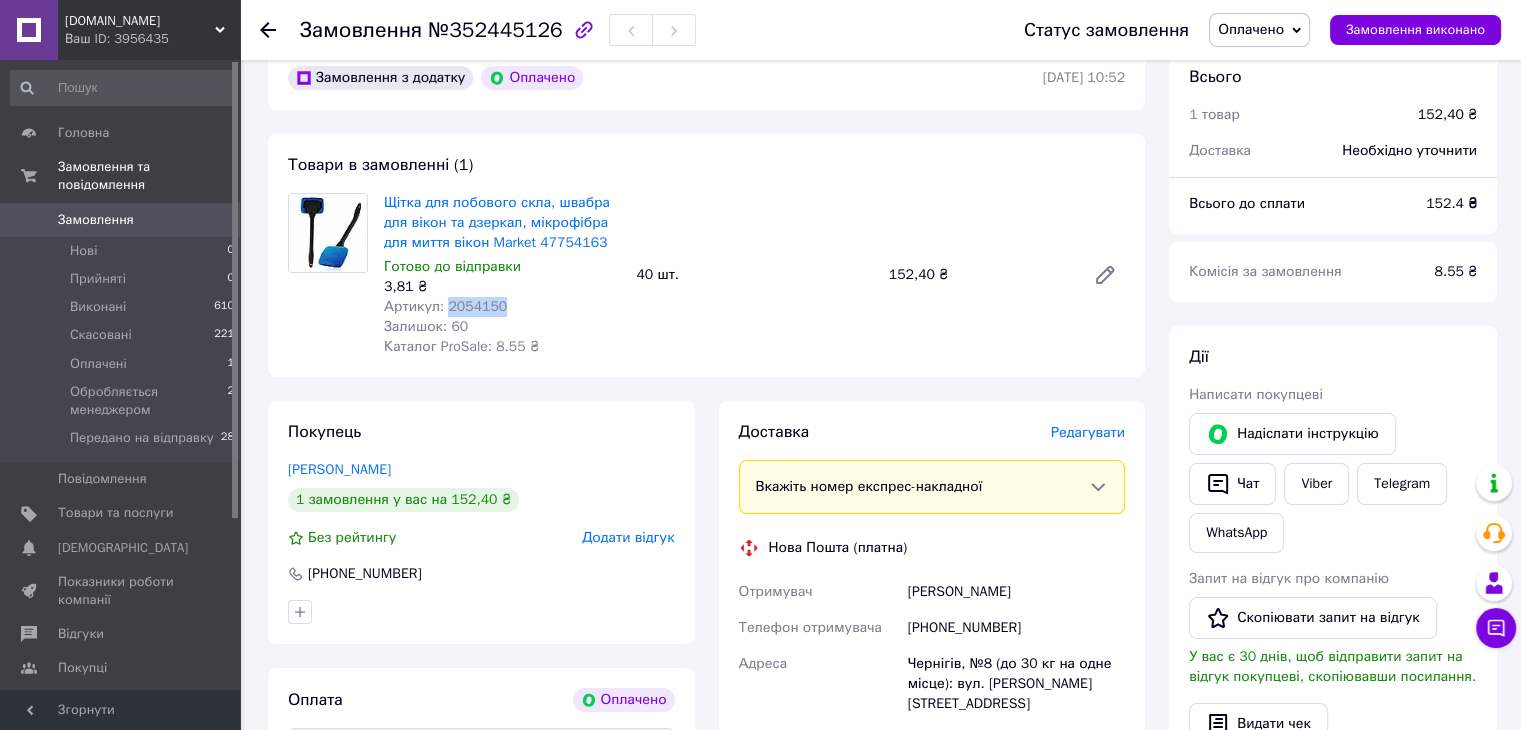 drag, startPoint x: 508, startPoint y: 314, endPoint x: 444, endPoint y: 310, distance: 64.12488 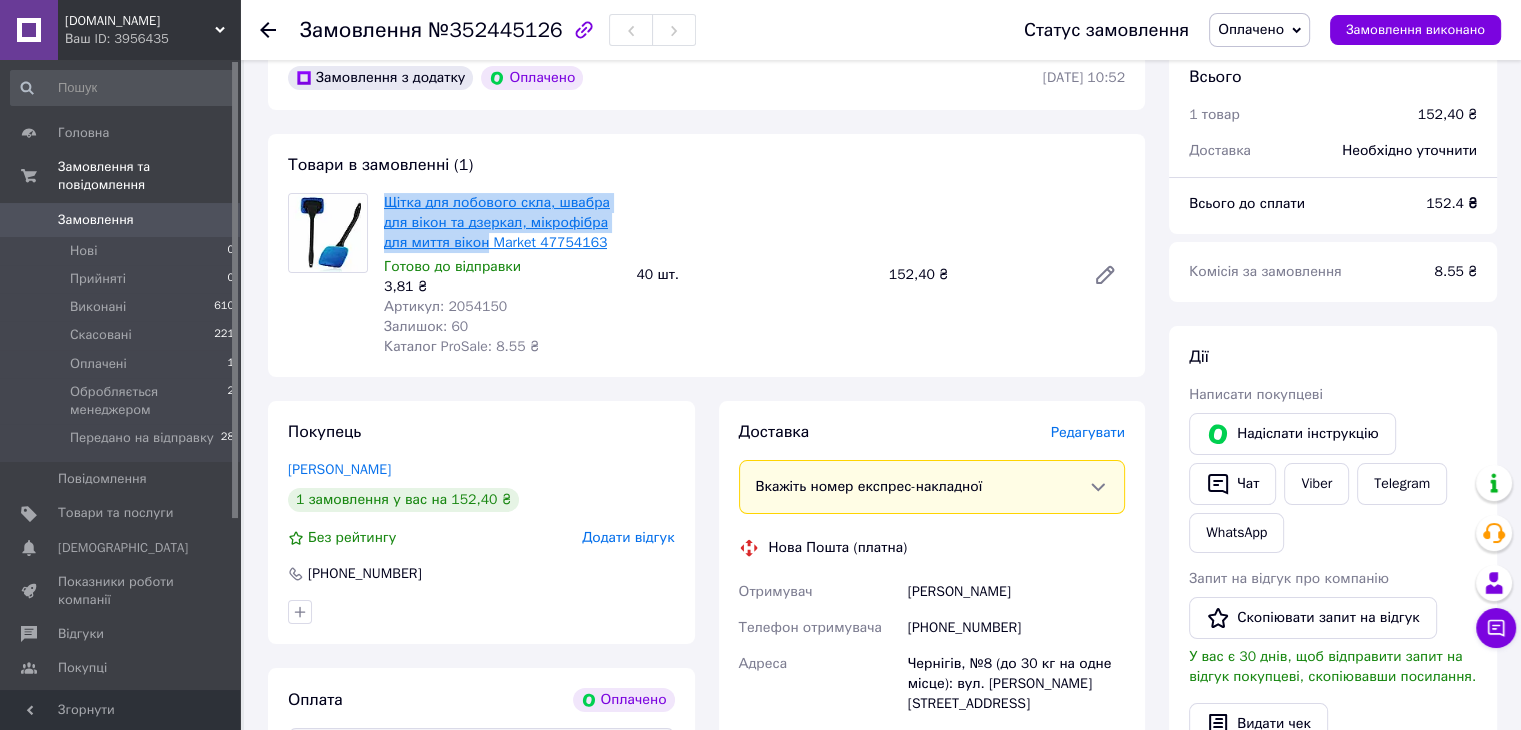 drag, startPoint x: 382, startPoint y: 201, endPoint x: 484, endPoint y: 241, distance: 109.56277 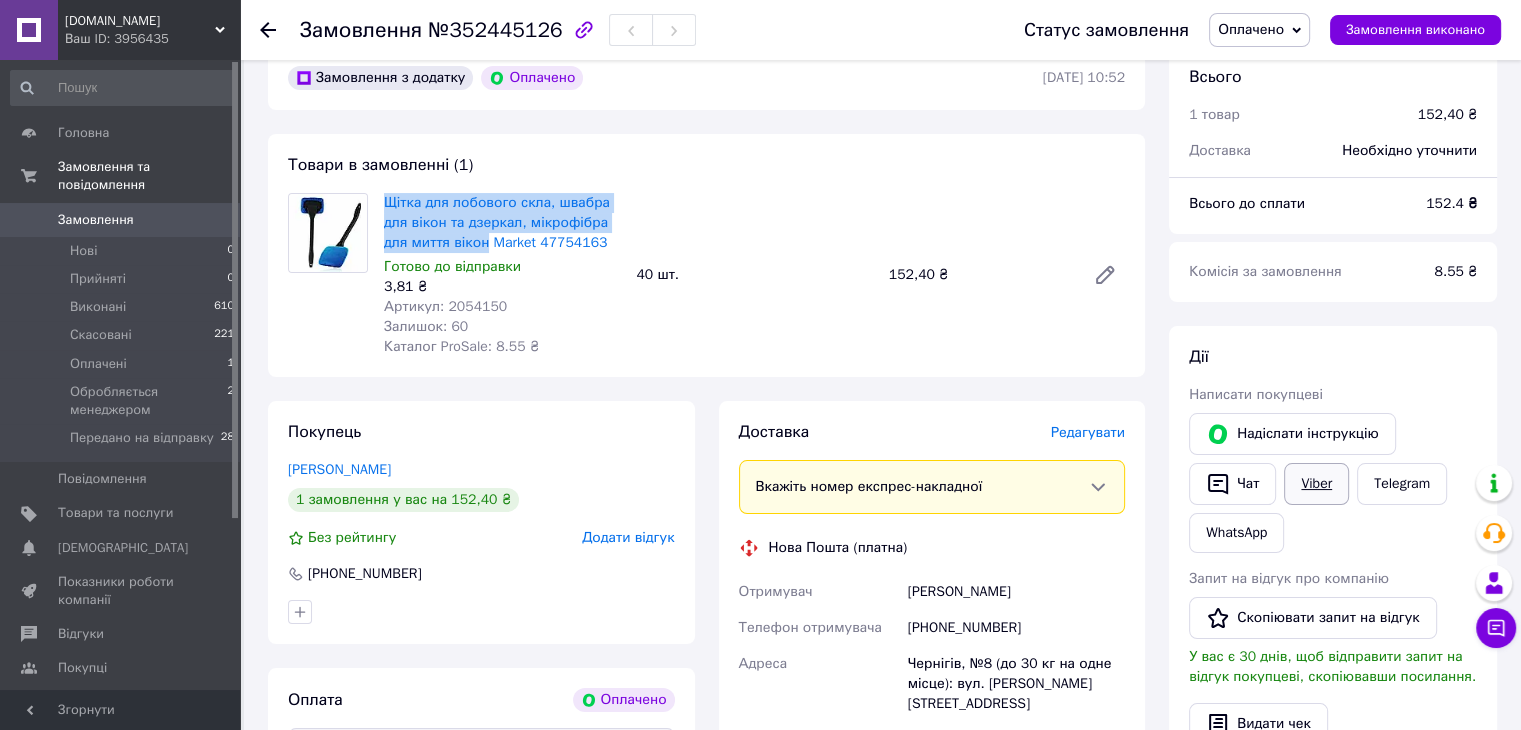 click on "Viber" at bounding box center [1316, 484] 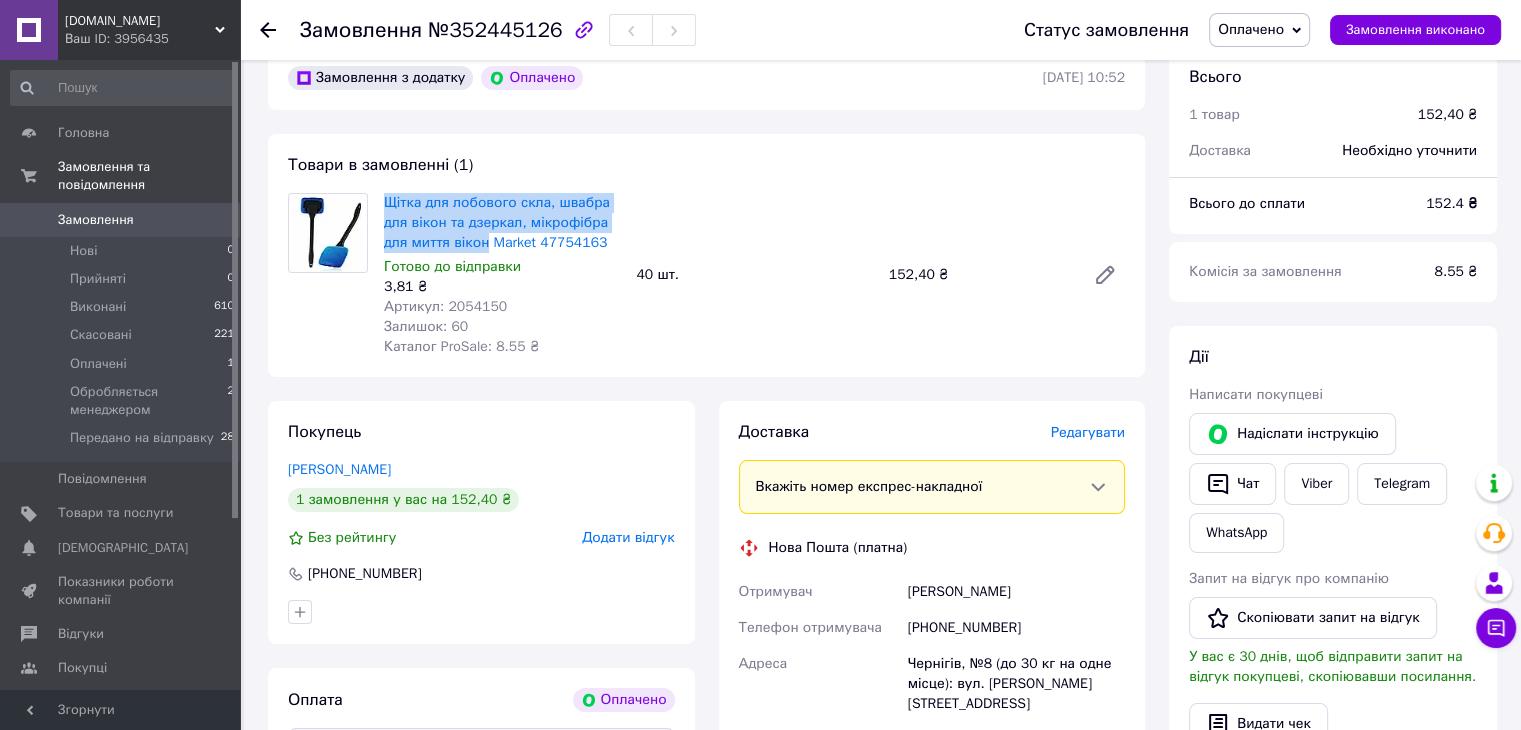 click on "Оплачено" at bounding box center (1251, 29) 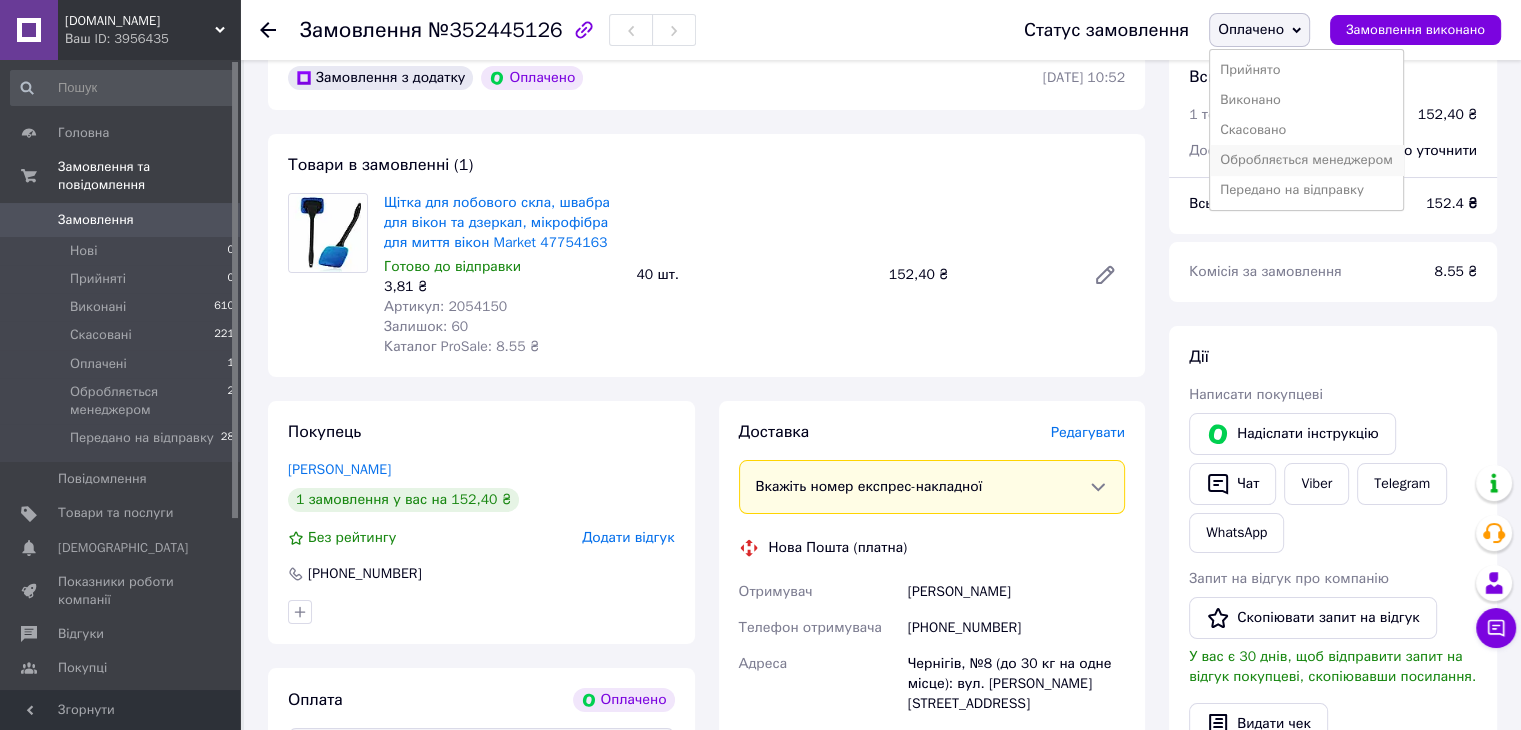 click on "Обробляється менеджером" at bounding box center (1306, 160) 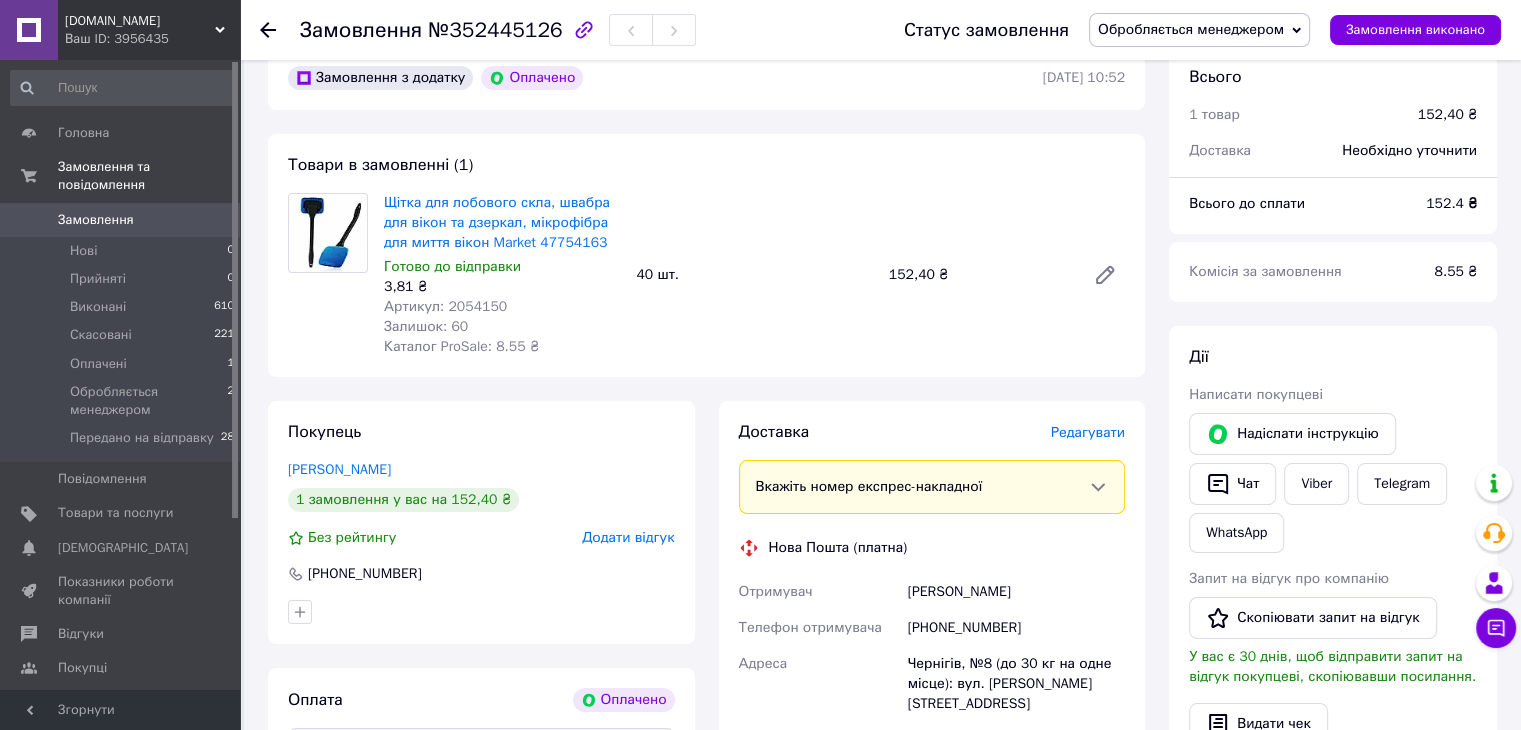click on "Обробляється менеджером" at bounding box center (1199, 30) 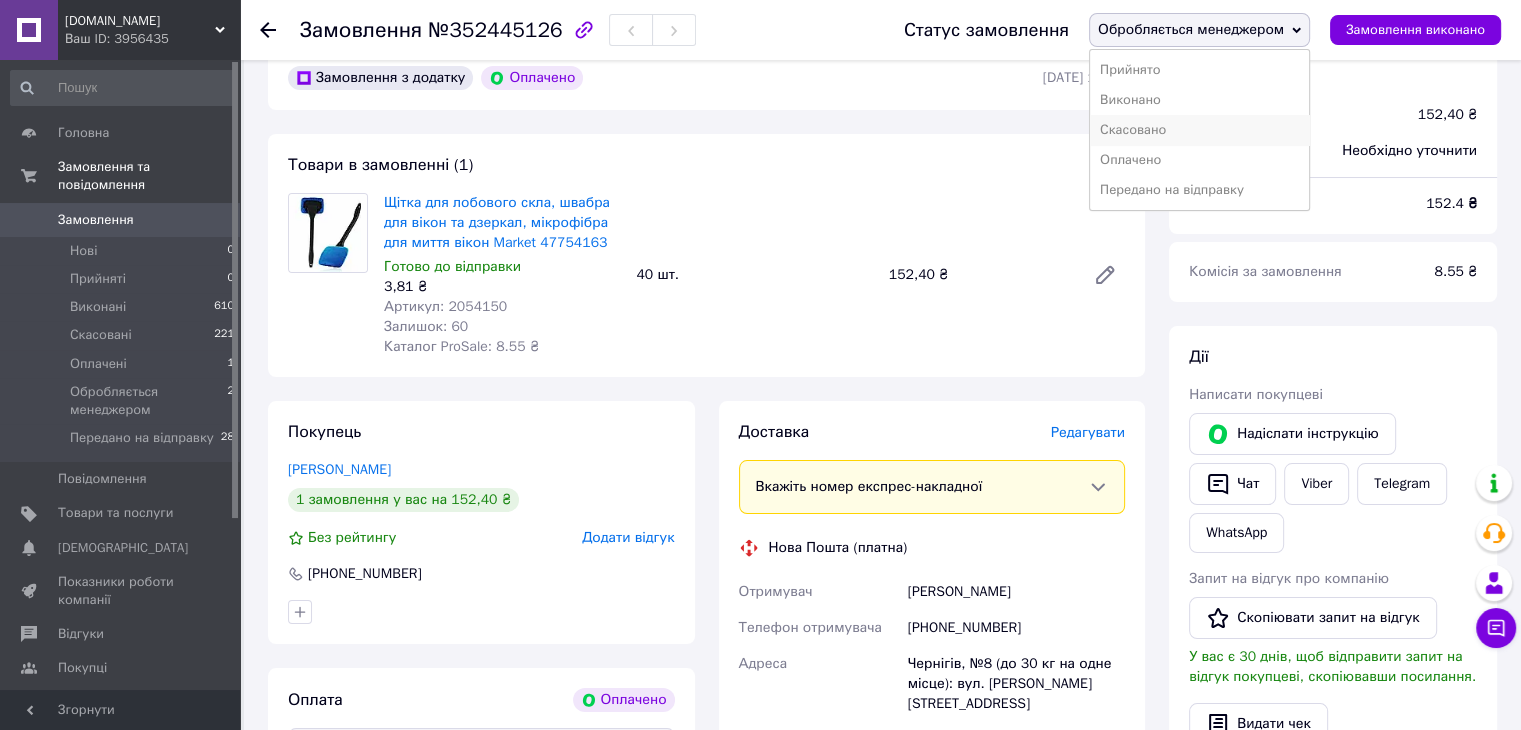 click on "Скасовано" at bounding box center [1199, 130] 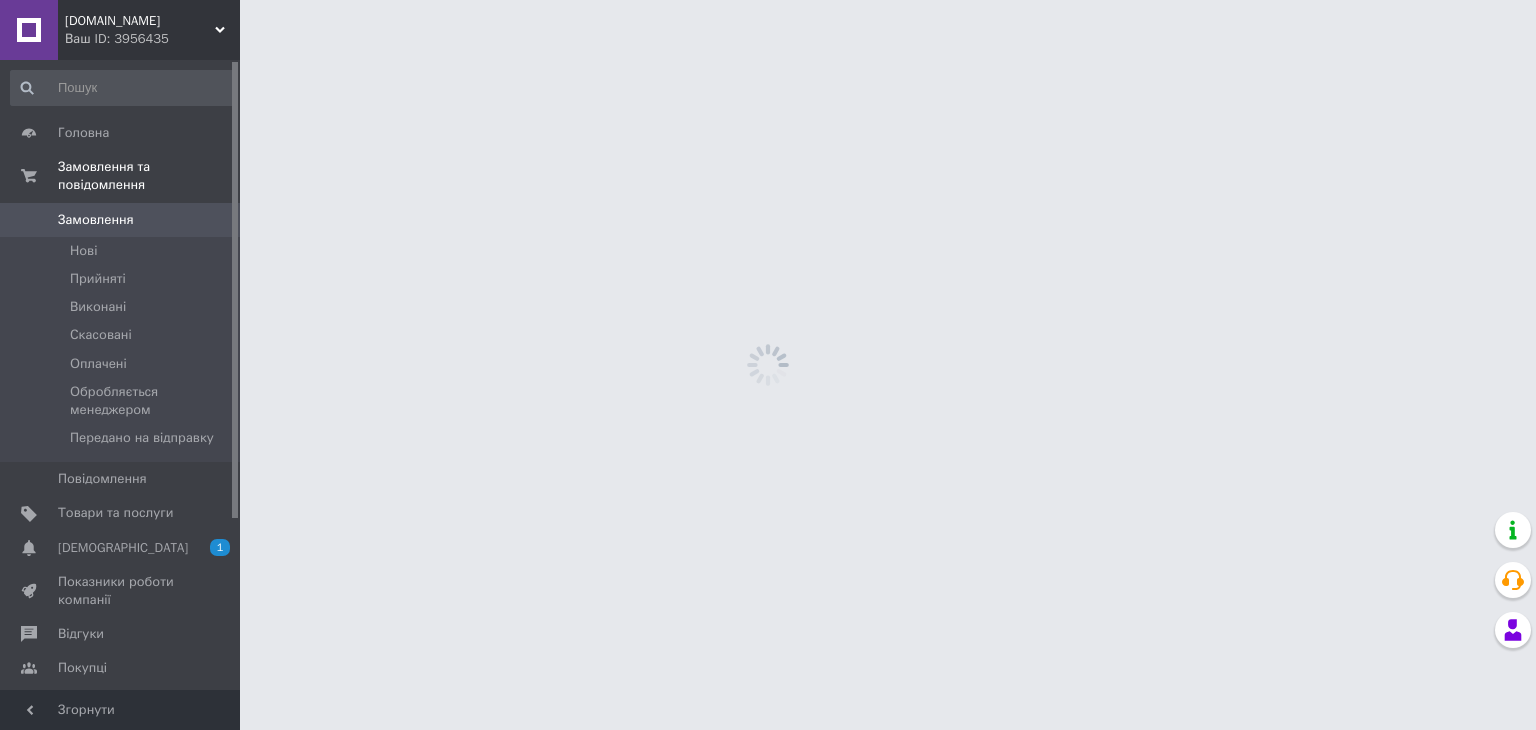 scroll, scrollTop: 0, scrollLeft: 0, axis: both 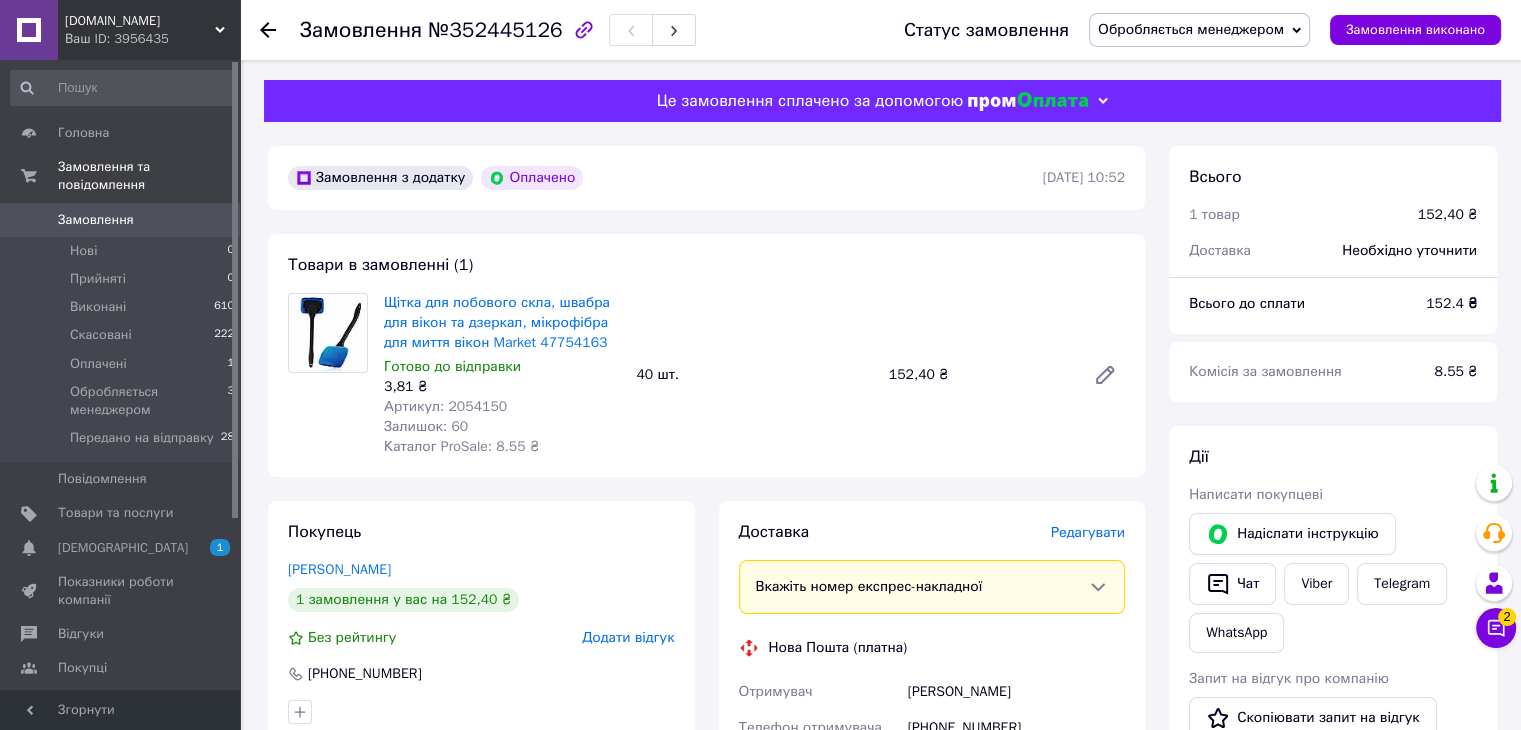 click on "Обробляється менеджером" at bounding box center (1191, 29) 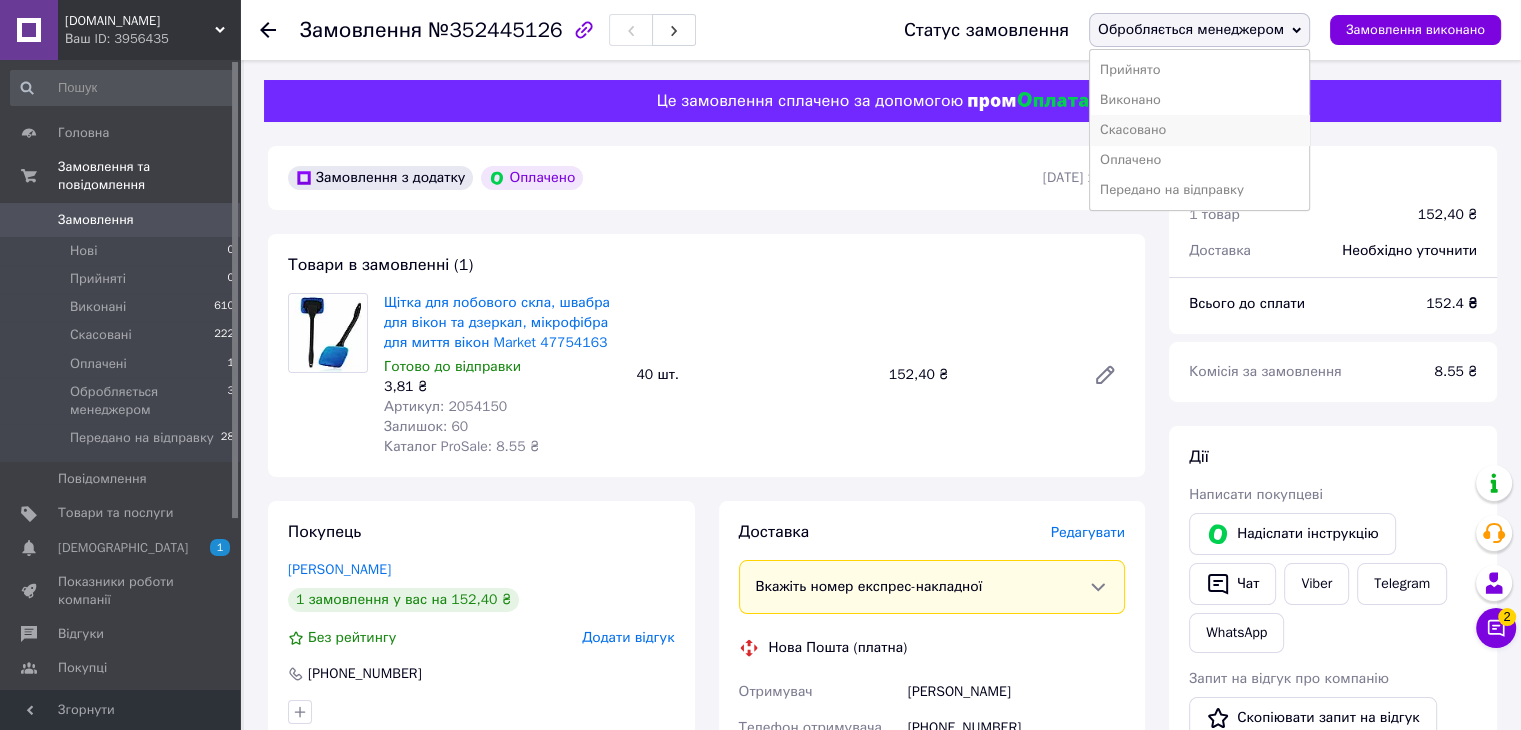 click on "Скасовано" at bounding box center [1199, 130] 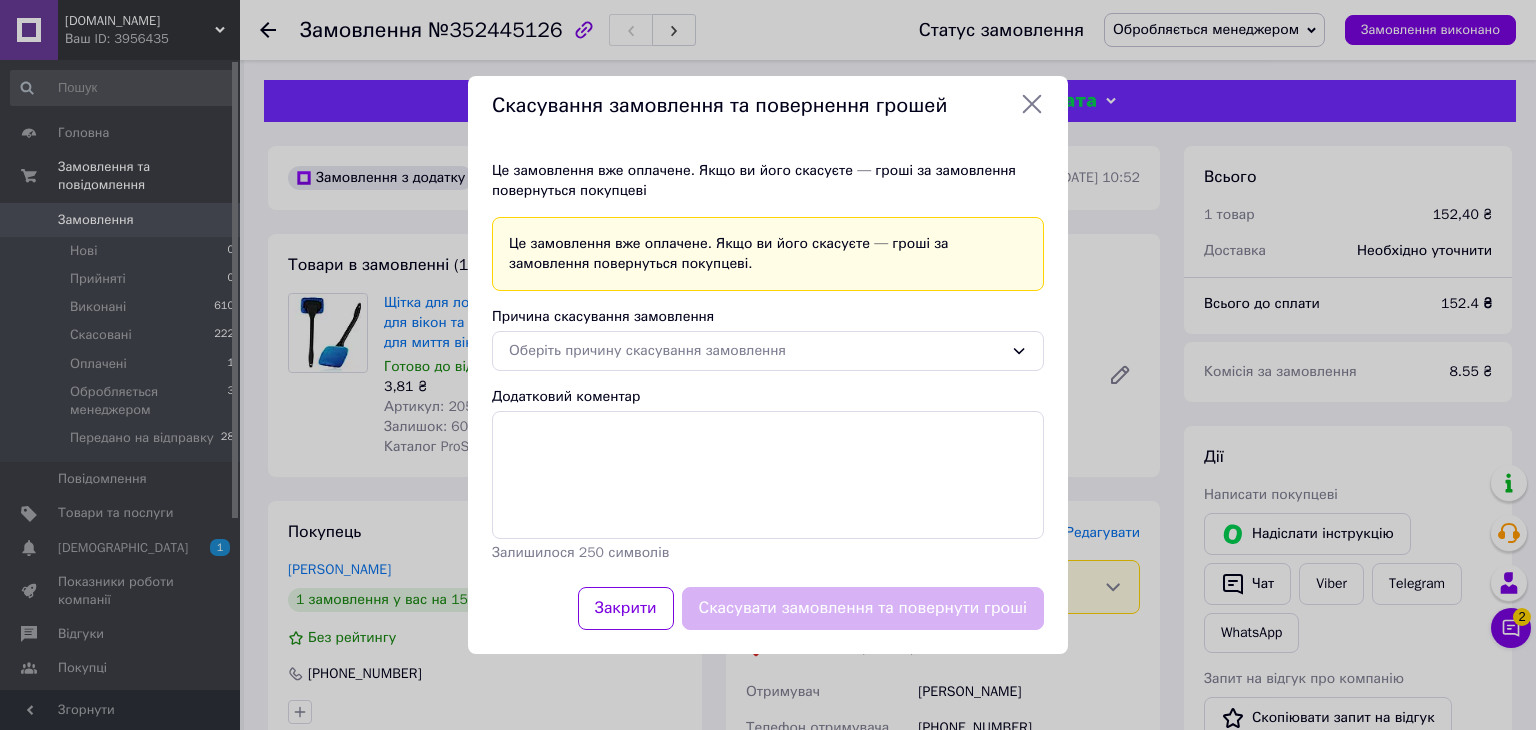 click on "Скасування замовлення та повернення грошей" at bounding box center (768, 106) 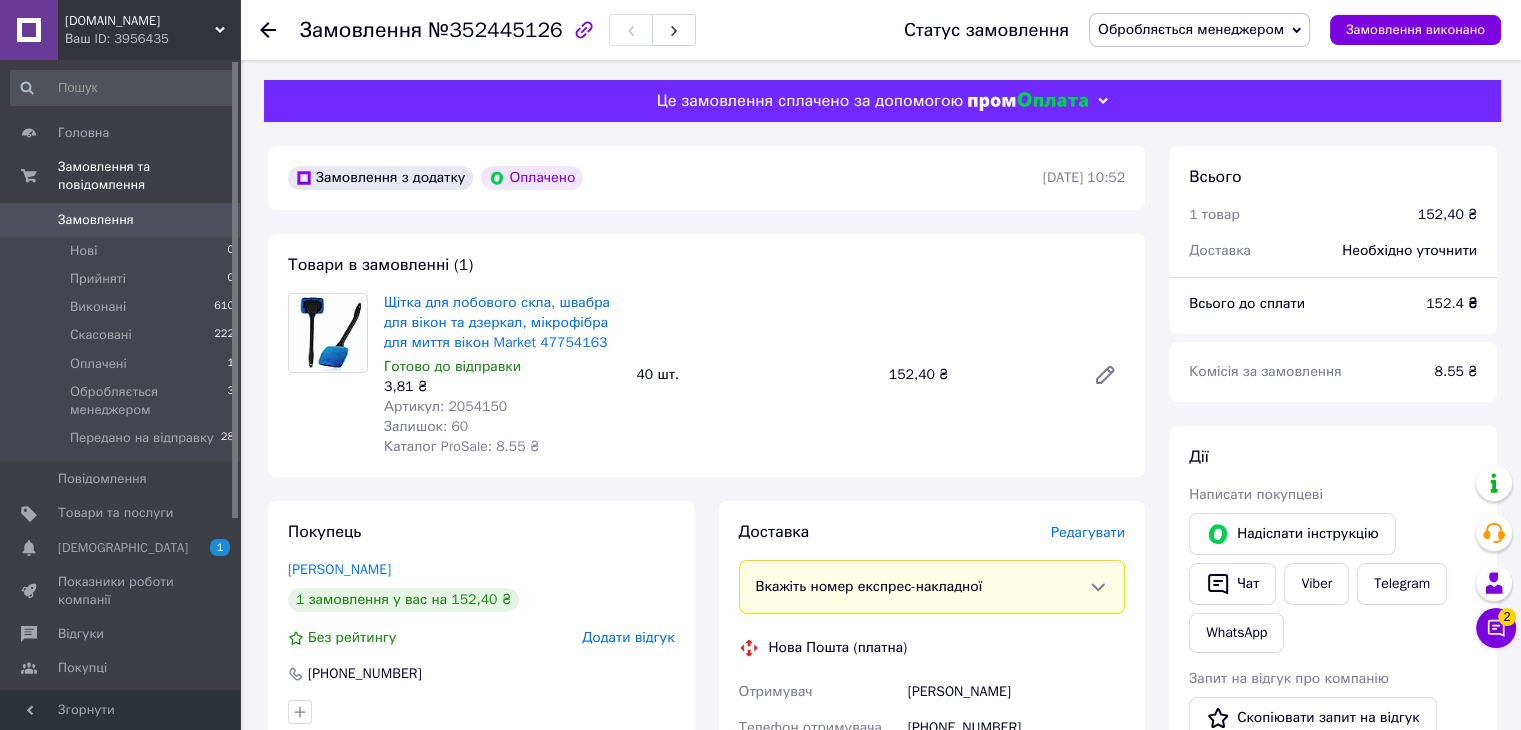 click on "Обробляється менеджером" at bounding box center (1191, 29) 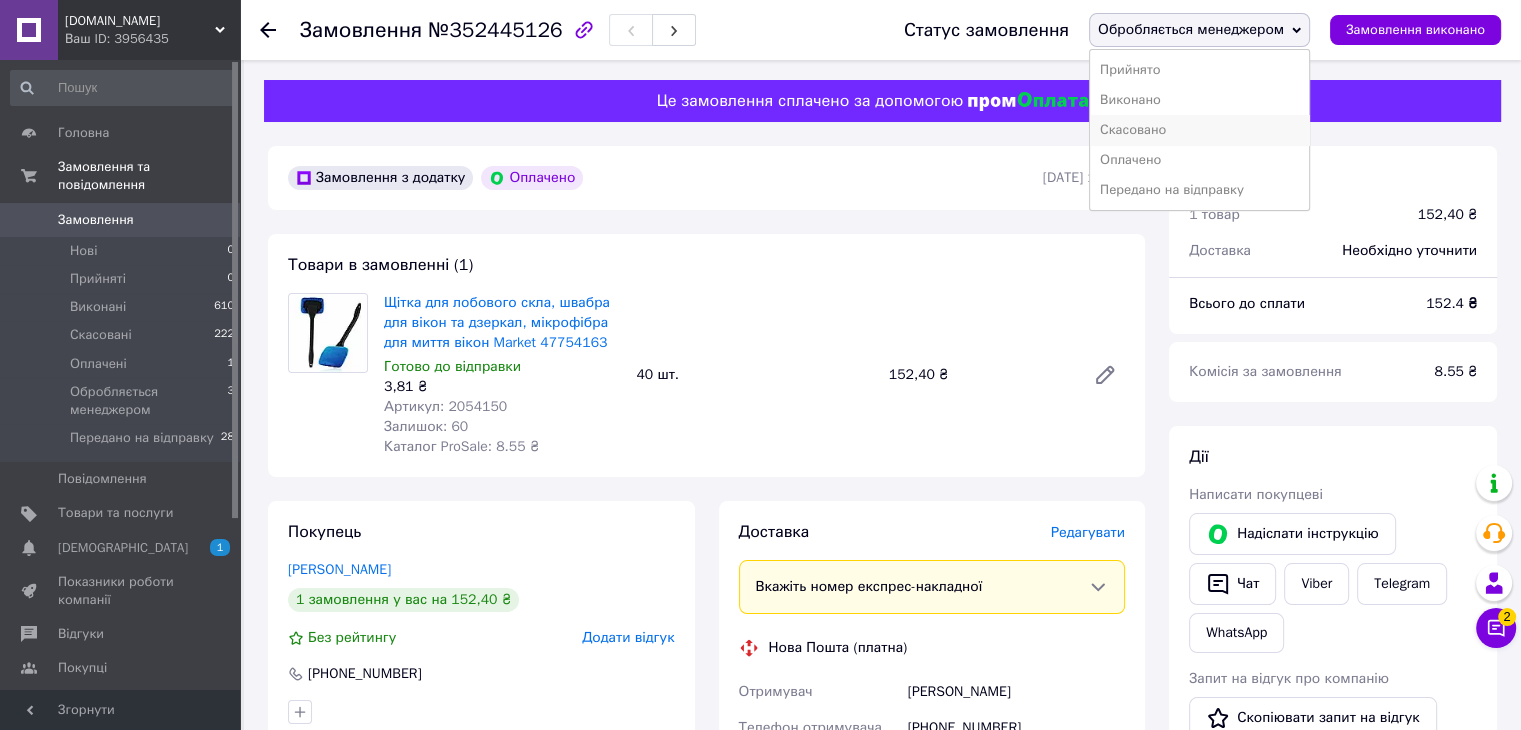 click on "Скасовано" at bounding box center [1199, 130] 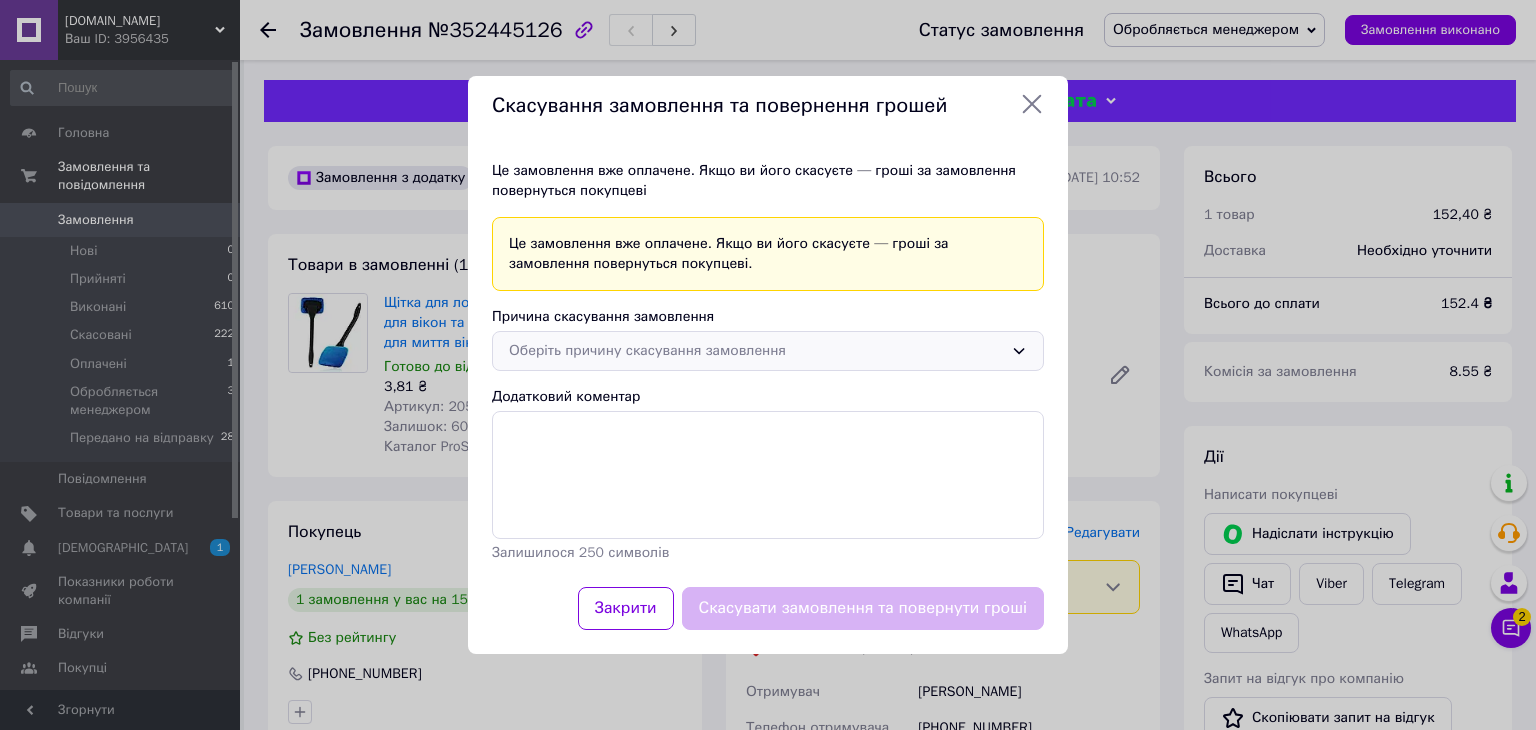 click on "Оберіть причину скасування замовлення" at bounding box center [756, 351] 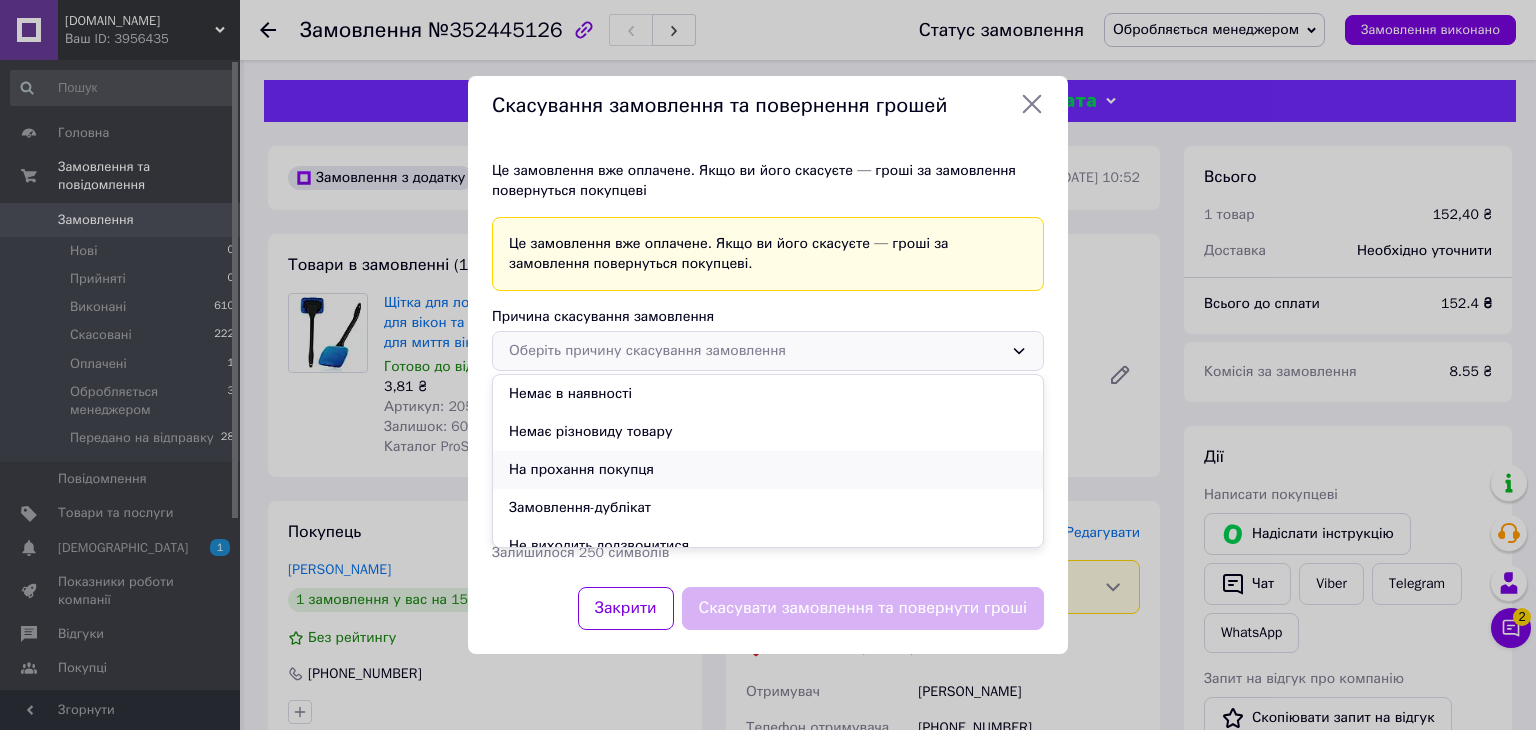 click on "На прохання покупця" at bounding box center (768, 470) 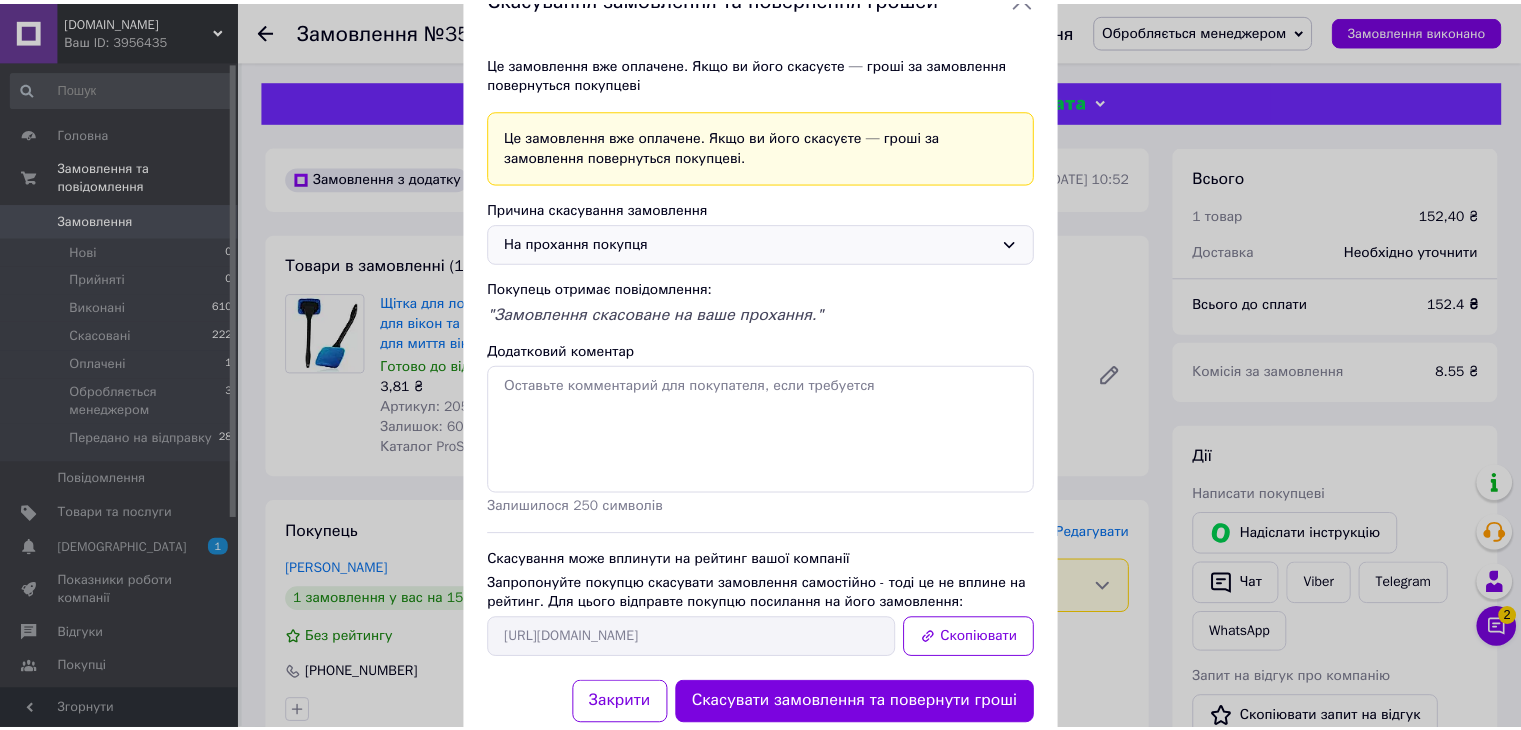 scroll, scrollTop: 121, scrollLeft: 0, axis: vertical 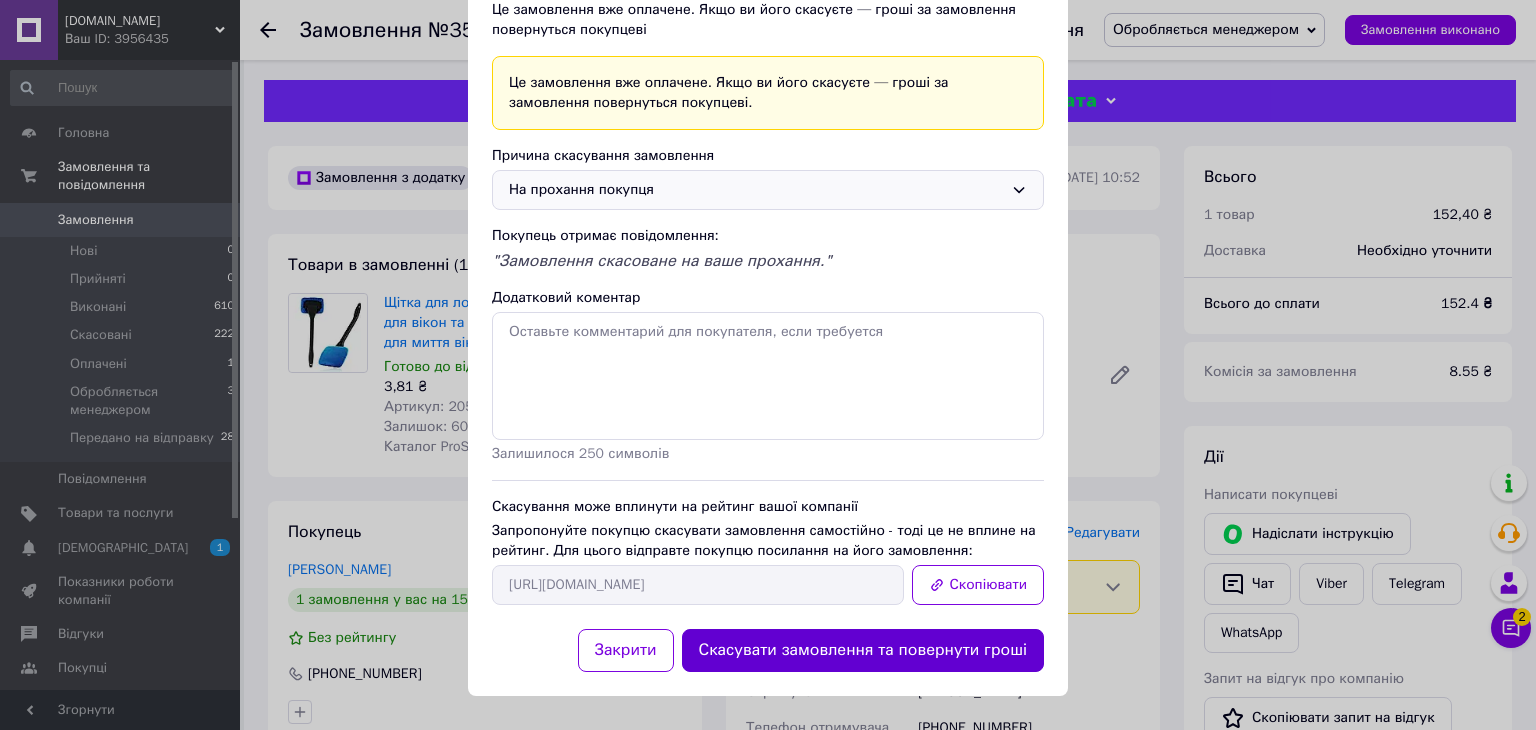 click on "Скасувати замовлення та повернути гроші" at bounding box center (863, 650) 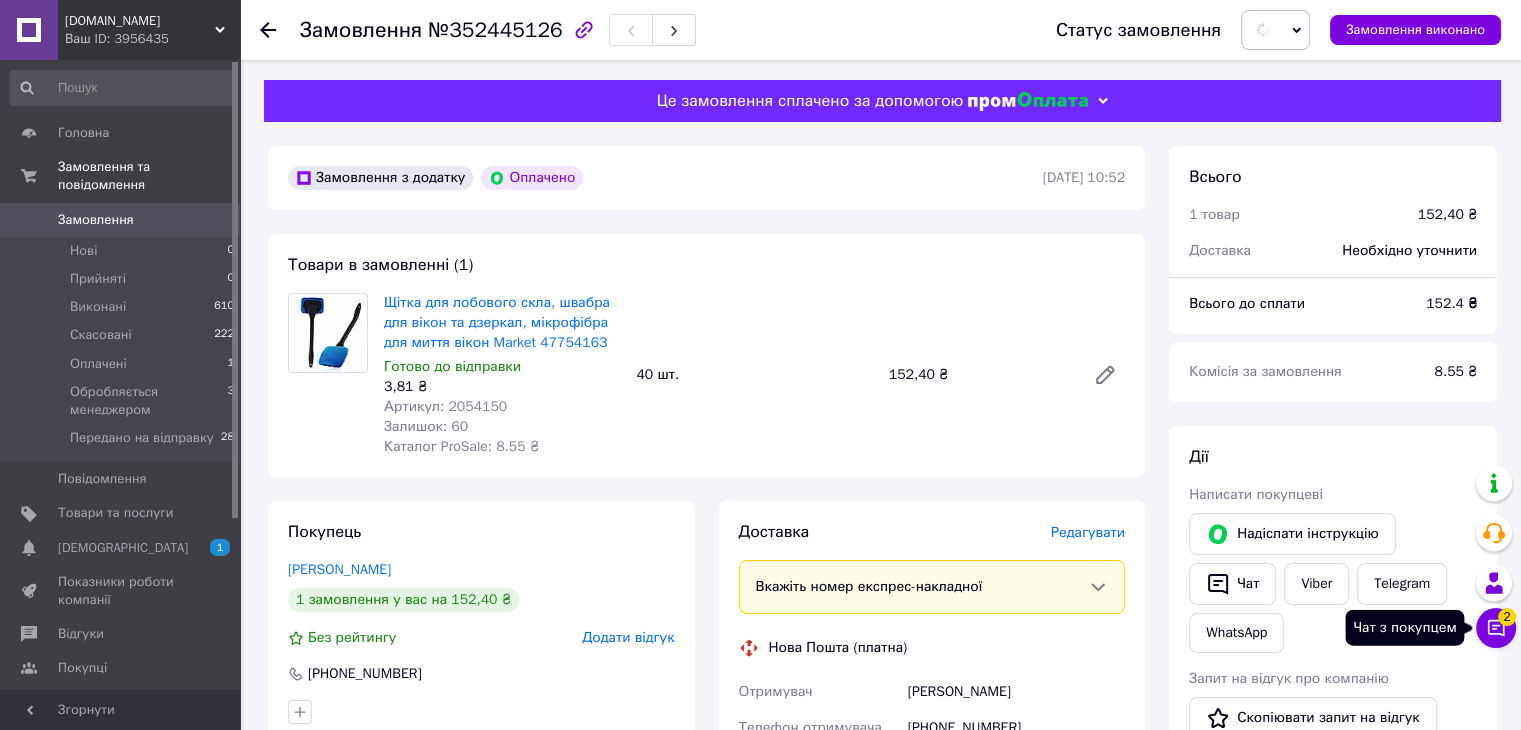 click 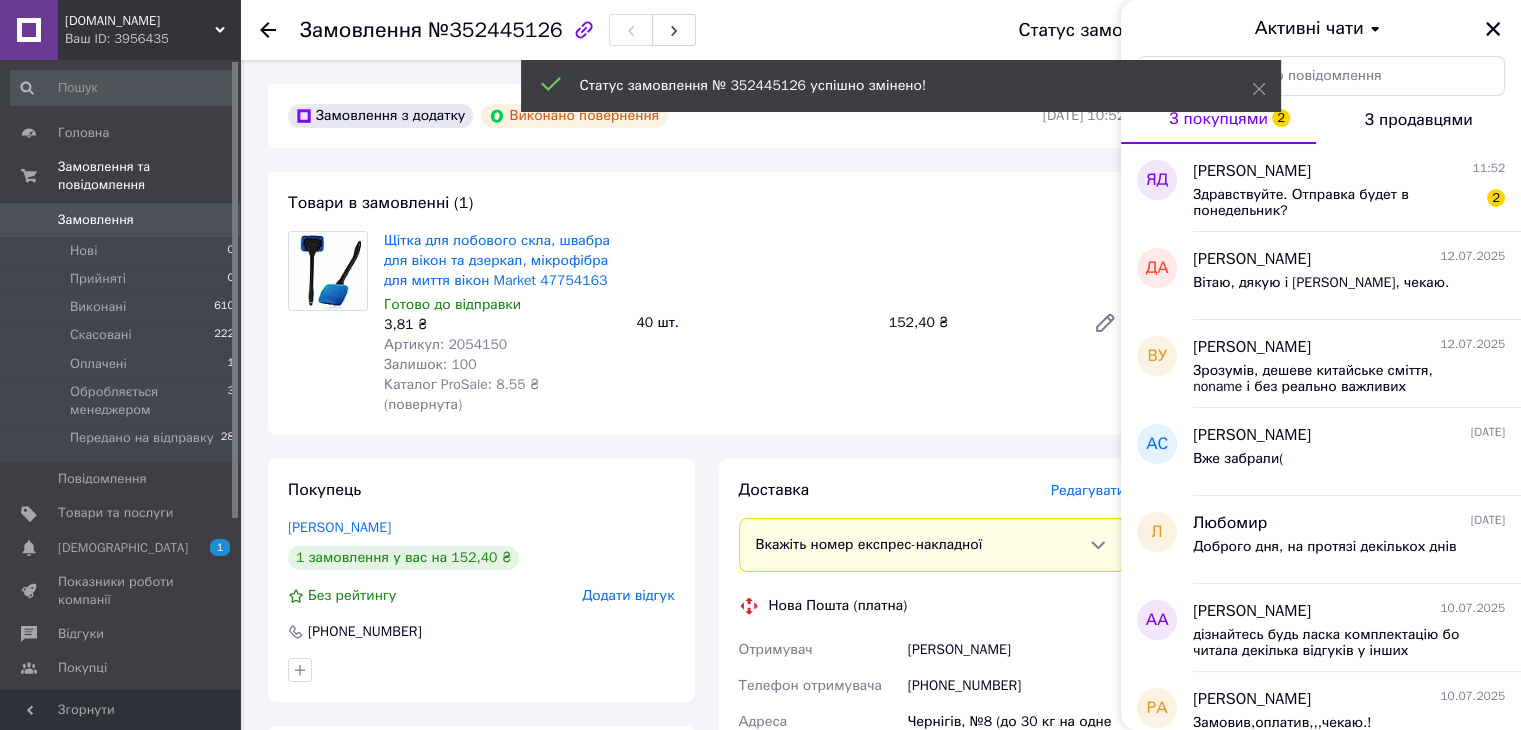 click 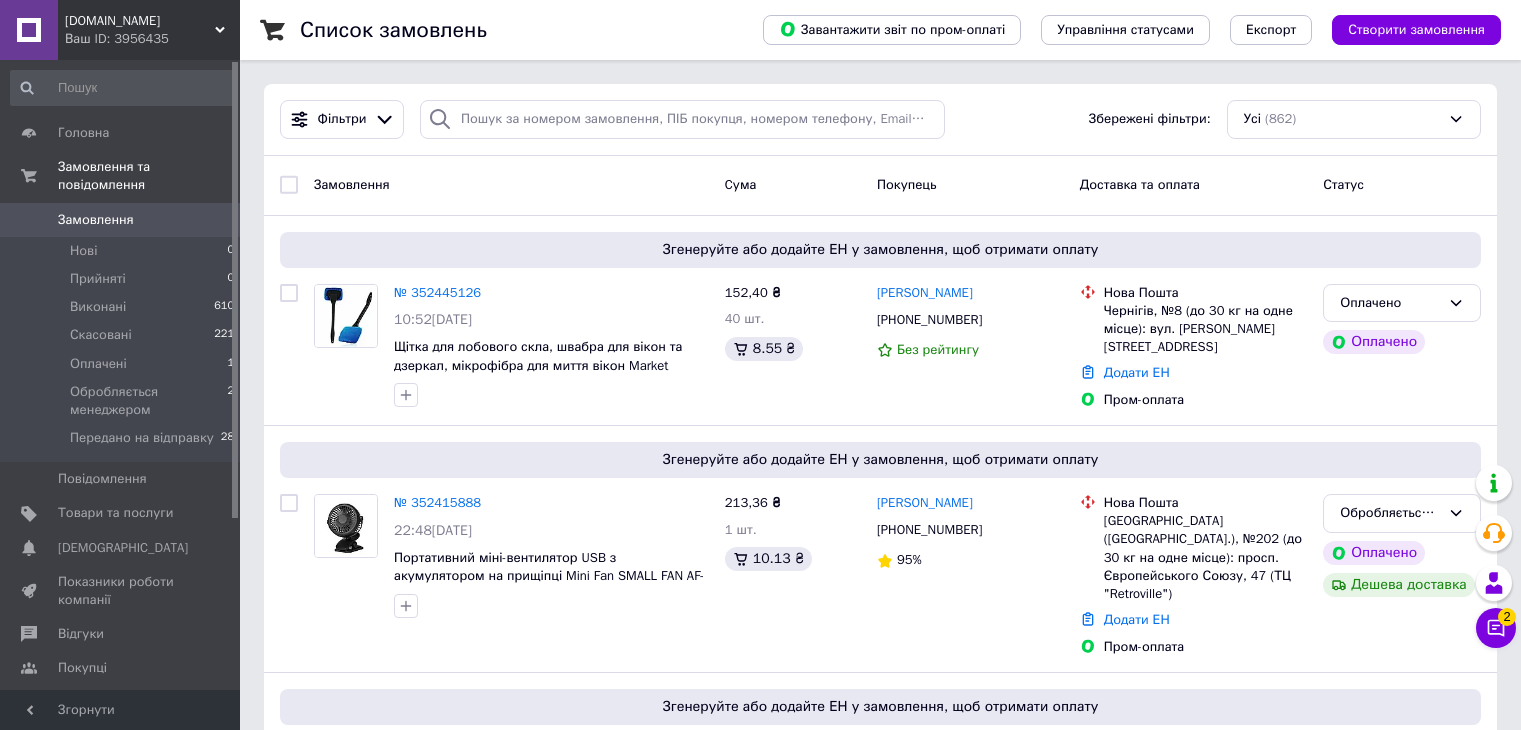 scroll, scrollTop: 0, scrollLeft: 0, axis: both 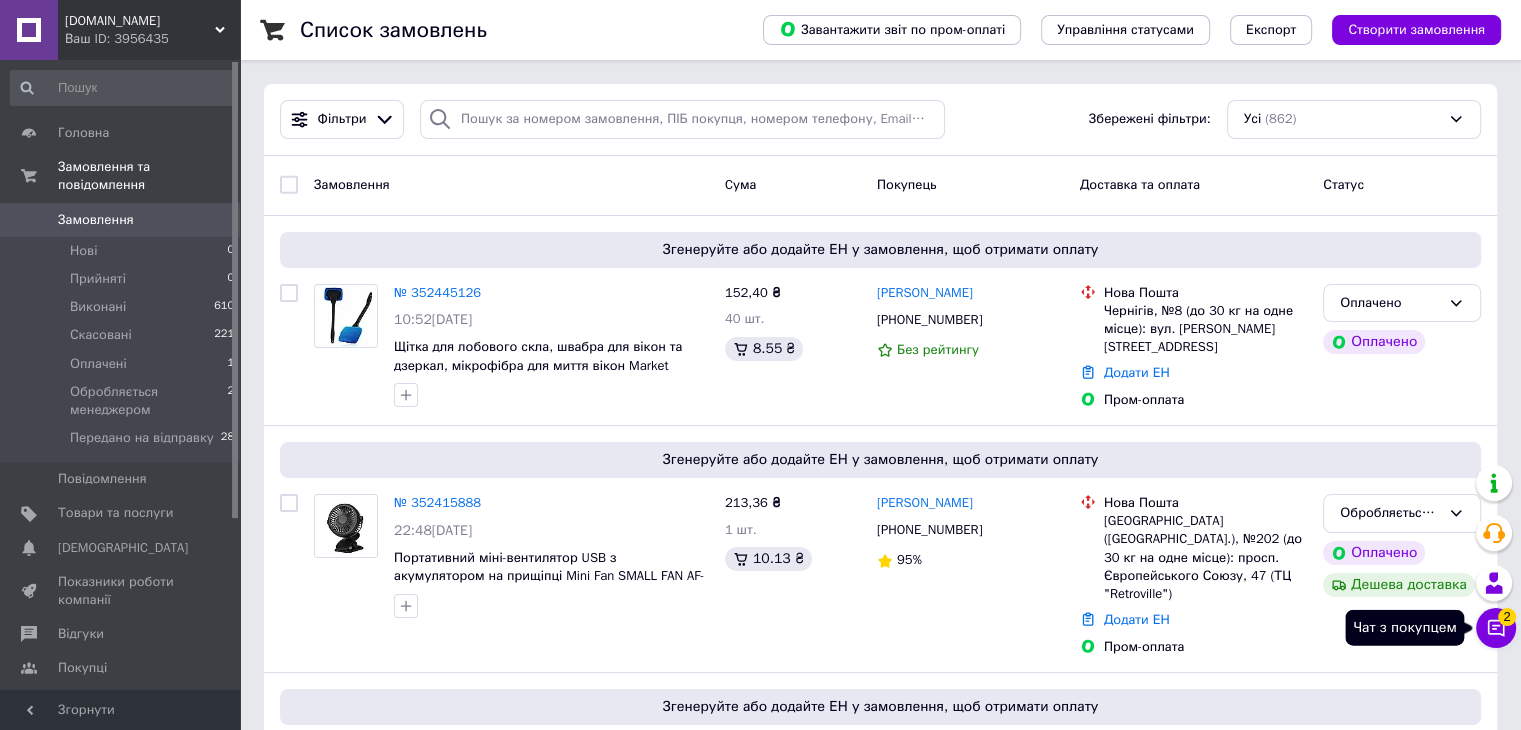 click 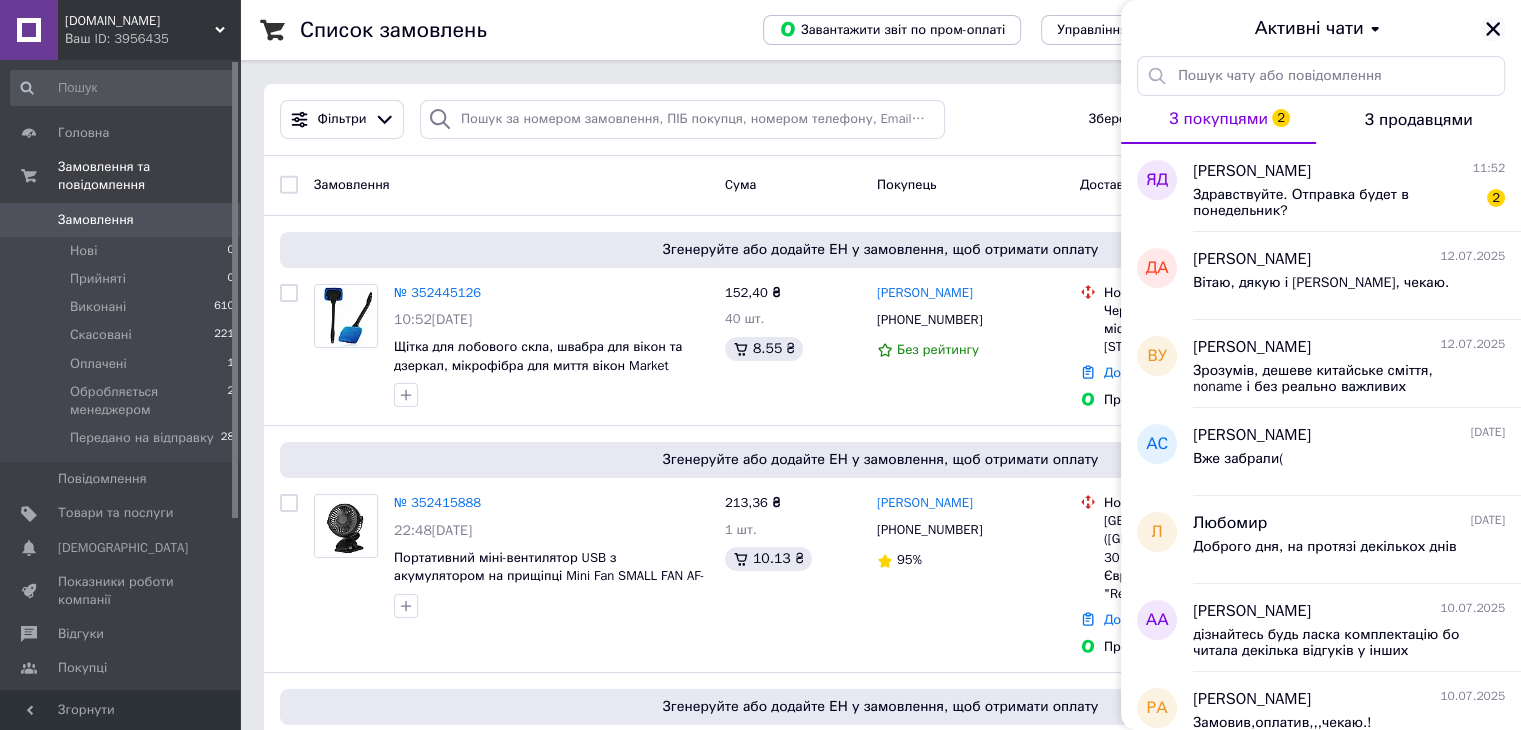 click 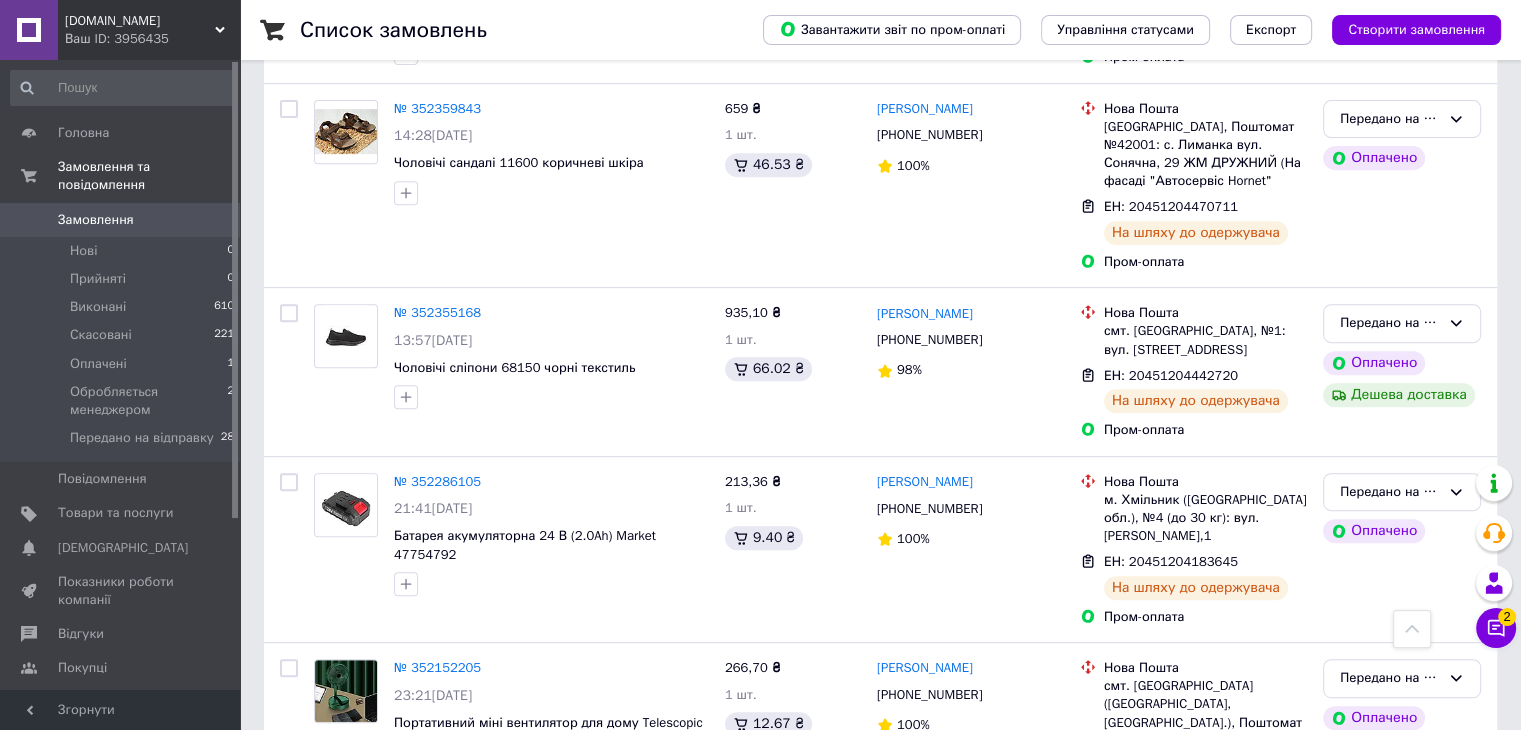 scroll, scrollTop: 300, scrollLeft: 0, axis: vertical 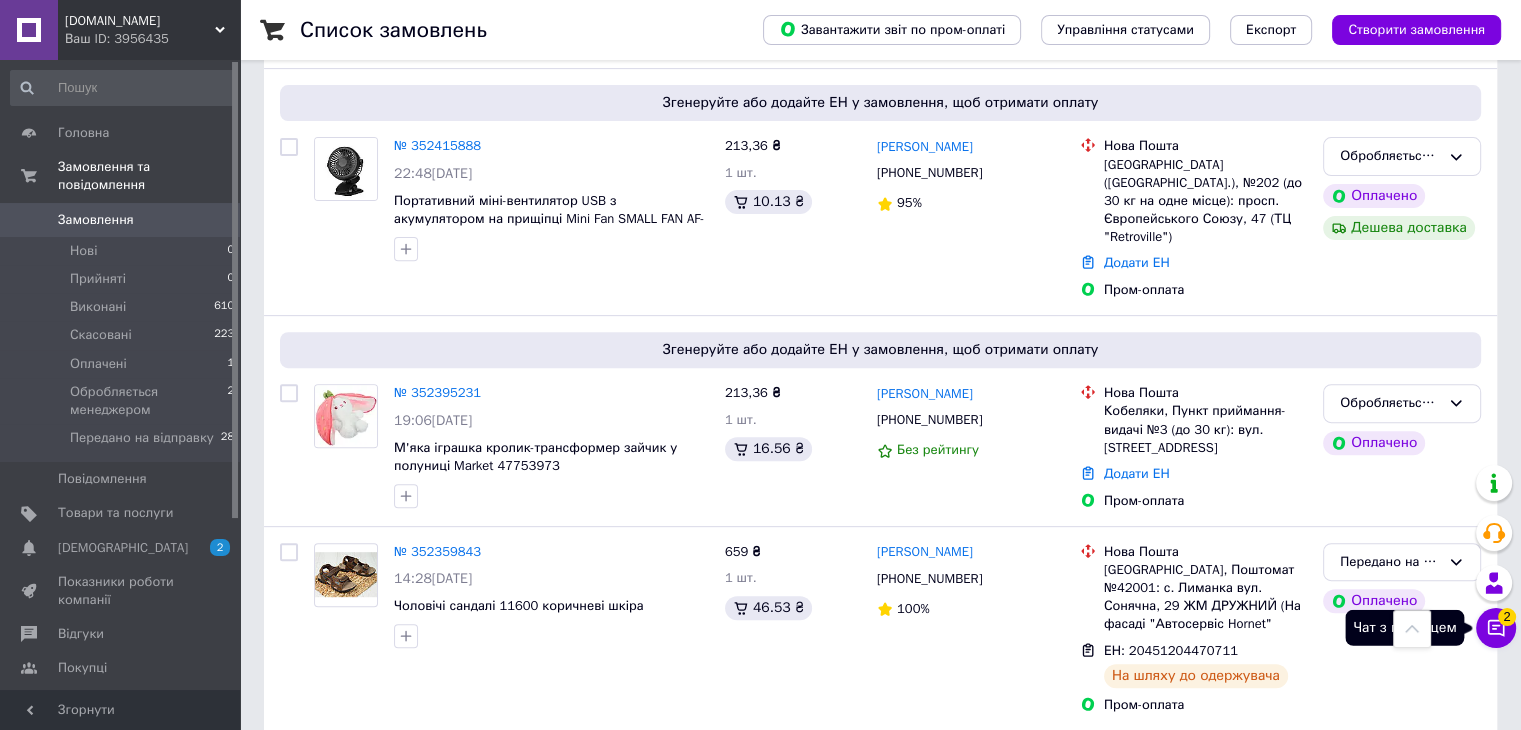 click on "Чат з покупцем 2" at bounding box center [1496, 628] 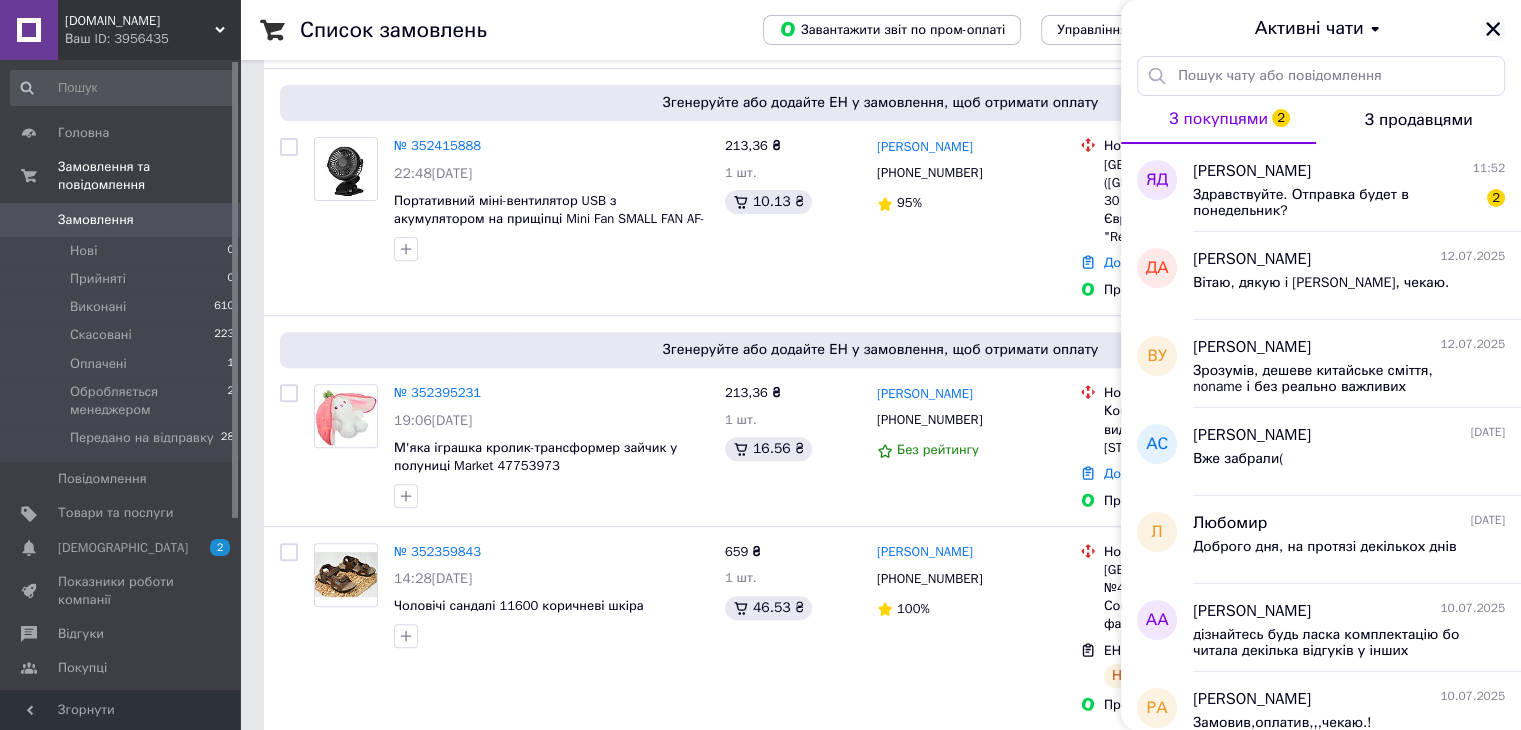 click 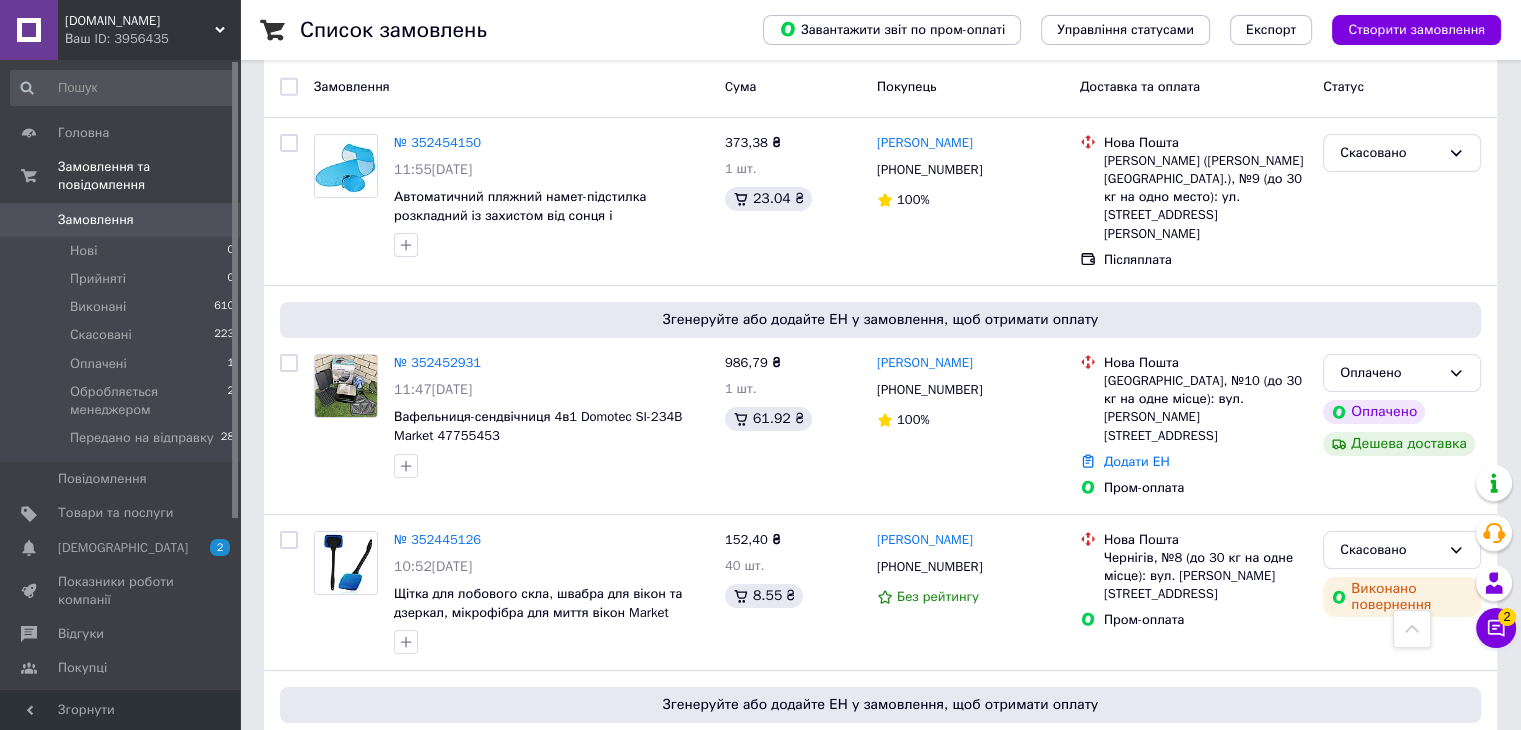 scroll, scrollTop: 0, scrollLeft: 0, axis: both 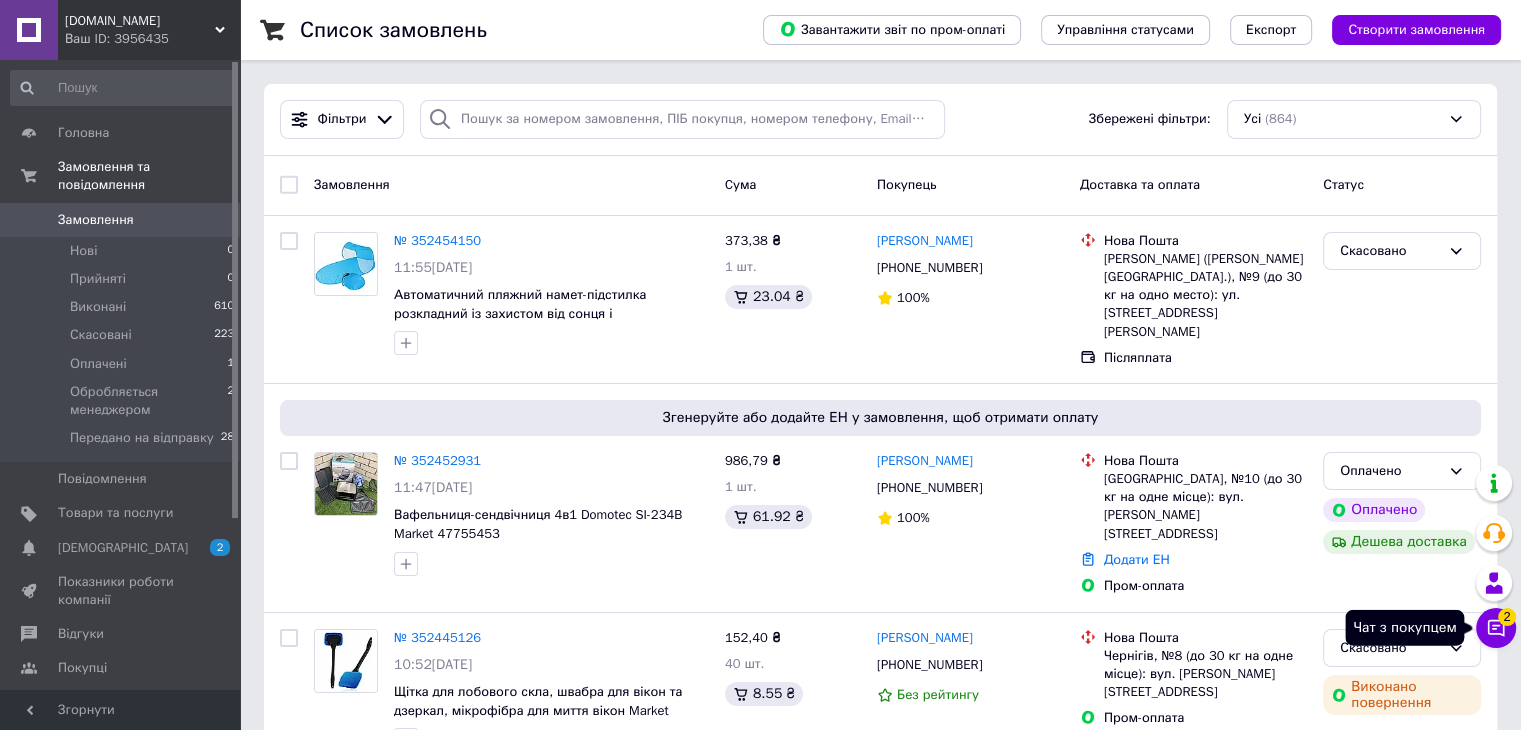 click on "2" at bounding box center (1507, 617) 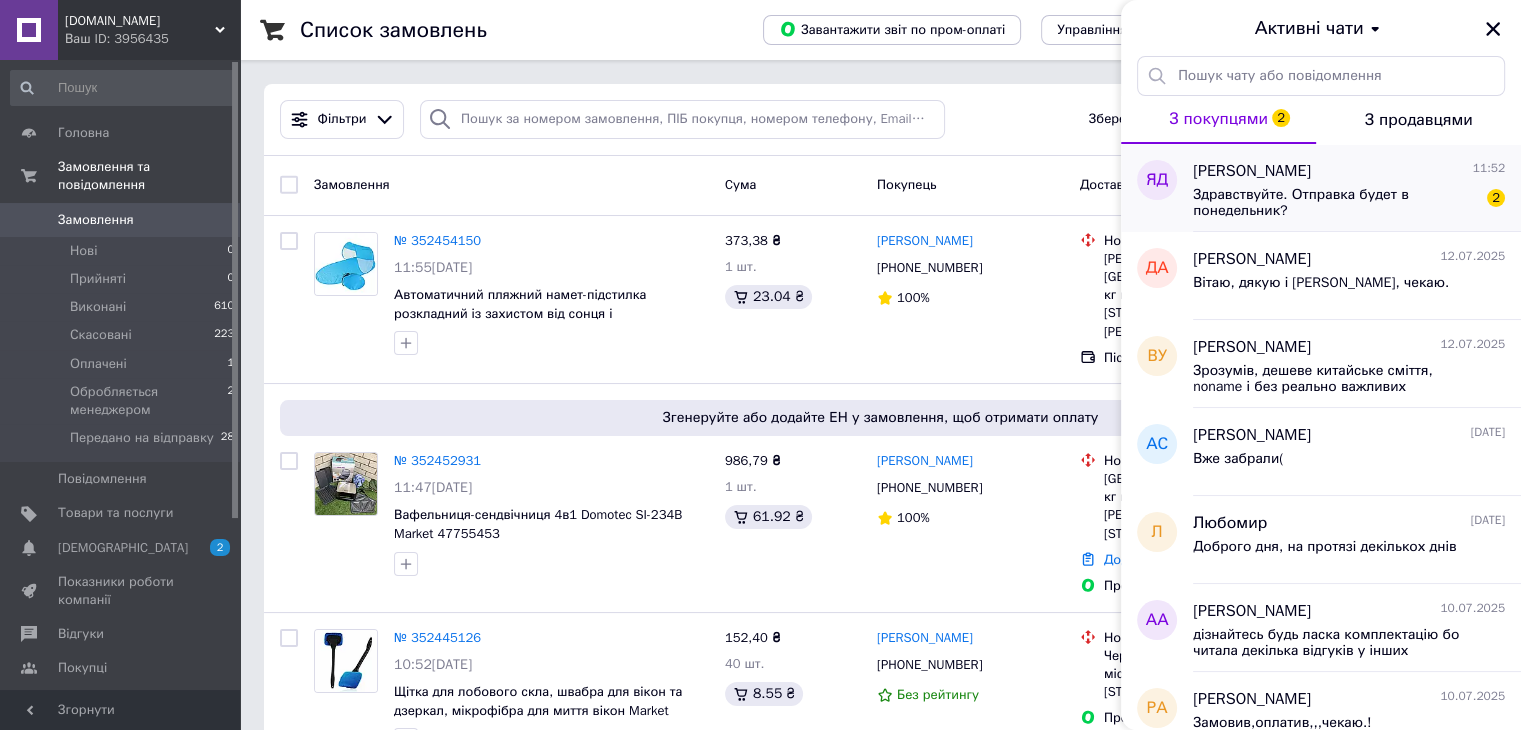 click on "Здравствуйте. Отправка будет в понедельник?" at bounding box center [1335, 203] 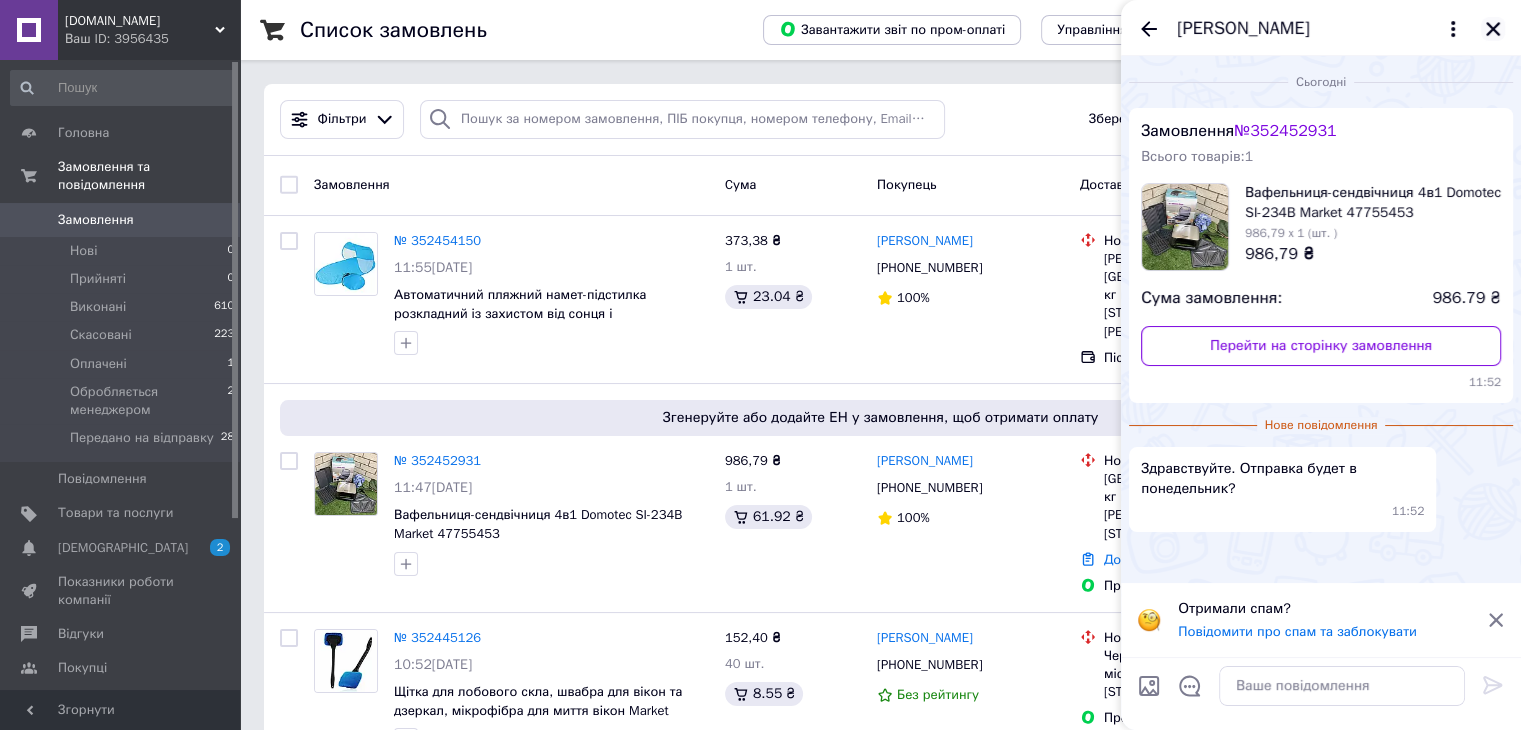click 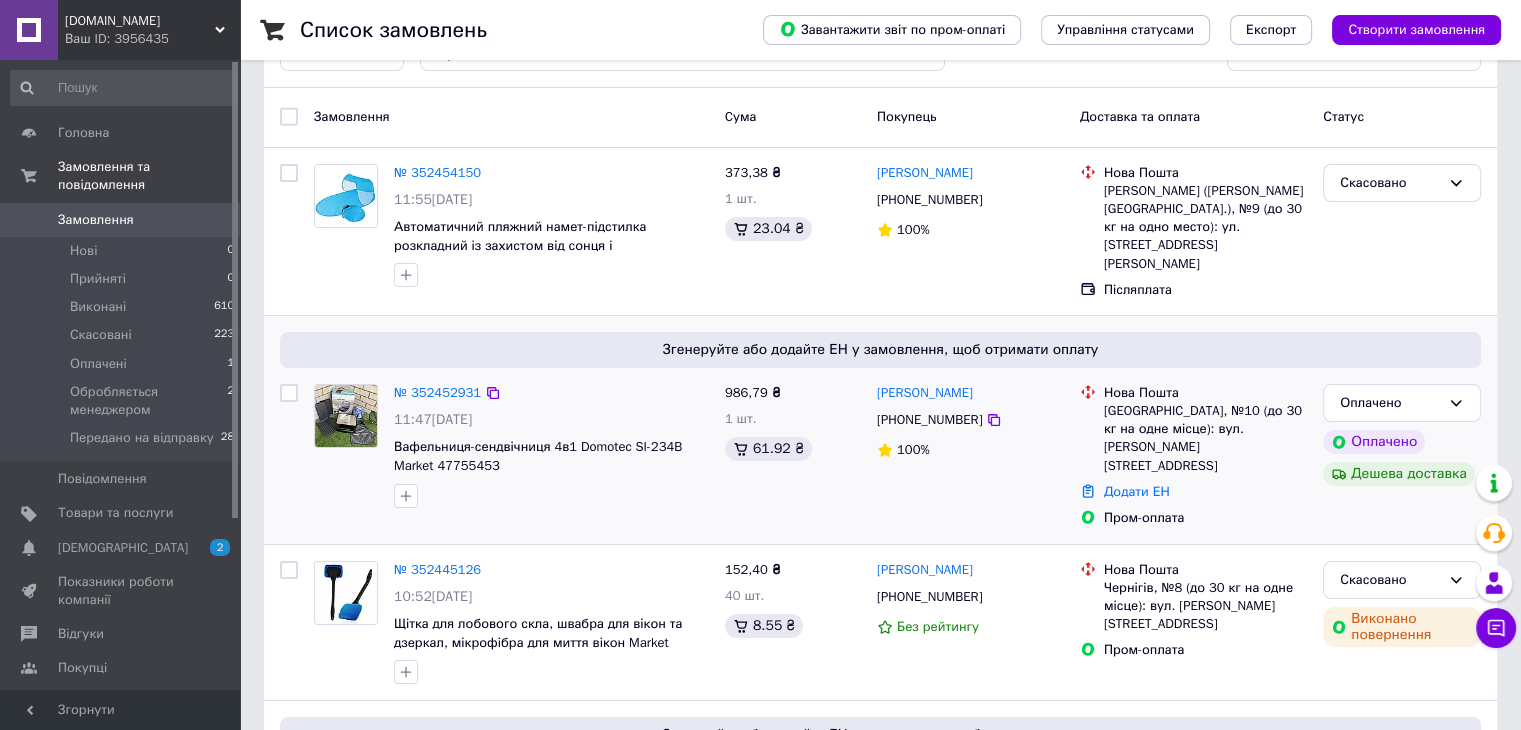 scroll, scrollTop: 100, scrollLeft: 0, axis: vertical 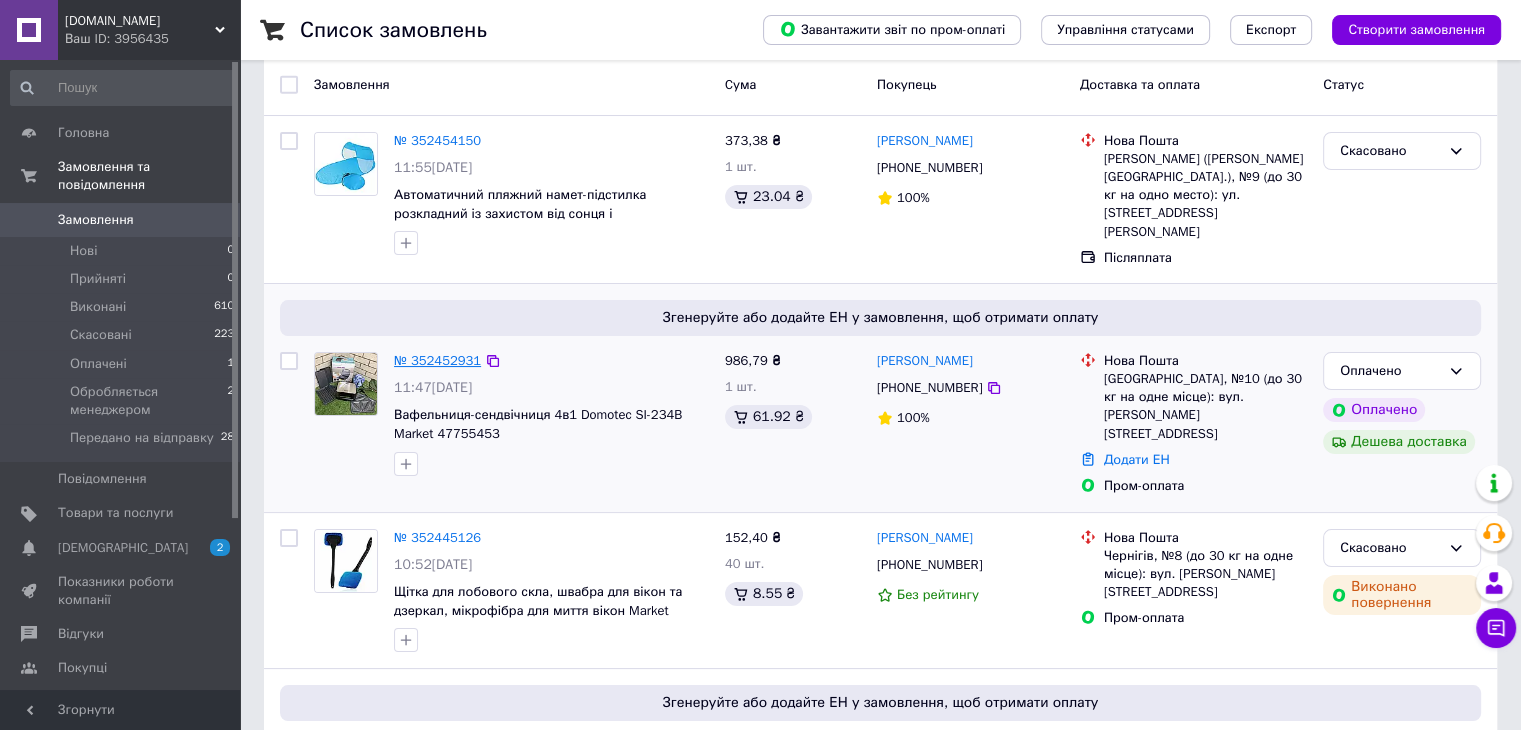 click on "№ 352452931" at bounding box center [437, 360] 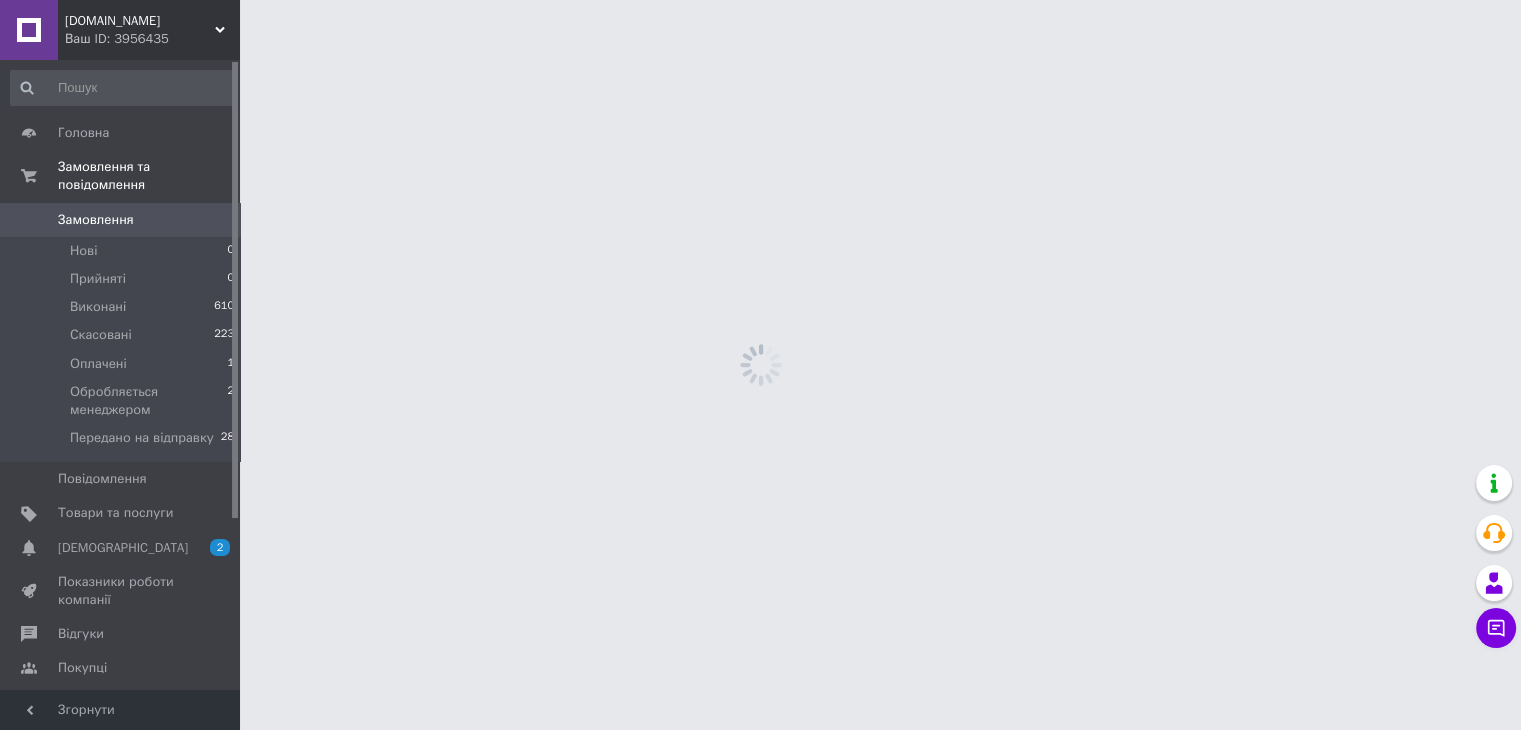 scroll, scrollTop: 0, scrollLeft: 0, axis: both 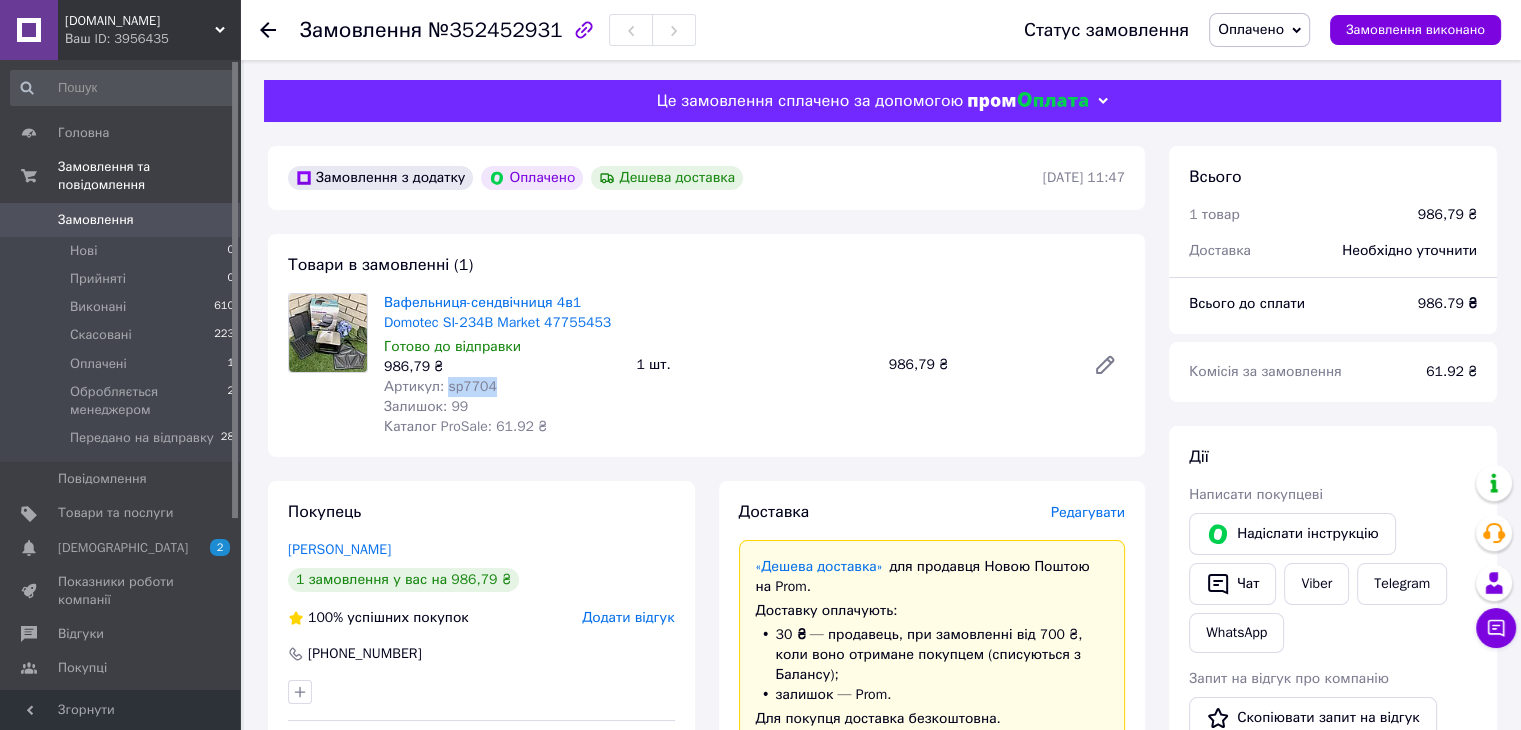 drag, startPoint x: 495, startPoint y: 386, endPoint x: 444, endPoint y: 386, distance: 51 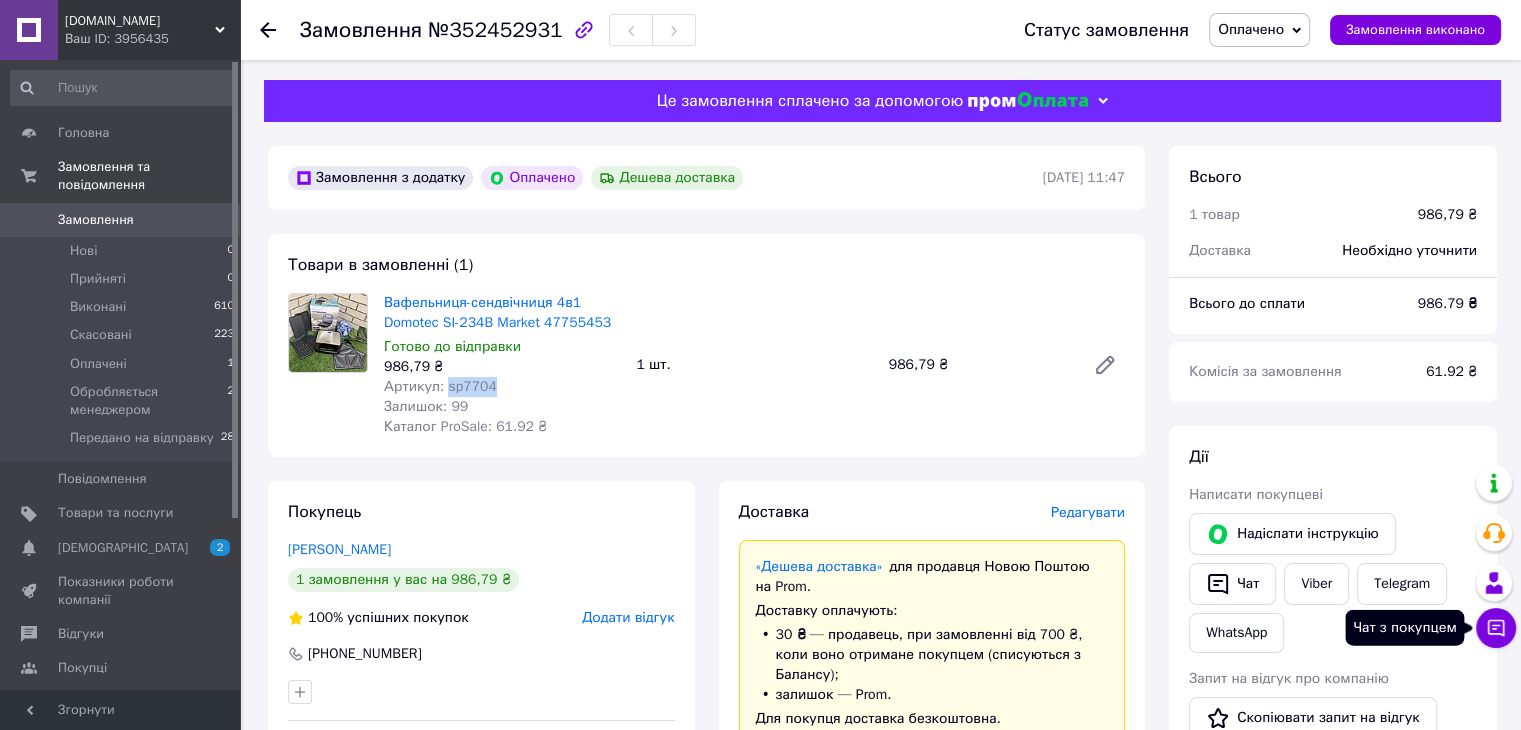 click on "Чат з покупцем" at bounding box center [1496, 628] 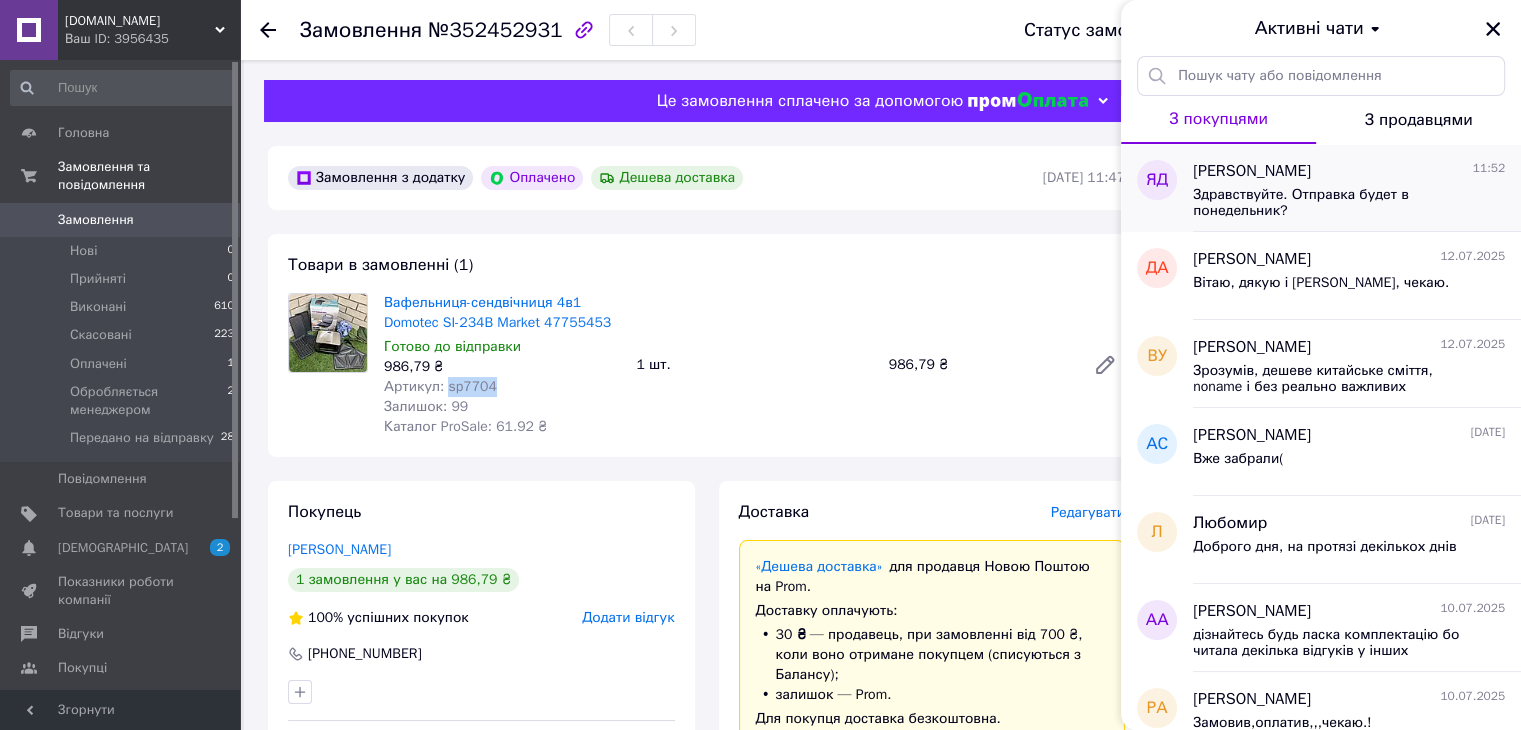 click on "Здравствуйте. Отправка будет в понедельник?" at bounding box center (1335, 203) 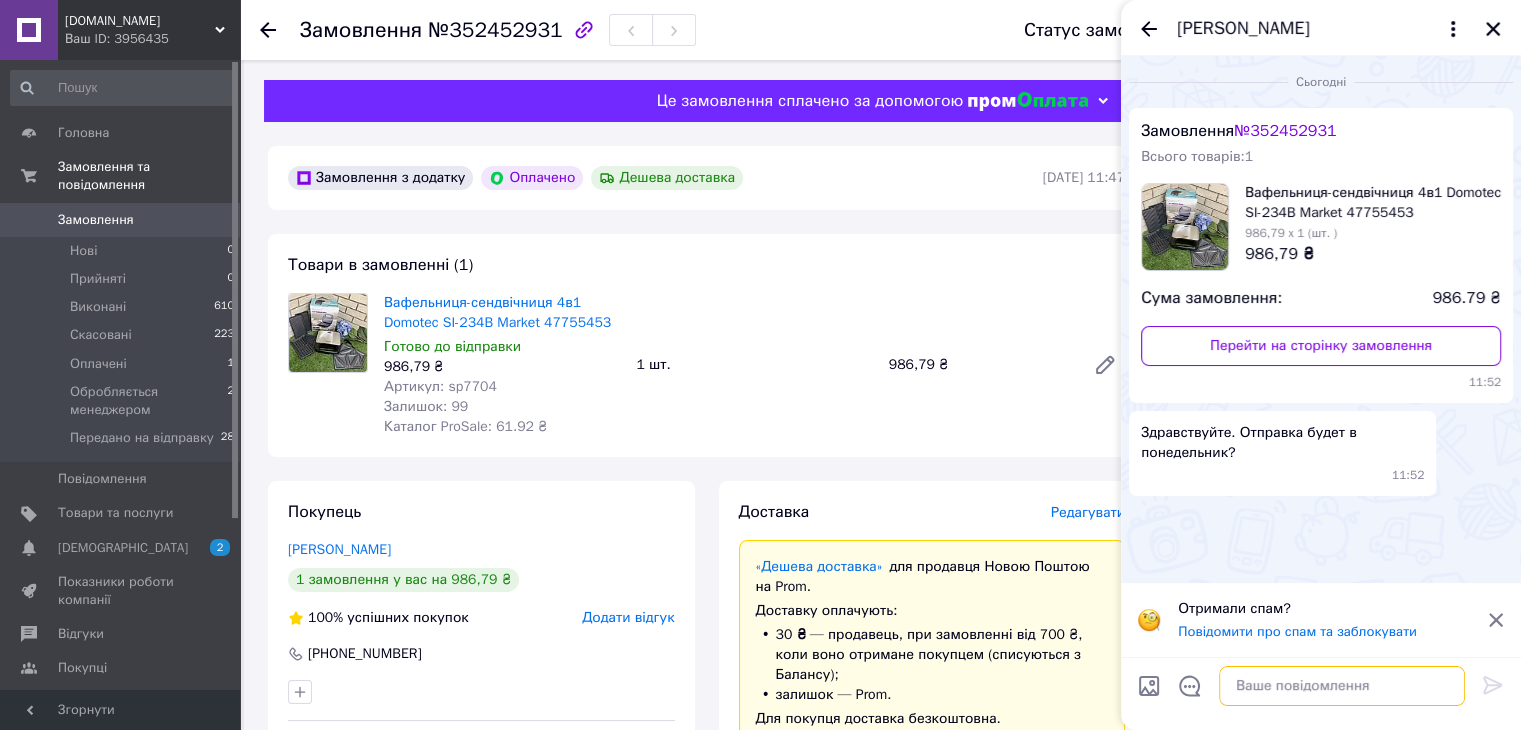 click at bounding box center [1342, 686] 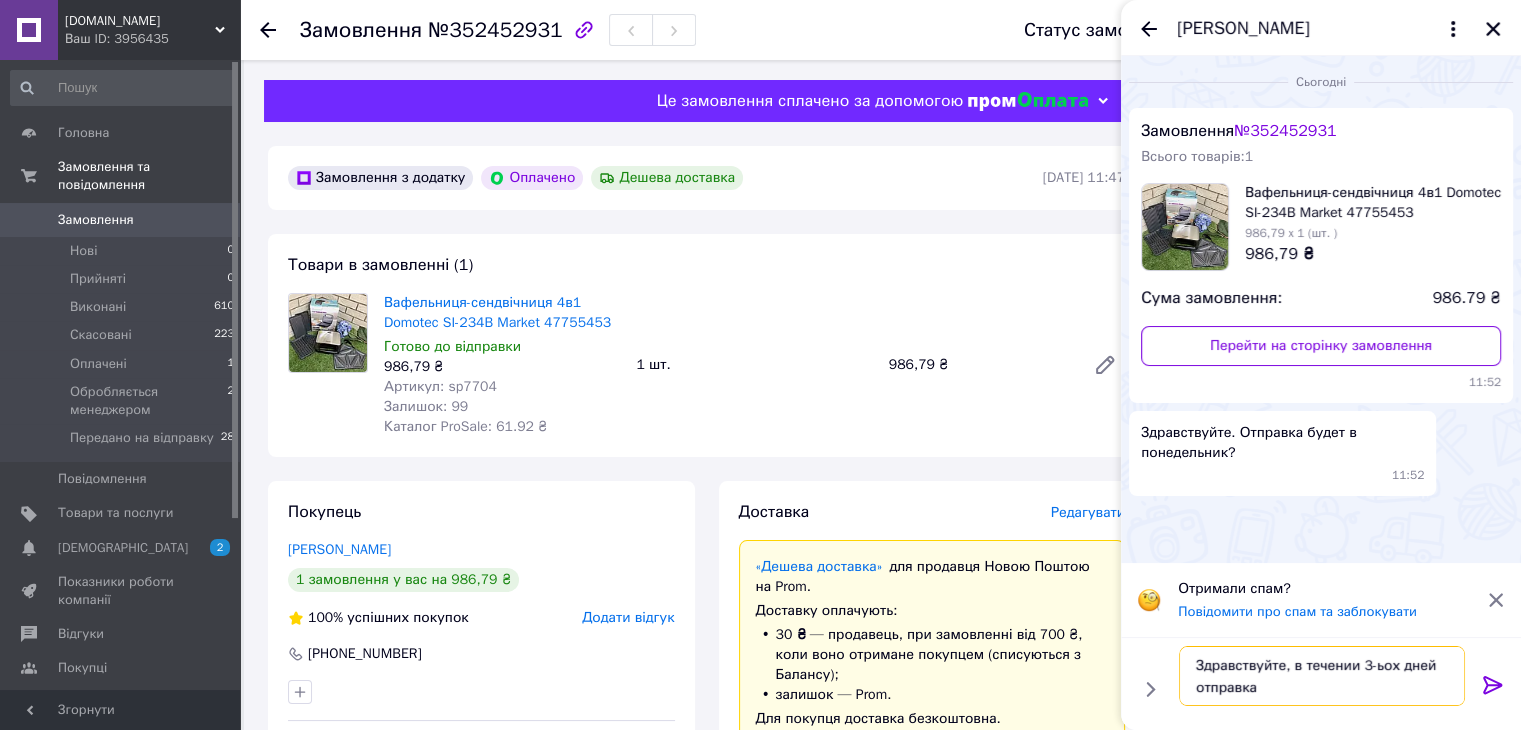 type on "Здравствуйте, в течении 3-ьох дней отправка" 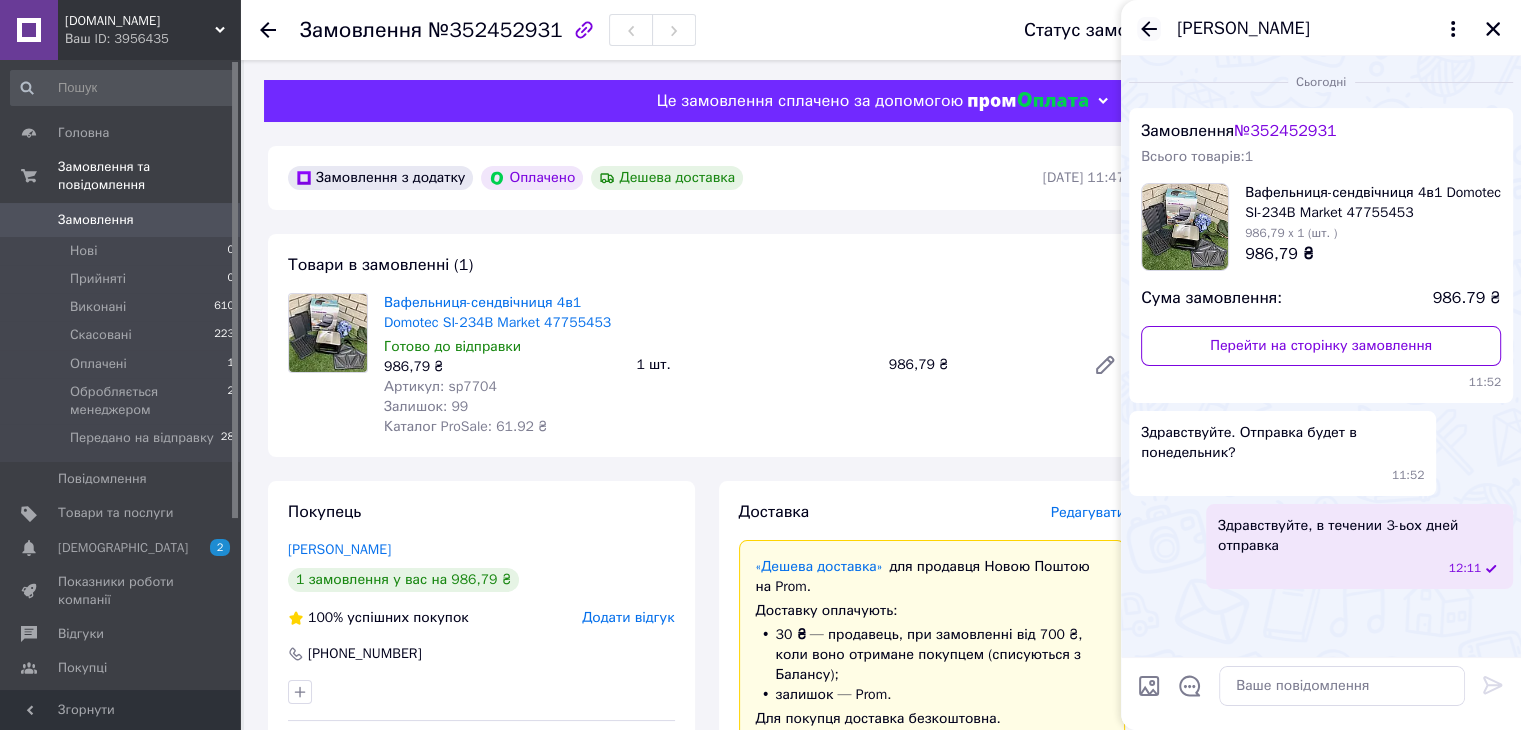 click 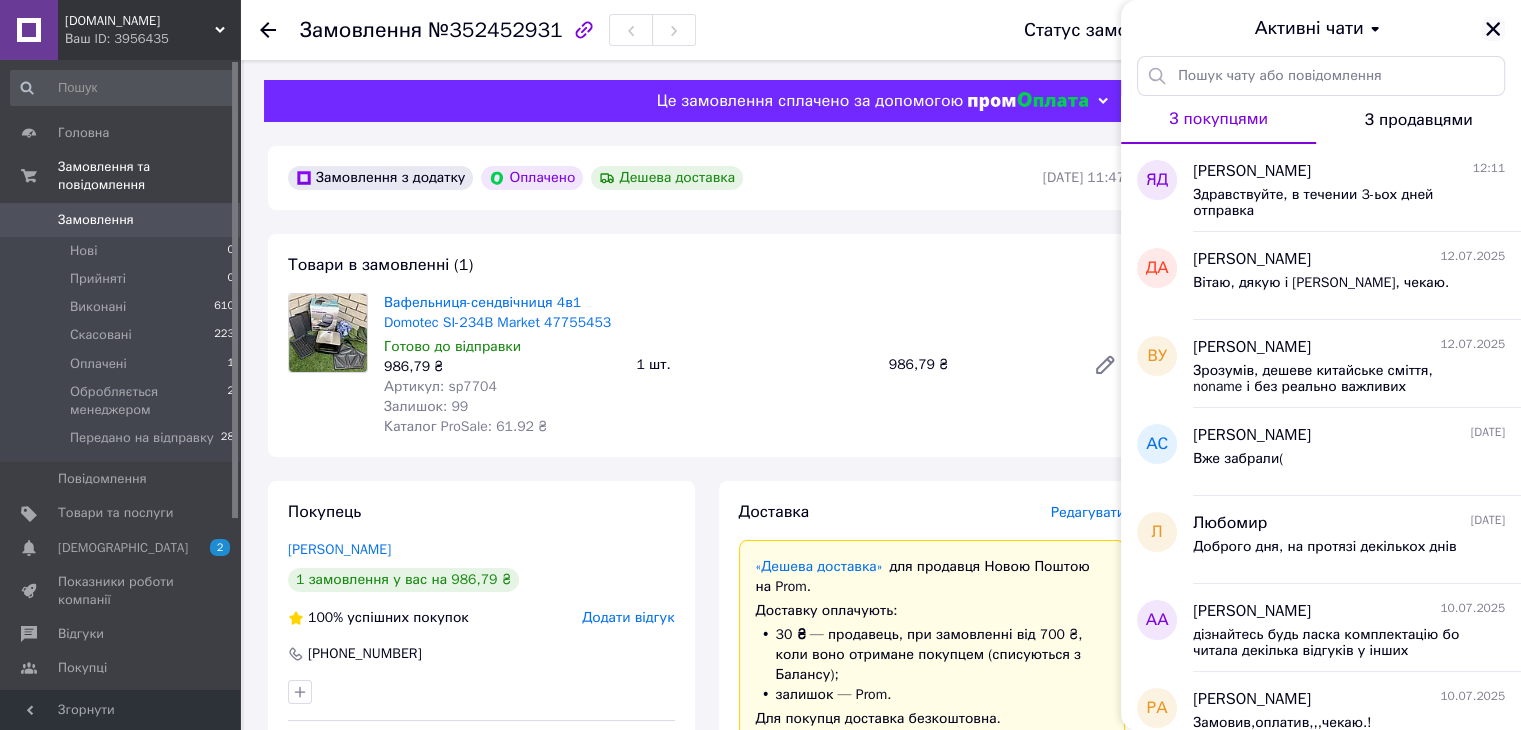 click 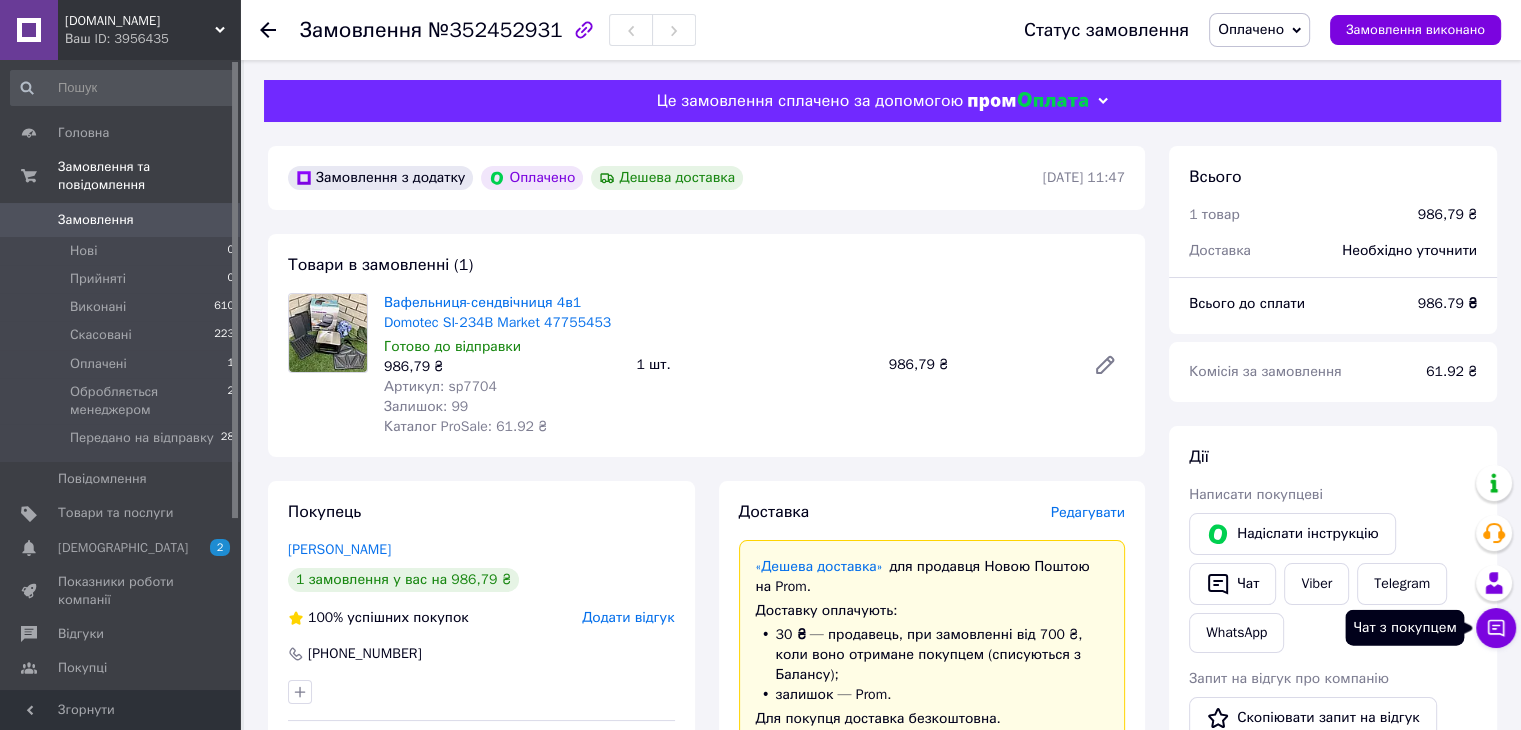click on "Чат з покупцем" at bounding box center (1496, 628) 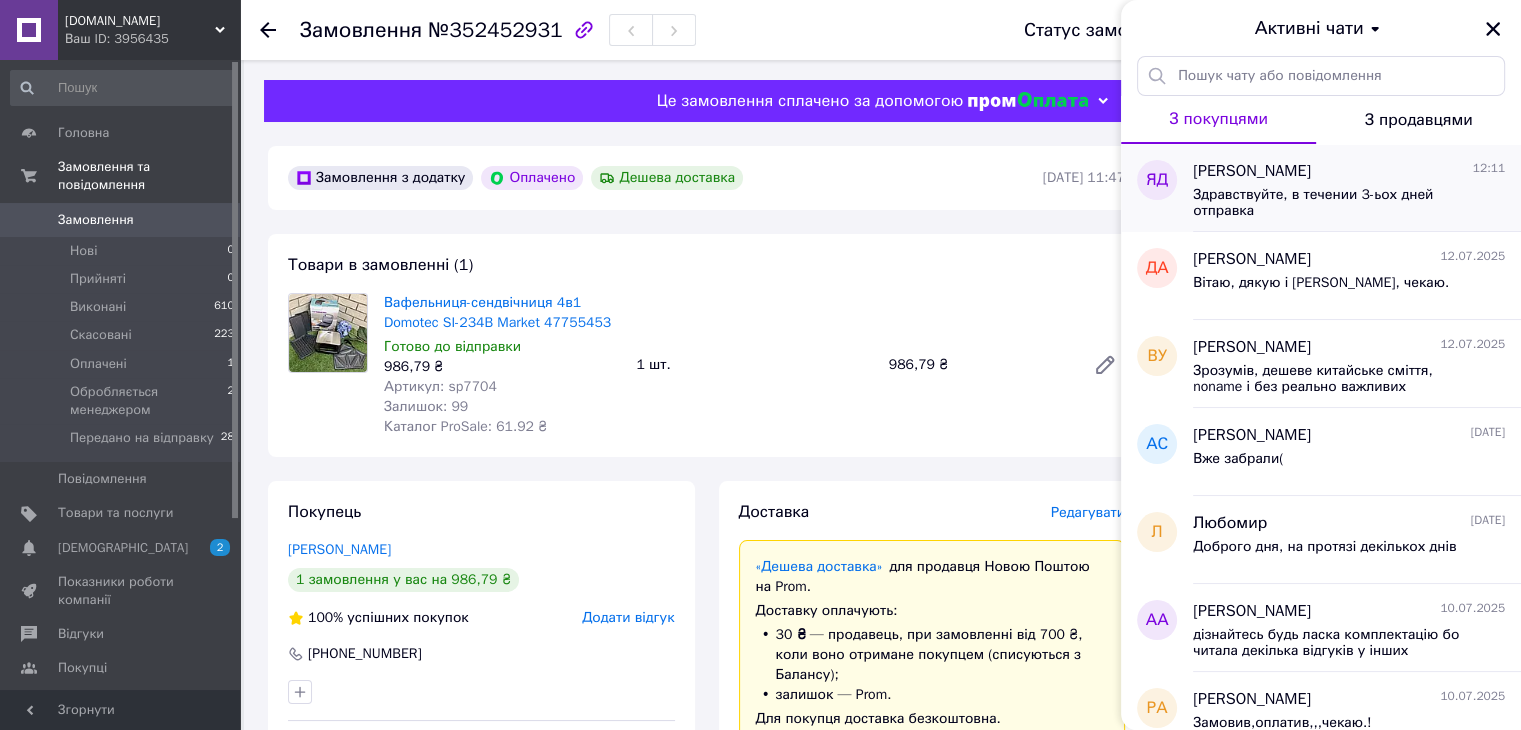 click on "Здравствуйте, в течении 3-ьох дней отправка" at bounding box center [1335, 203] 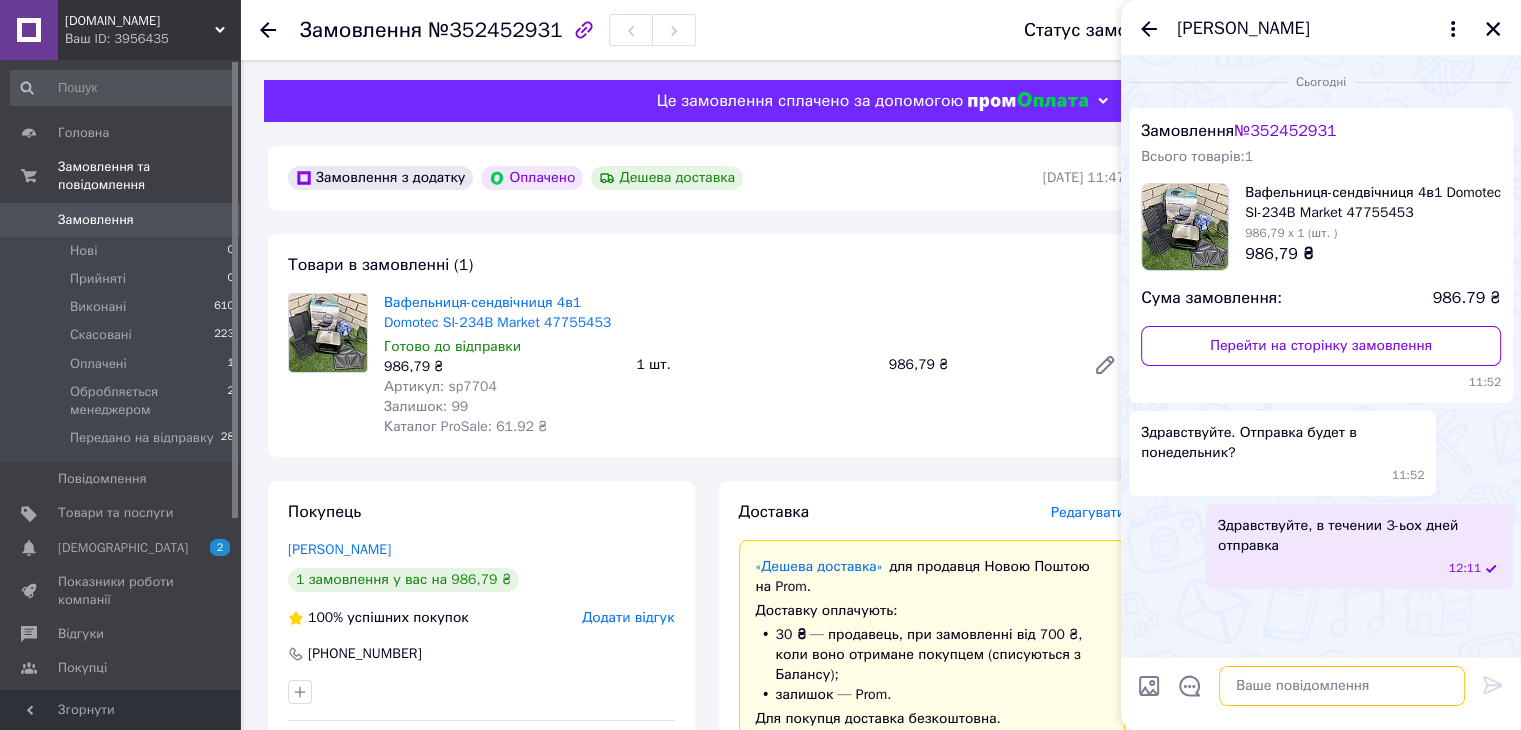 click at bounding box center [1342, 686] 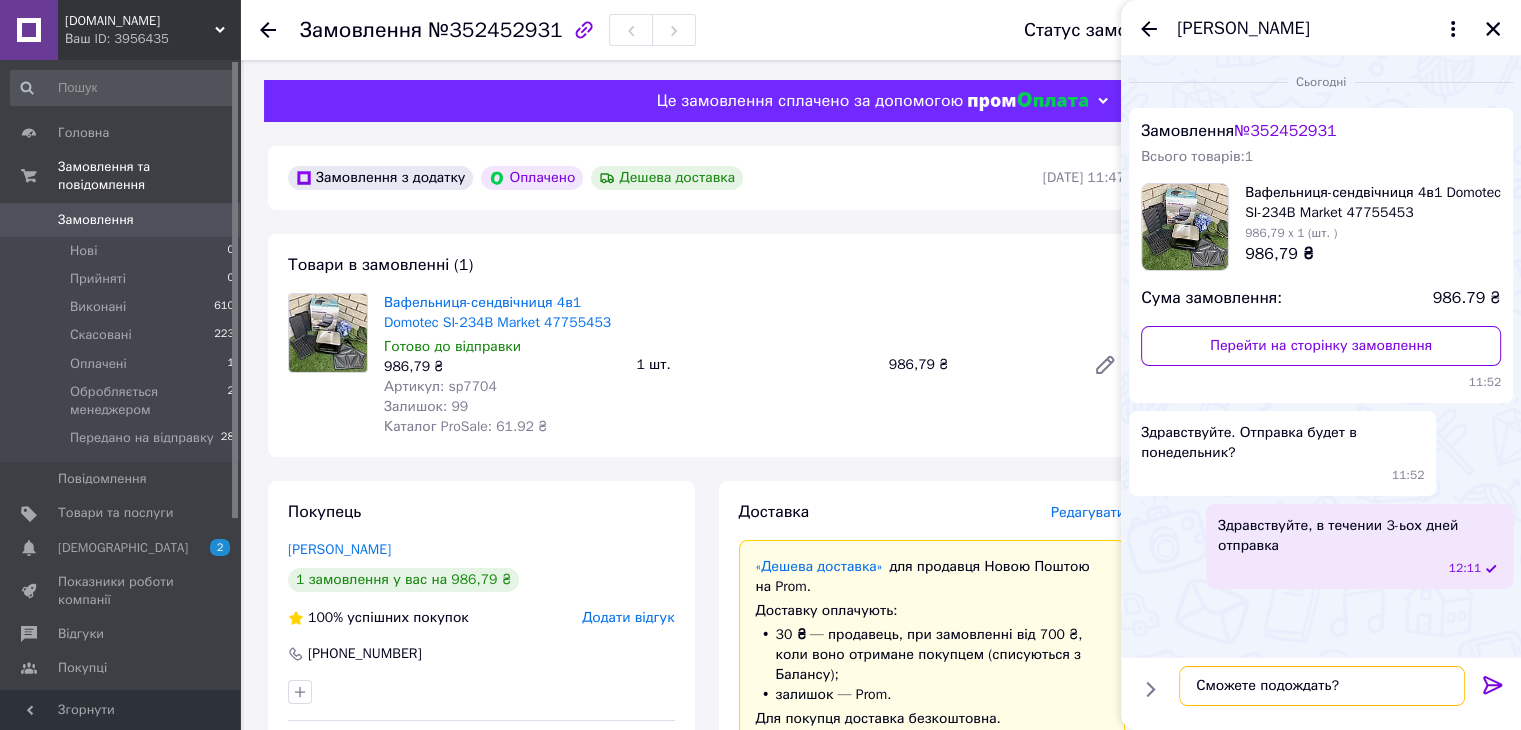 type on "Сможете подождать?" 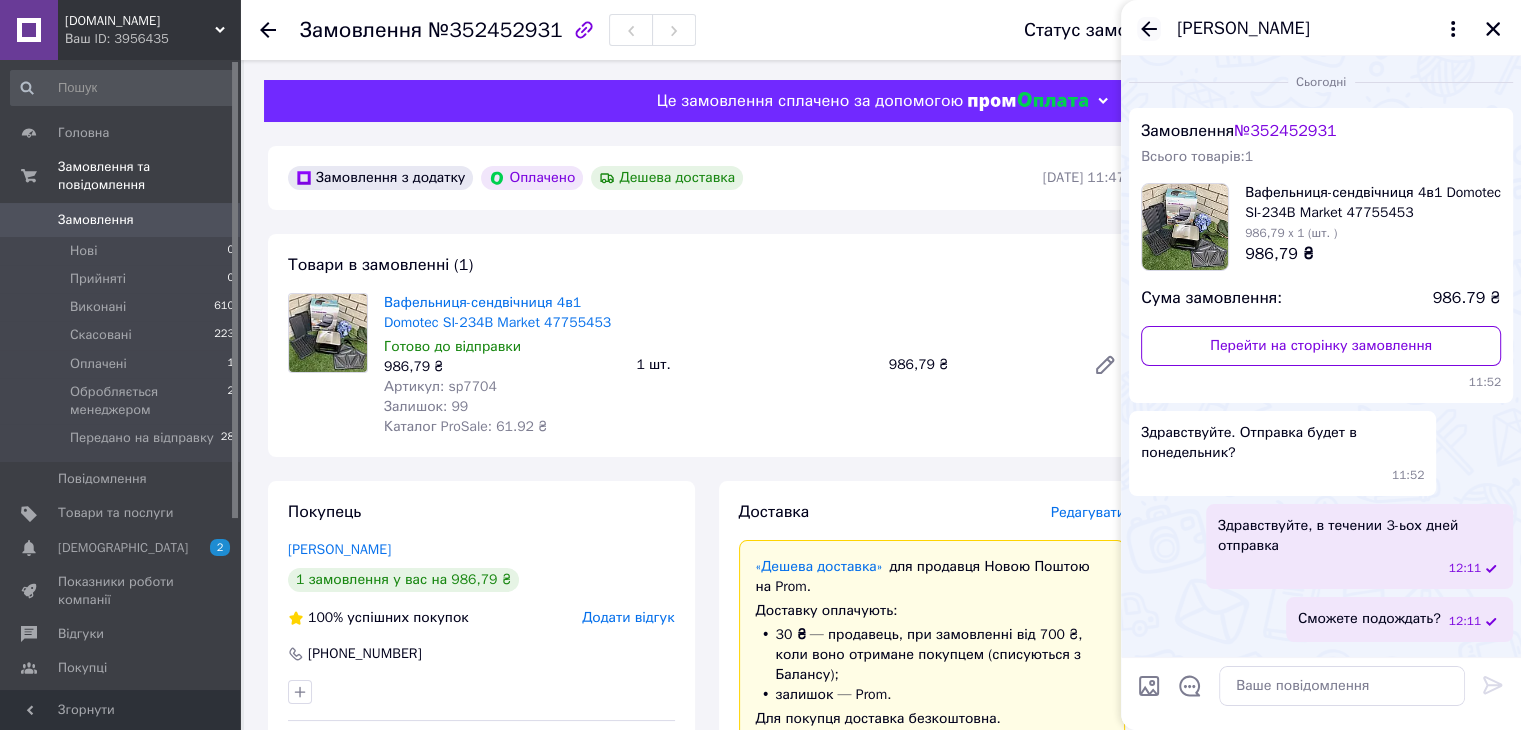 click 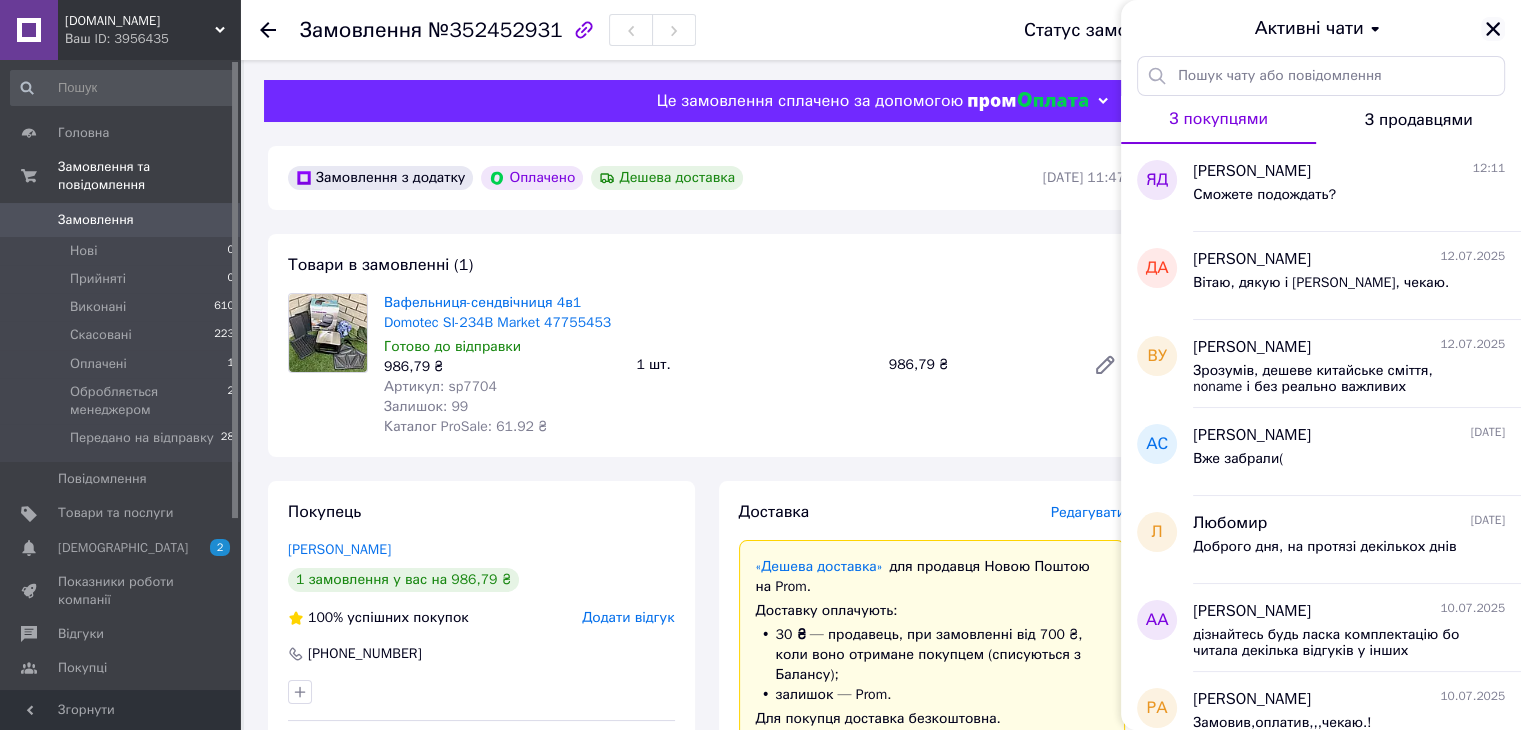 click 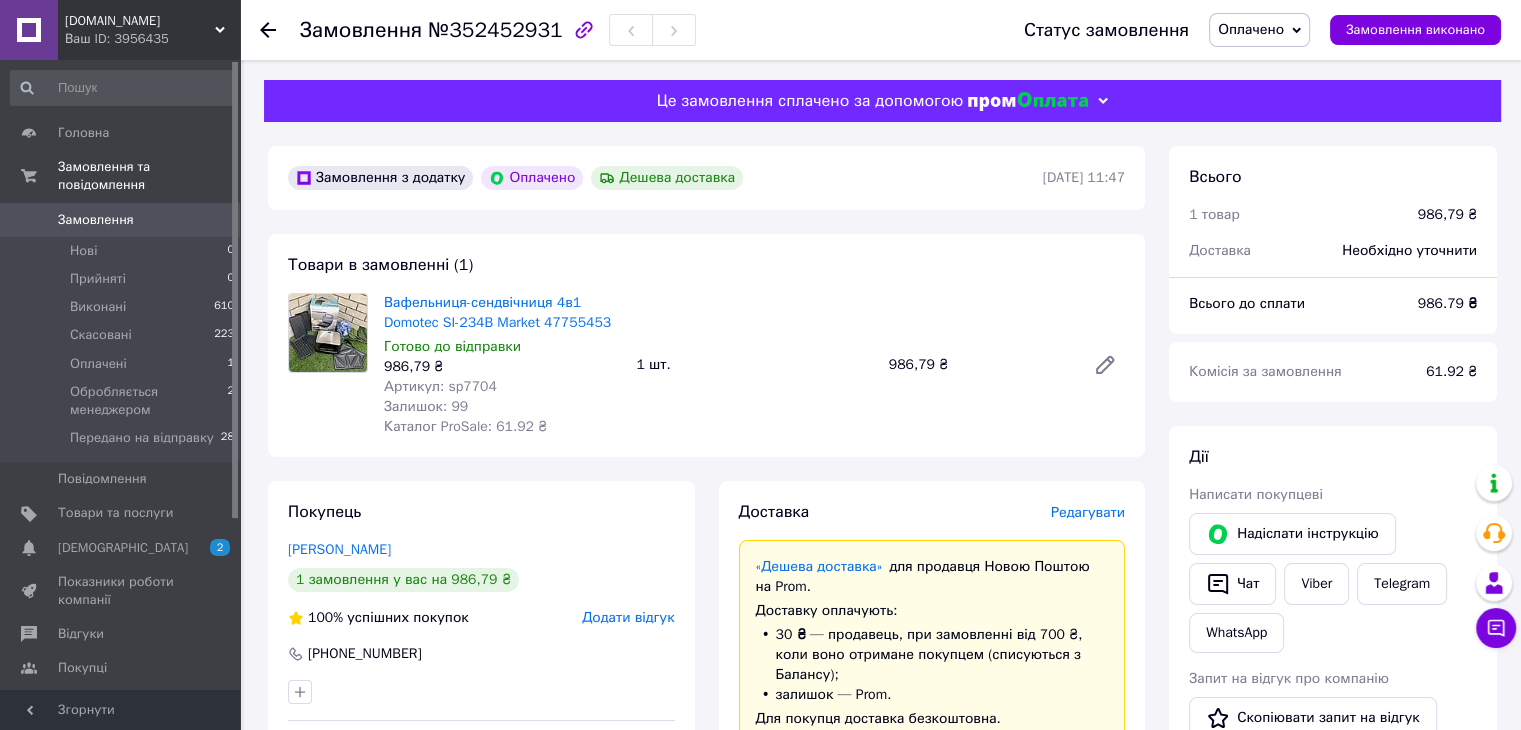 click 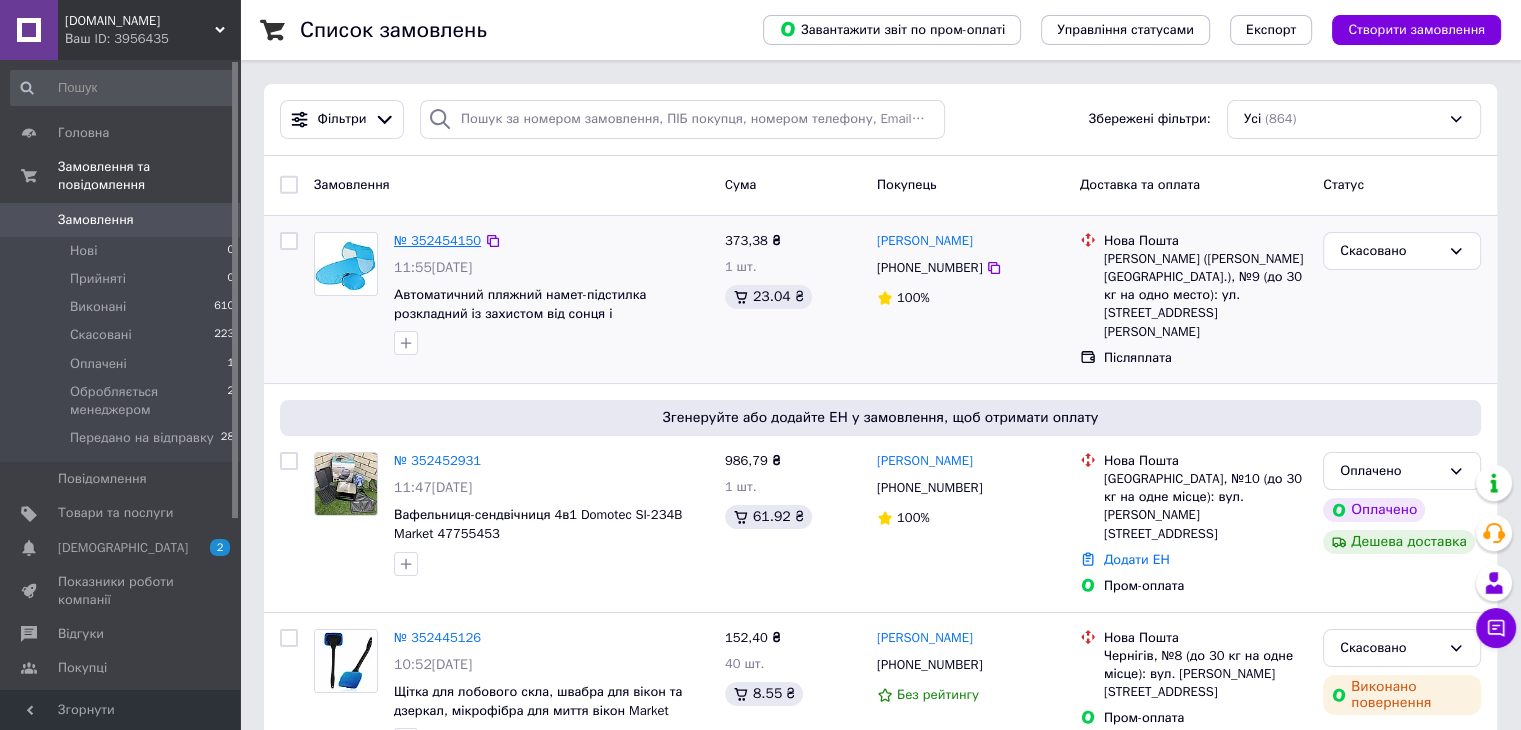 click on "№ 352454150" at bounding box center (437, 240) 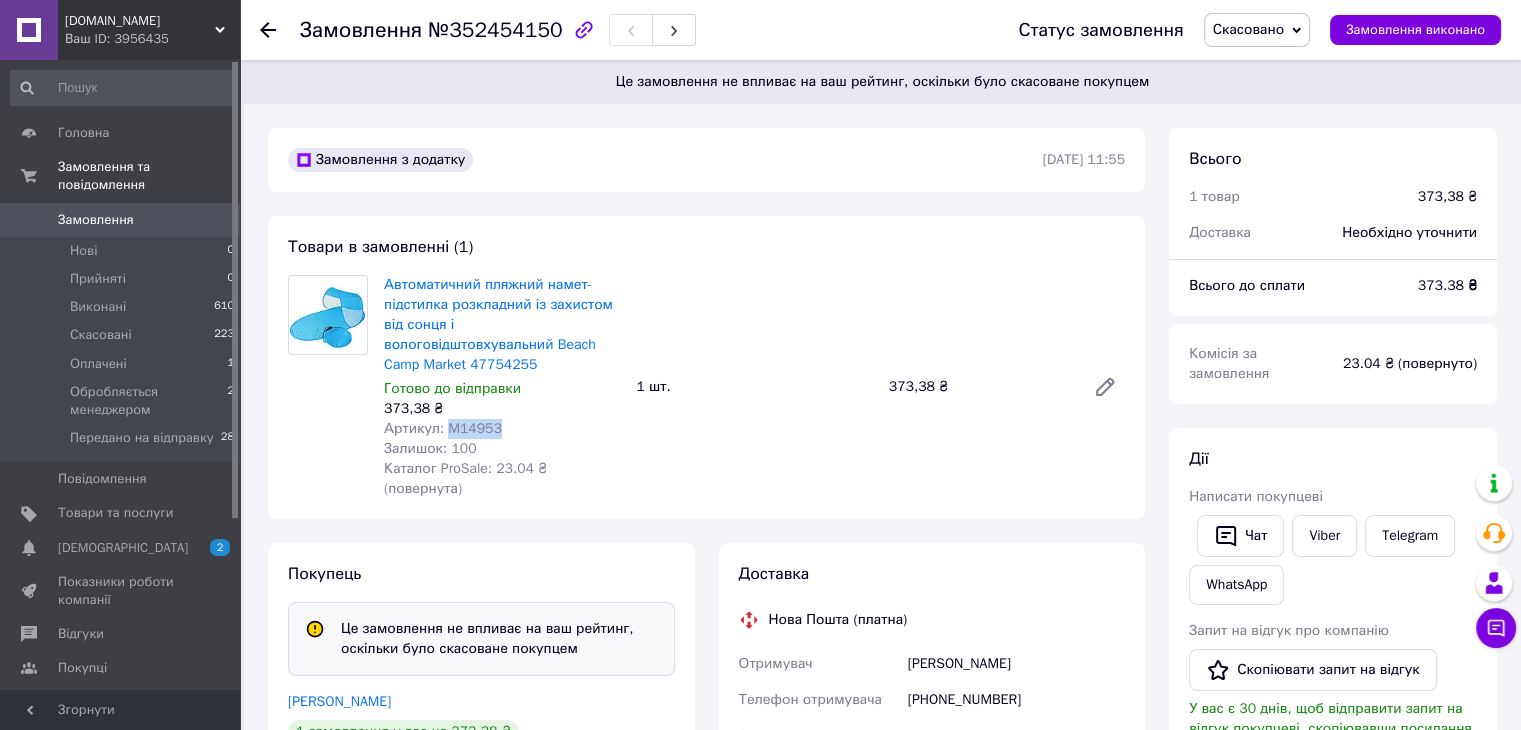 drag, startPoint x: 512, startPoint y: 409, endPoint x: 443, endPoint y: 406, distance: 69.065186 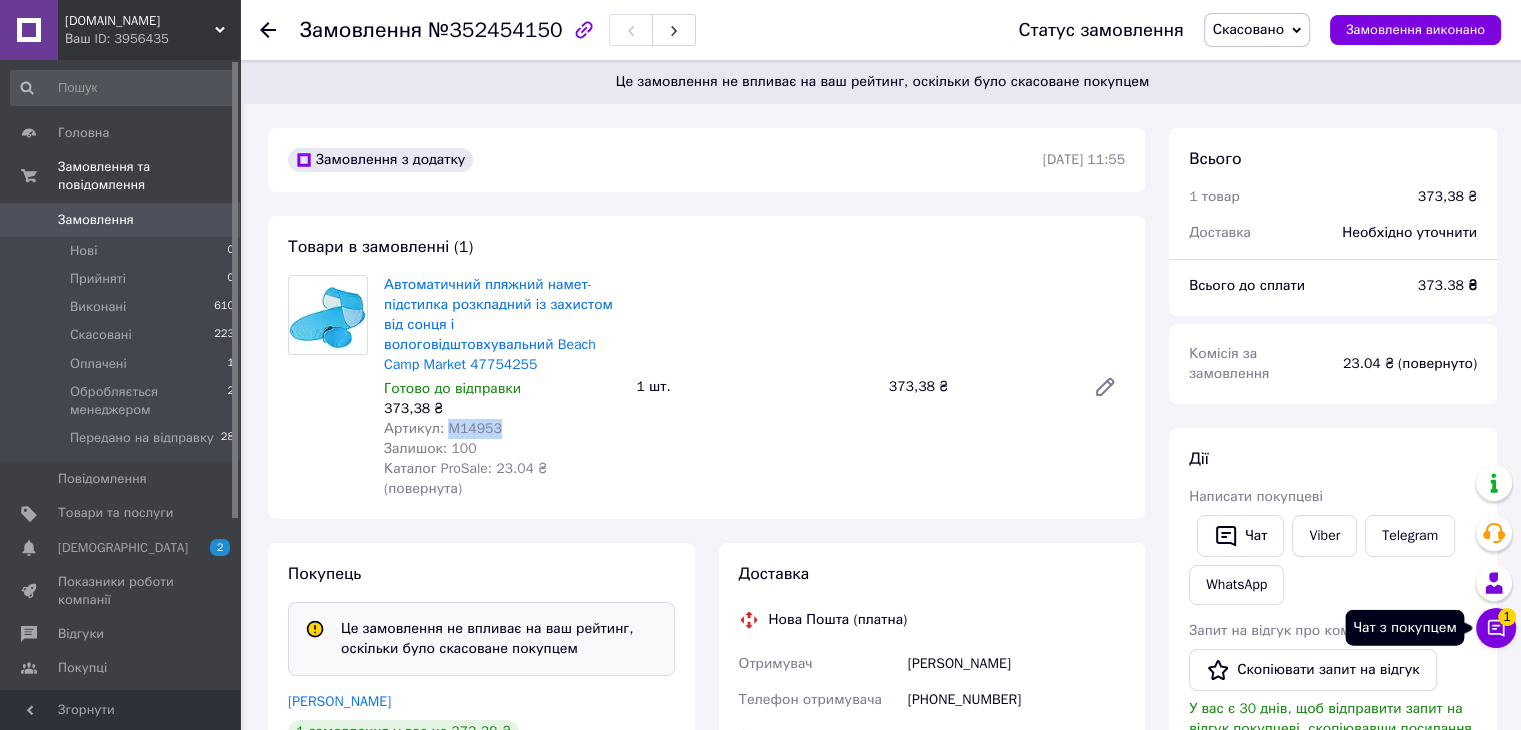 click 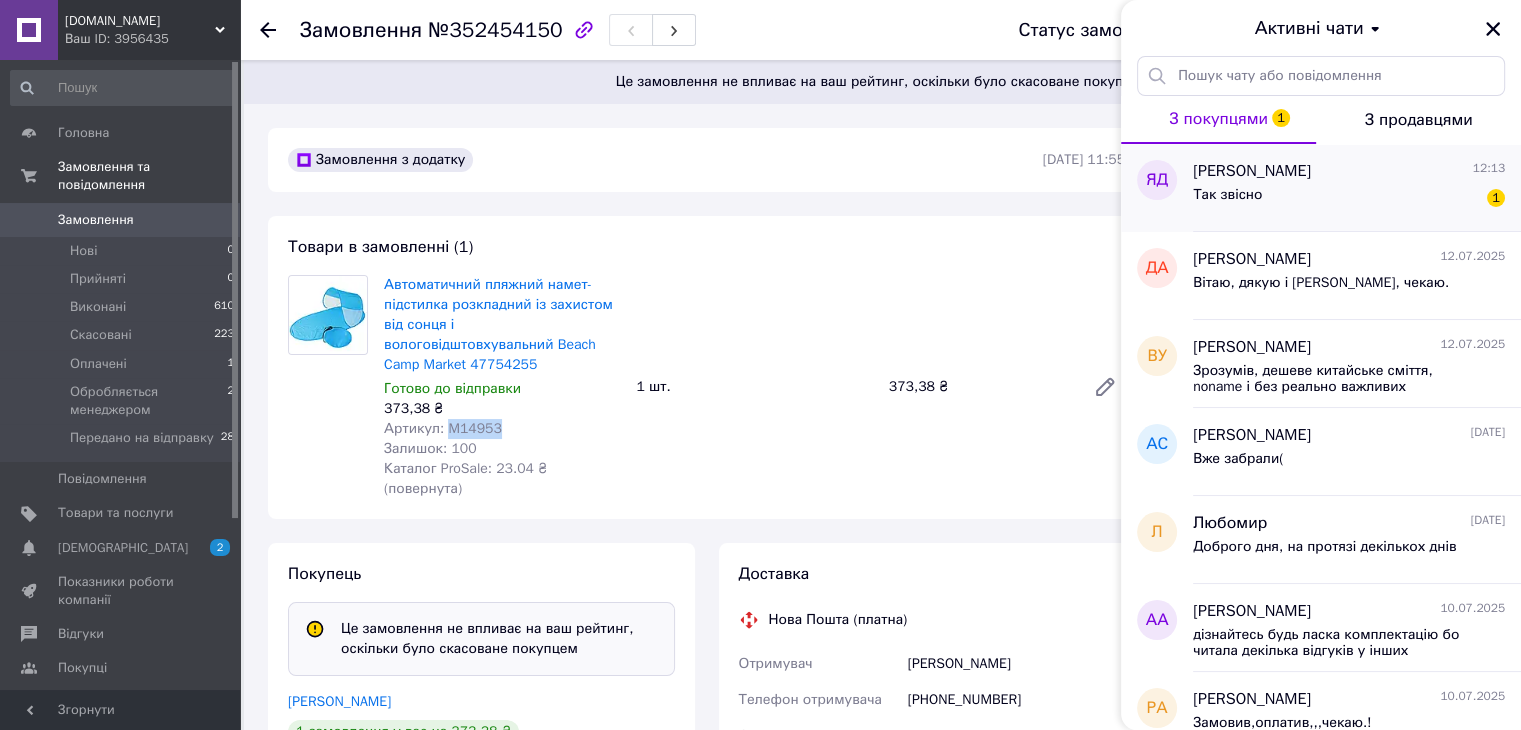click on "Так звісно 1" at bounding box center [1349, 199] 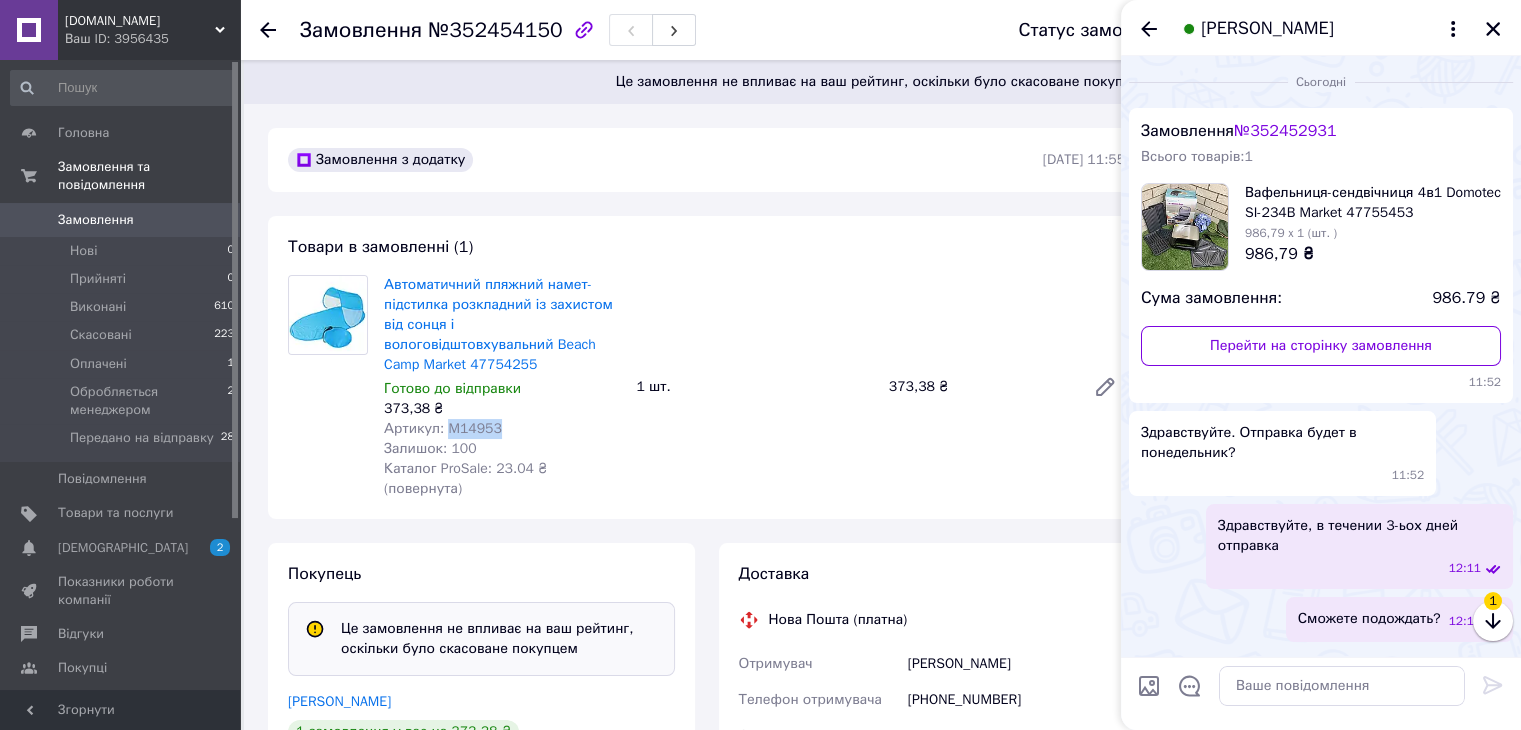 scroll, scrollTop: 83, scrollLeft: 0, axis: vertical 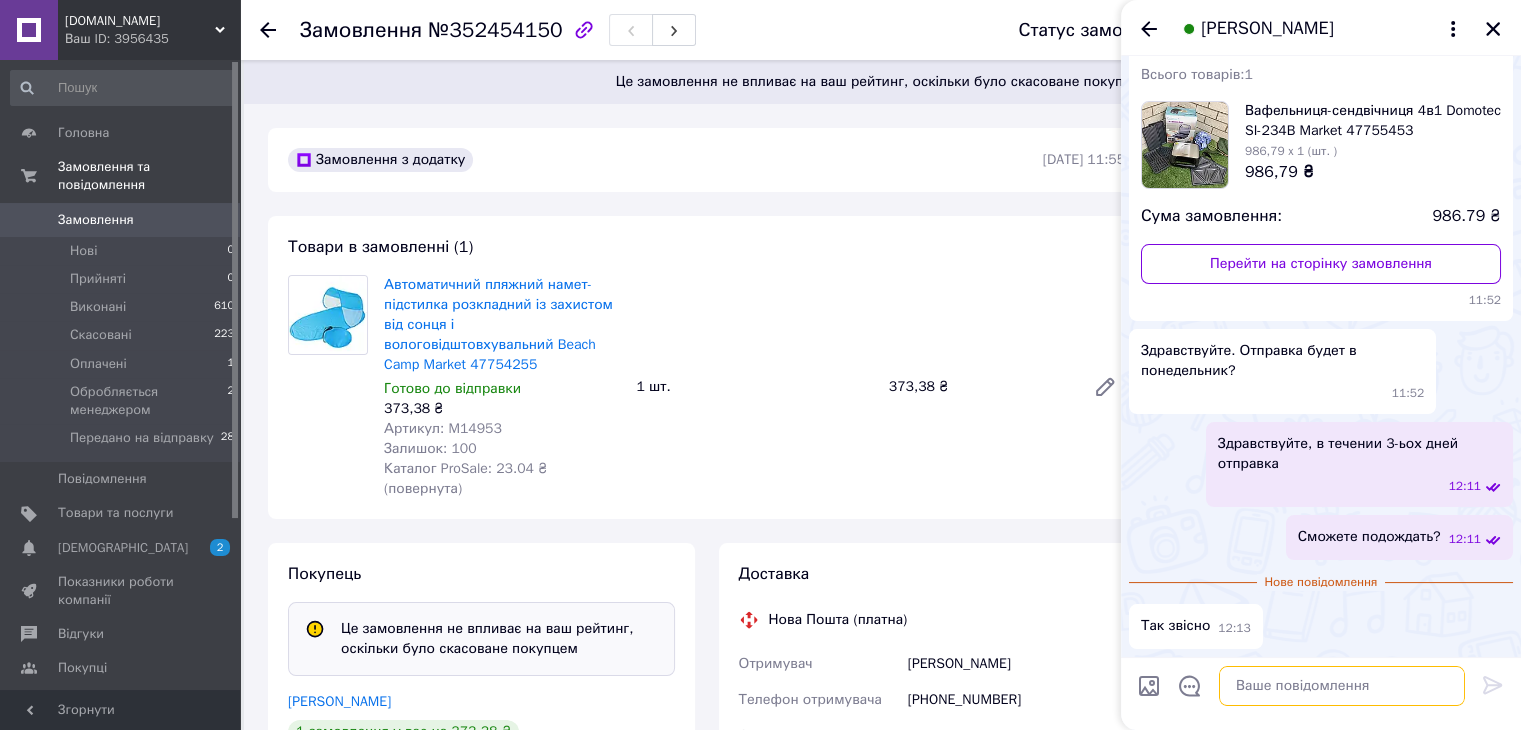 click at bounding box center (1342, 686) 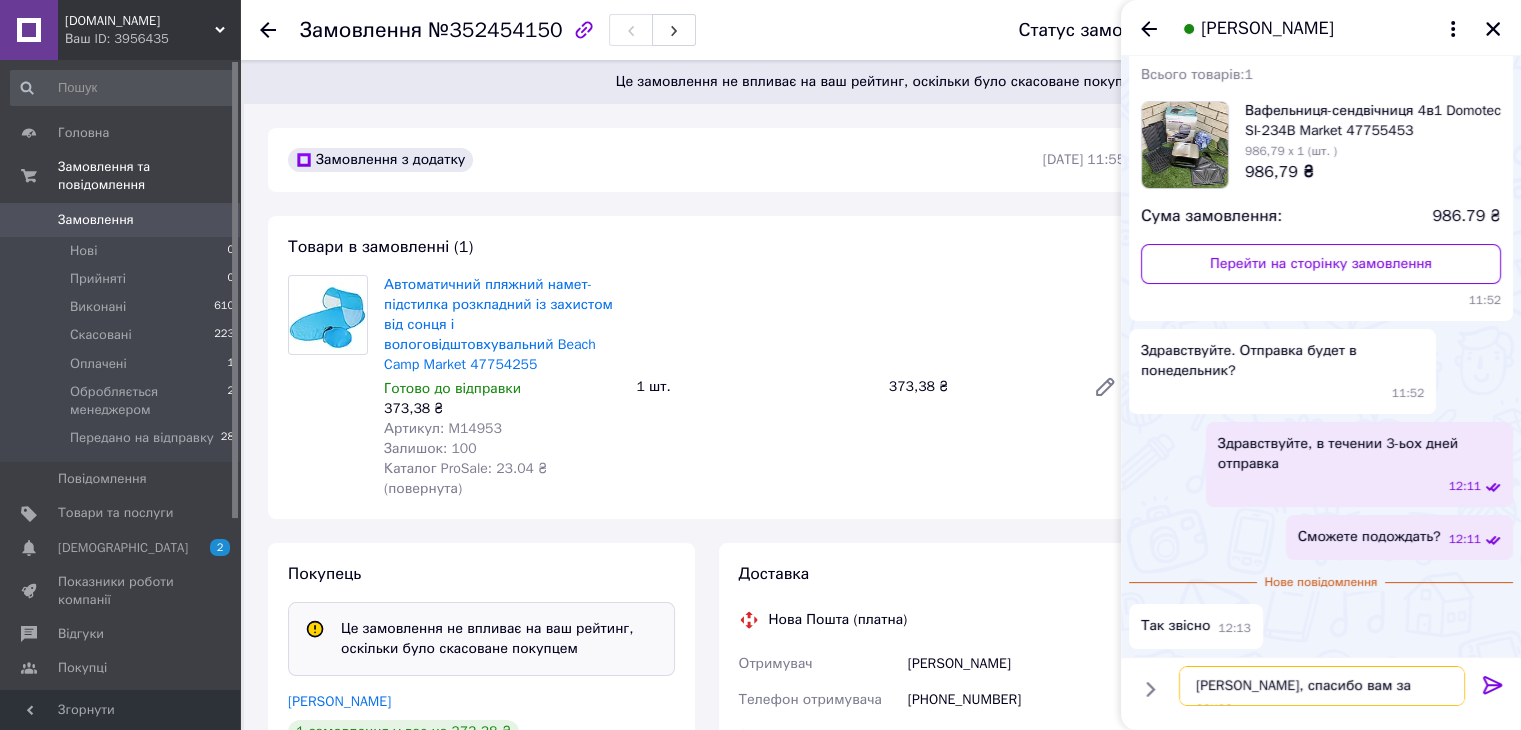 type on "Хорошо, спасибо вам за заказ." 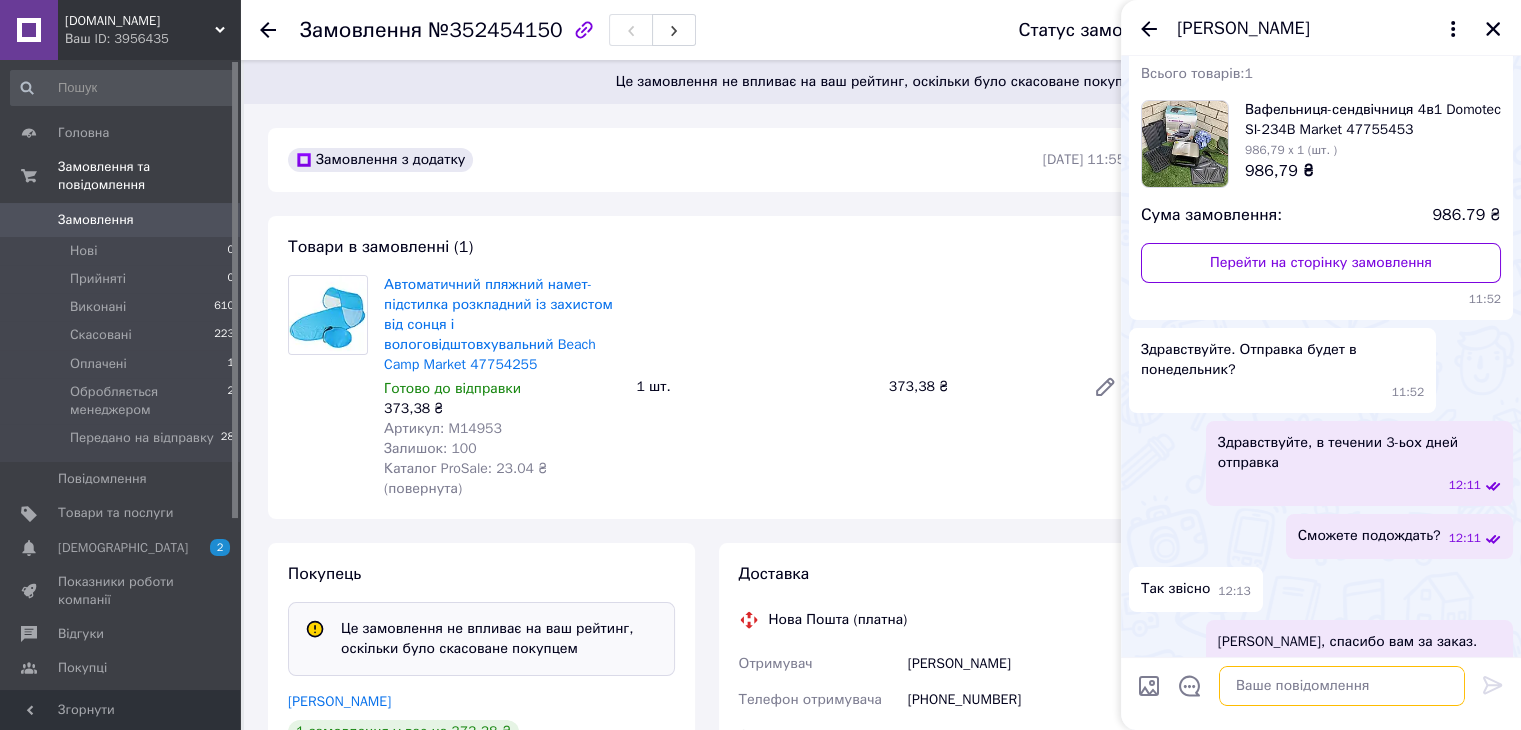 paste on "Перевіряйте будь ласка товар на пошті, якість та технічний стан! Бо обмін та повернення можливий тільки у разі браку, який не можливо перевірити на пошті!" 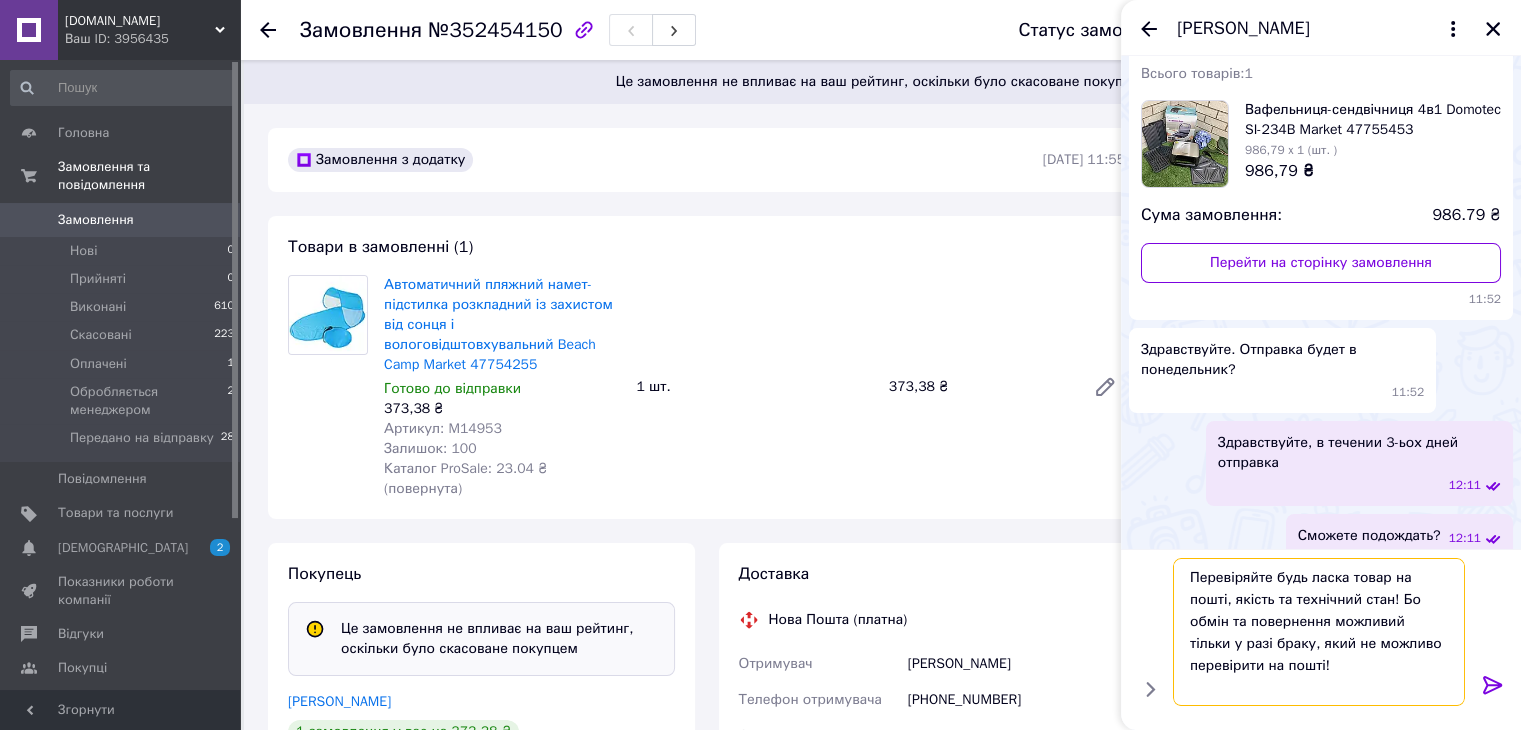 scroll, scrollTop: 100, scrollLeft: 0, axis: vertical 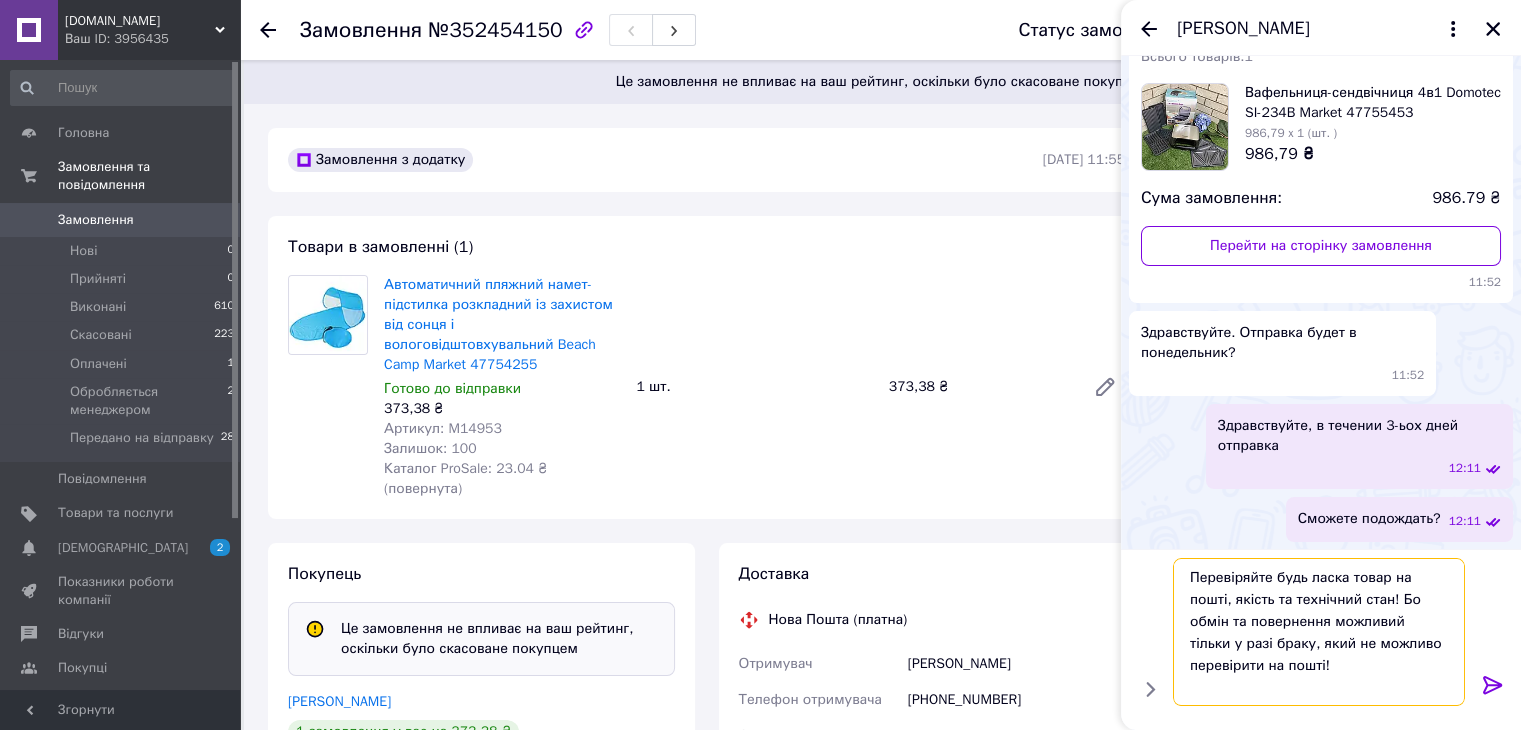type 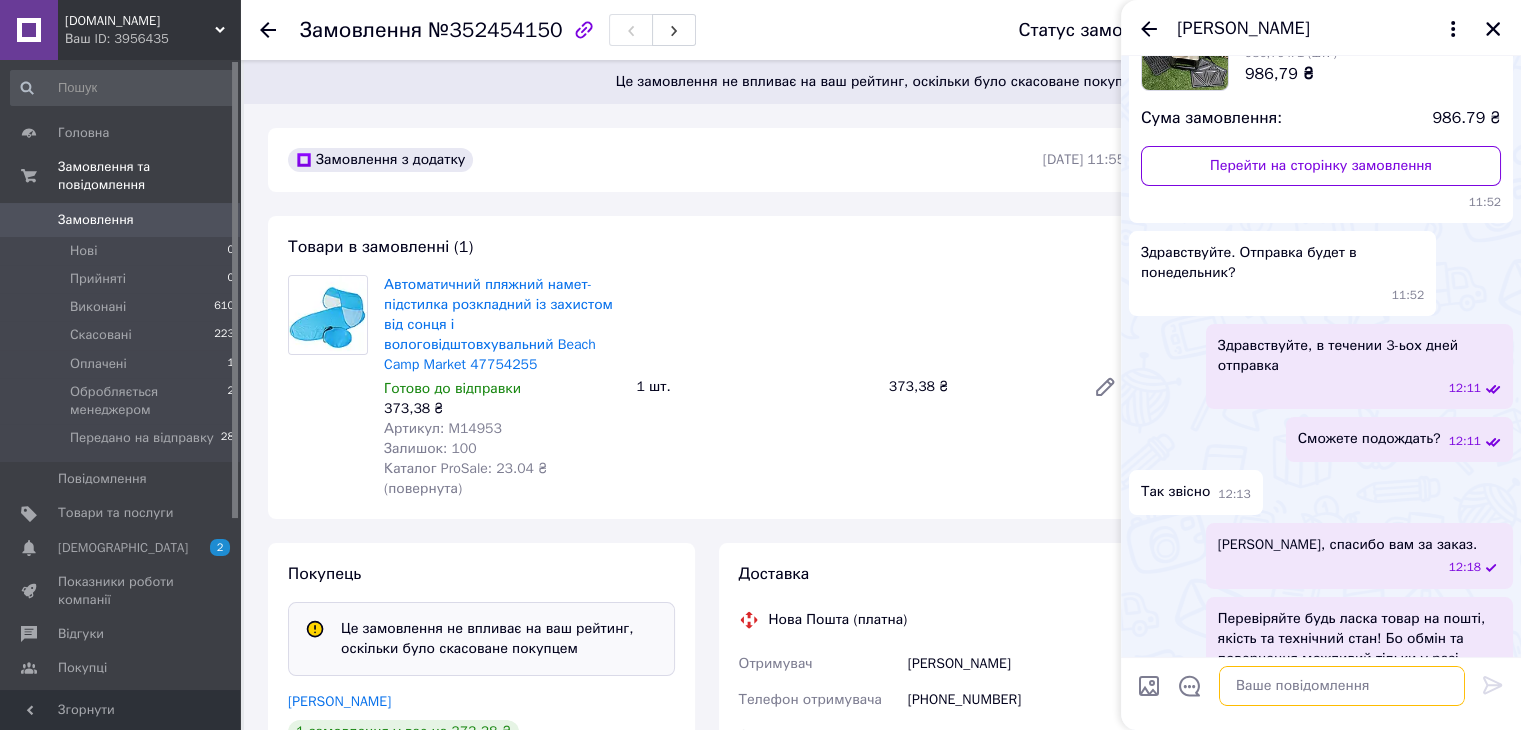 scroll, scrollTop: 232, scrollLeft: 0, axis: vertical 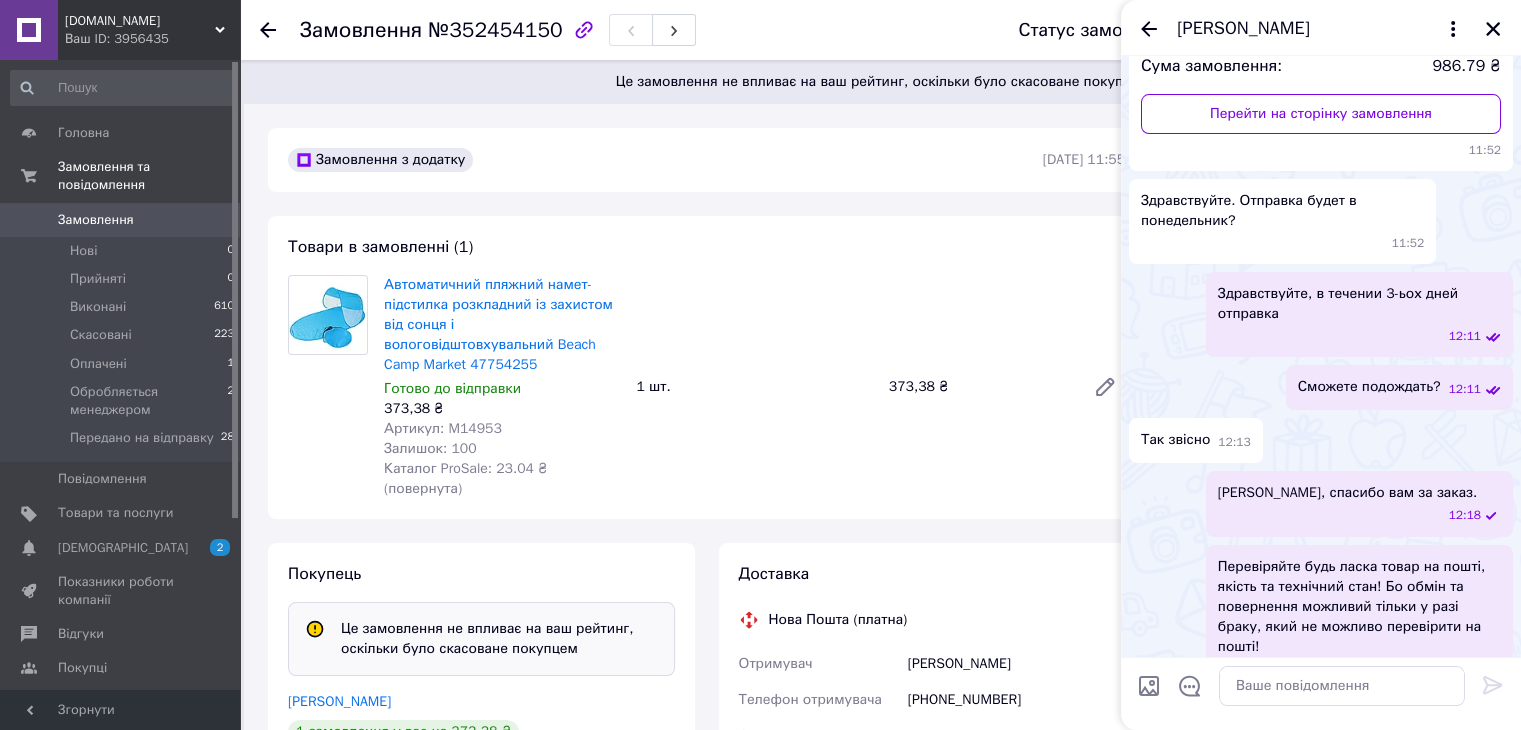 click 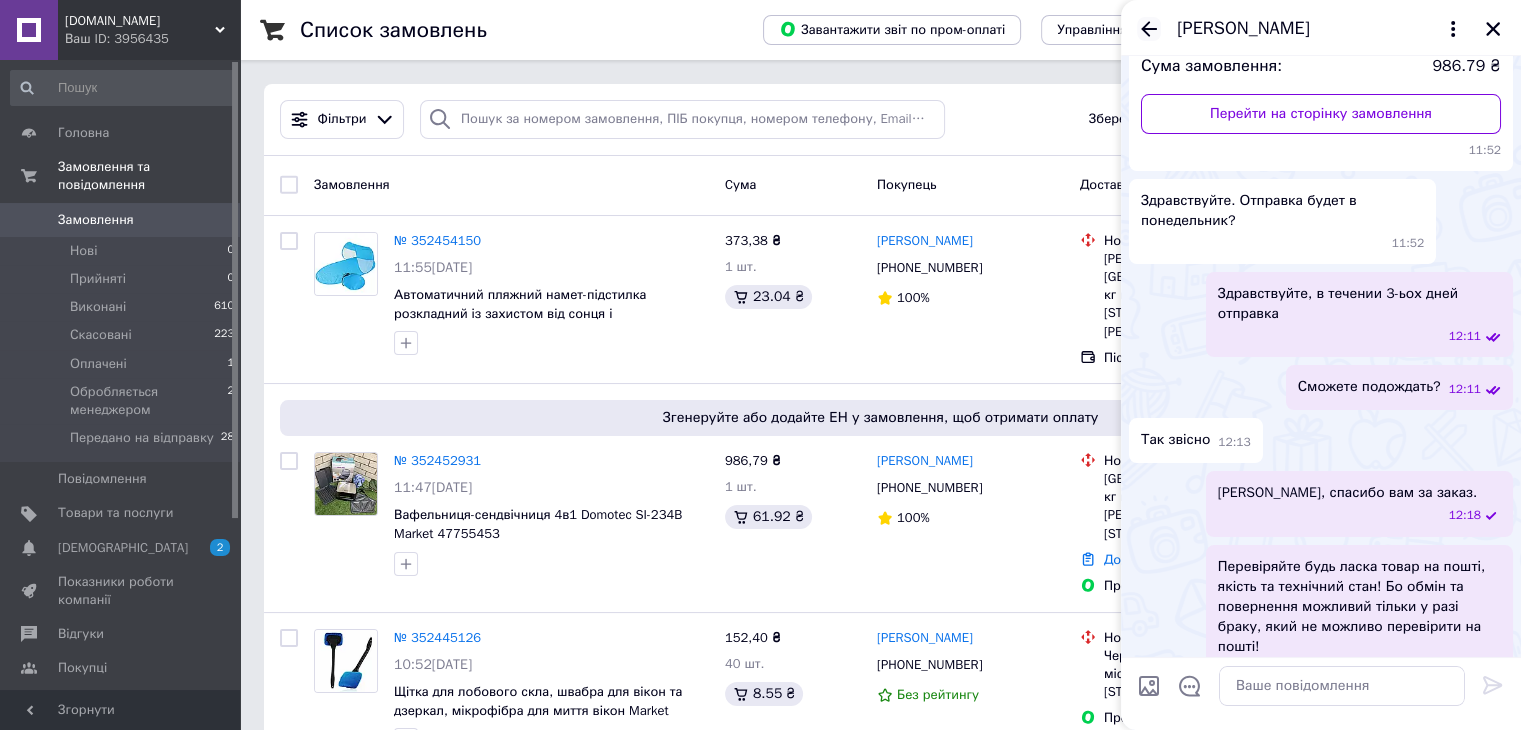 click 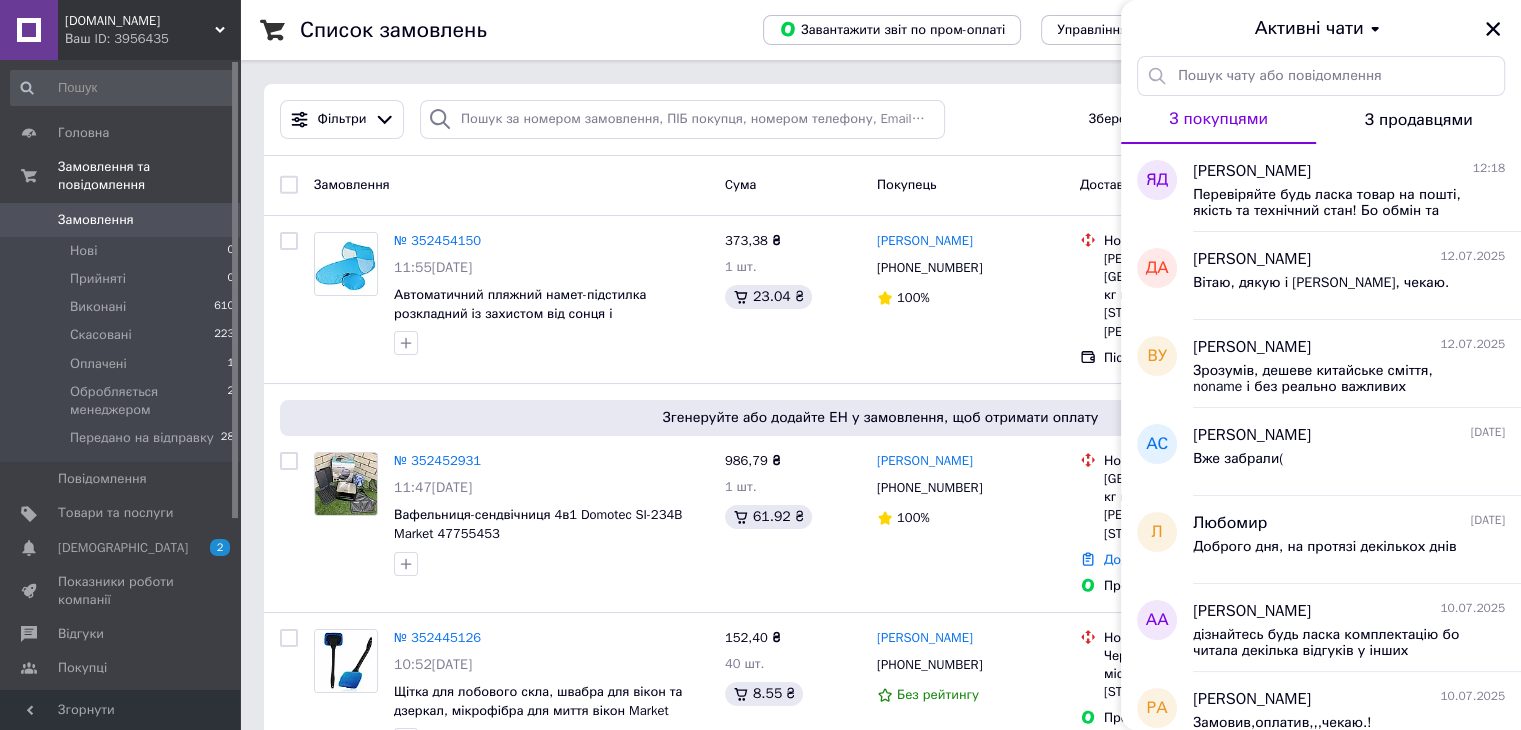 drag, startPoint x: 1492, startPoint y: 28, endPoint x: 1476, endPoint y: 31, distance: 16.27882 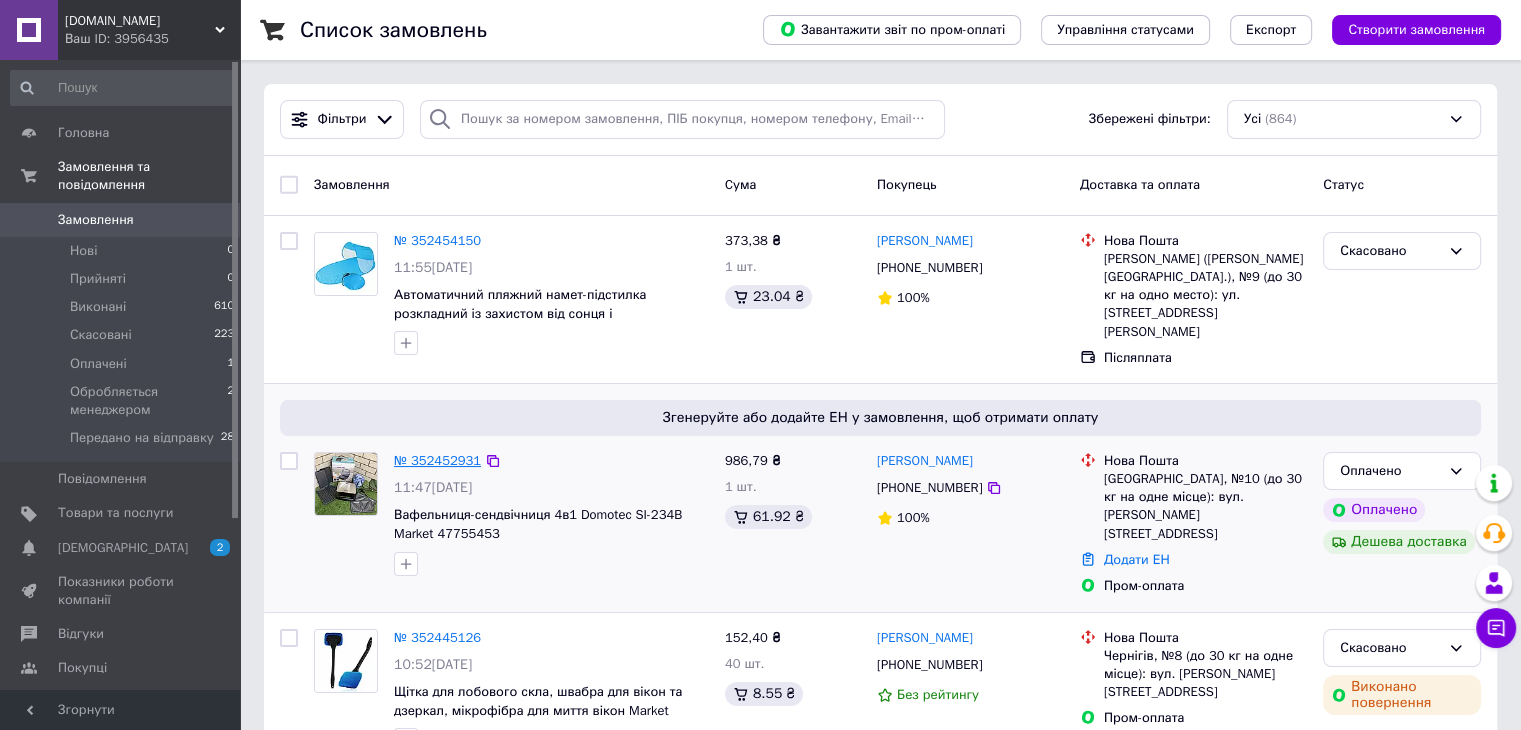 click on "№ 352452931" at bounding box center (437, 460) 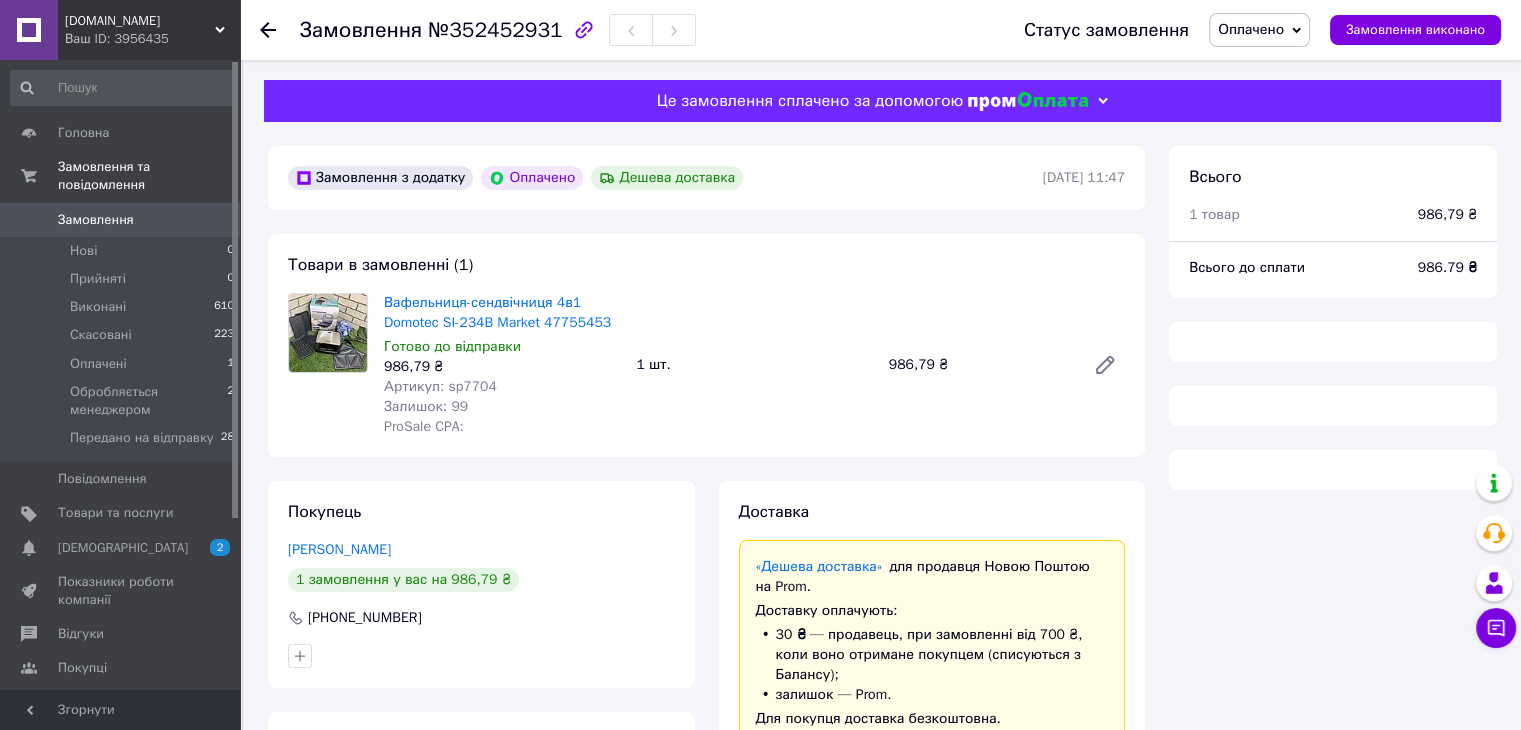 click on "Оплачено" at bounding box center [1251, 29] 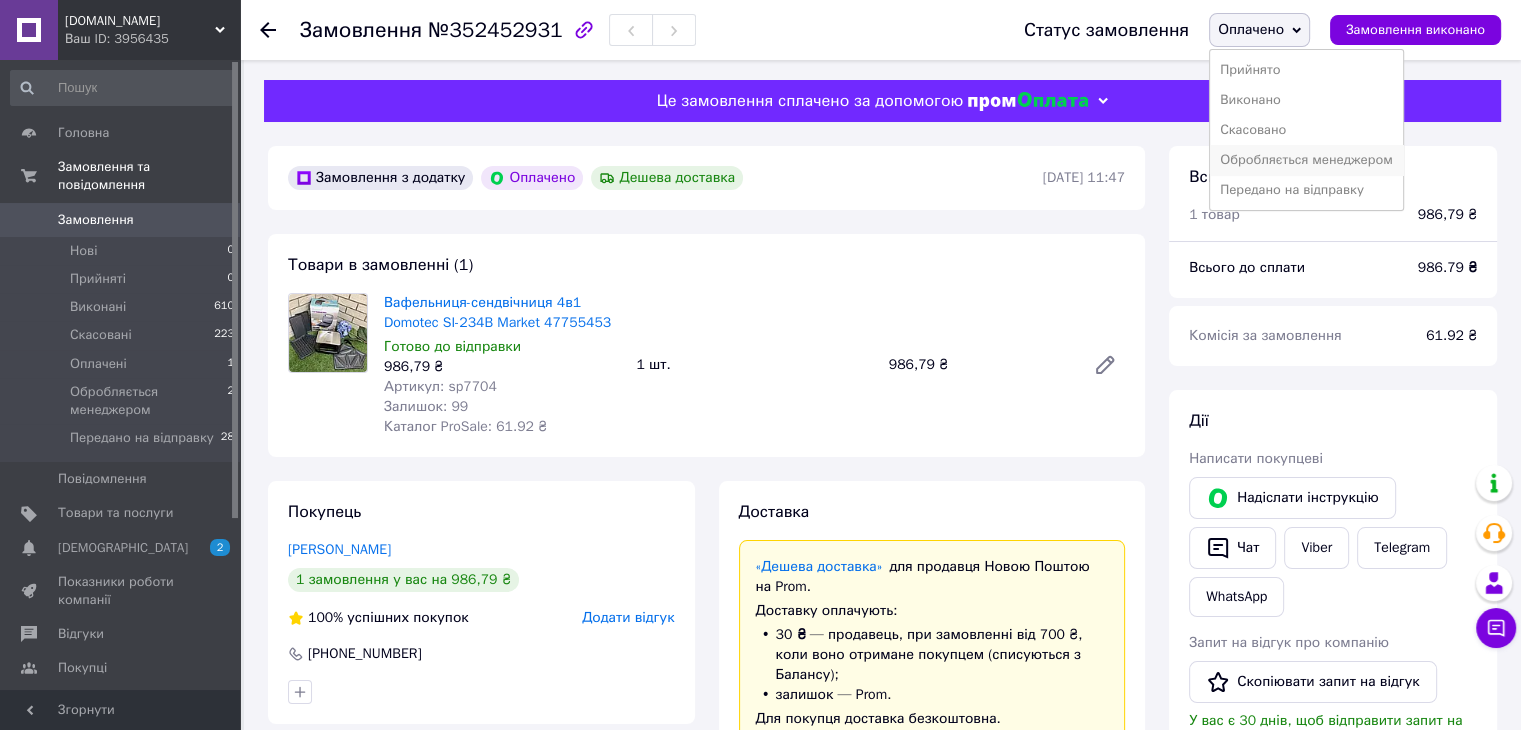 click on "Обробляється менеджером" at bounding box center (1306, 160) 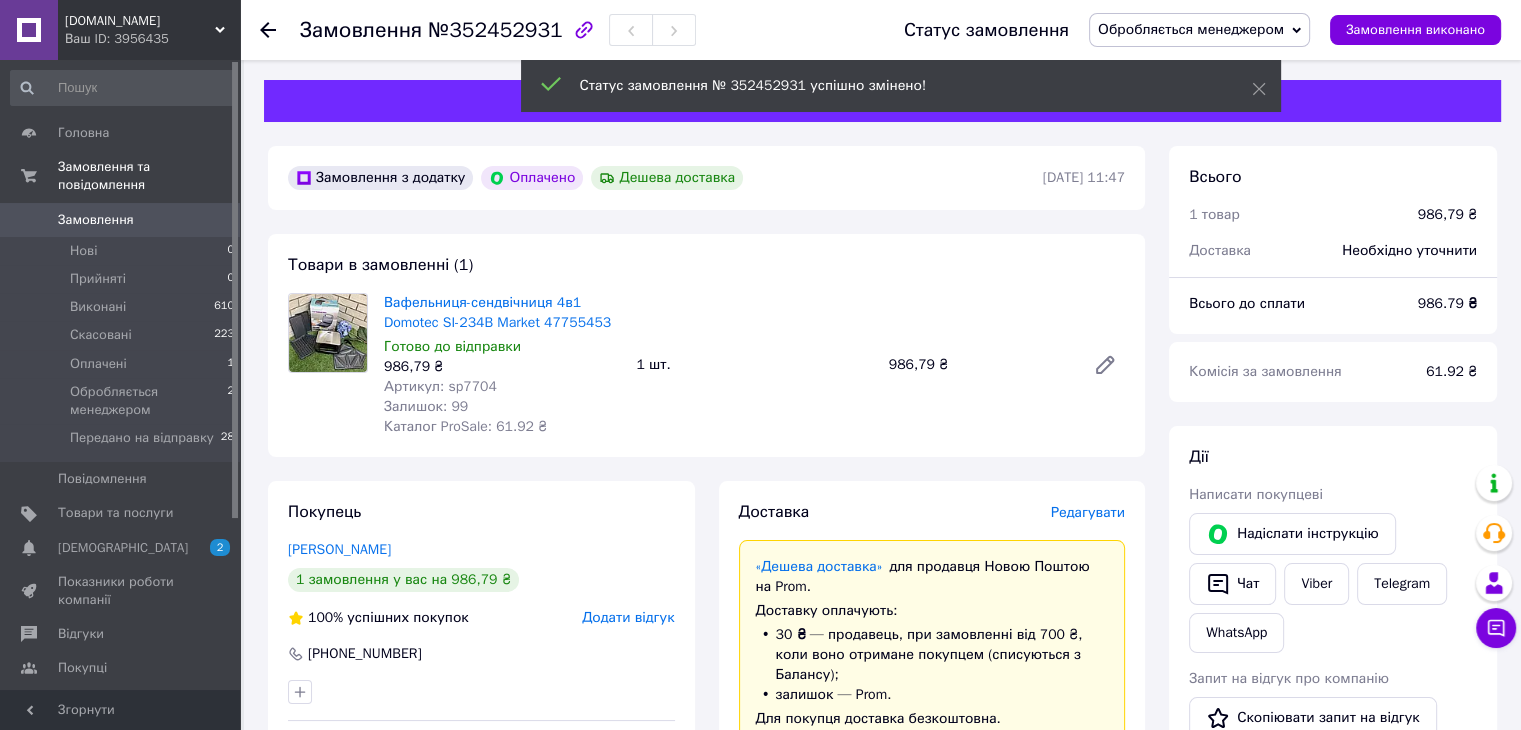 click on "№352452931" at bounding box center (495, 30) 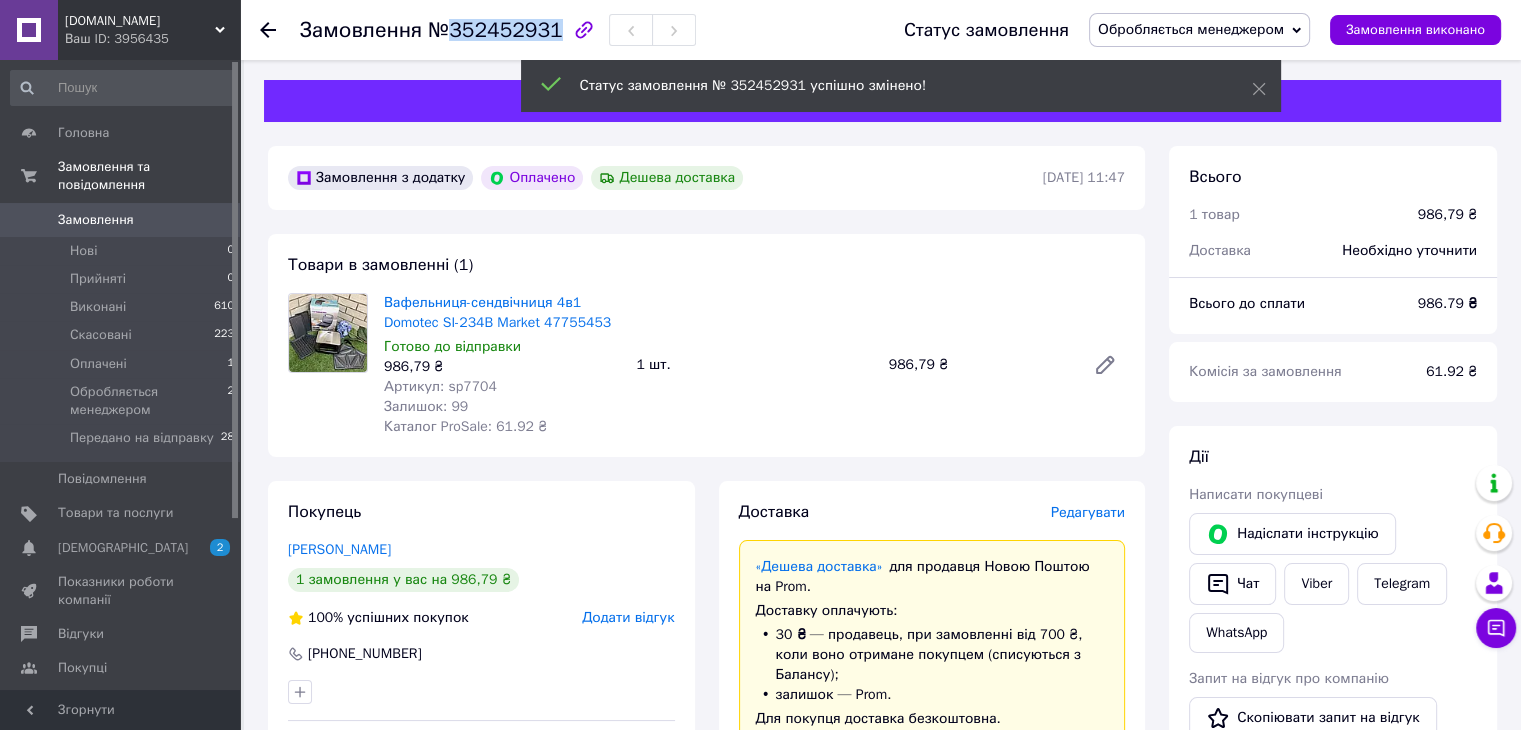 click on "№352452931" at bounding box center [495, 30] 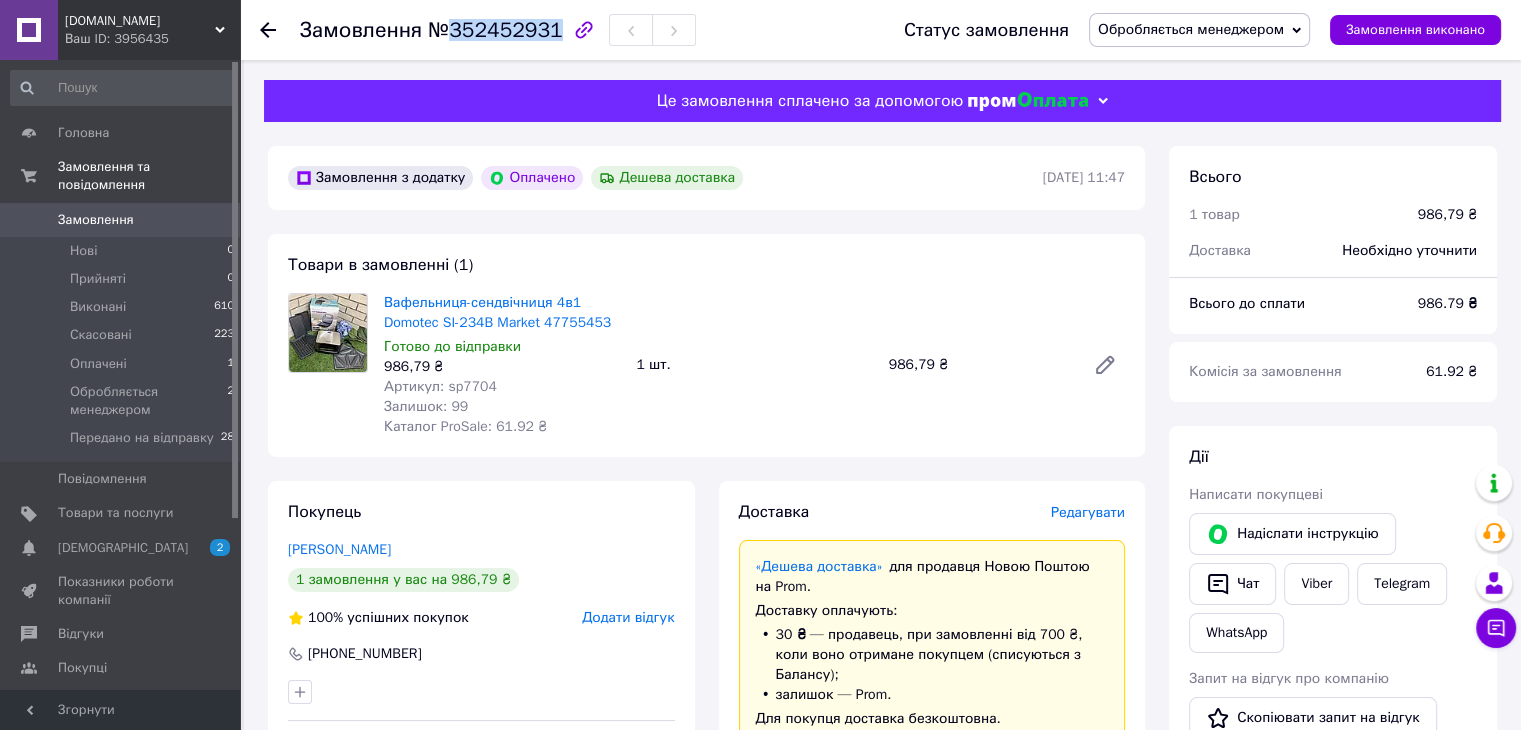scroll, scrollTop: 300, scrollLeft: 0, axis: vertical 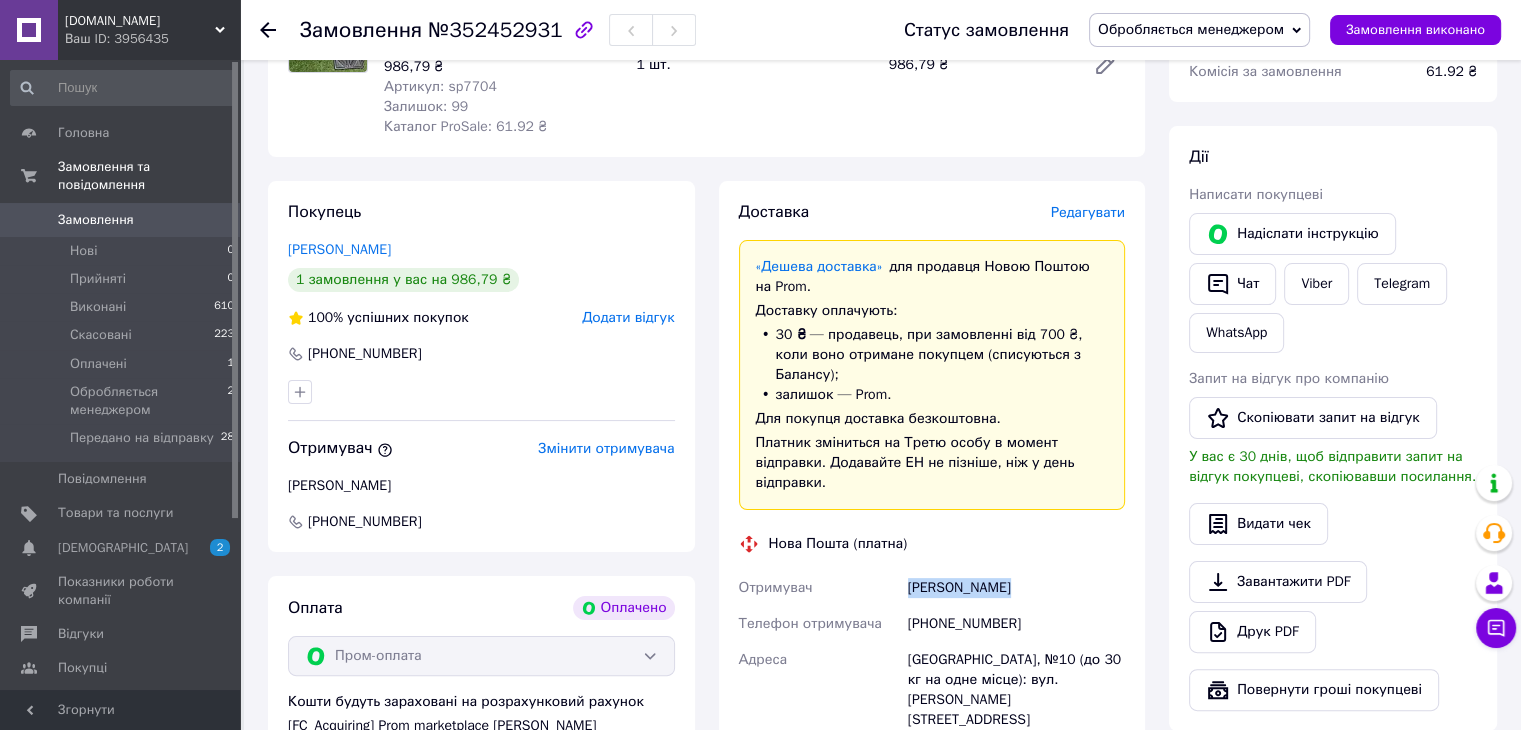 drag, startPoint x: 1020, startPoint y: 565, endPoint x: 894, endPoint y: 565, distance: 126 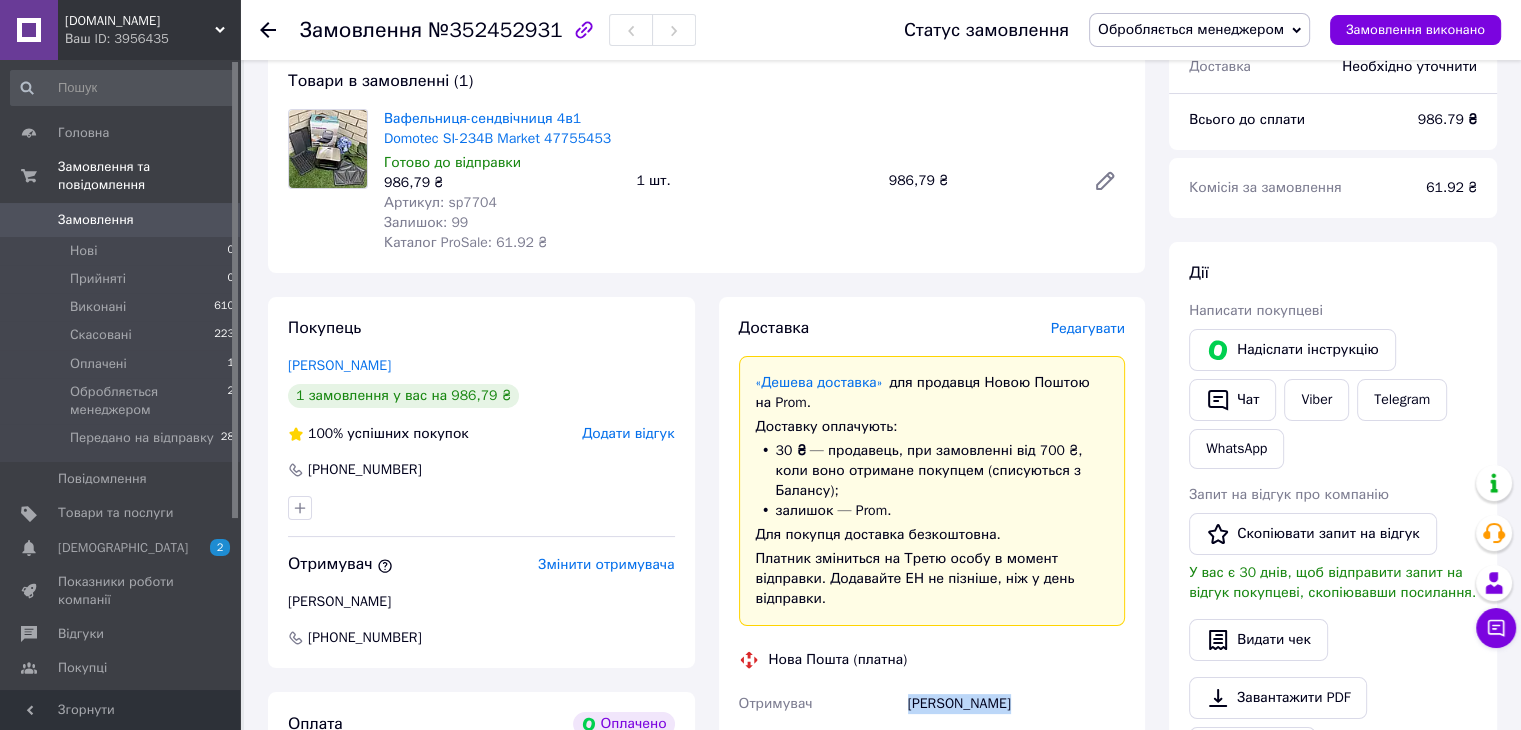 scroll, scrollTop: 0, scrollLeft: 0, axis: both 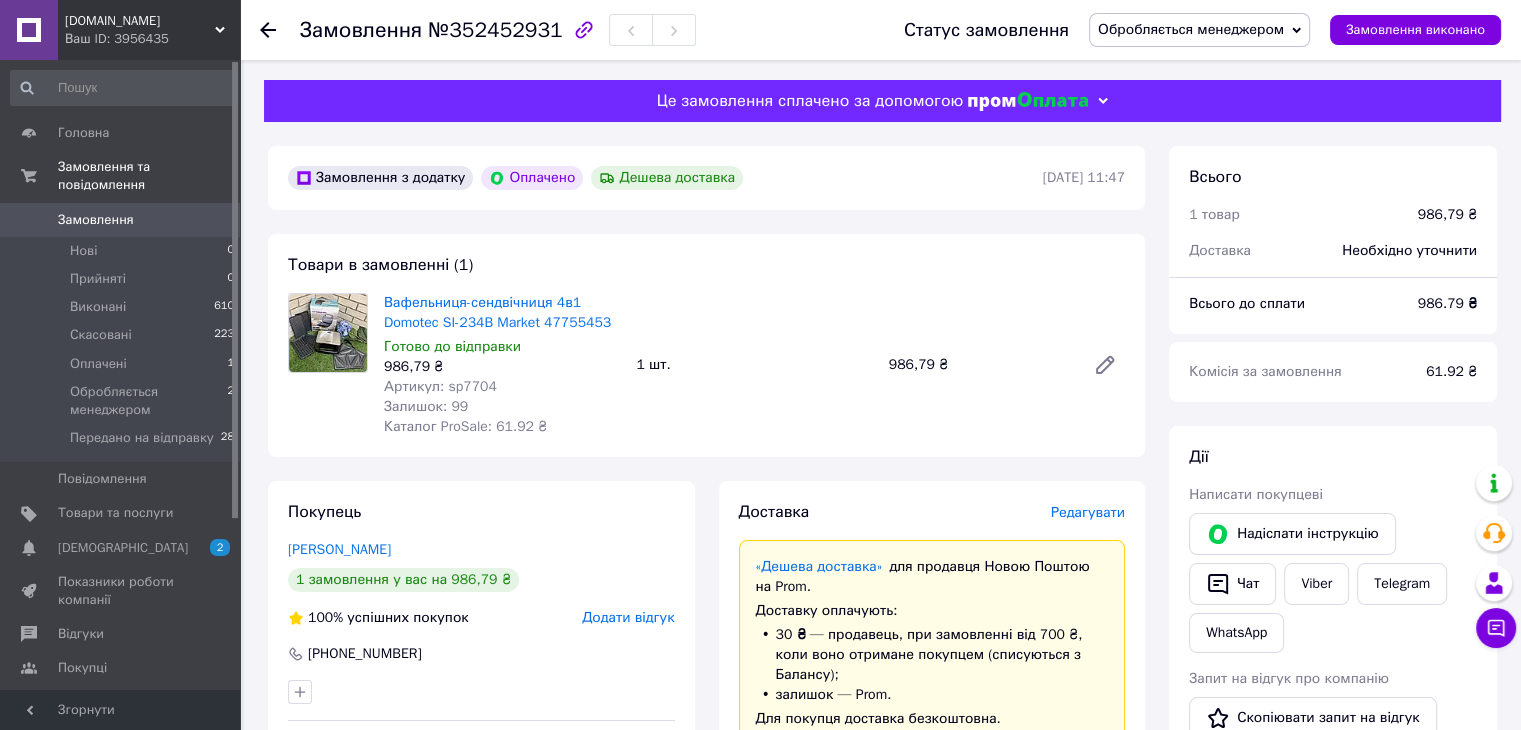 click 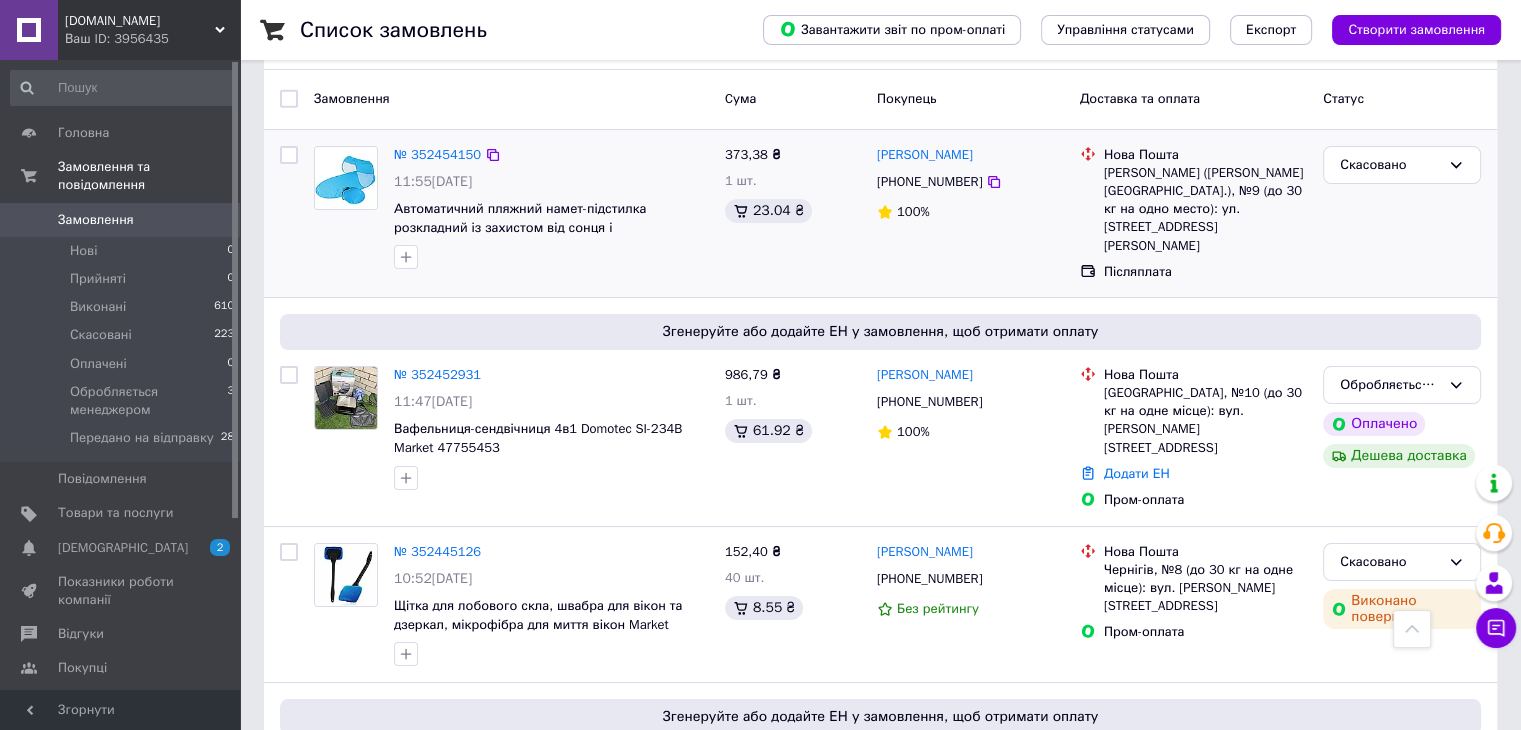 scroll, scrollTop: 0, scrollLeft: 0, axis: both 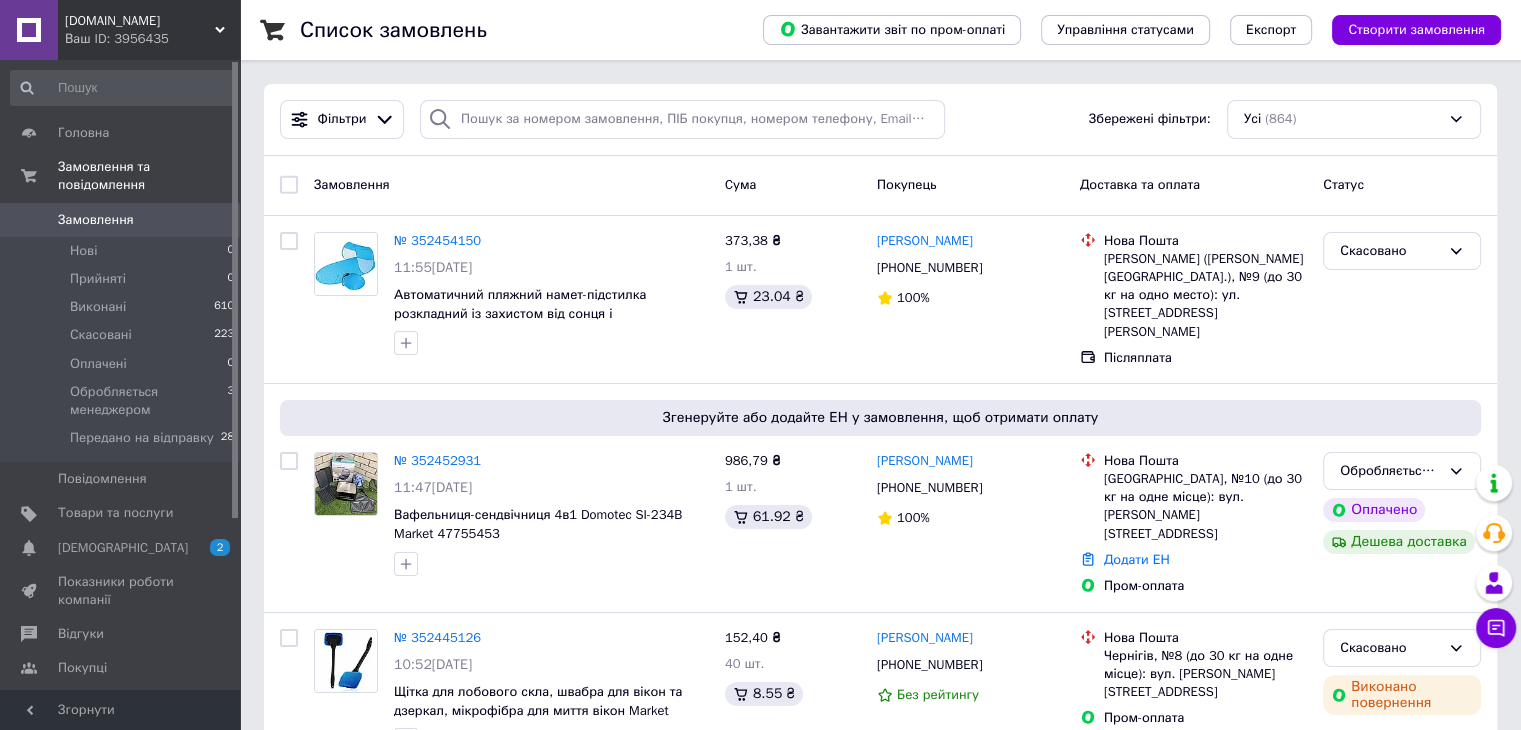 click on "[DOMAIN_NAME]" at bounding box center [140, 21] 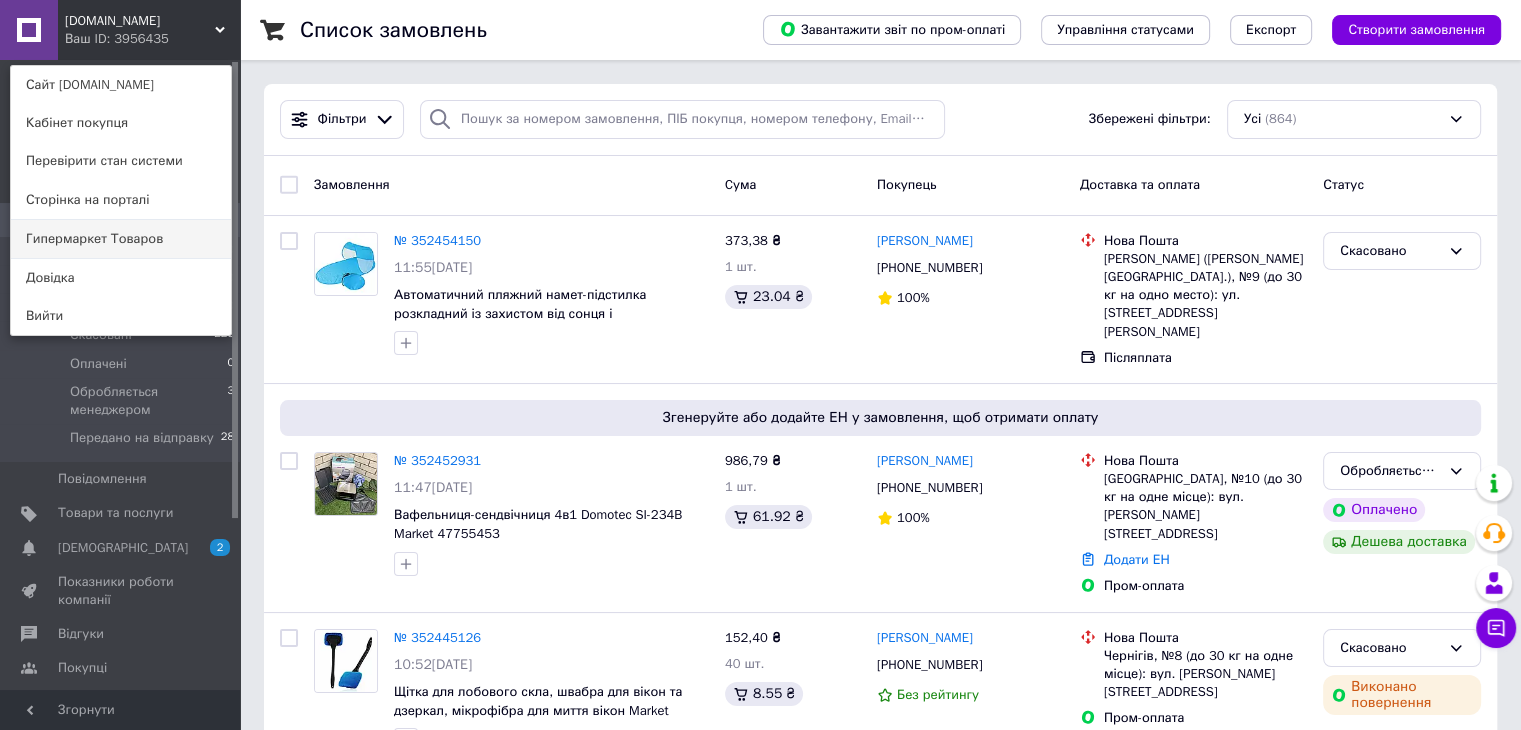click on "Гипермаркет Товаров" at bounding box center (121, 239) 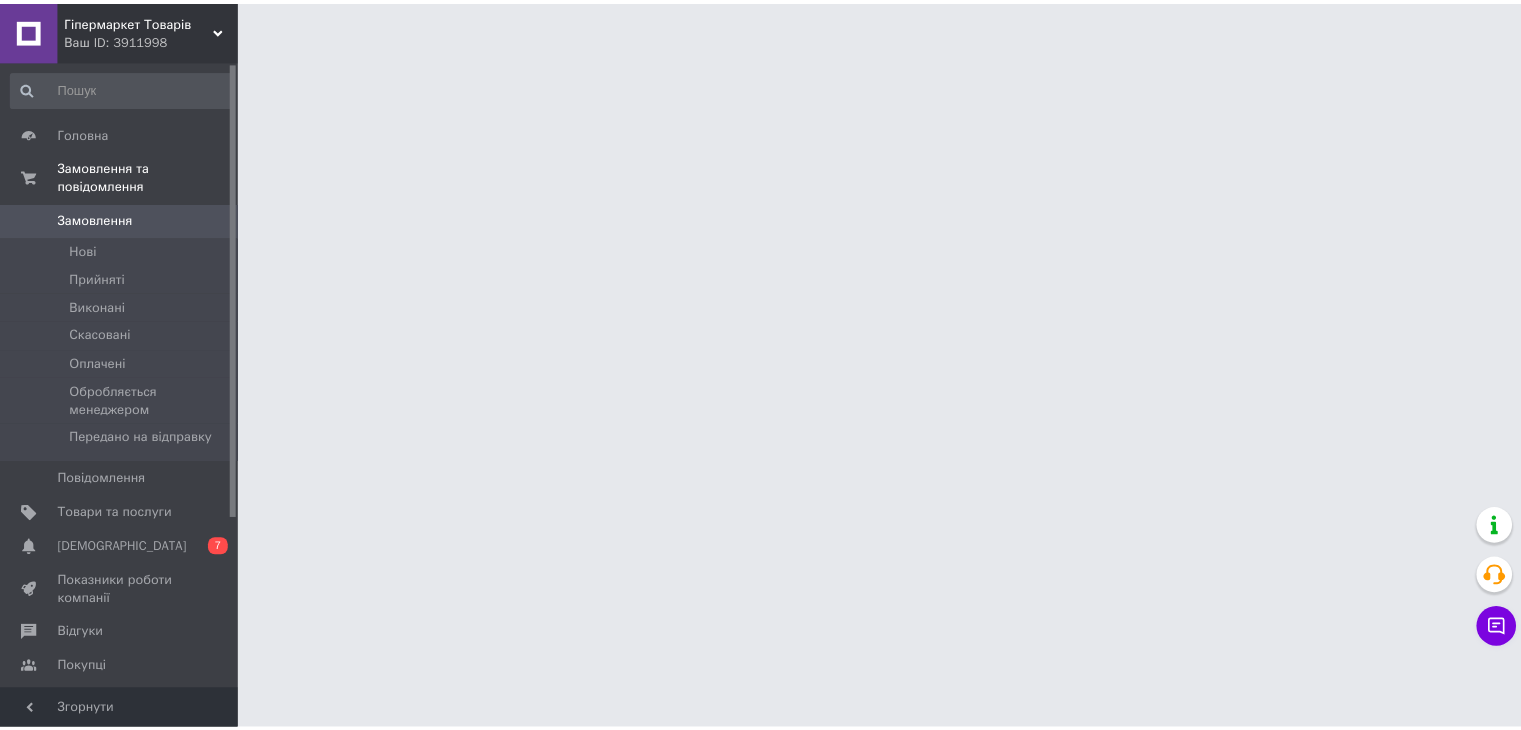 scroll, scrollTop: 0, scrollLeft: 0, axis: both 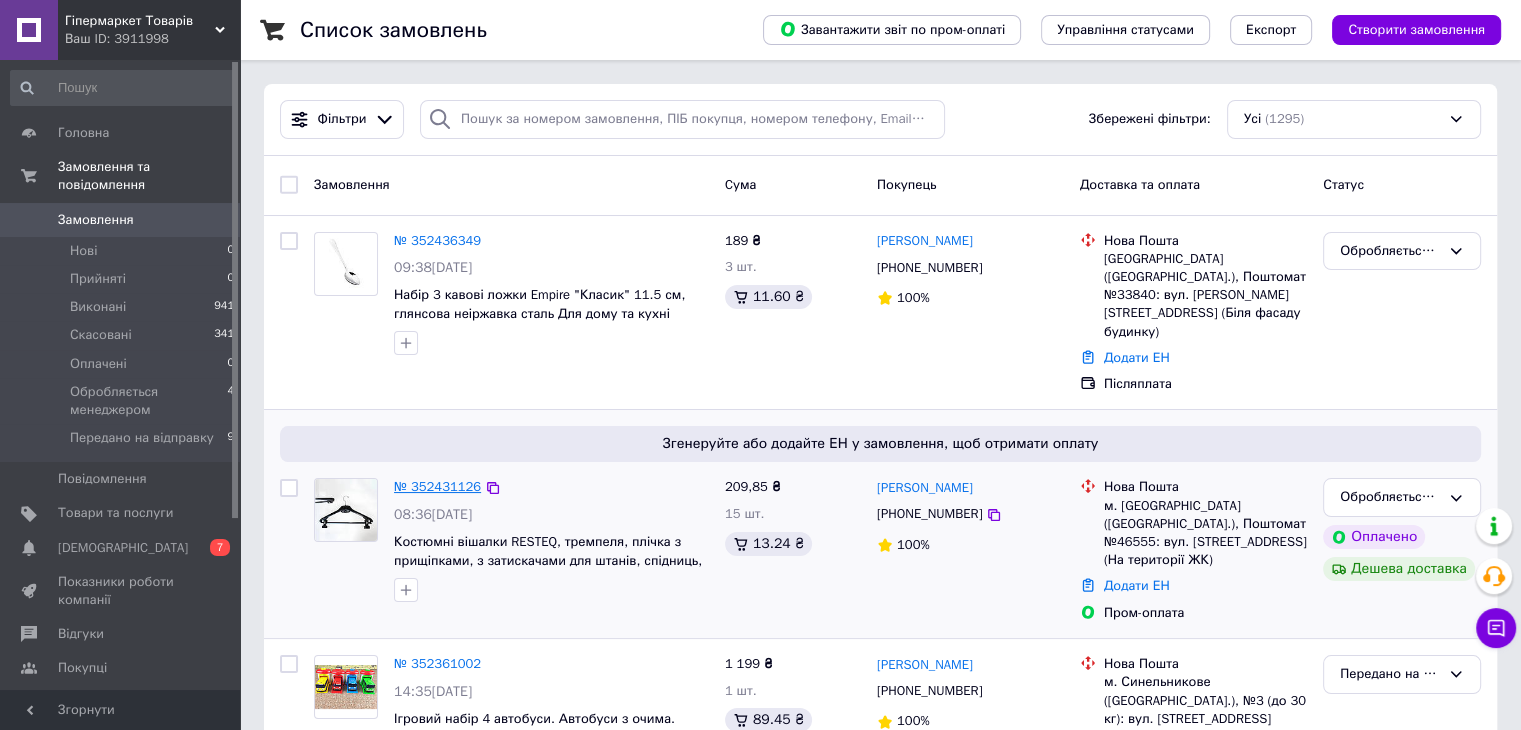 click on "№ 352431126" at bounding box center (437, 486) 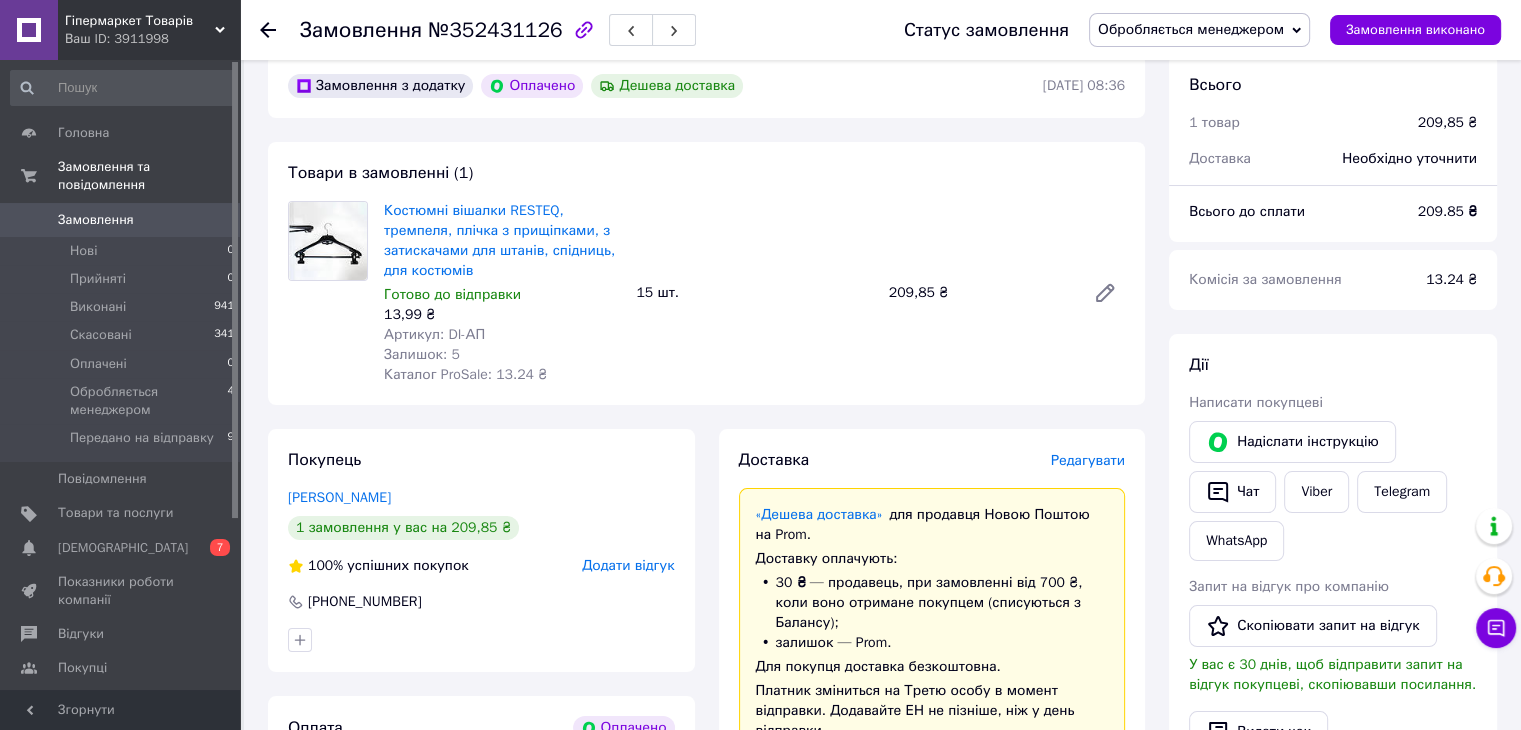 scroll, scrollTop: 200, scrollLeft: 0, axis: vertical 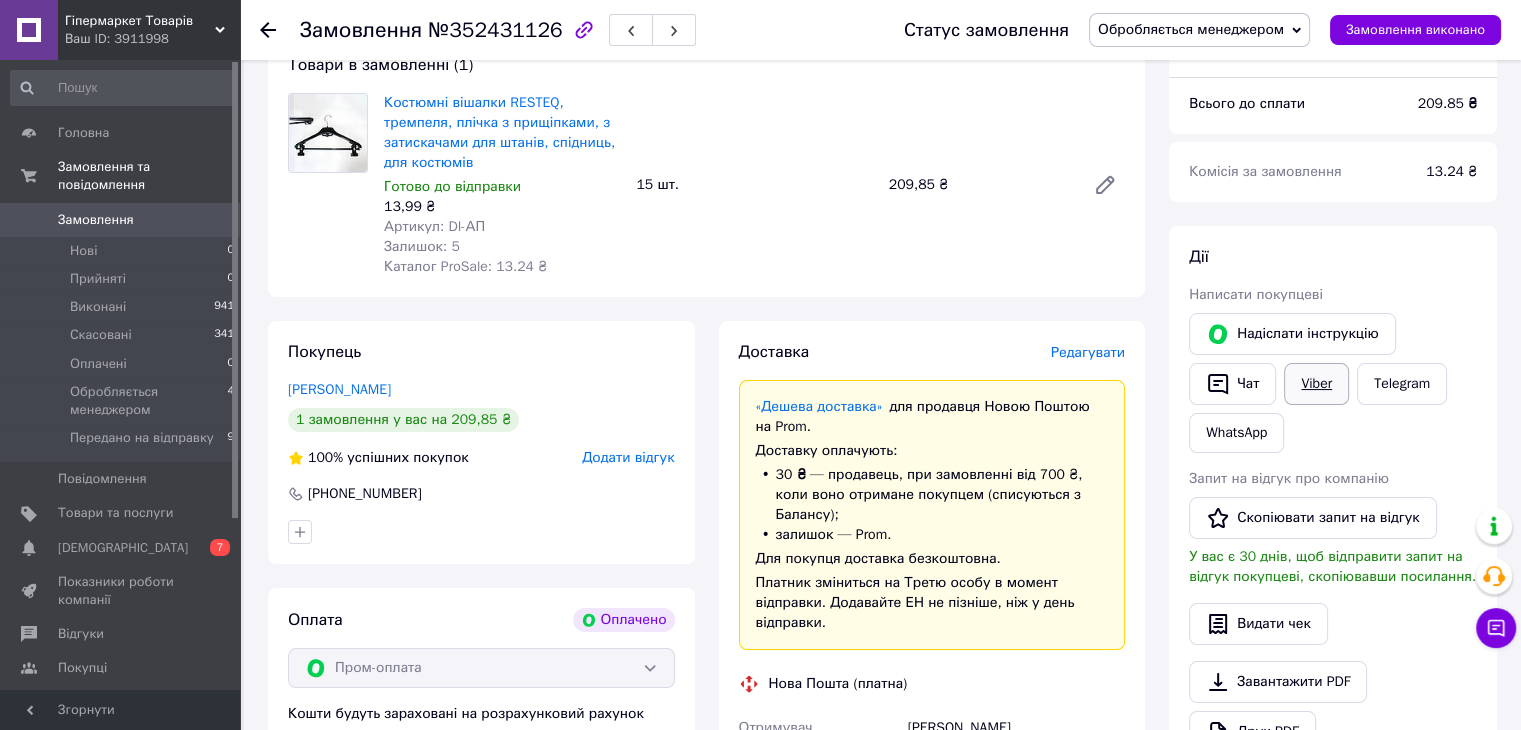 click on "Viber" at bounding box center [1316, 384] 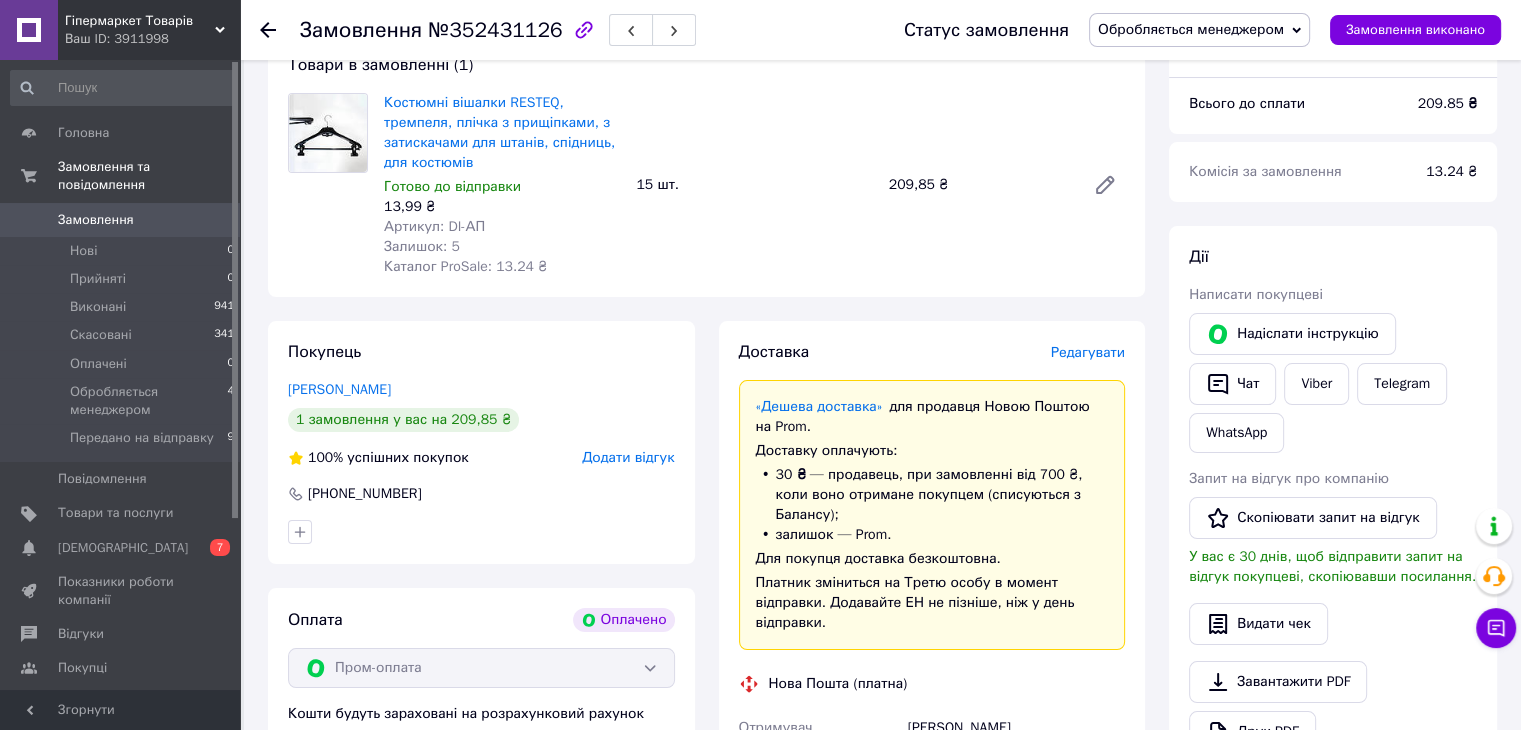scroll, scrollTop: 0, scrollLeft: 0, axis: both 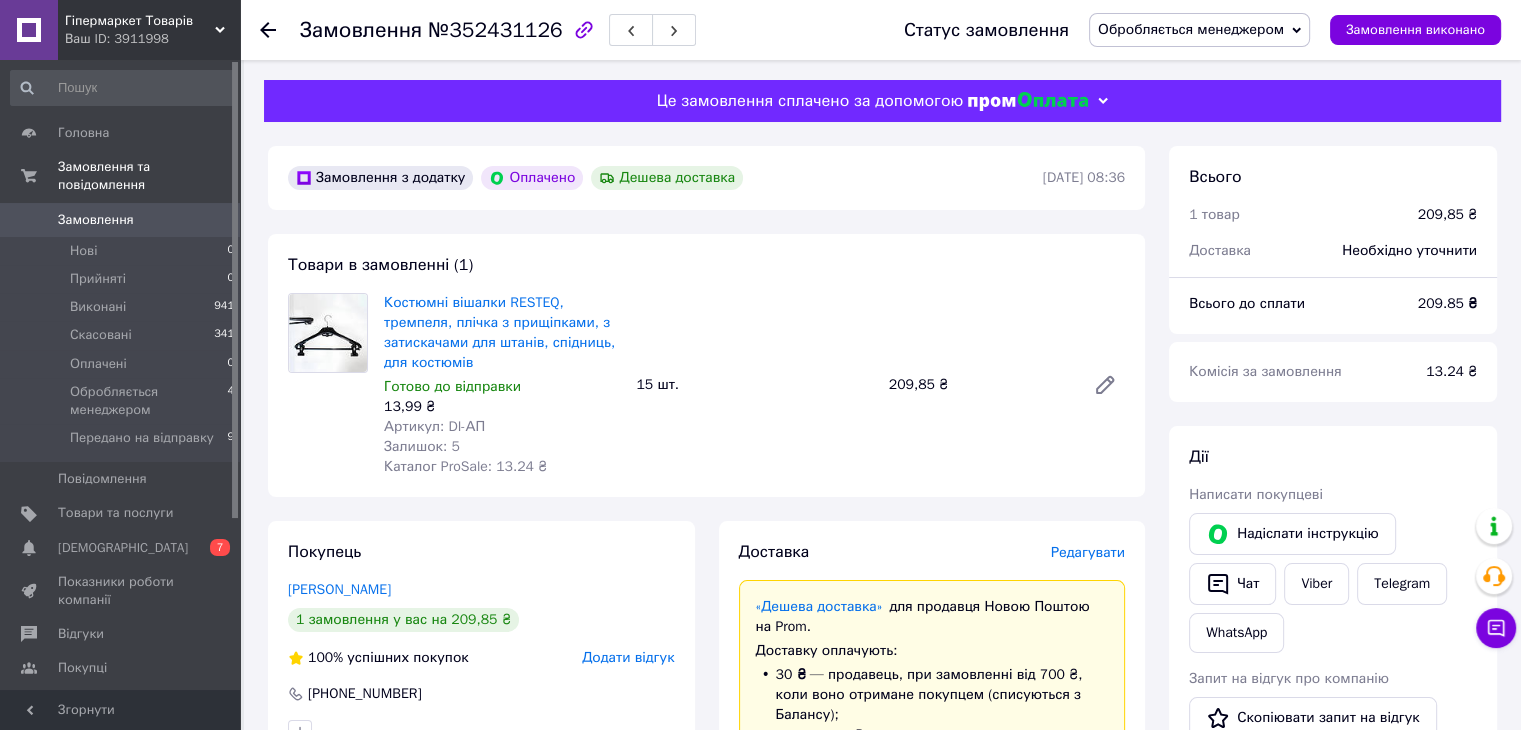 click on "Замовлення з додатку Оплачено Дешева доставка 13.07.2025 | 08:36 Товари в замовленні (1) Костюмні вішалки RESTEQ, тремпеля, плічка з прищіпками, з затискачами для штанів, спідниць, для костюмів Готово до відправки 13,99 ₴ Артикул: DI-АП Залишок: 5 Каталог ProSale: 13.24 ₴  15 шт. 209,85 ₴ Покупець Смоляна Олена 1 замовлення у вас на 209,85 ₴ 100%   успішних покупок Додати відгук +380502519125 Оплата Оплачено Пром-оплата Кошти будуть зараховані на розрахунковий рахунок [FC_Acquiring] Prom marketplace Рябініна Ксенія Михайлівна (Активирован) Доставка Редагувати «Дешева доставка»   Доставку оплачують: 30 ₴" at bounding box center (706, 950) 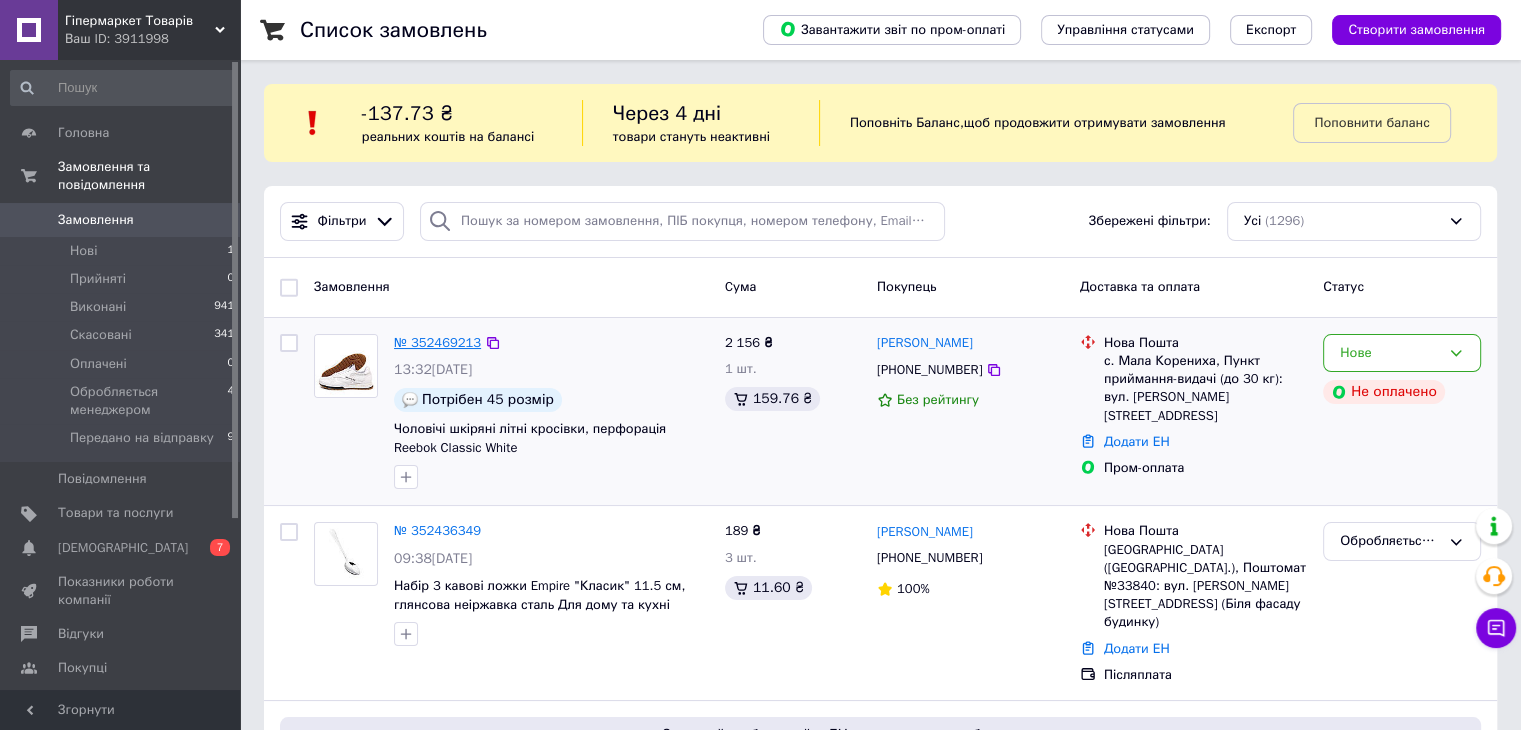 click on "№ 352469213" at bounding box center (437, 342) 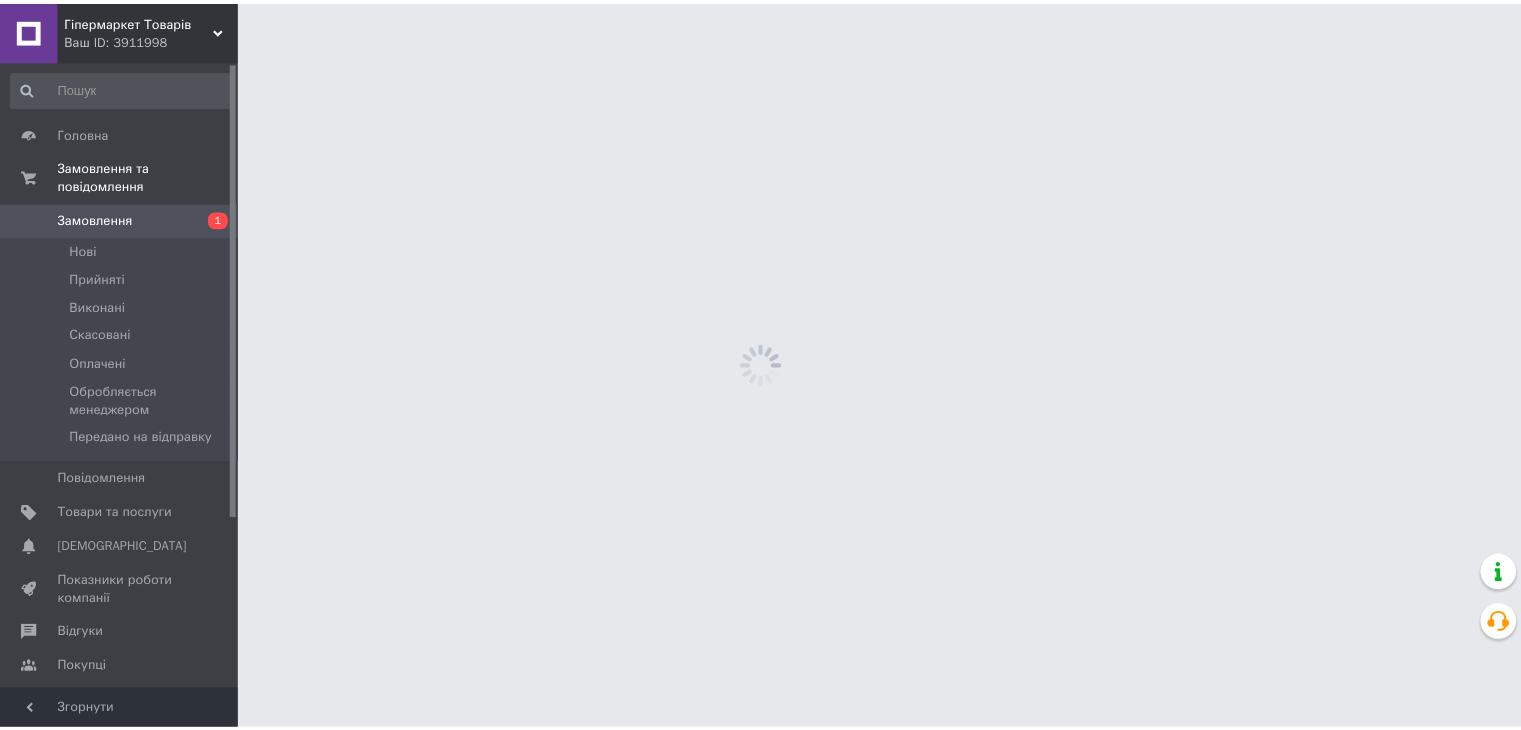 scroll, scrollTop: 0, scrollLeft: 0, axis: both 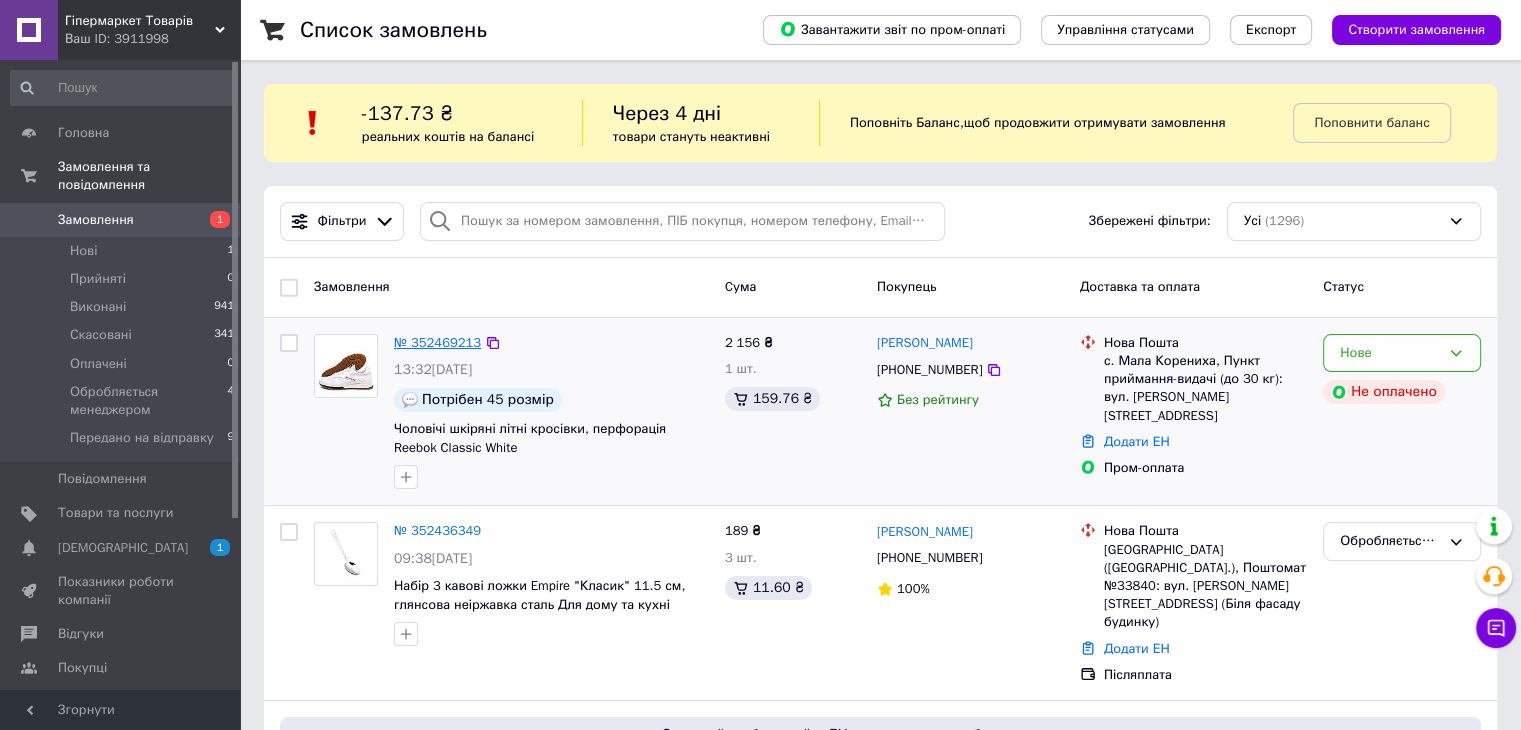 click on "№ 352469213" at bounding box center (437, 342) 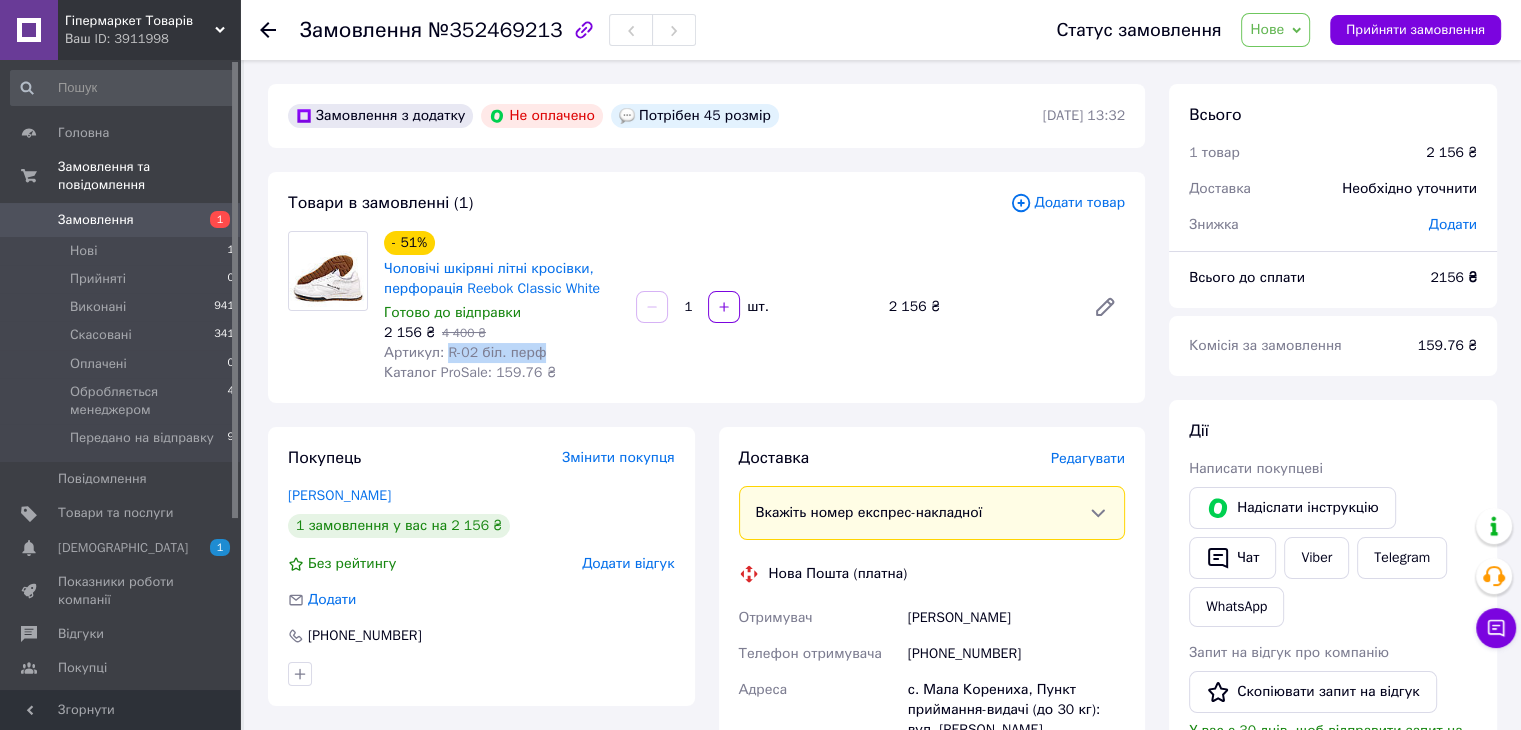 drag, startPoint x: 576, startPoint y: 345, endPoint x: 445, endPoint y: 357, distance: 131.54848 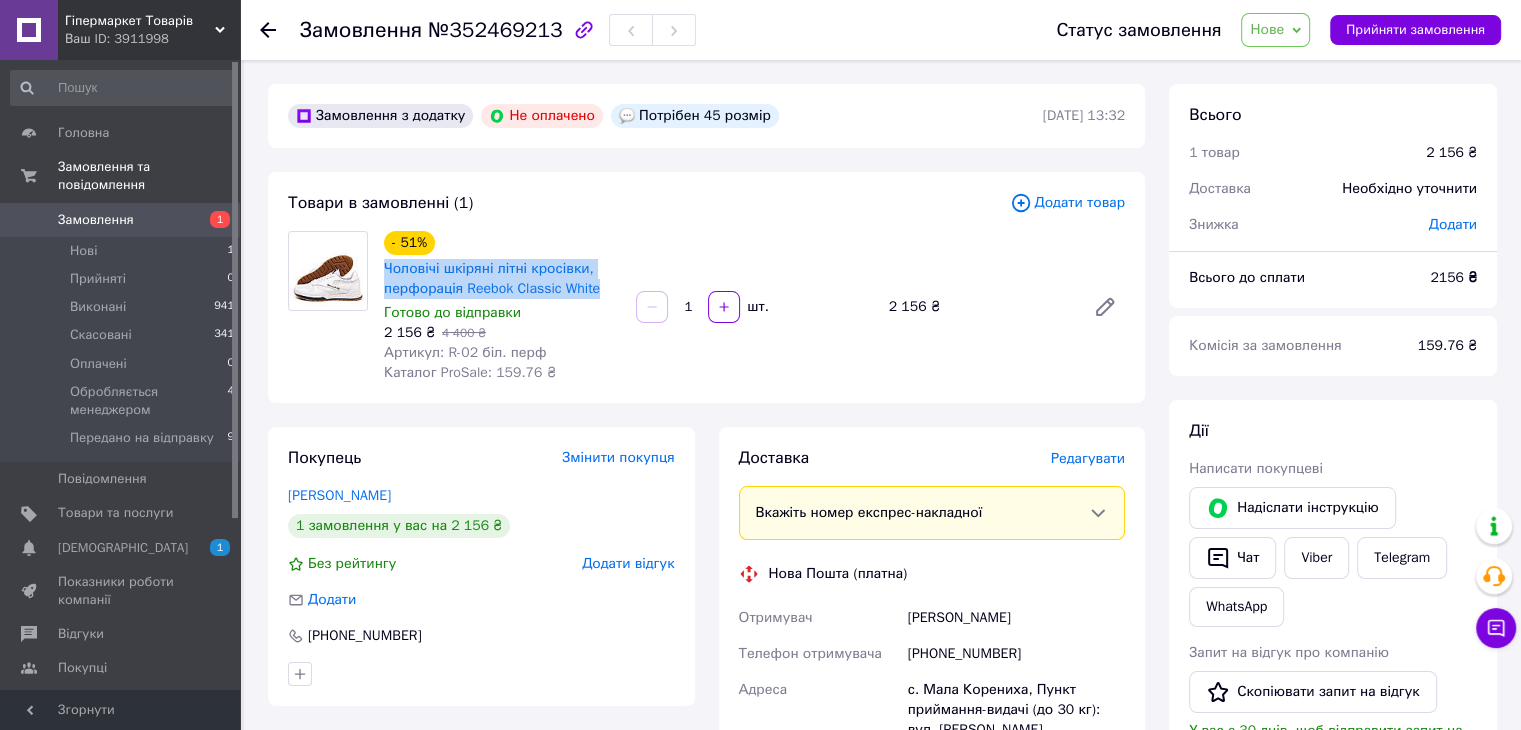 drag, startPoint x: 380, startPoint y: 265, endPoint x: 599, endPoint y: 293, distance: 220.7827 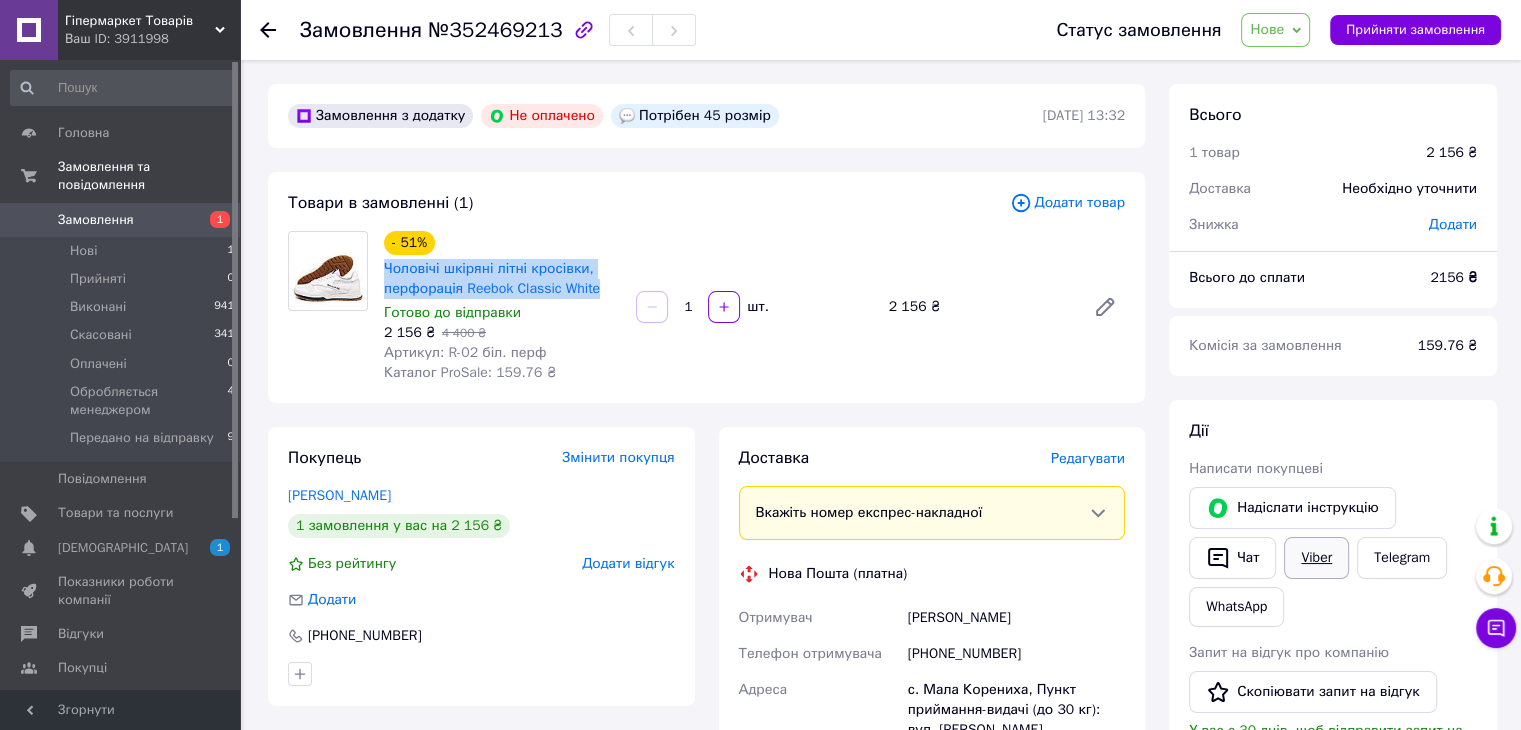click on "Viber" at bounding box center [1316, 558] 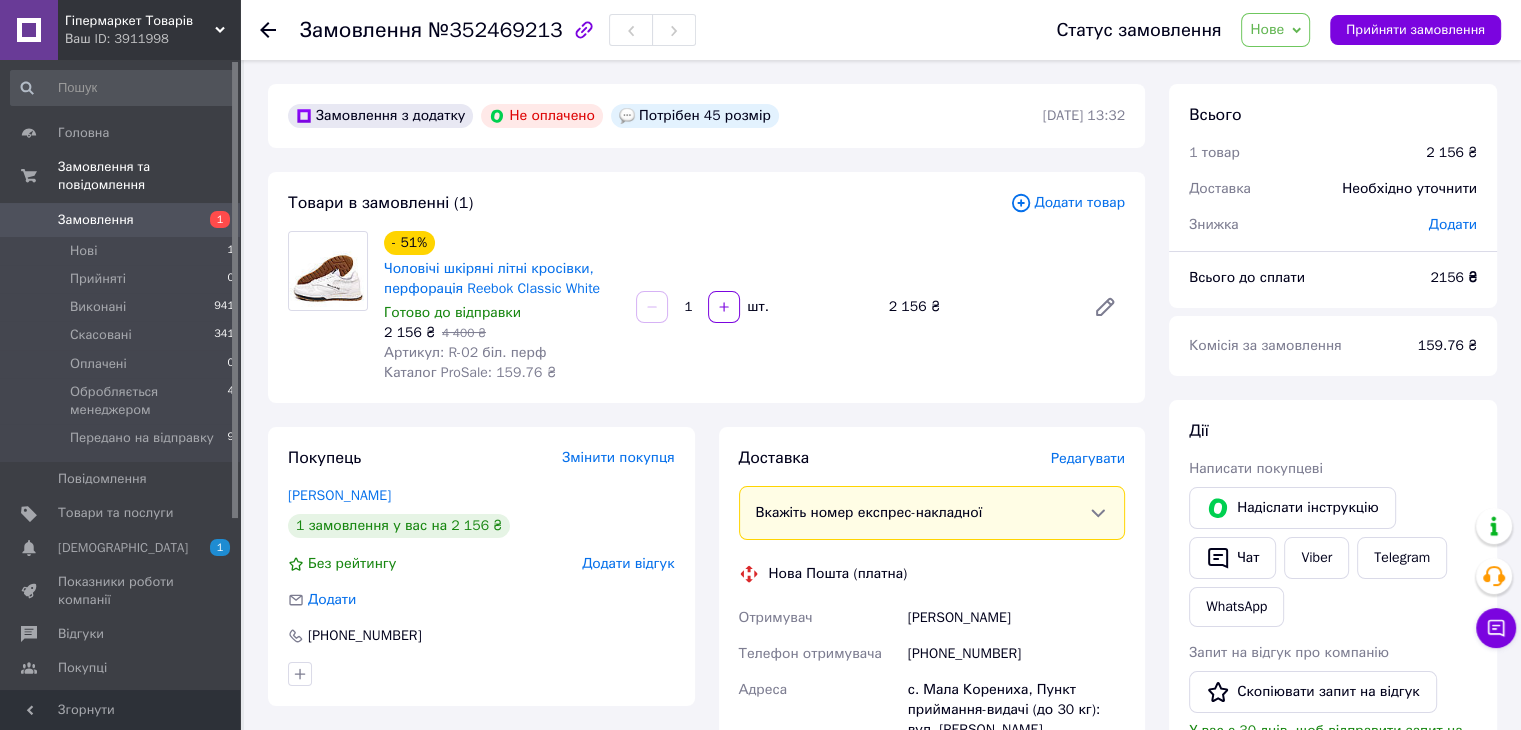 click on "Замовлення з додатку Не оплачено Потрібен 45 розмір 13.07.2025 | 13:32 Товари в замовленні (1) Додати товар - 51% Чоловічі шкіряні літні кросівки, перфорація Reebok Classic White Готово до відправки 2 156 ₴   4 400 ₴ Артикул: R-02 біл. перф Каталог ProSale: 159.76 ₴  1   шт. 2 156 ₴ Покупець Змінити покупця Ніна Кобецька 1 замовлення у вас на 2 156 ₴ Без рейтингу   Додати відгук Додати +380936218922 Оплата Не оплачено Пром-оплата Кошти будуть зараховані на розрахунковий рахунок [FC_Acquiring] Prom marketplace Рябініна Ксенія Михайлівна (Активирован) Відправити запит на оплату Доставка Редагувати Отримувач 13.07.2025" at bounding box center (706, 757) 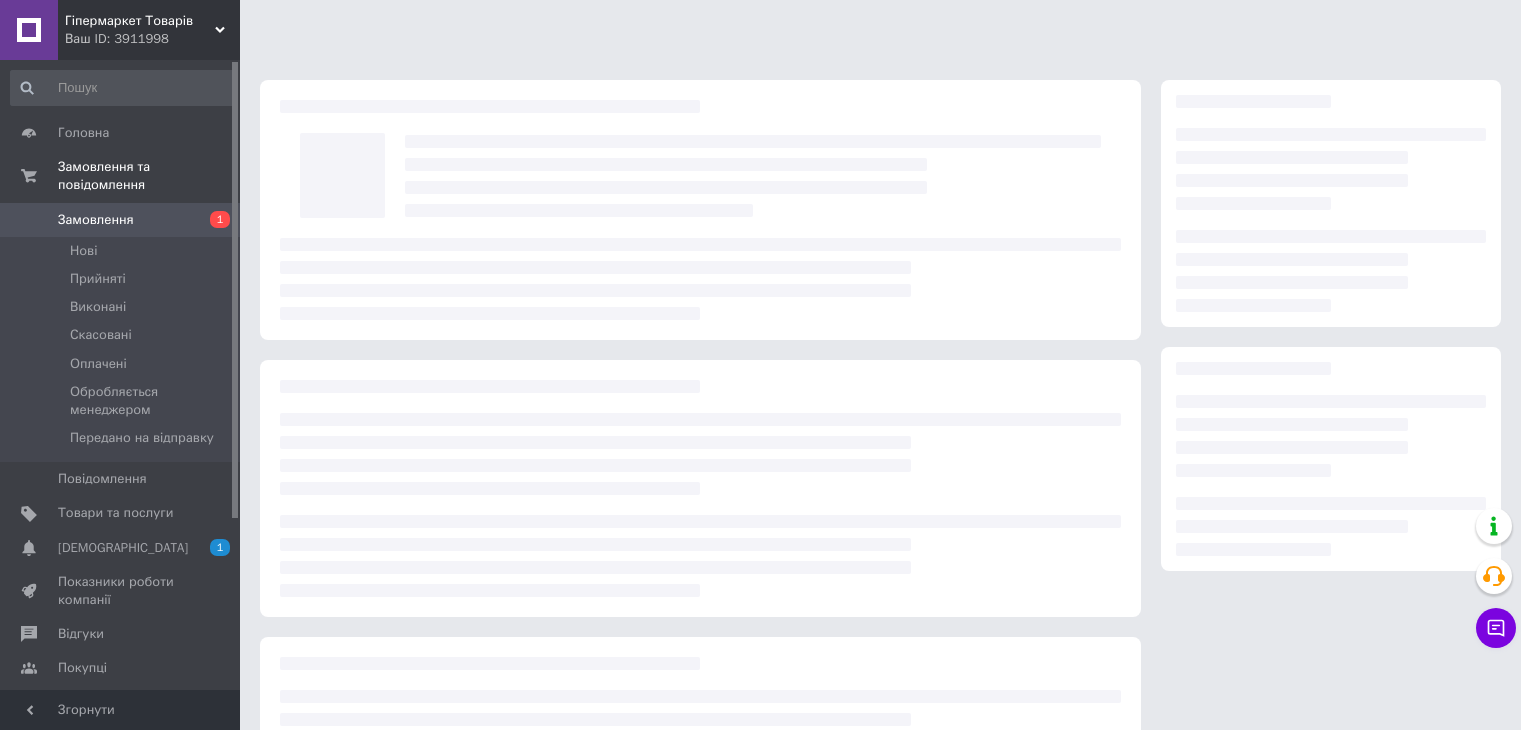 scroll, scrollTop: 0, scrollLeft: 0, axis: both 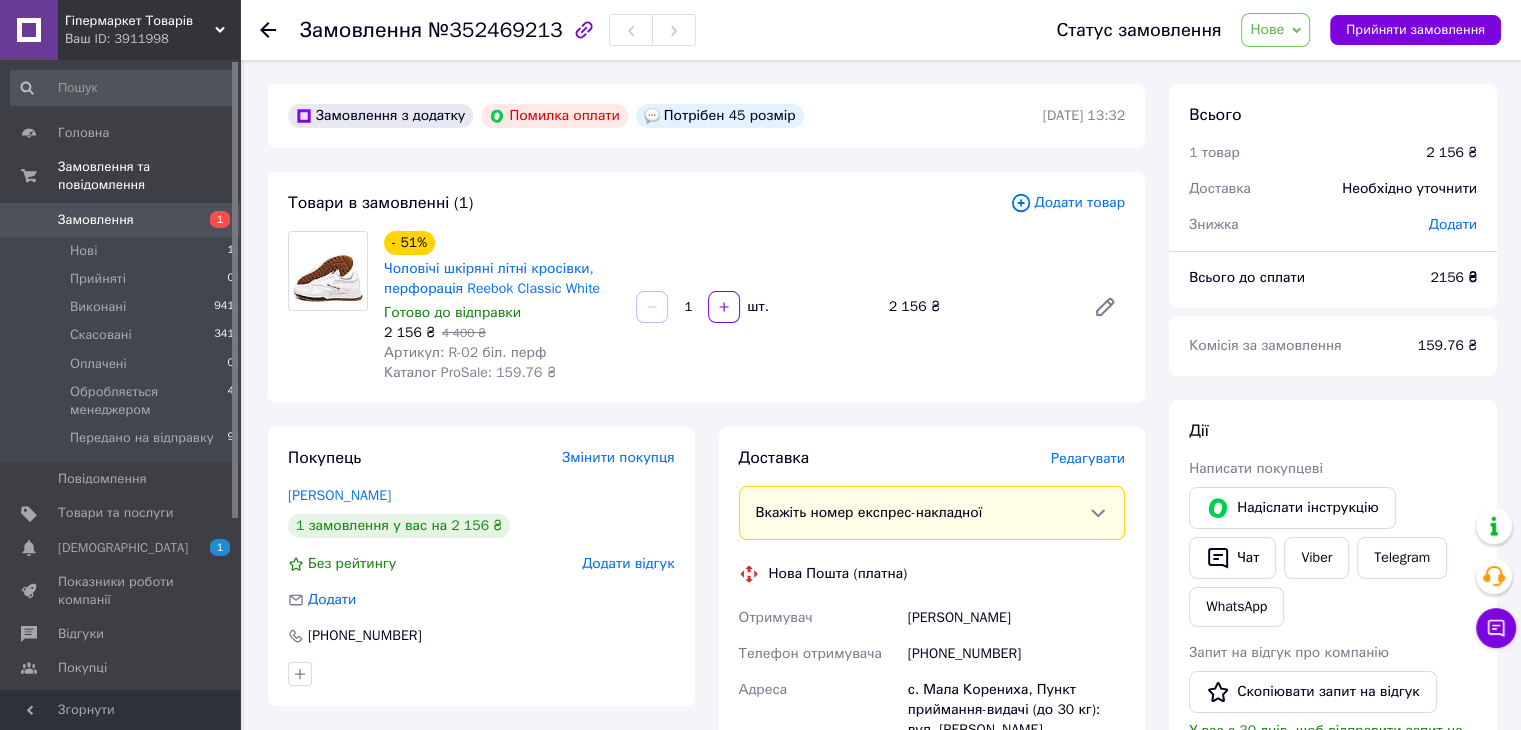 click on "Замовлення" at bounding box center [96, 220] 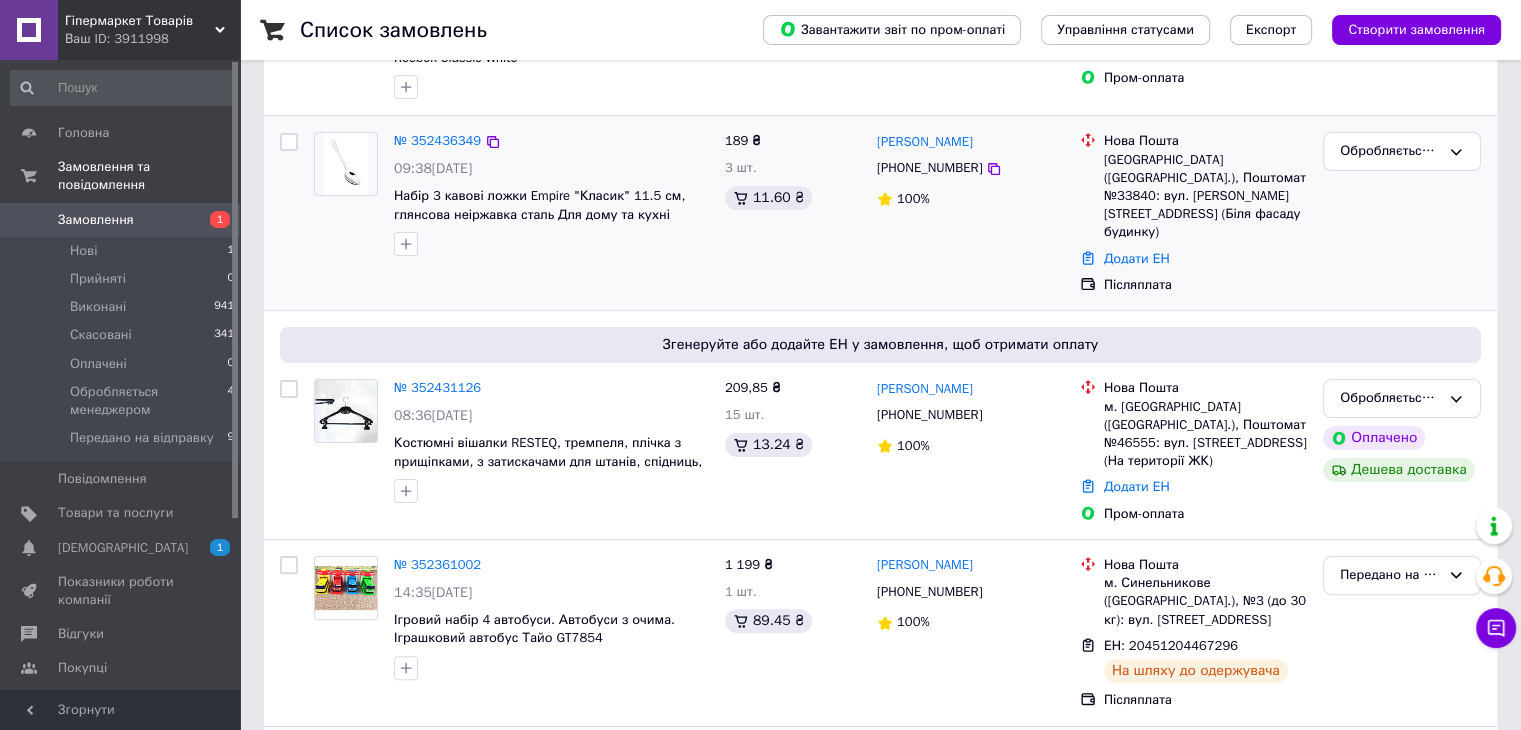 scroll, scrollTop: 500, scrollLeft: 0, axis: vertical 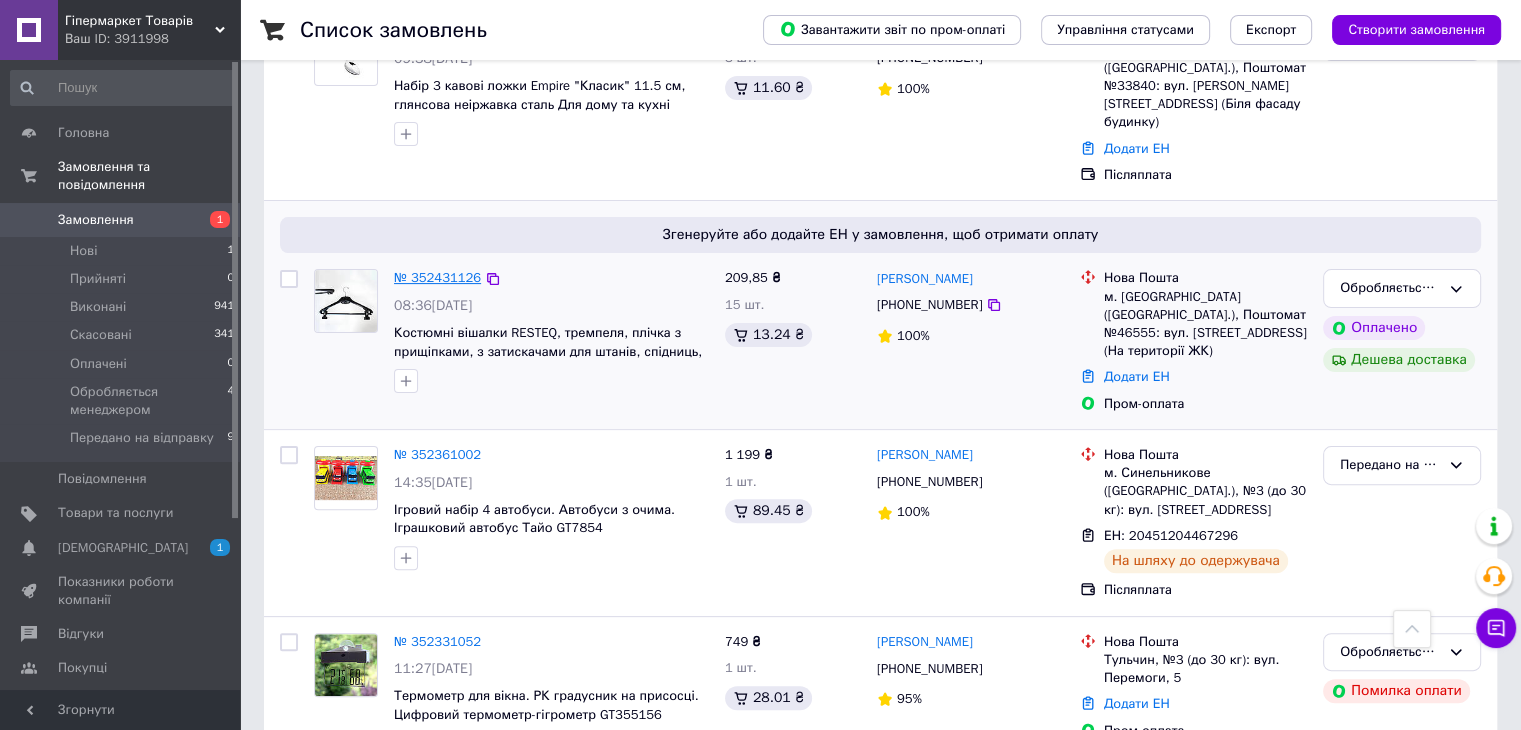 click on "№ 352431126" at bounding box center [437, 277] 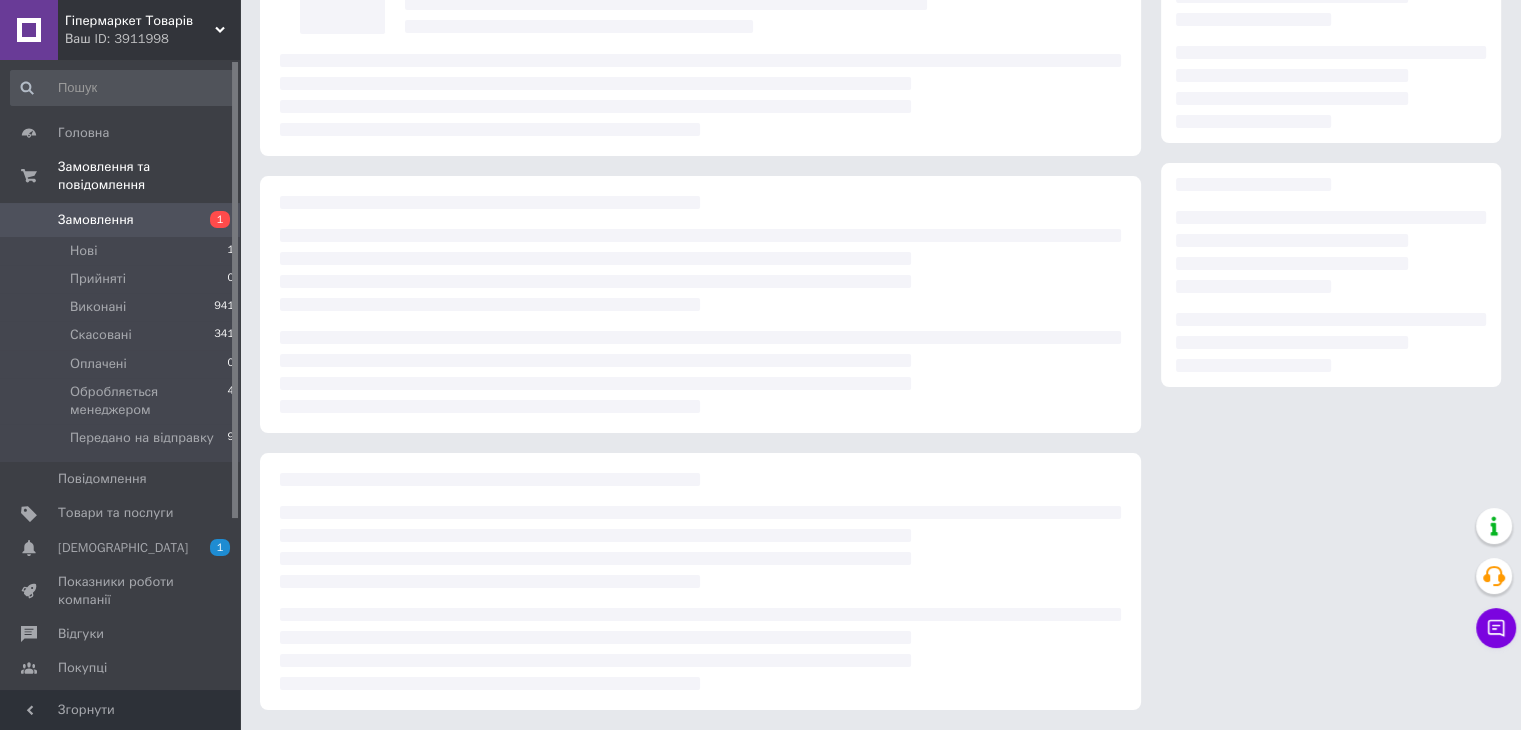 scroll, scrollTop: 184, scrollLeft: 0, axis: vertical 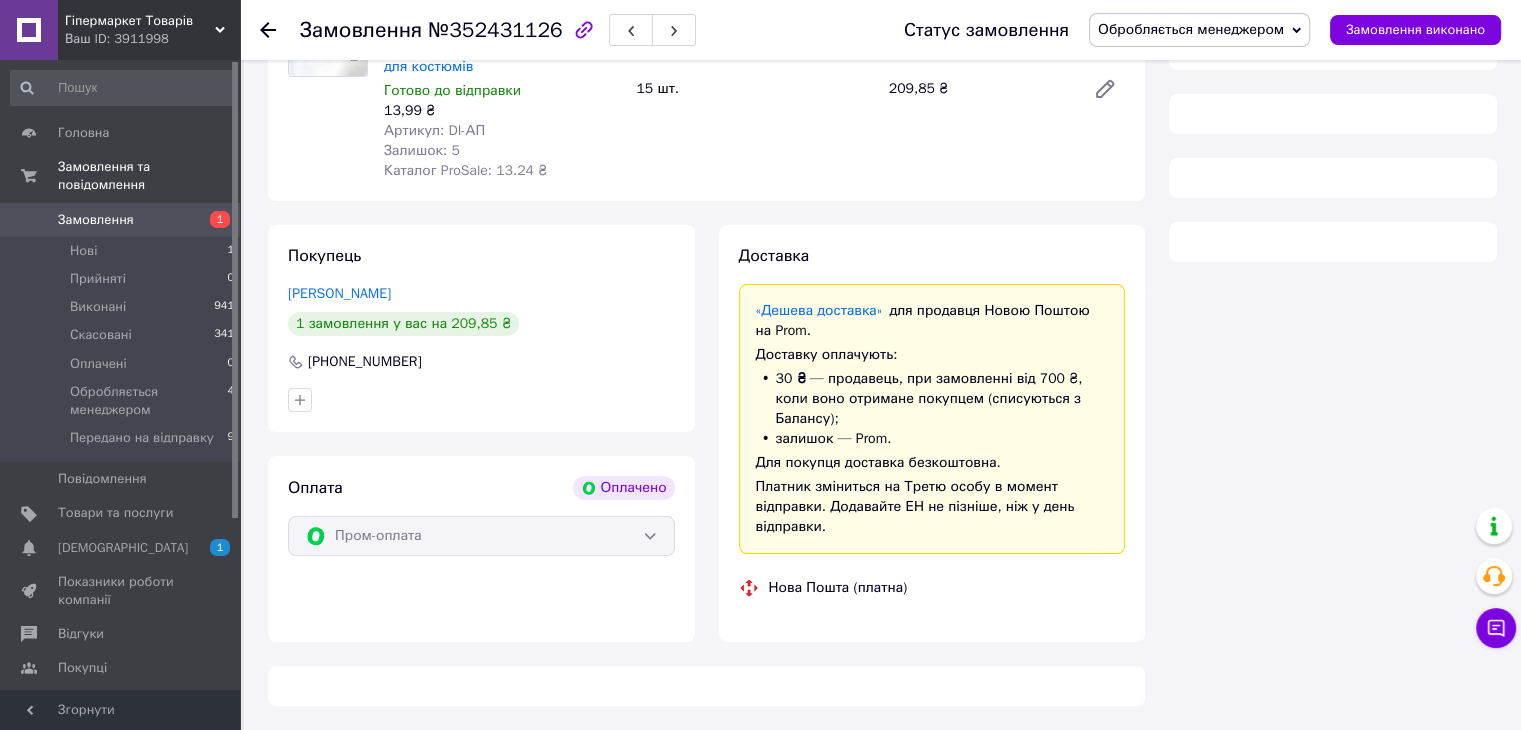 click on "Обробляється менеджером" at bounding box center (1191, 29) 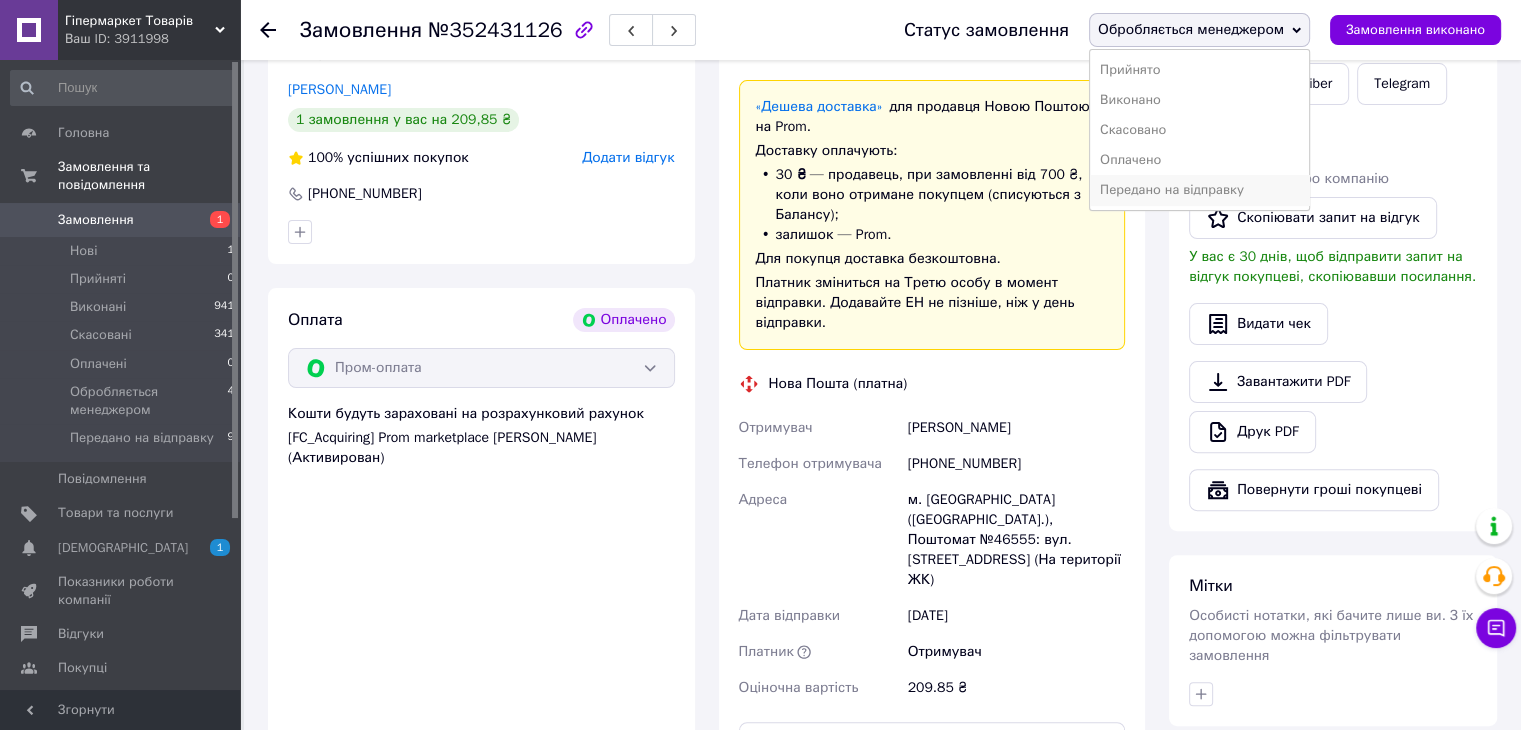 click on "Передано на відправку" at bounding box center [1199, 190] 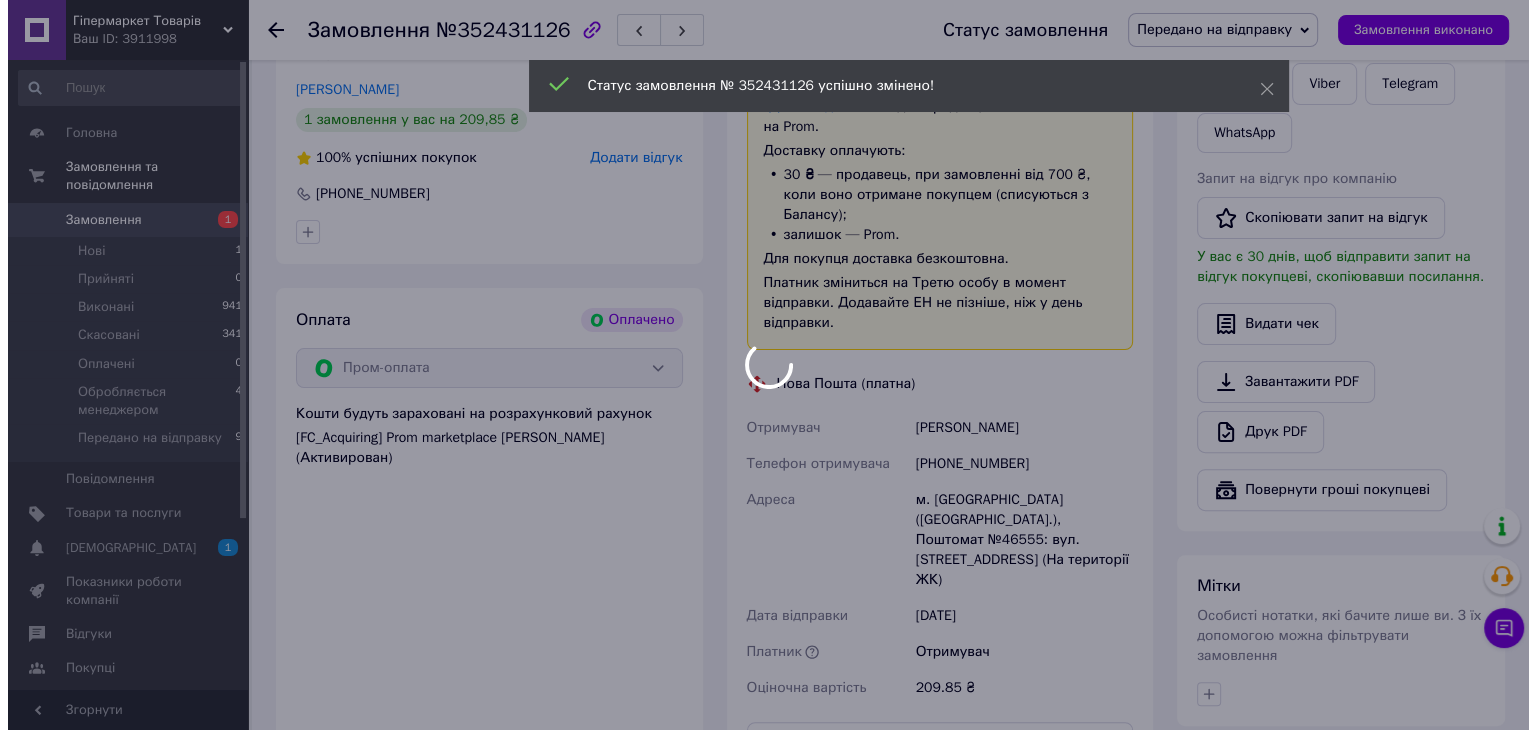 scroll, scrollTop: 200, scrollLeft: 0, axis: vertical 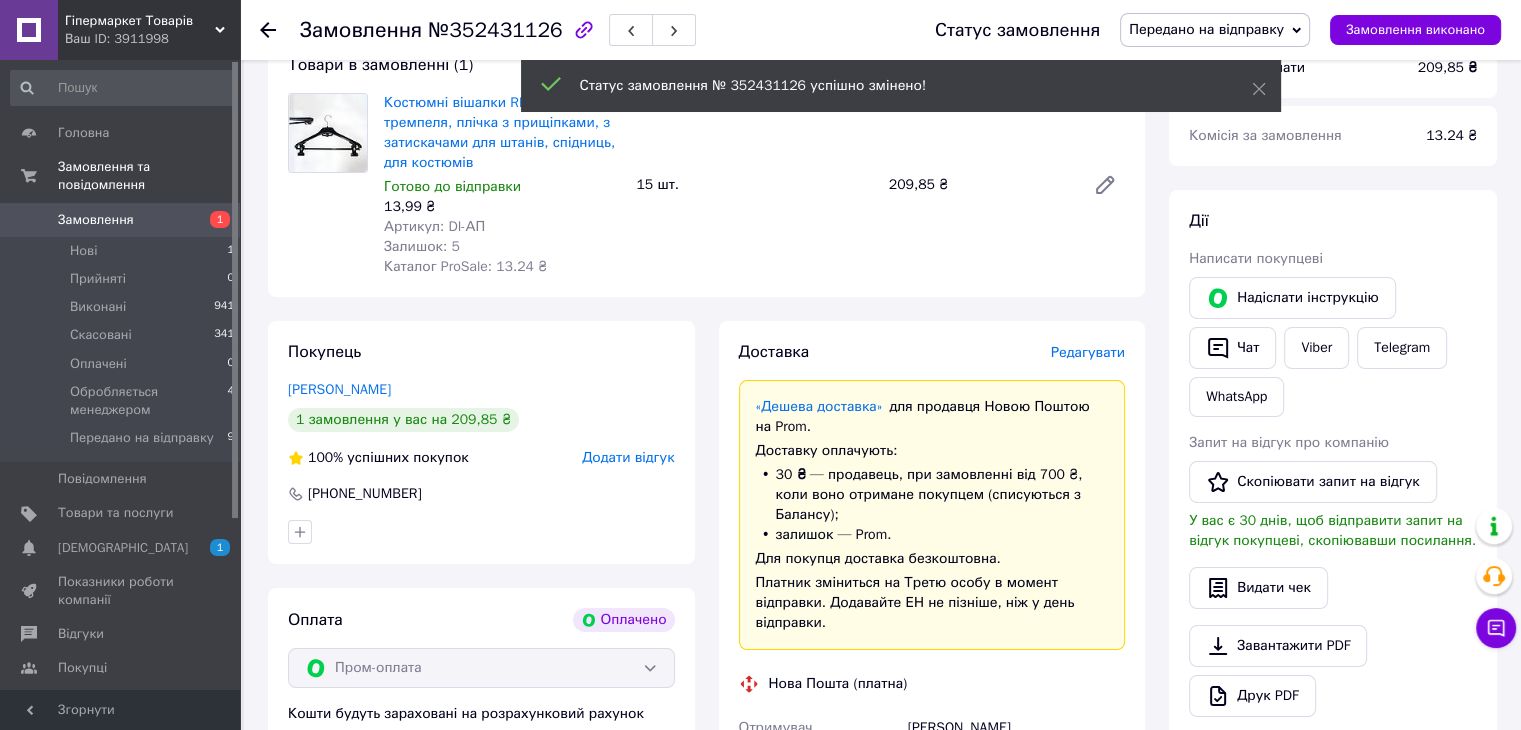 click on "Редагувати" at bounding box center (1088, 352) 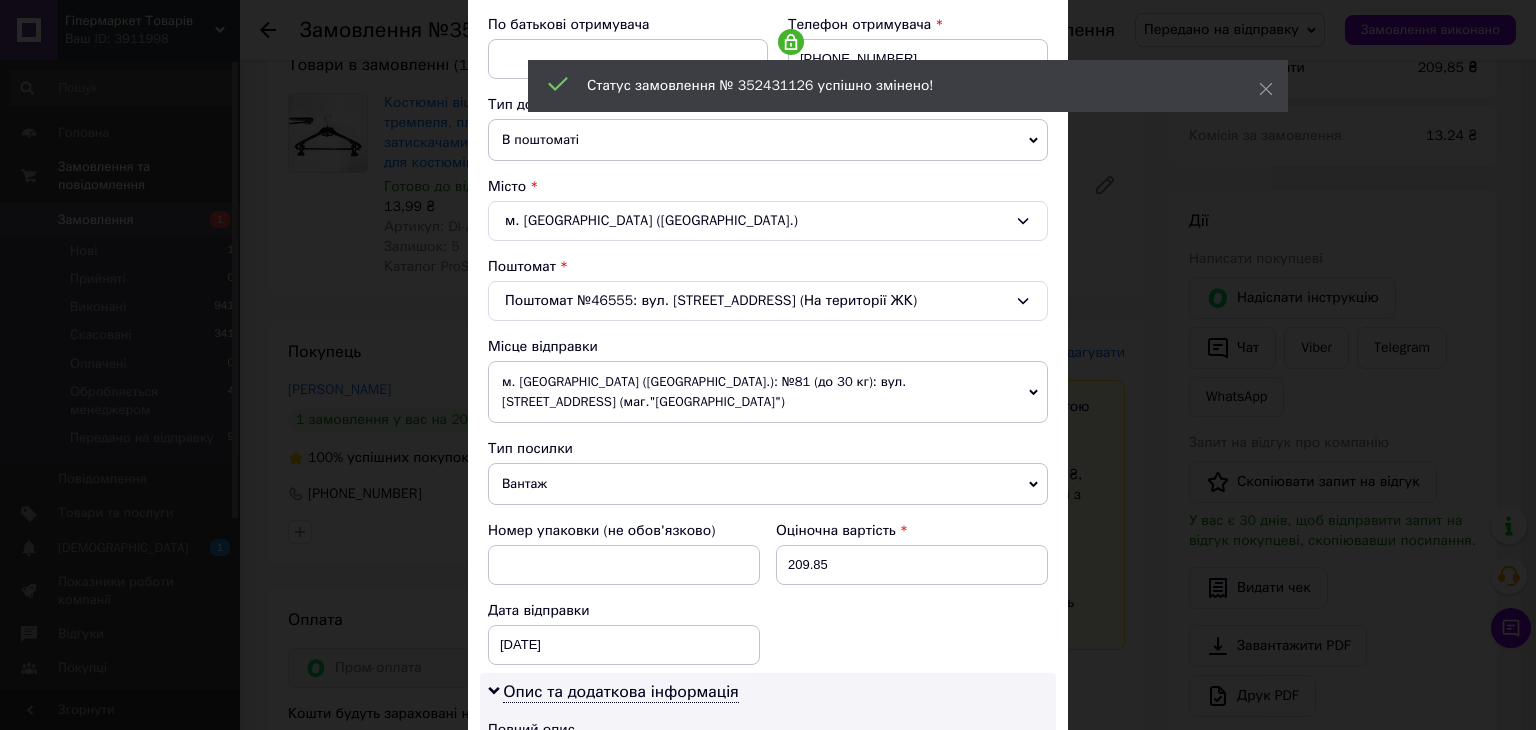 scroll, scrollTop: 400, scrollLeft: 0, axis: vertical 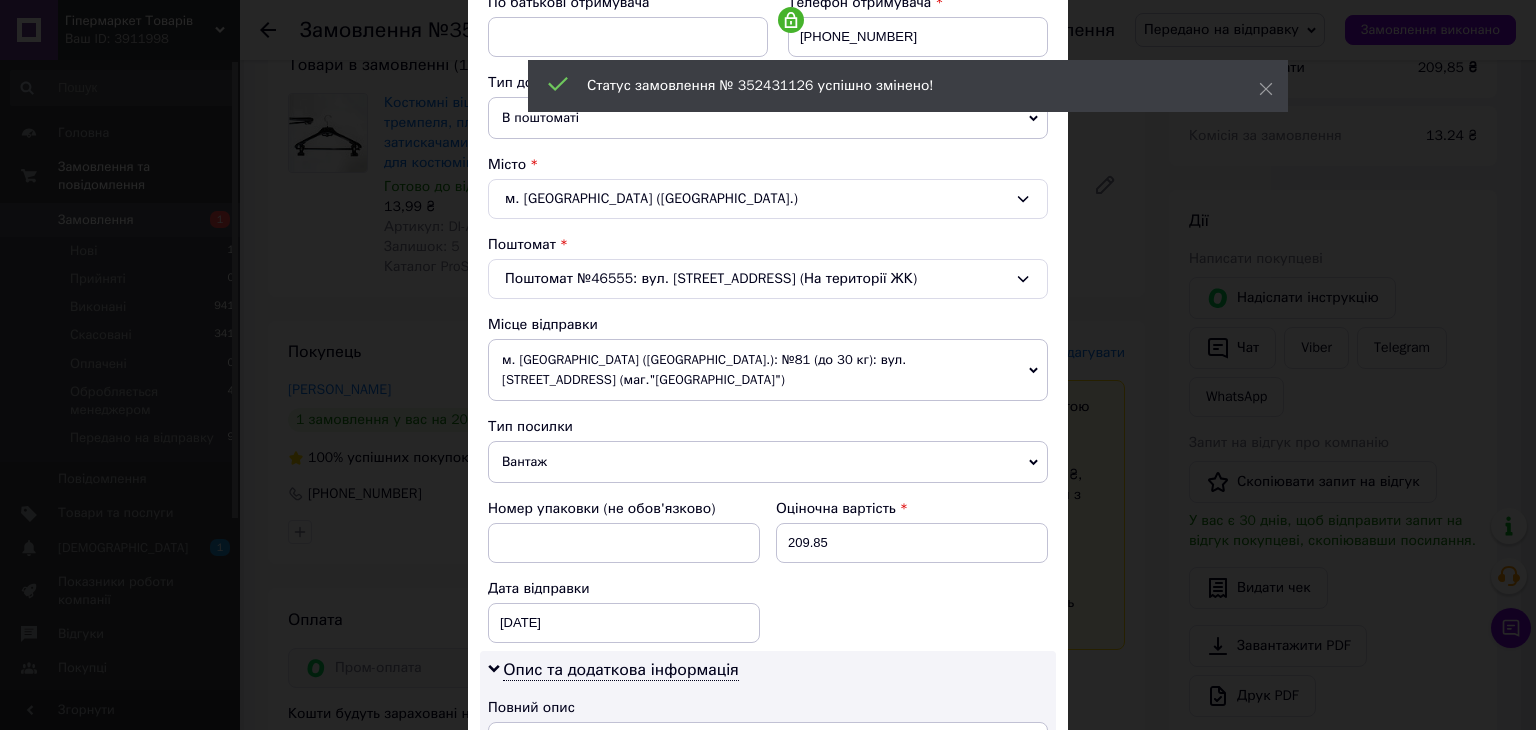 click on "м. Київ (Київська обл.): №81 (до 30 кг): вул. Деміївська, 39 (маг."Велика Кишеня")" at bounding box center [768, 370] 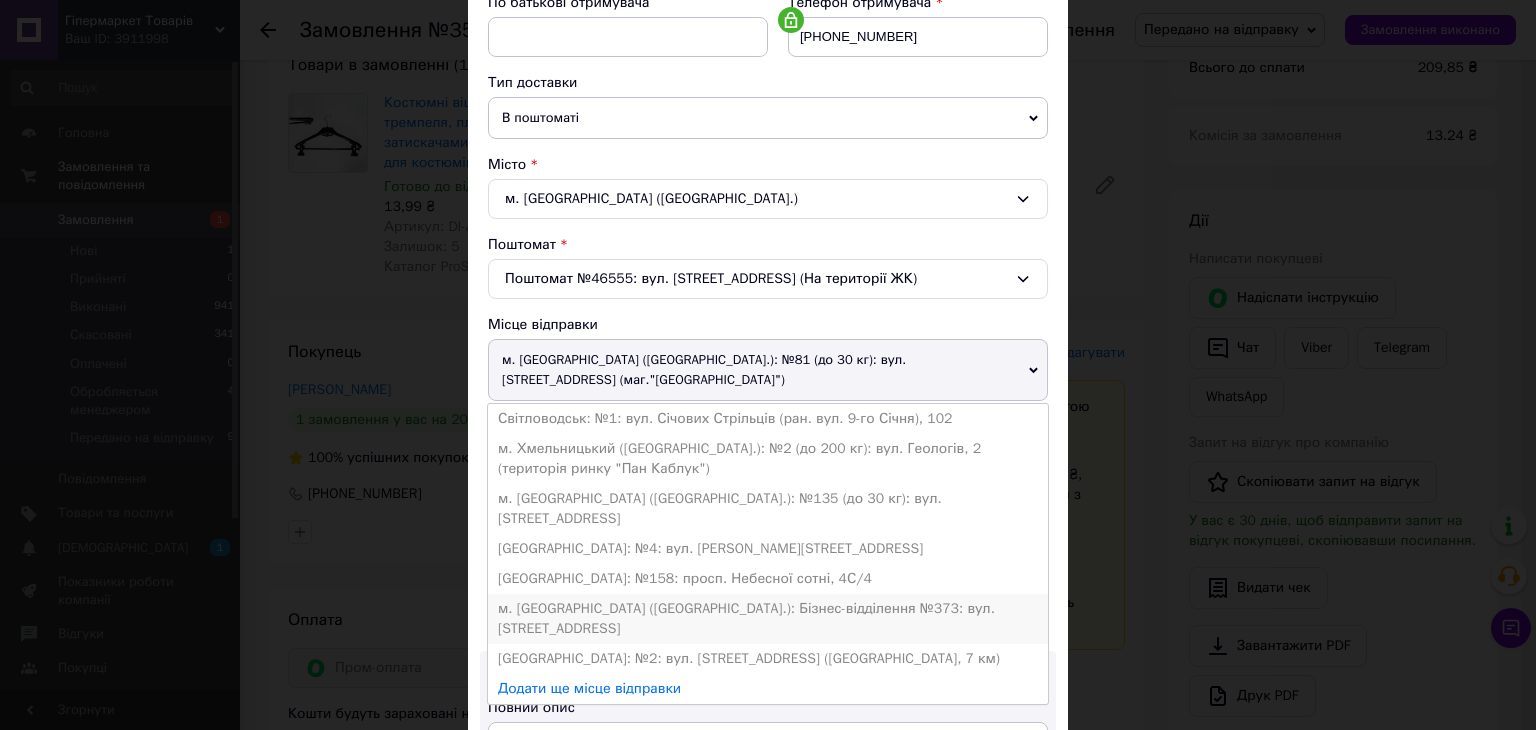 click on "м. Київ (Київська обл.): Бізнес-відділення №373: вул. Каунаська, 27" at bounding box center [768, 619] 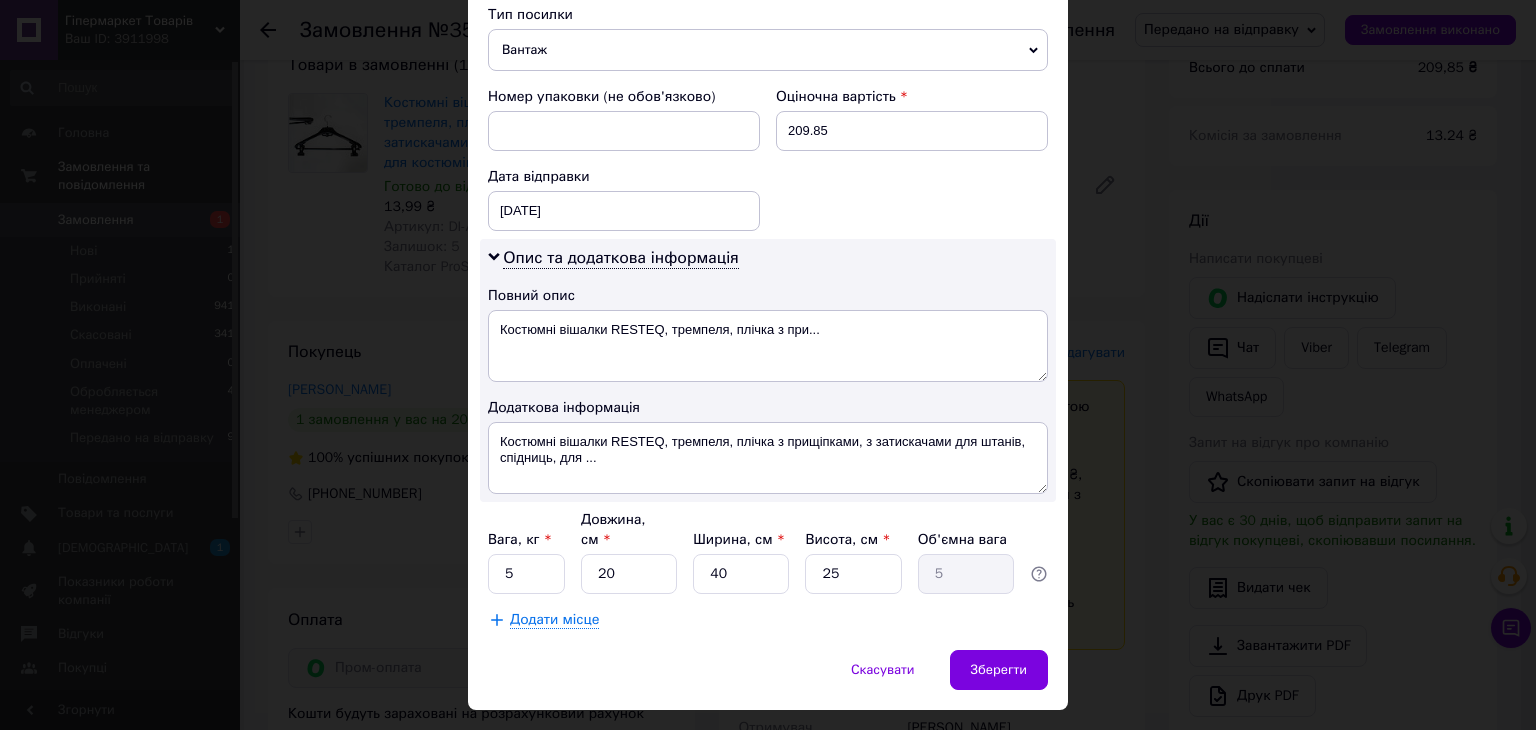 scroll, scrollTop: 816, scrollLeft: 0, axis: vertical 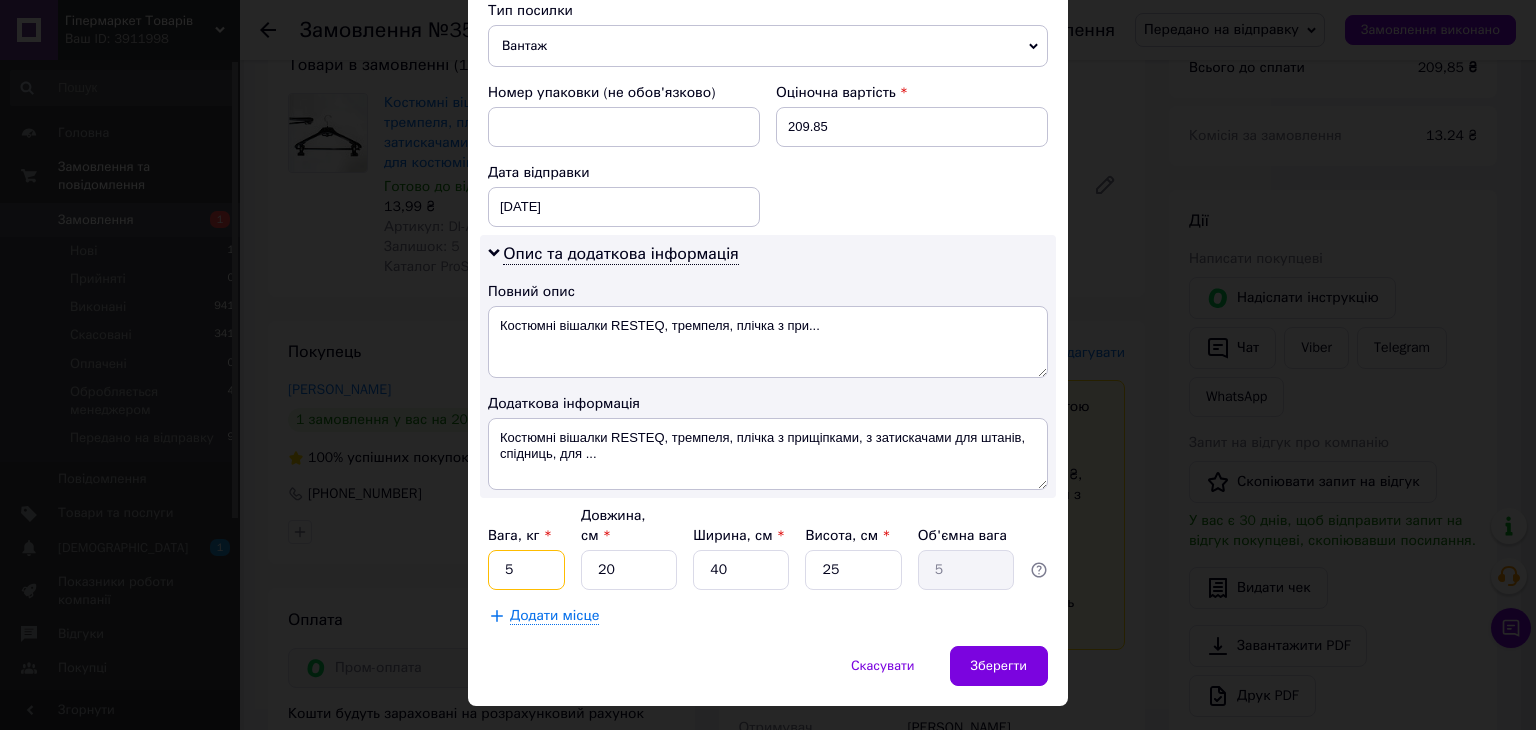 click on "5" at bounding box center [526, 570] 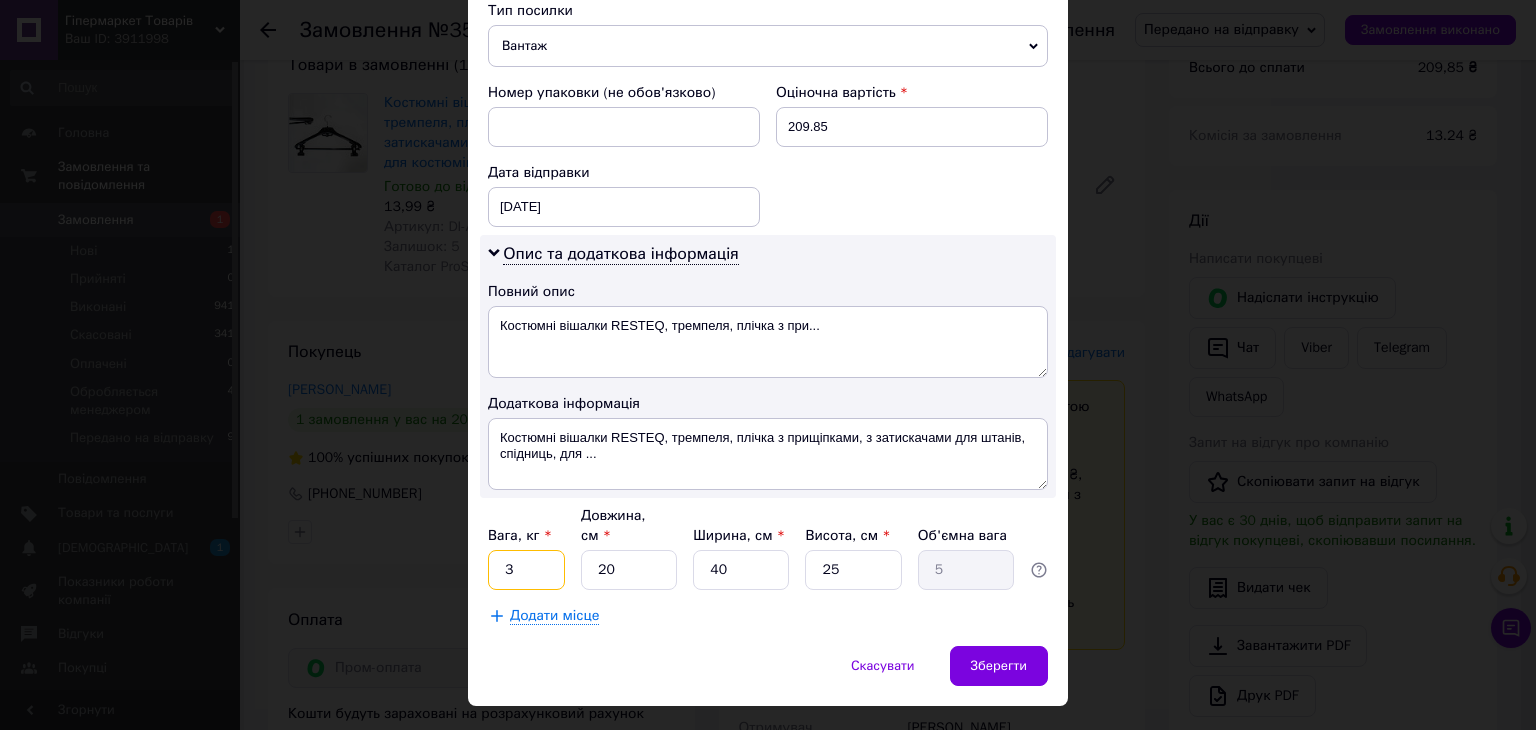 type on "3" 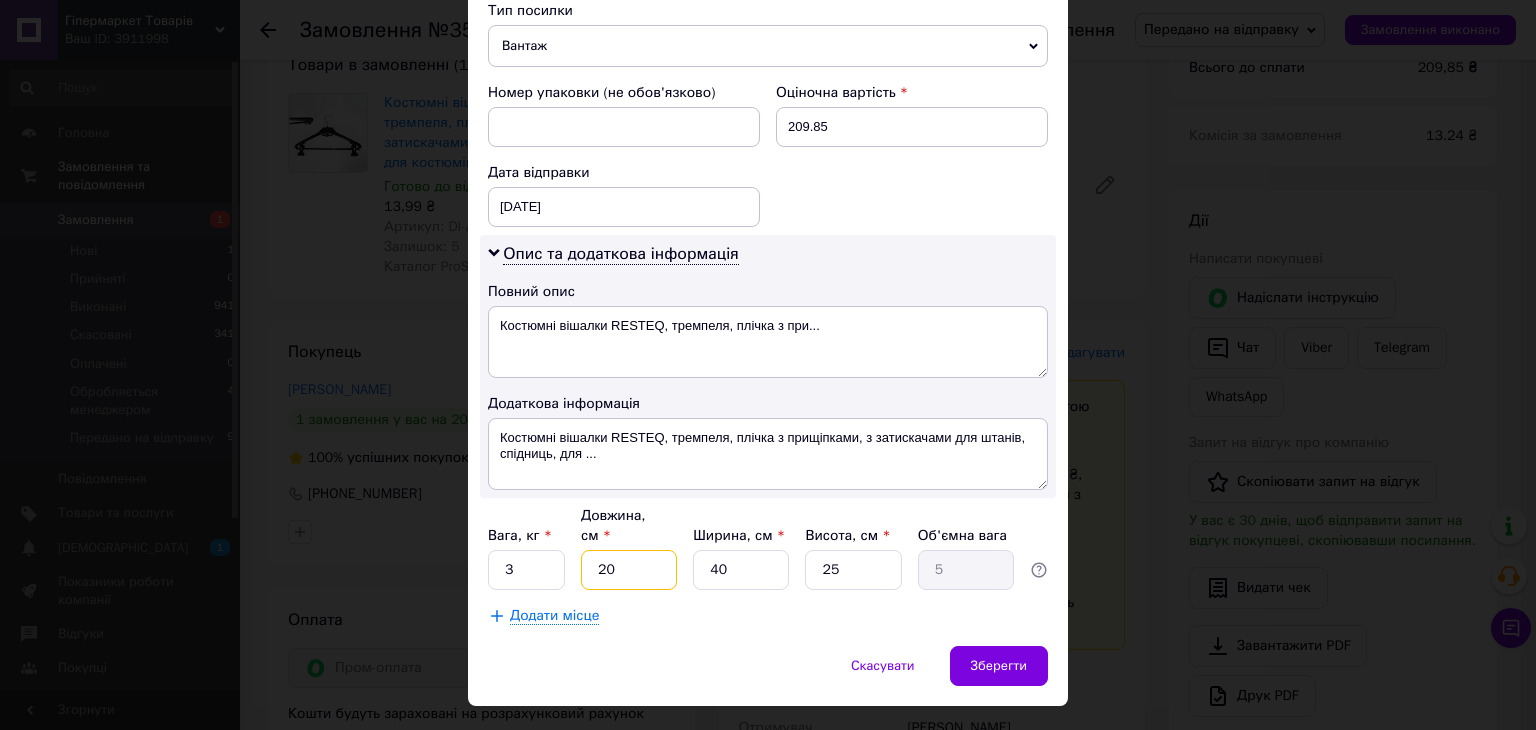 click on "20" at bounding box center [629, 570] 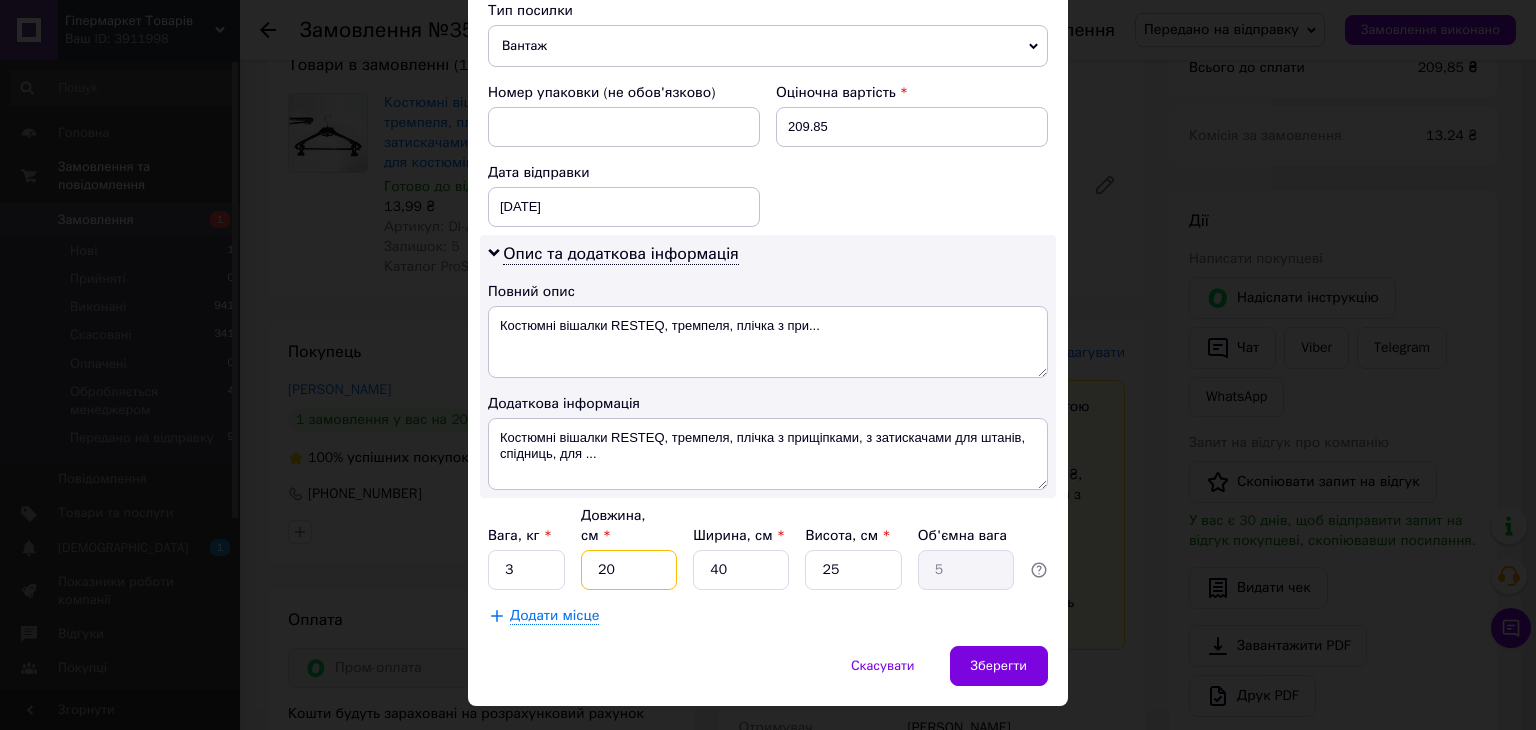type on "3" 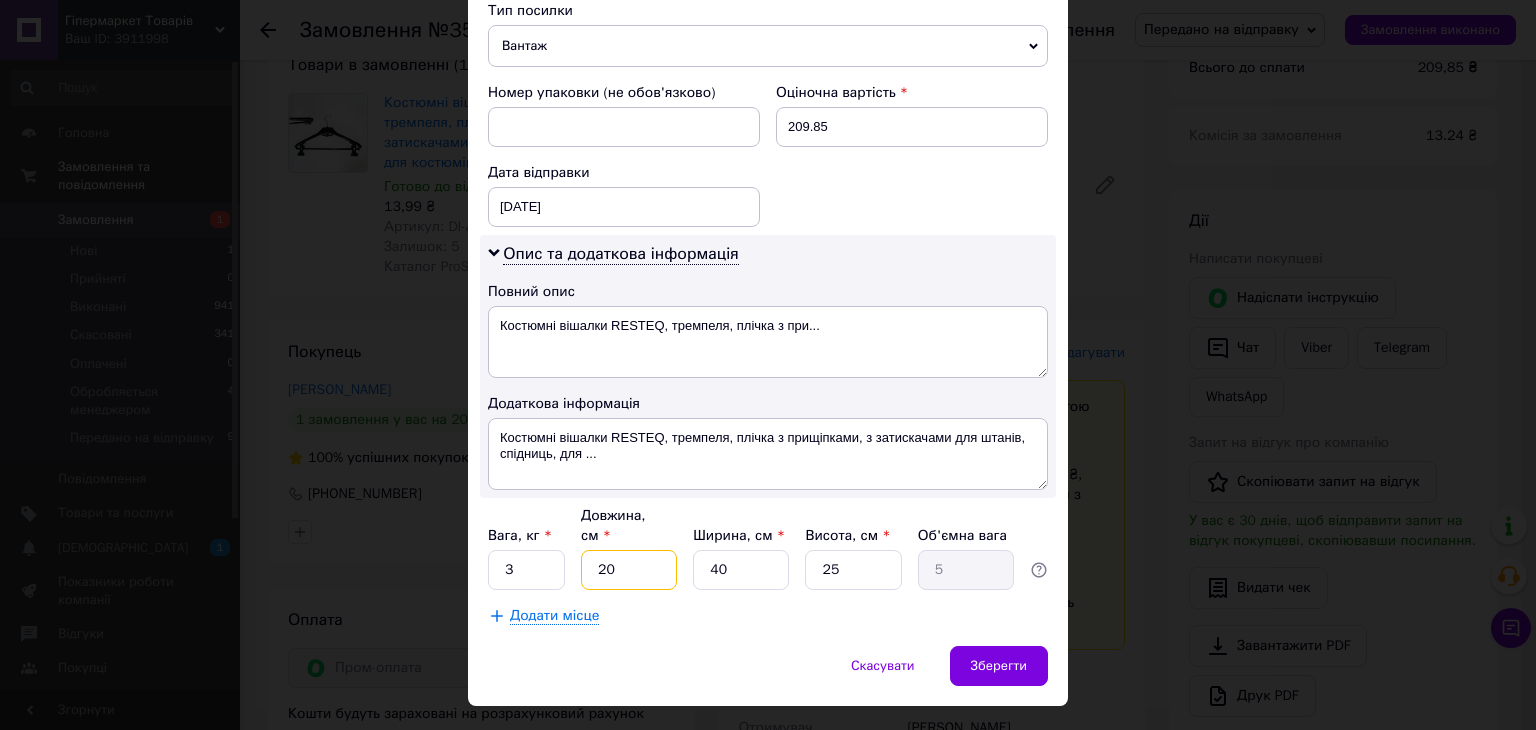 type on "0.75" 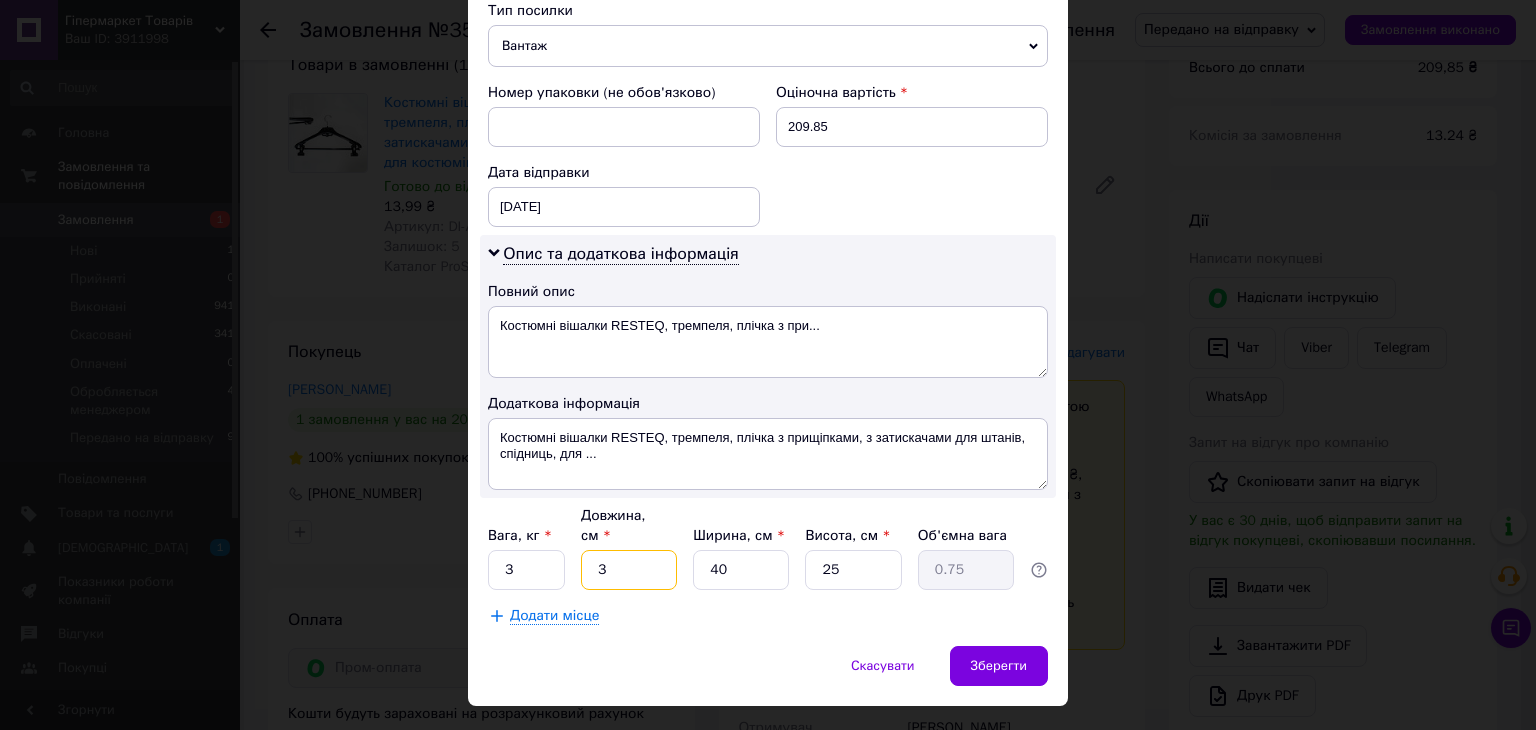 type on "30" 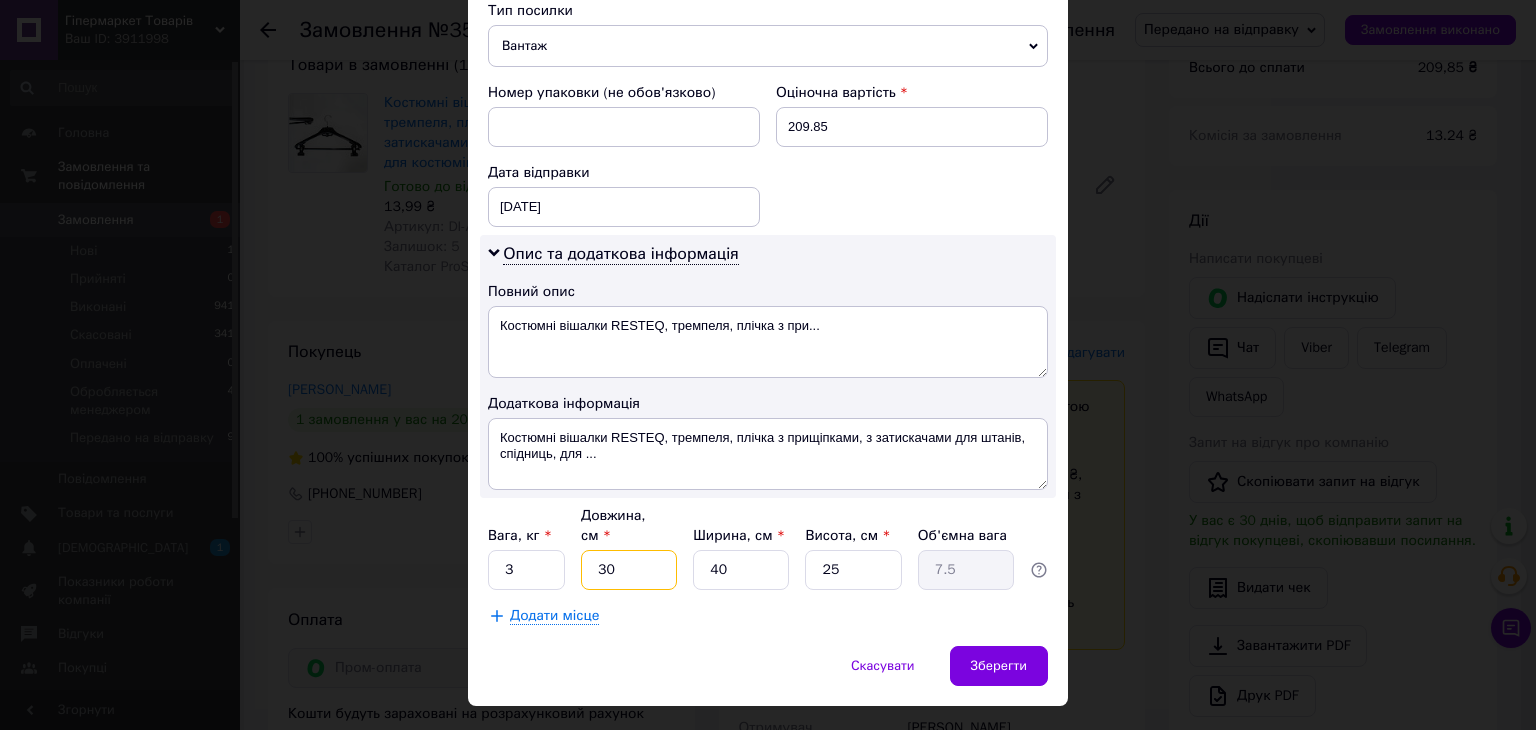 type on "30" 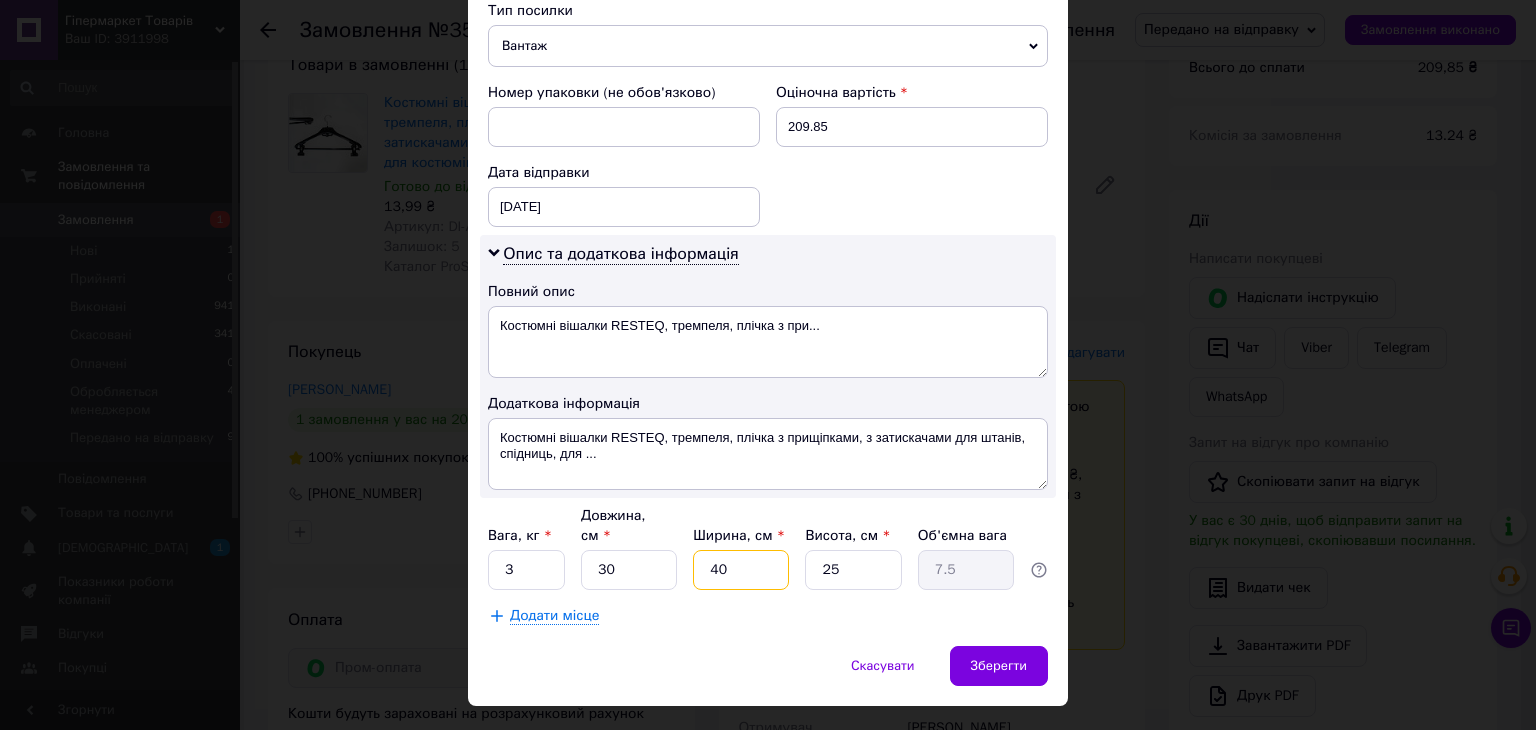 click on "40" at bounding box center [741, 570] 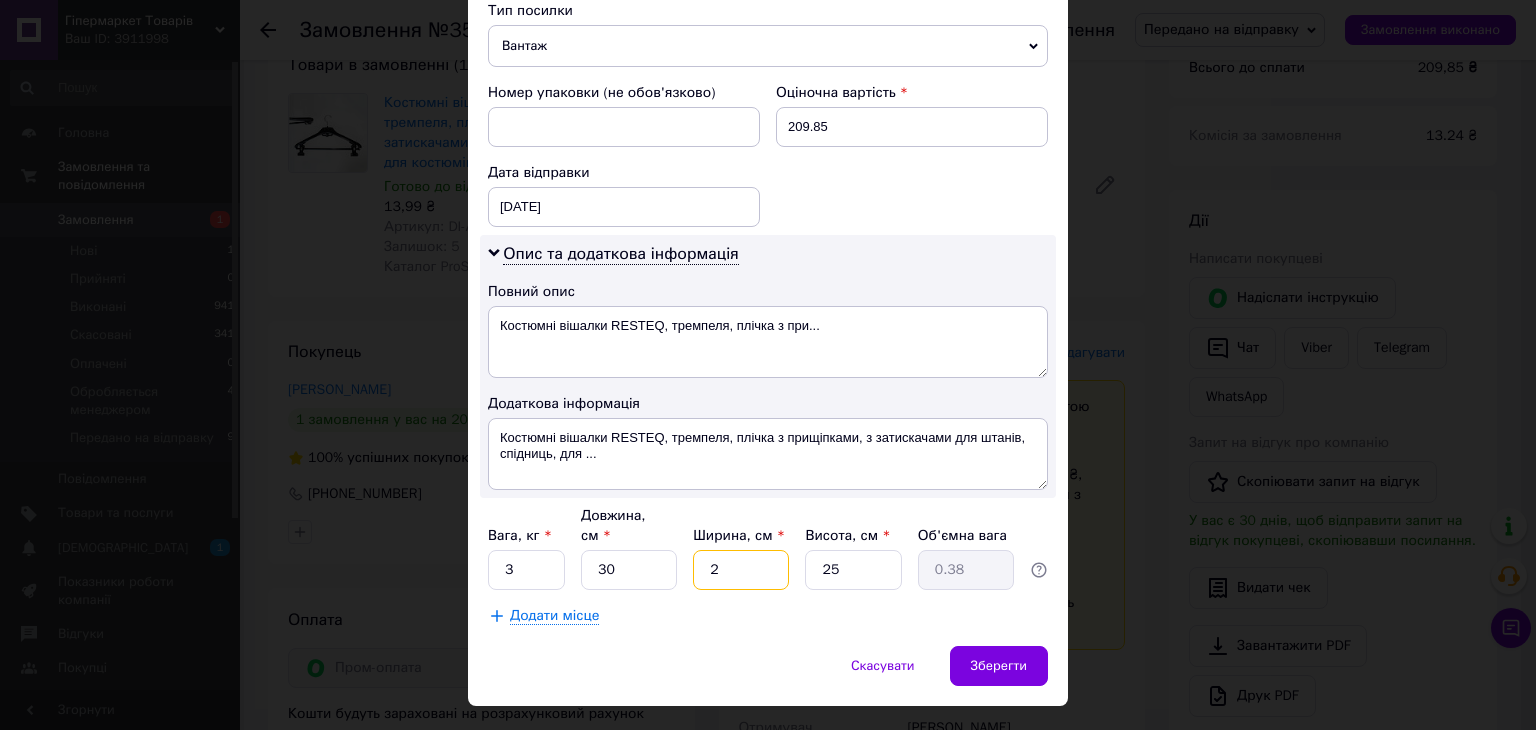 type on "20" 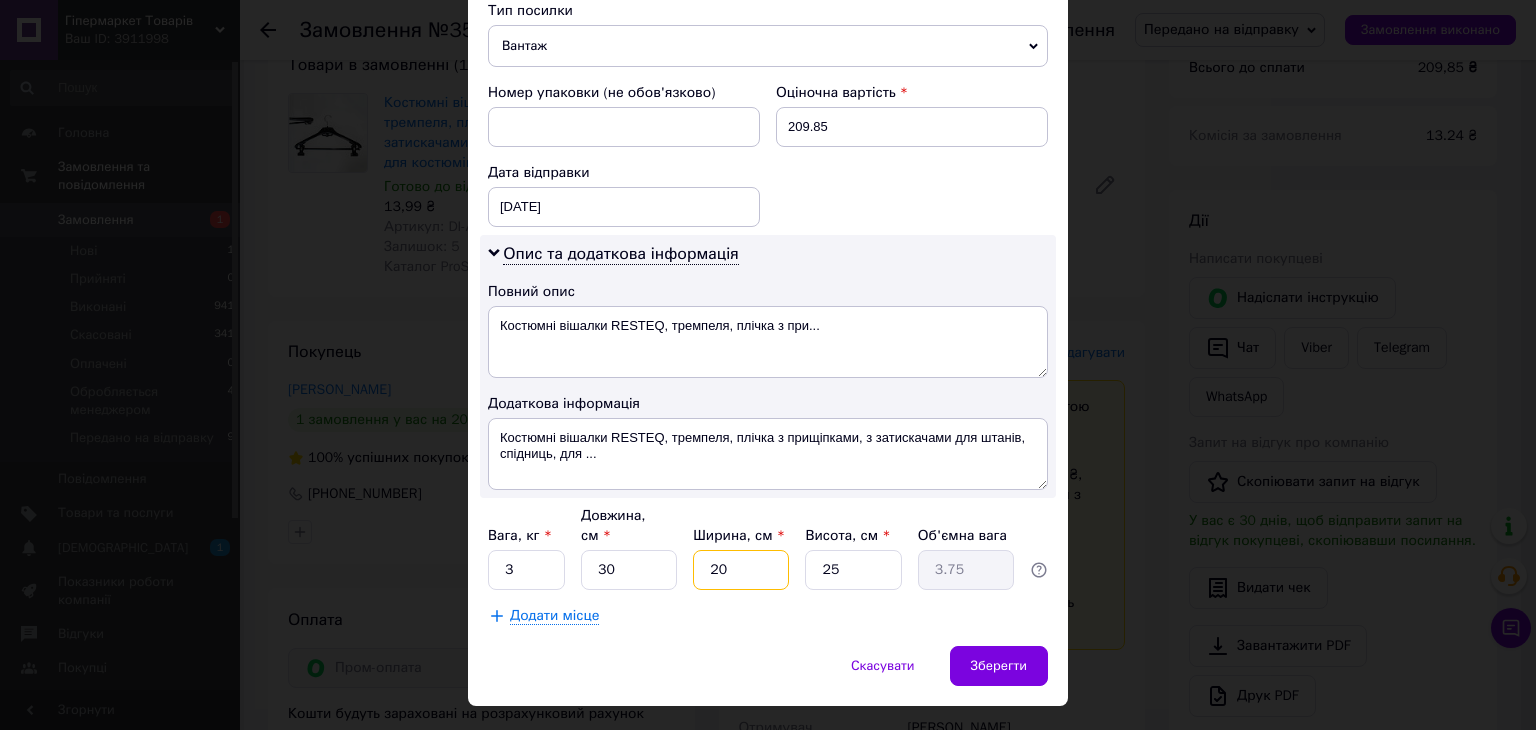 type on "20" 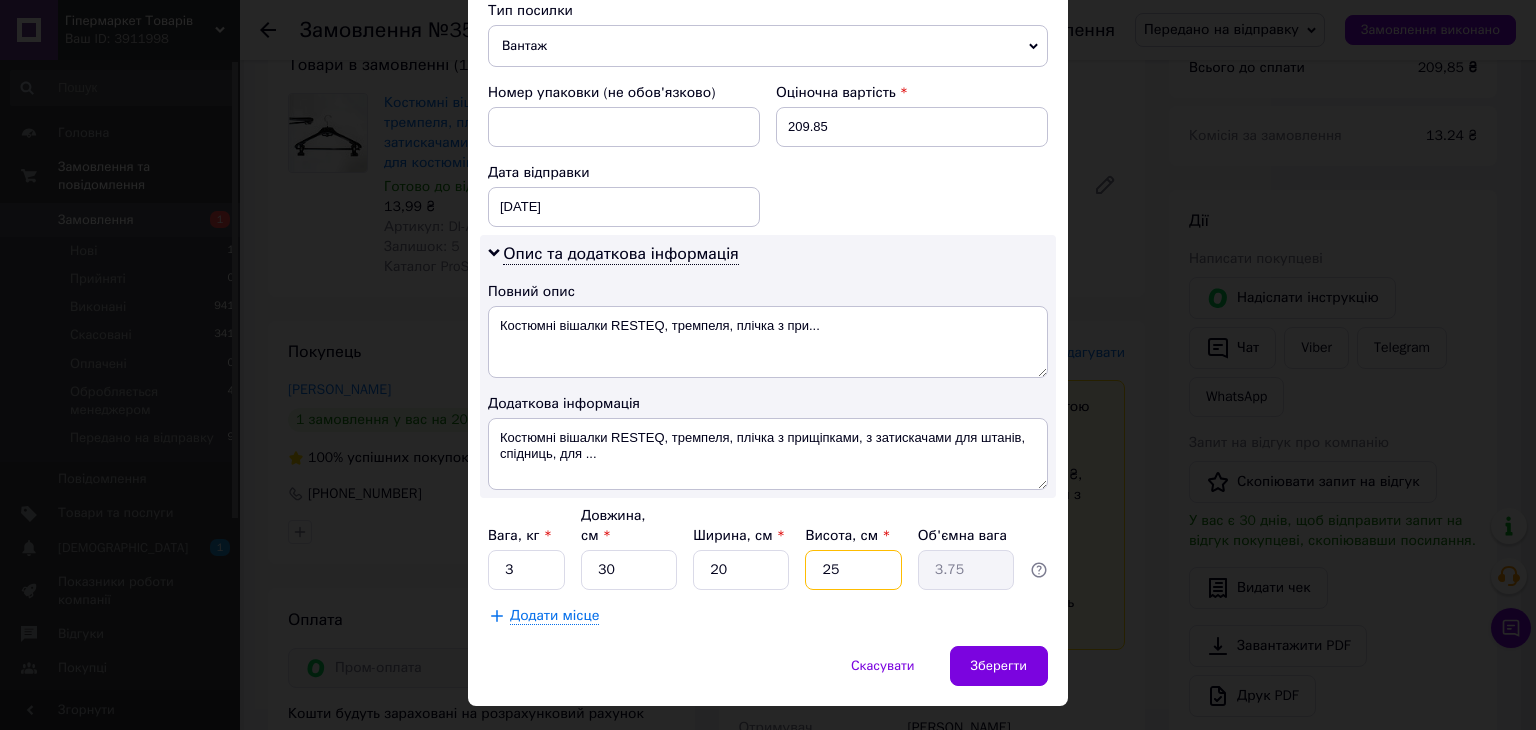 click on "25" at bounding box center [853, 570] 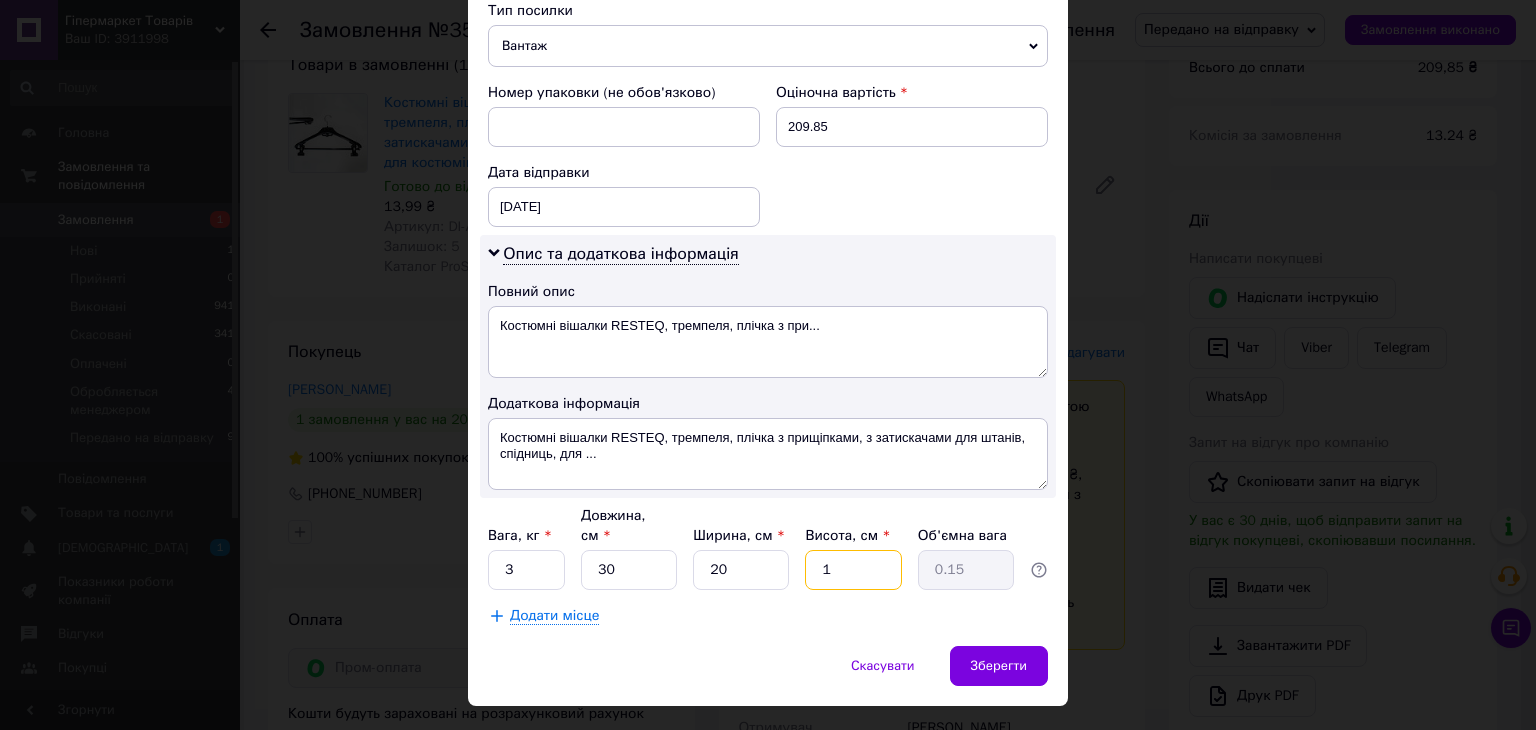 type on "15" 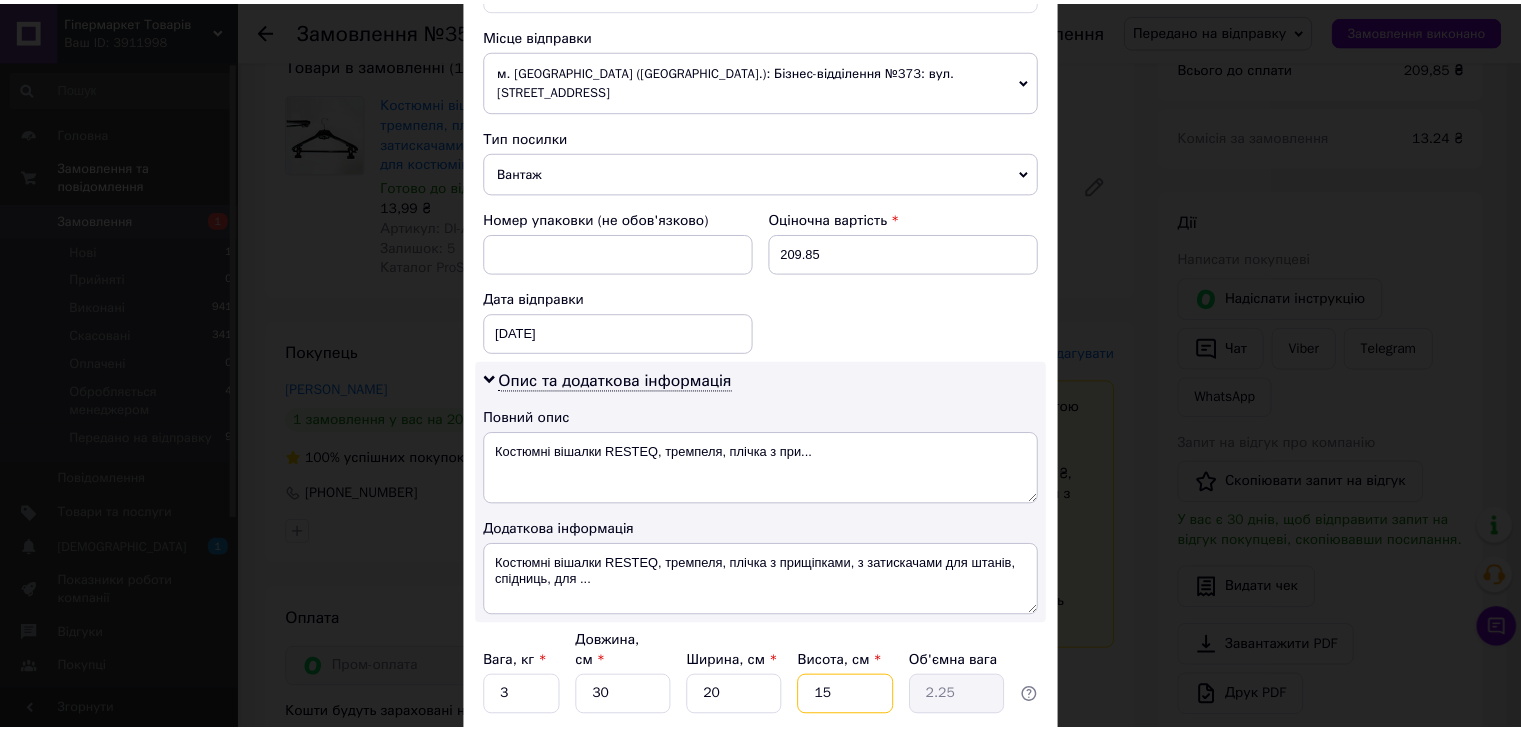 scroll, scrollTop: 816, scrollLeft: 0, axis: vertical 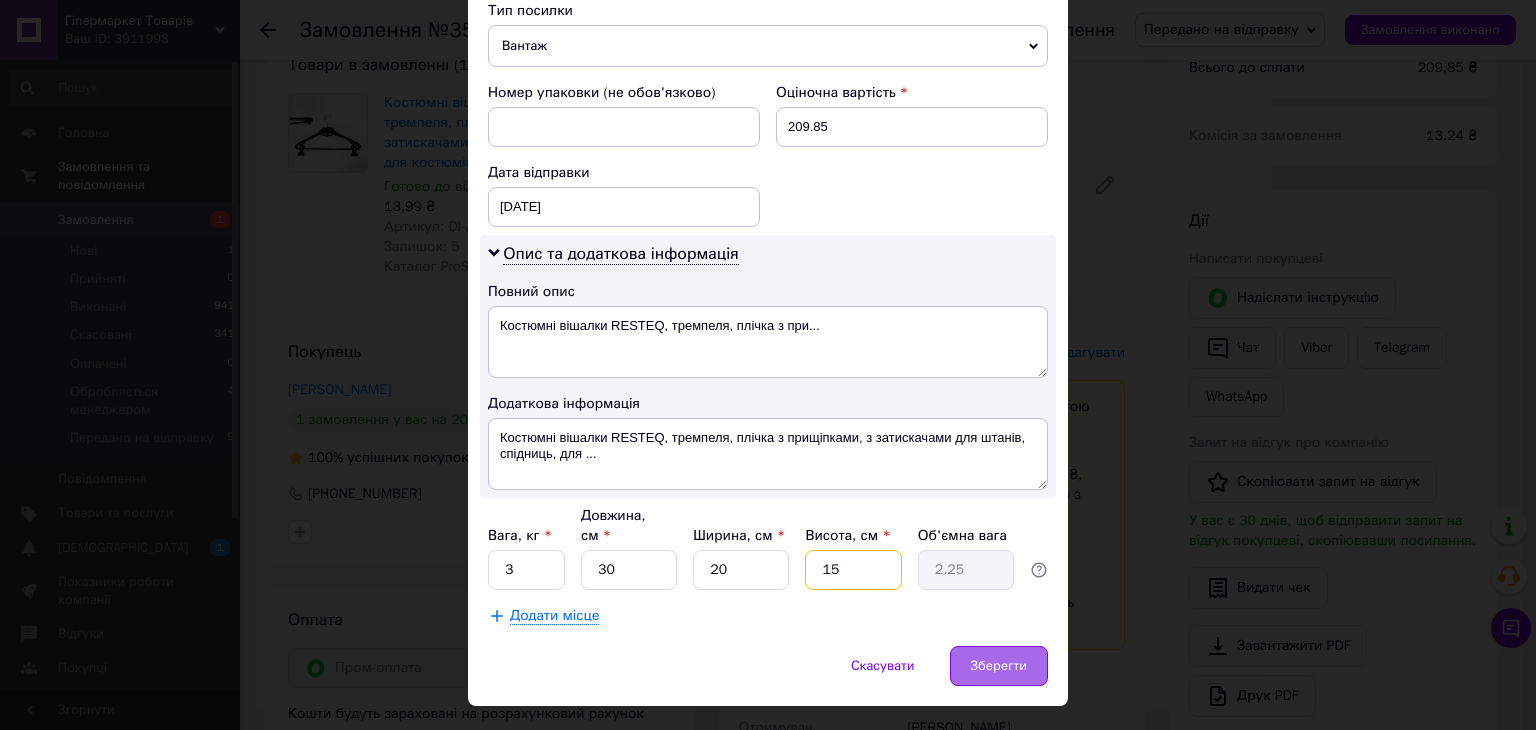 type on "15" 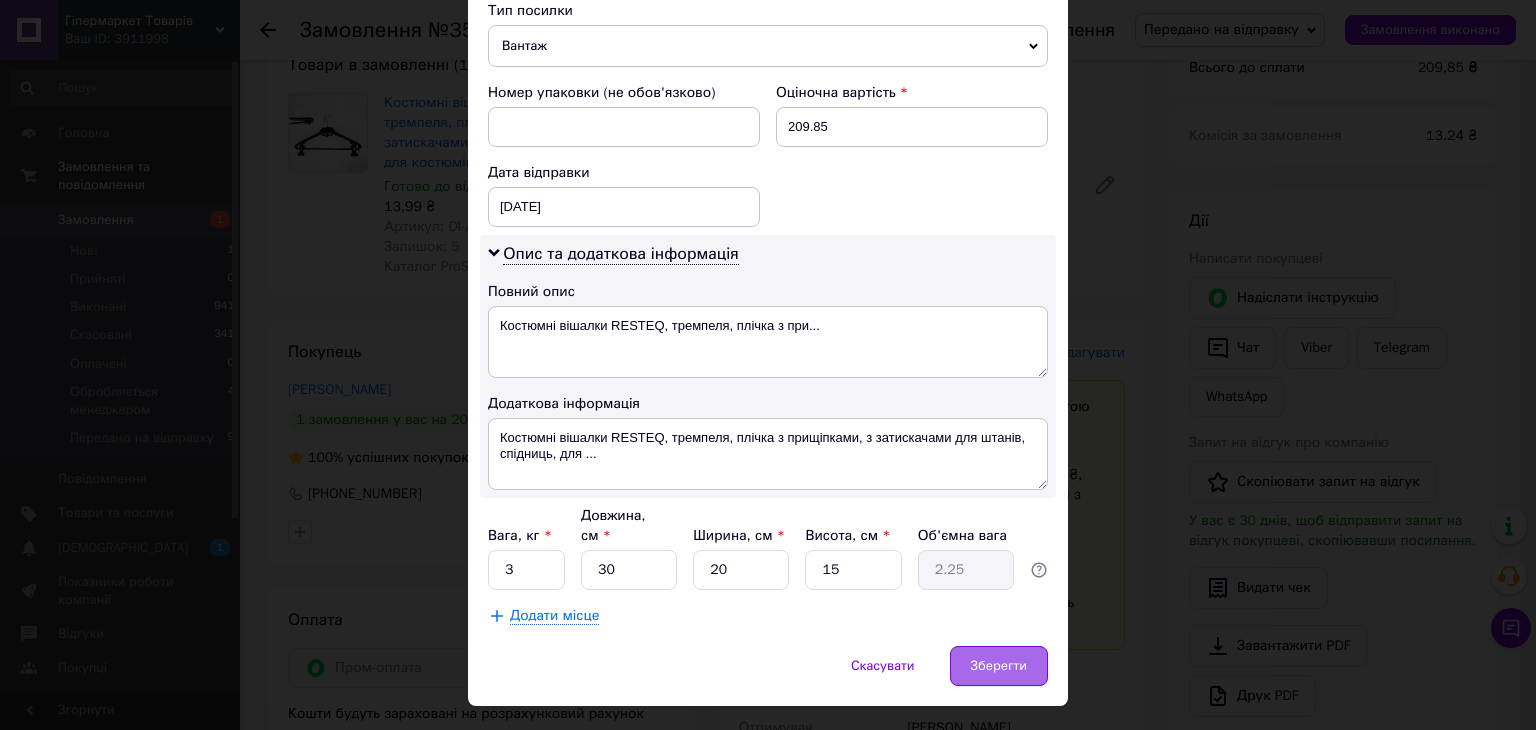 click on "Зберегти" at bounding box center [999, 666] 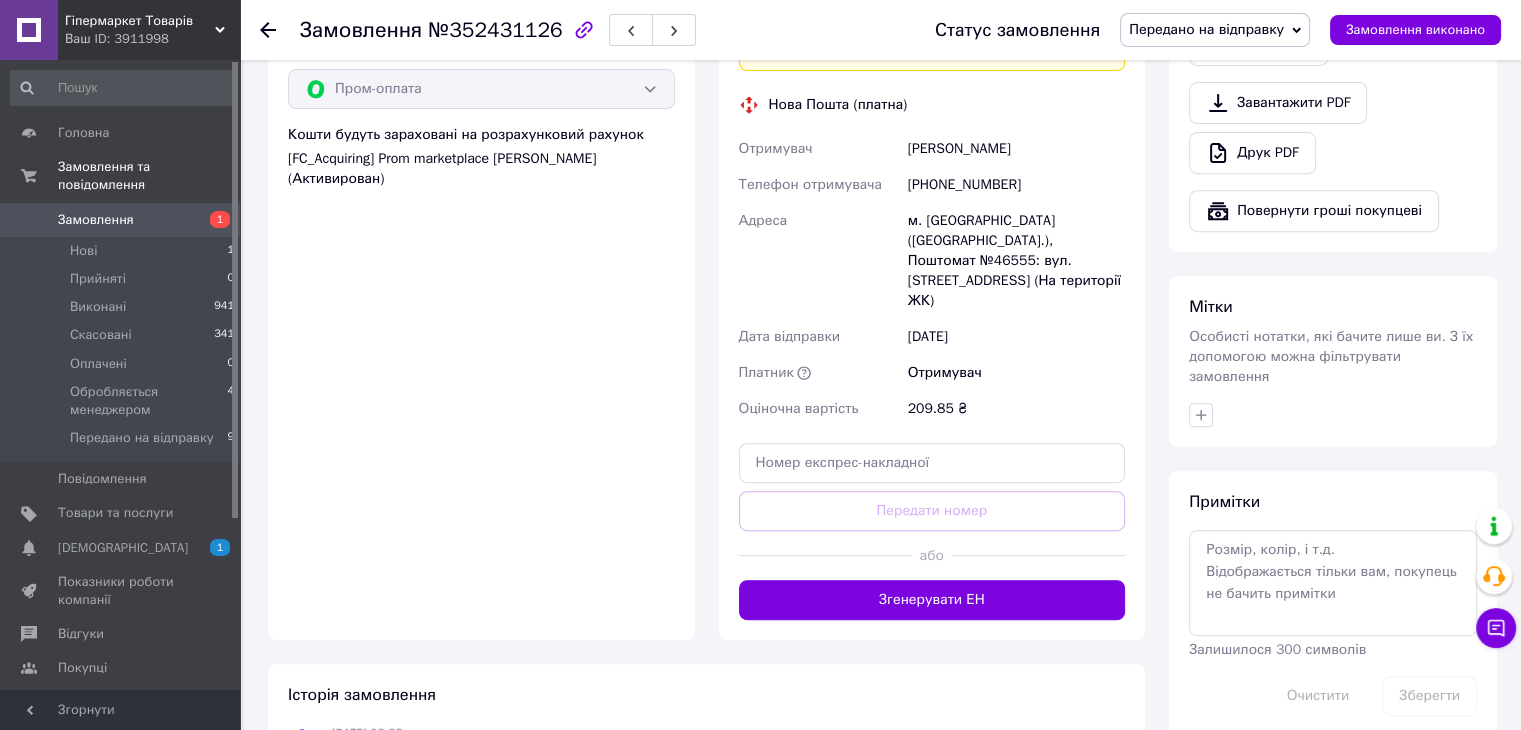 scroll, scrollTop: 800, scrollLeft: 0, axis: vertical 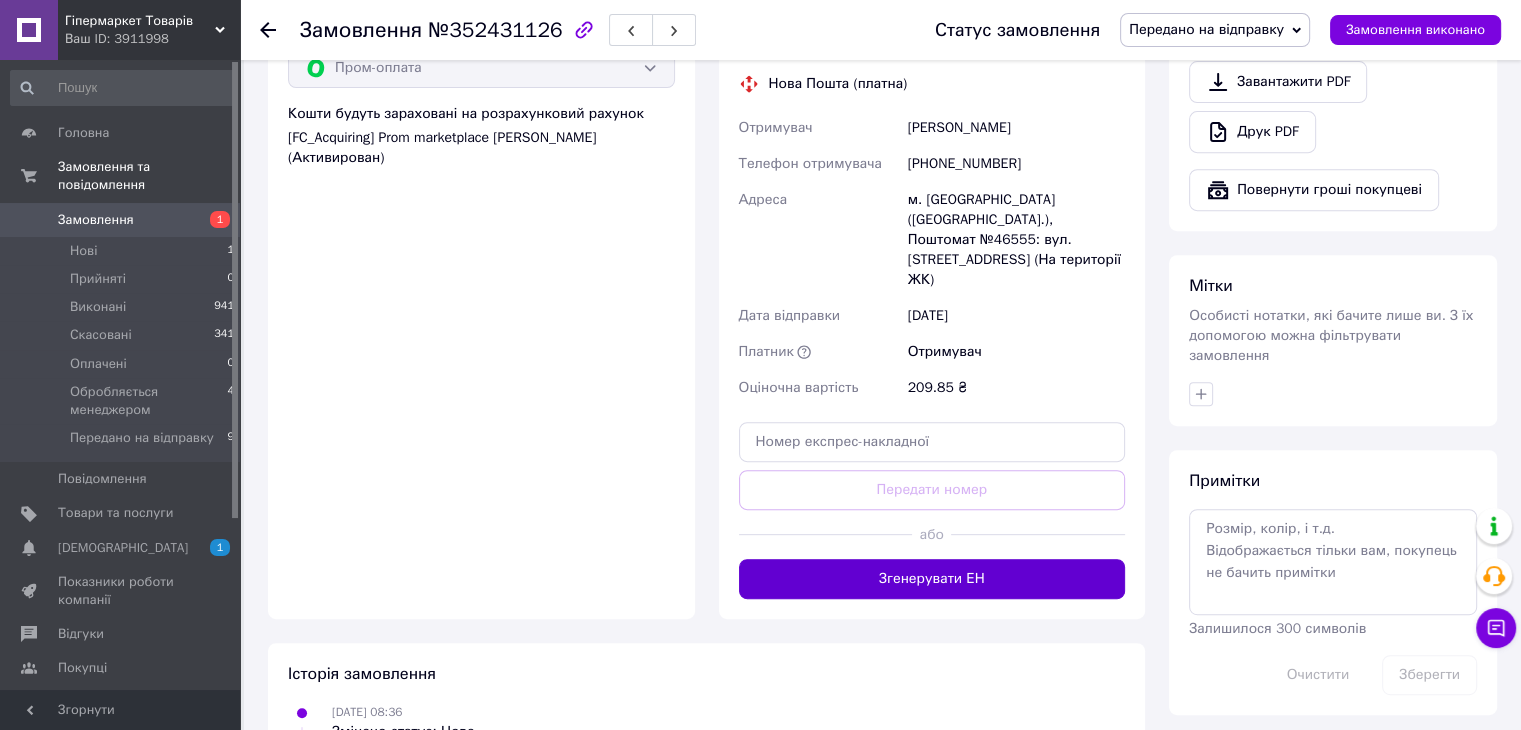 click on "Згенерувати ЕН" at bounding box center (932, 579) 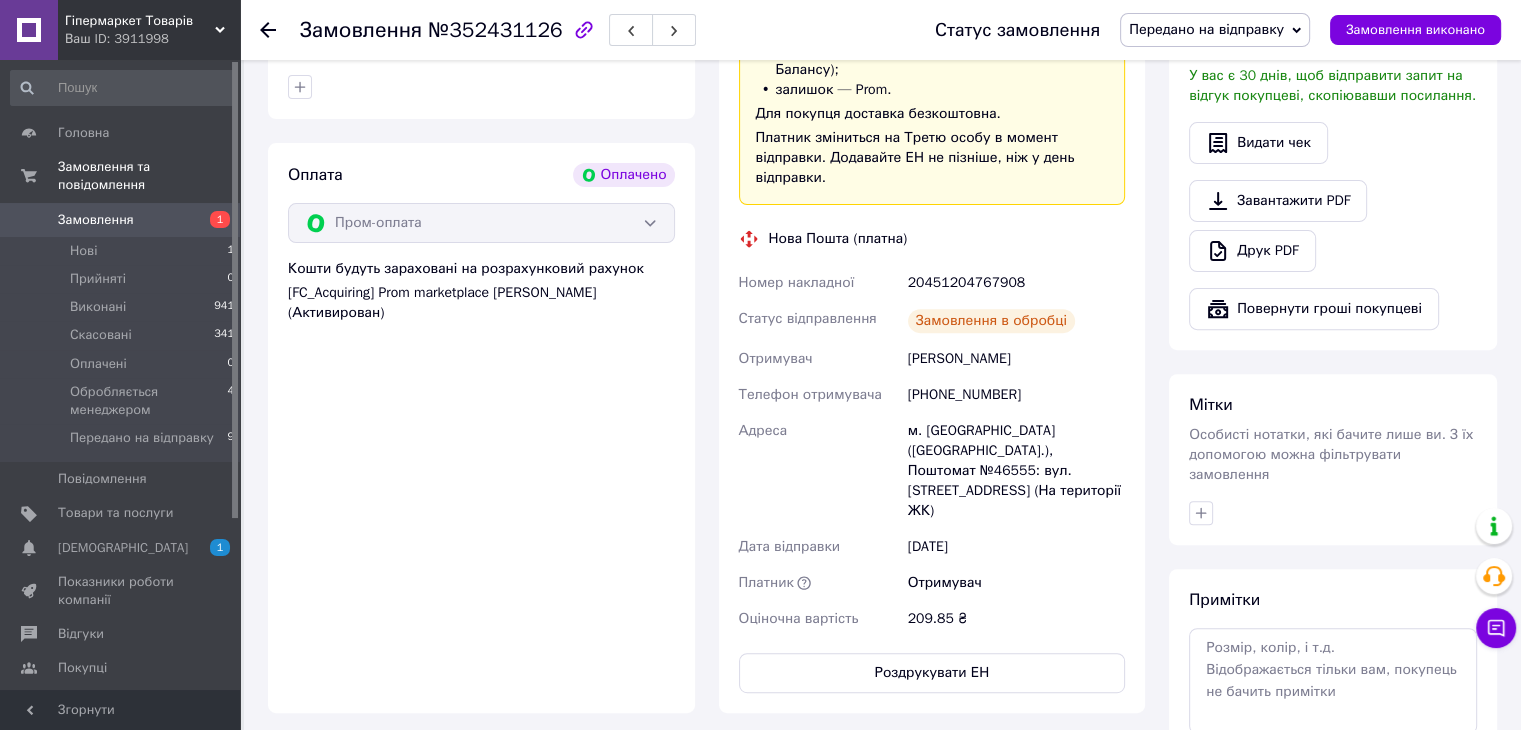 scroll, scrollTop: 600, scrollLeft: 0, axis: vertical 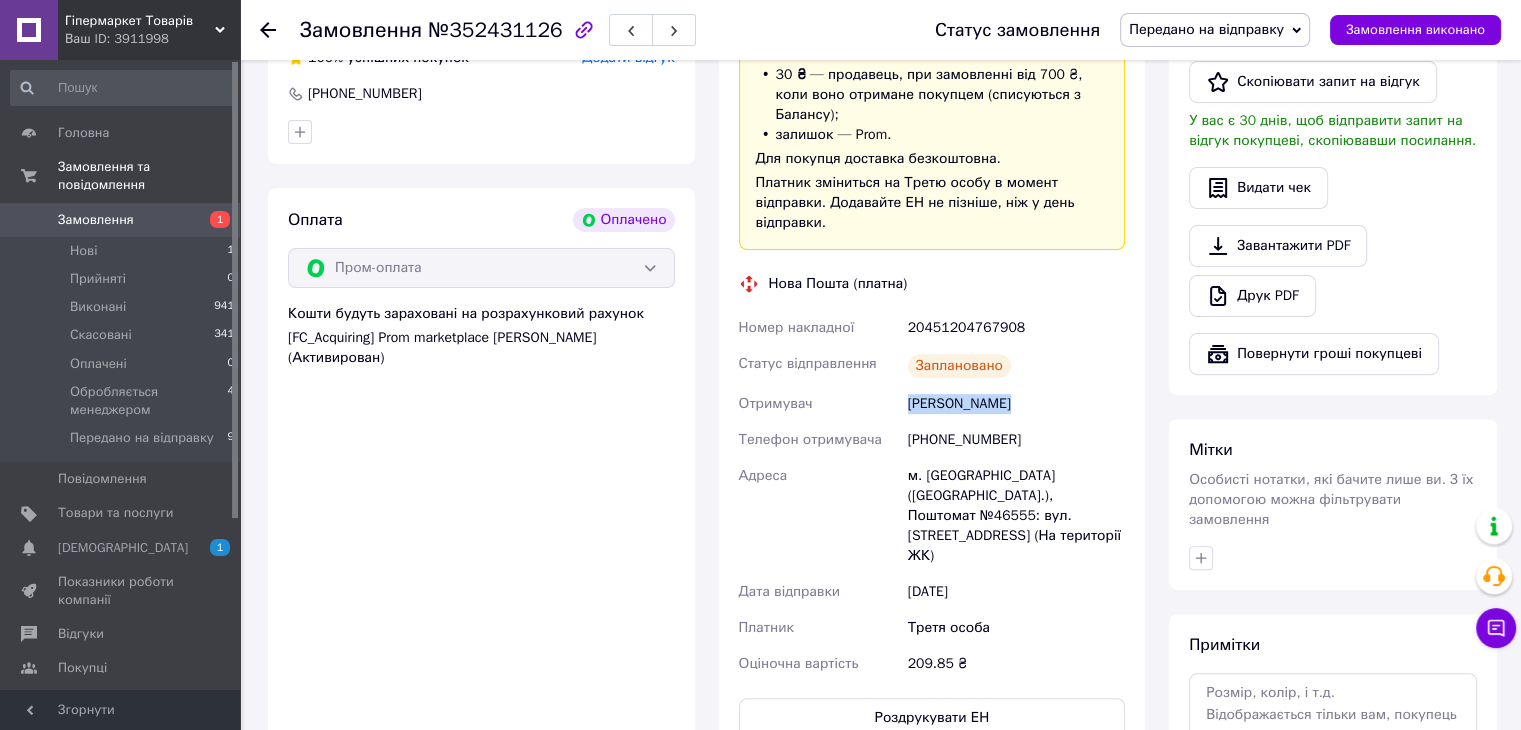 drag, startPoint x: 1007, startPoint y: 382, endPoint x: 868, endPoint y: 388, distance: 139.12944 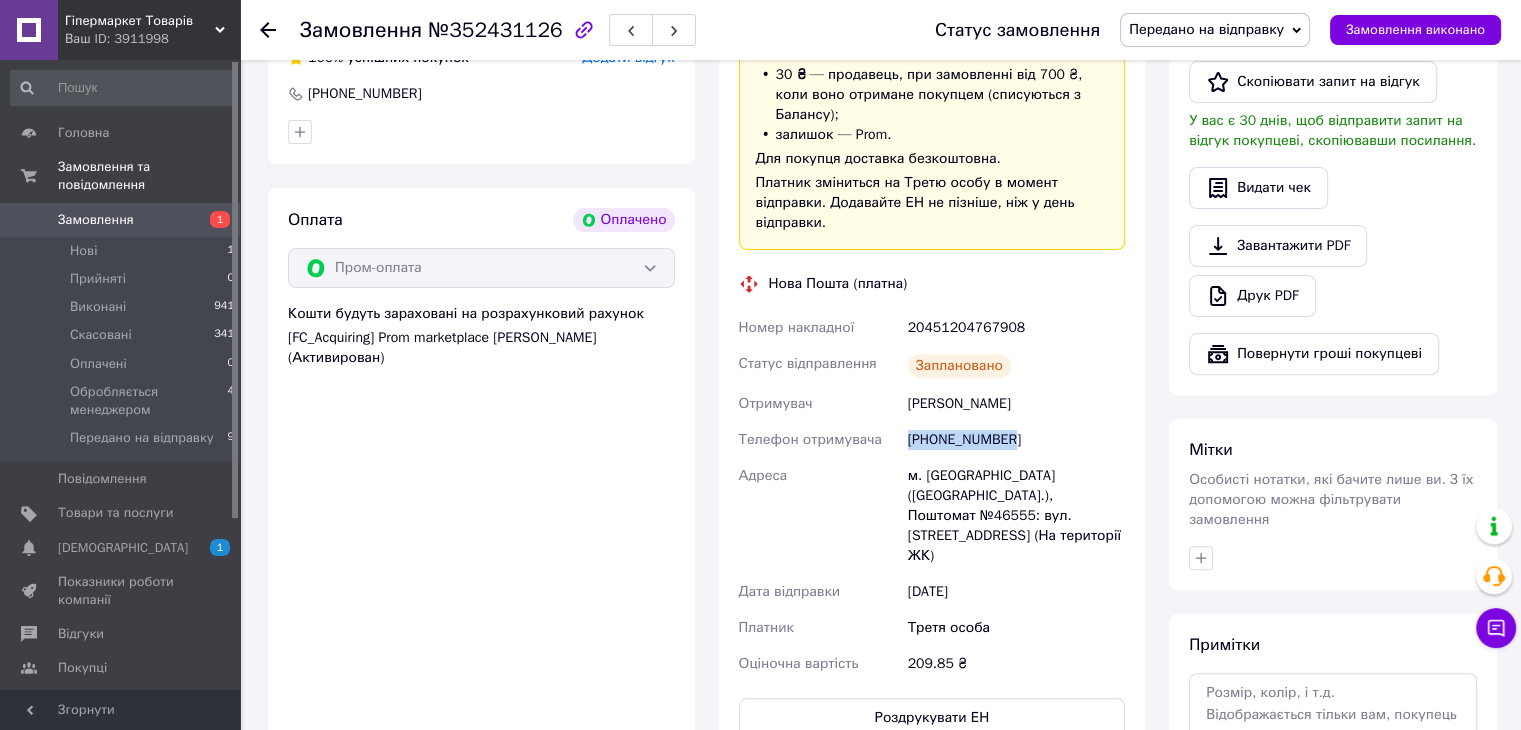 drag, startPoint x: 1013, startPoint y: 417, endPoint x: 904, endPoint y: 420, distance: 109.041275 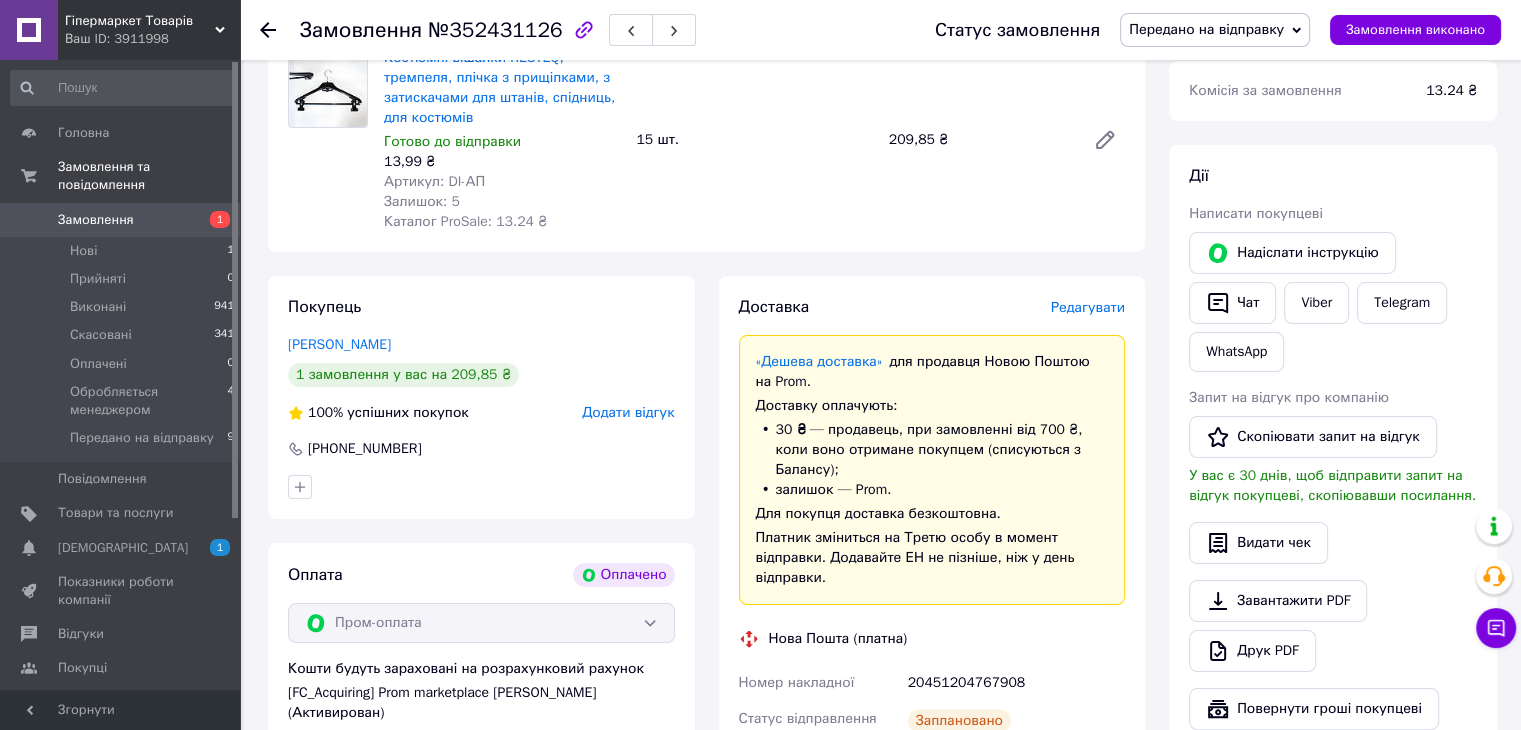 scroll, scrollTop: 200, scrollLeft: 0, axis: vertical 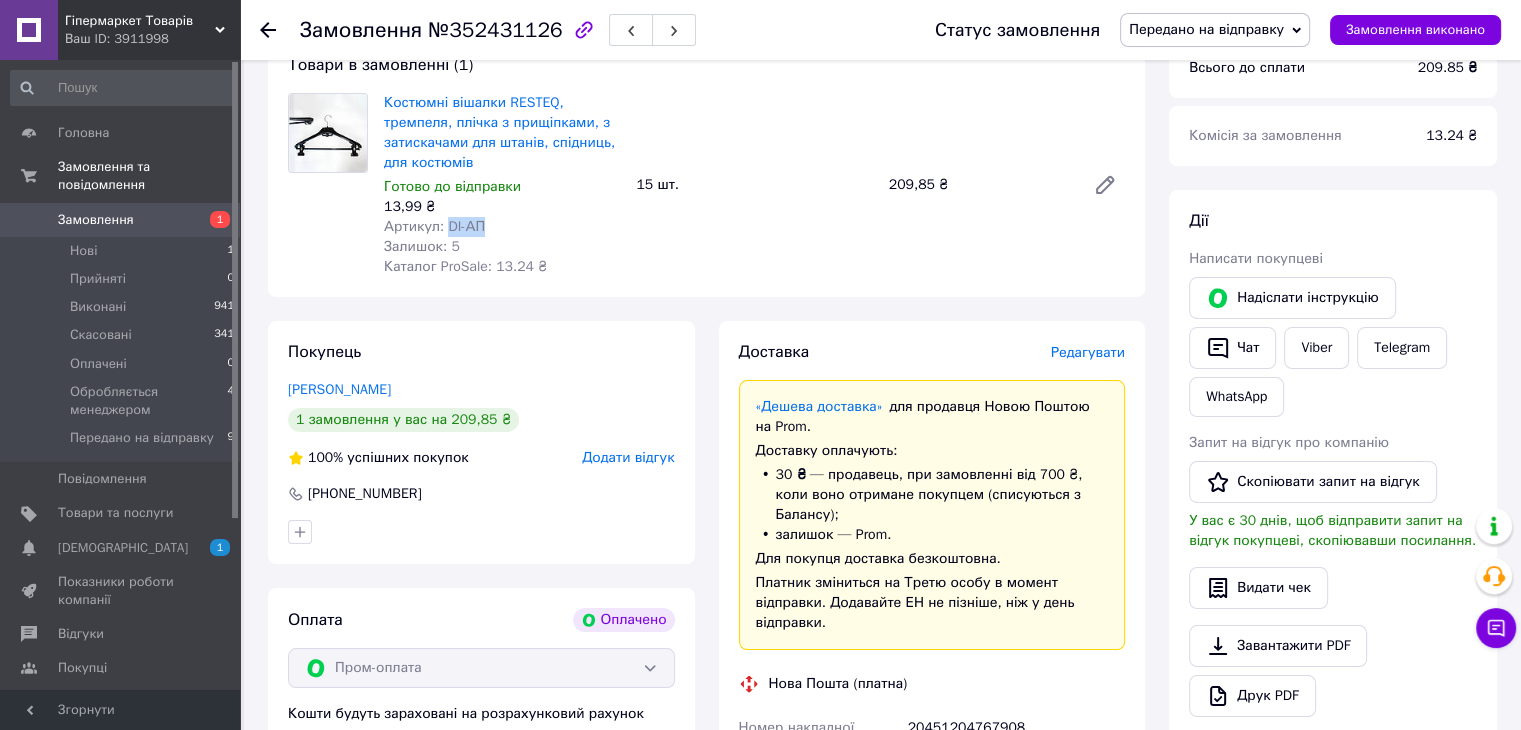 drag, startPoint x: 490, startPoint y: 233, endPoint x: 442, endPoint y: 226, distance: 48.507732 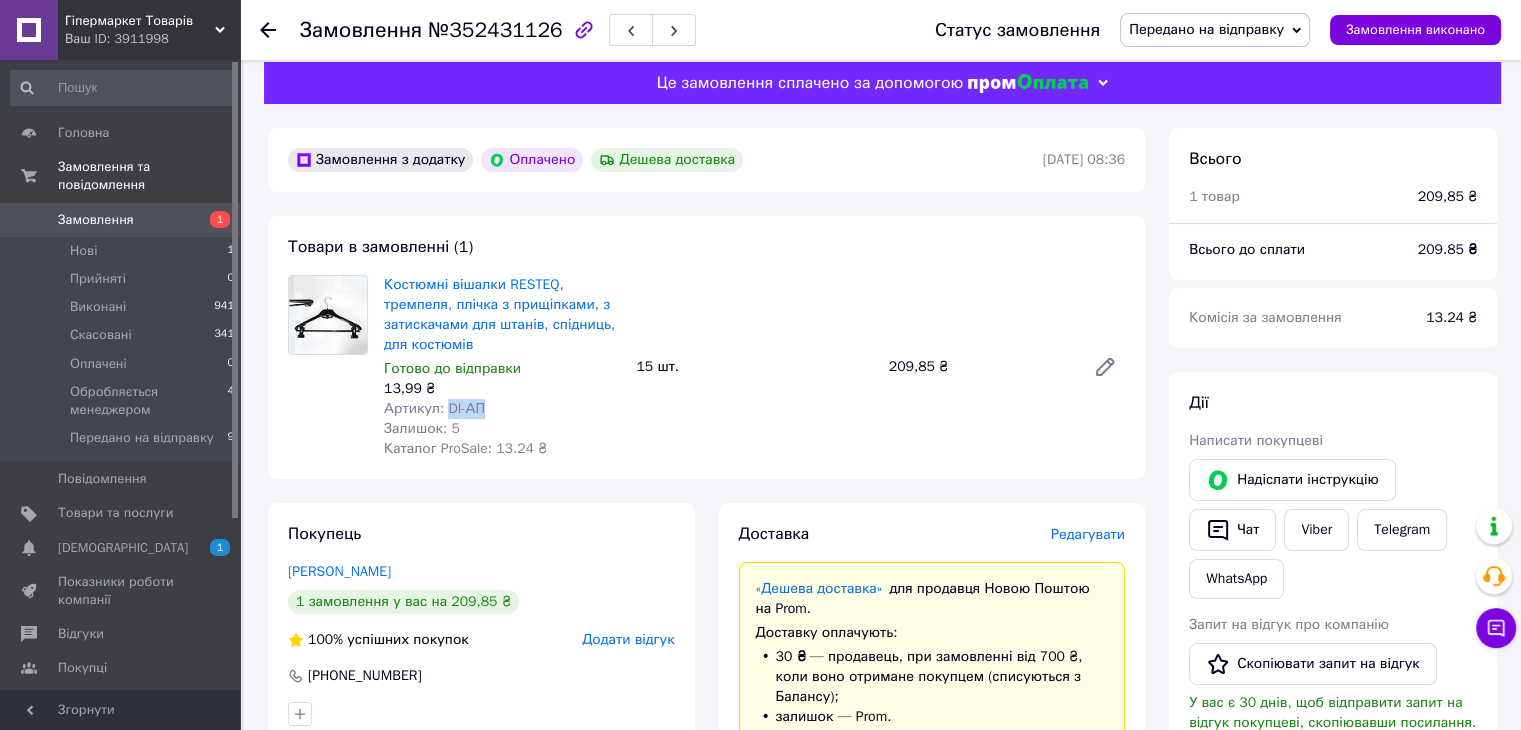 scroll, scrollTop: 0, scrollLeft: 0, axis: both 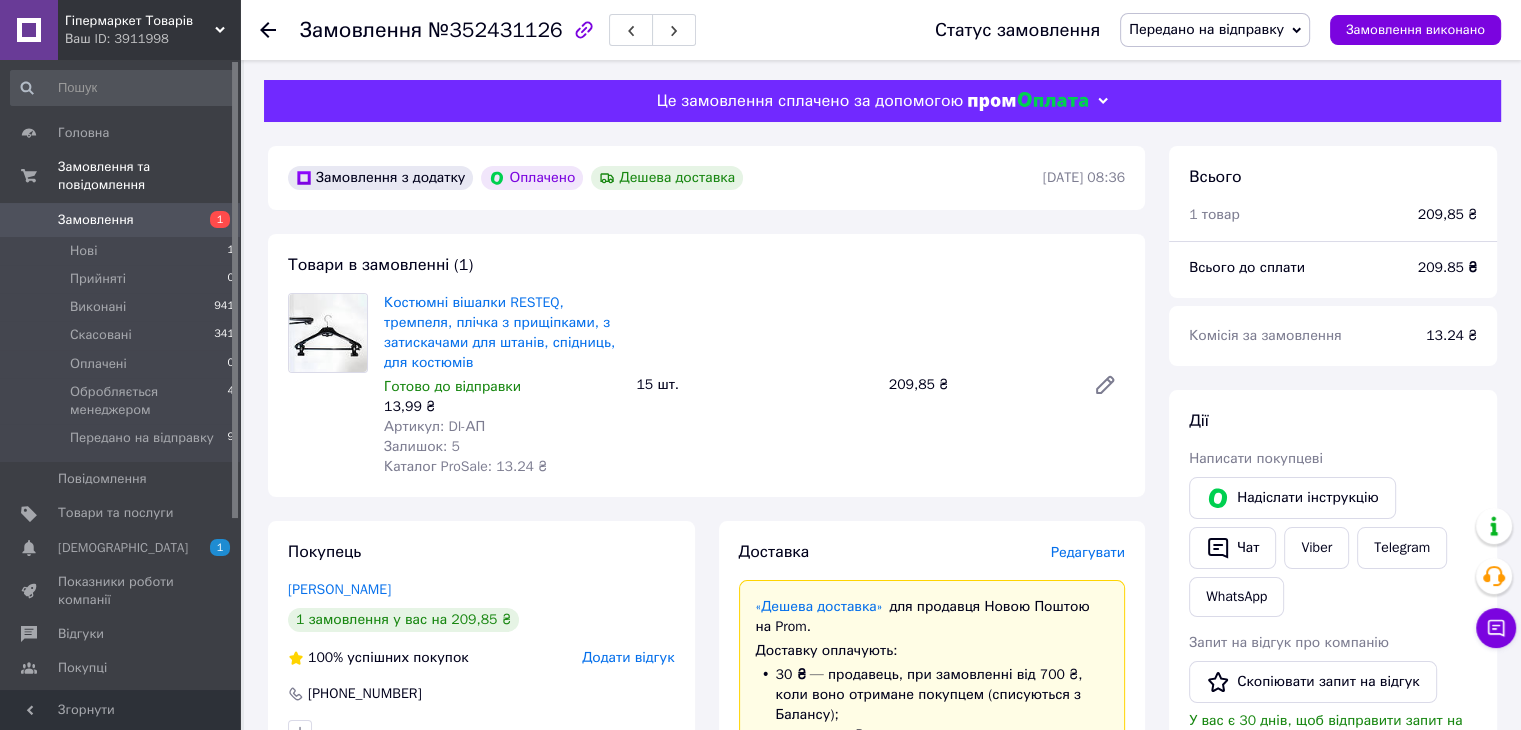 click on "Всього 1 товар 209,85 ₴ Всього до сплати 209.85 ₴ Комісія за замовлення 13.24 ₴ Дії Написати покупцеві   Надіслати інструкцію   Чат Viber Telegram WhatsApp Запит на відгук про компанію   Скопіювати запит на відгук У вас є 30 днів, щоб відправити запит на відгук покупцеві, скопіювавши посилання.   Видати чек   Завантажити PDF   Друк PDF   Повернути гроші покупцеві Мітки Особисті нотатки, які бачите лише ви. З їх допомогою можна фільтрувати замовлення Примітки Залишилося 300 символів Очистити Зберегти" at bounding box center [1333, 1065] 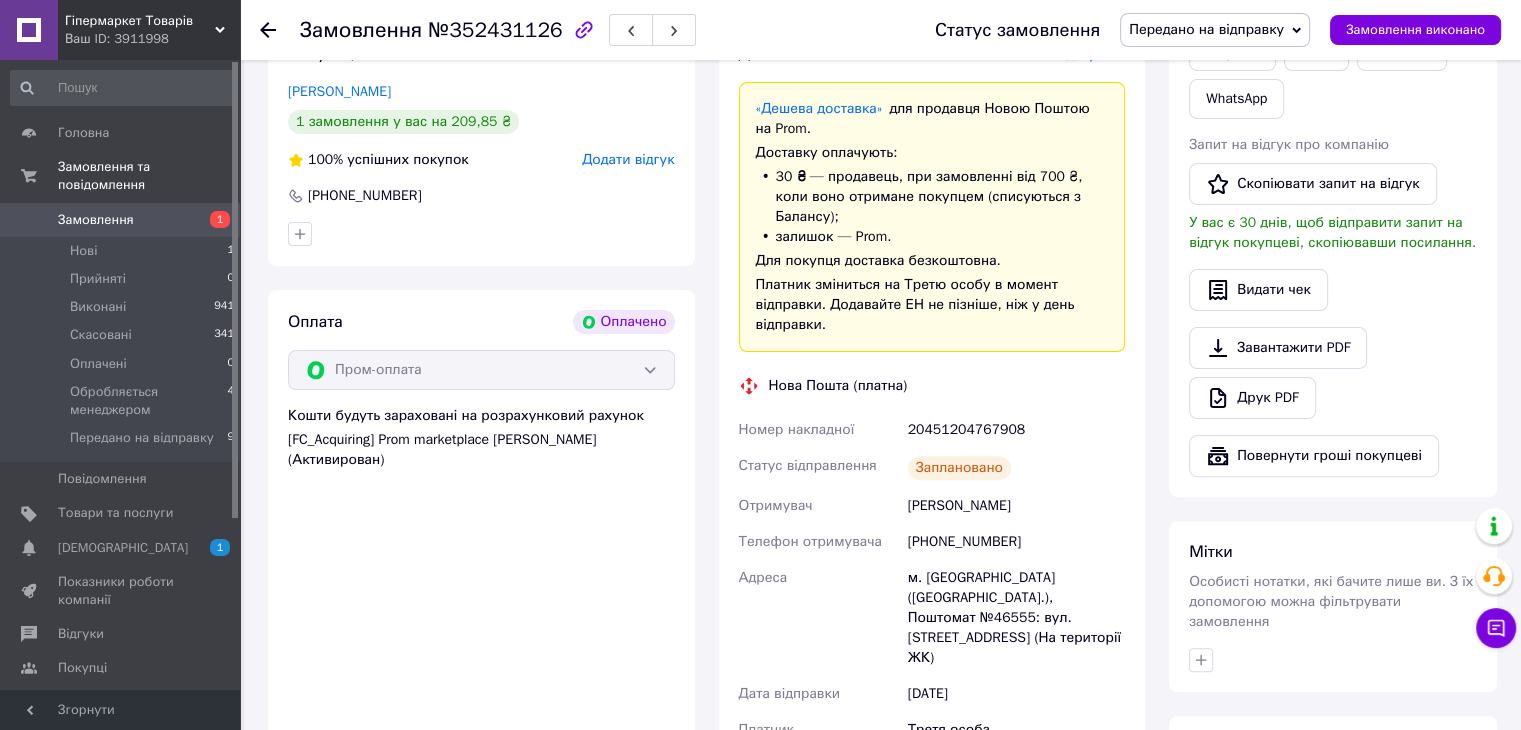 scroll, scrollTop: 500, scrollLeft: 0, axis: vertical 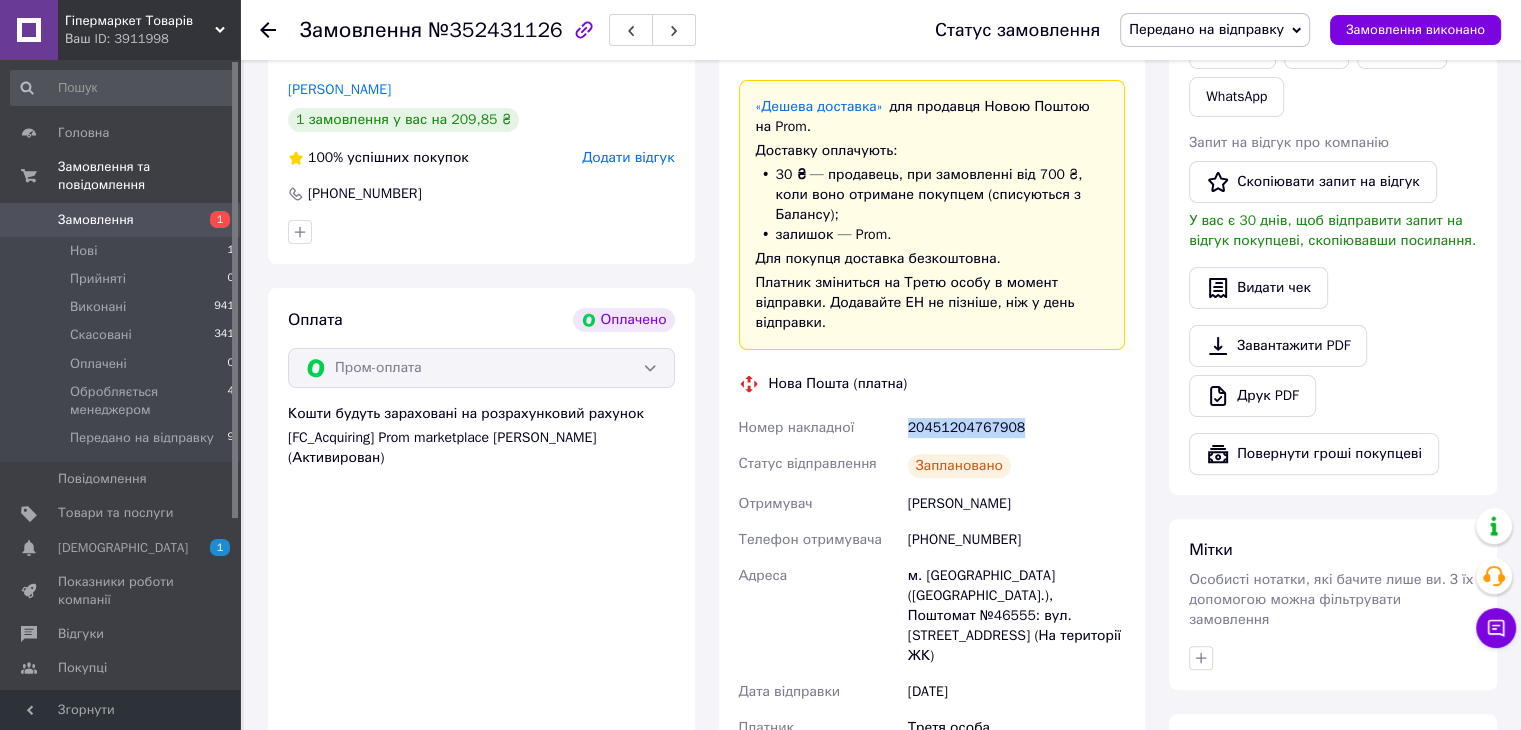 drag, startPoint x: 1020, startPoint y: 407, endPoint x: 895, endPoint y: 398, distance: 125.32358 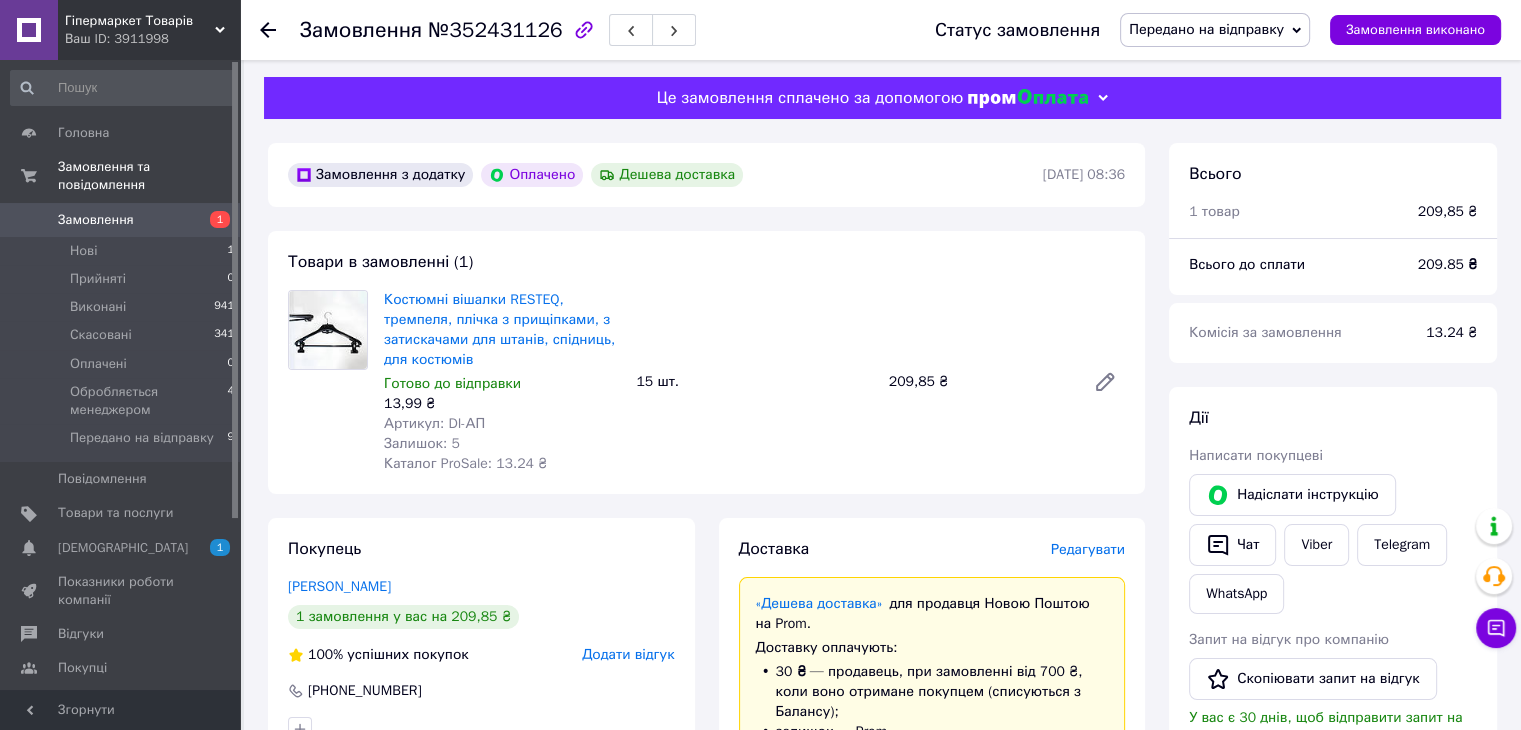 scroll, scrollTop: 0, scrollLeft: 0, axis: both 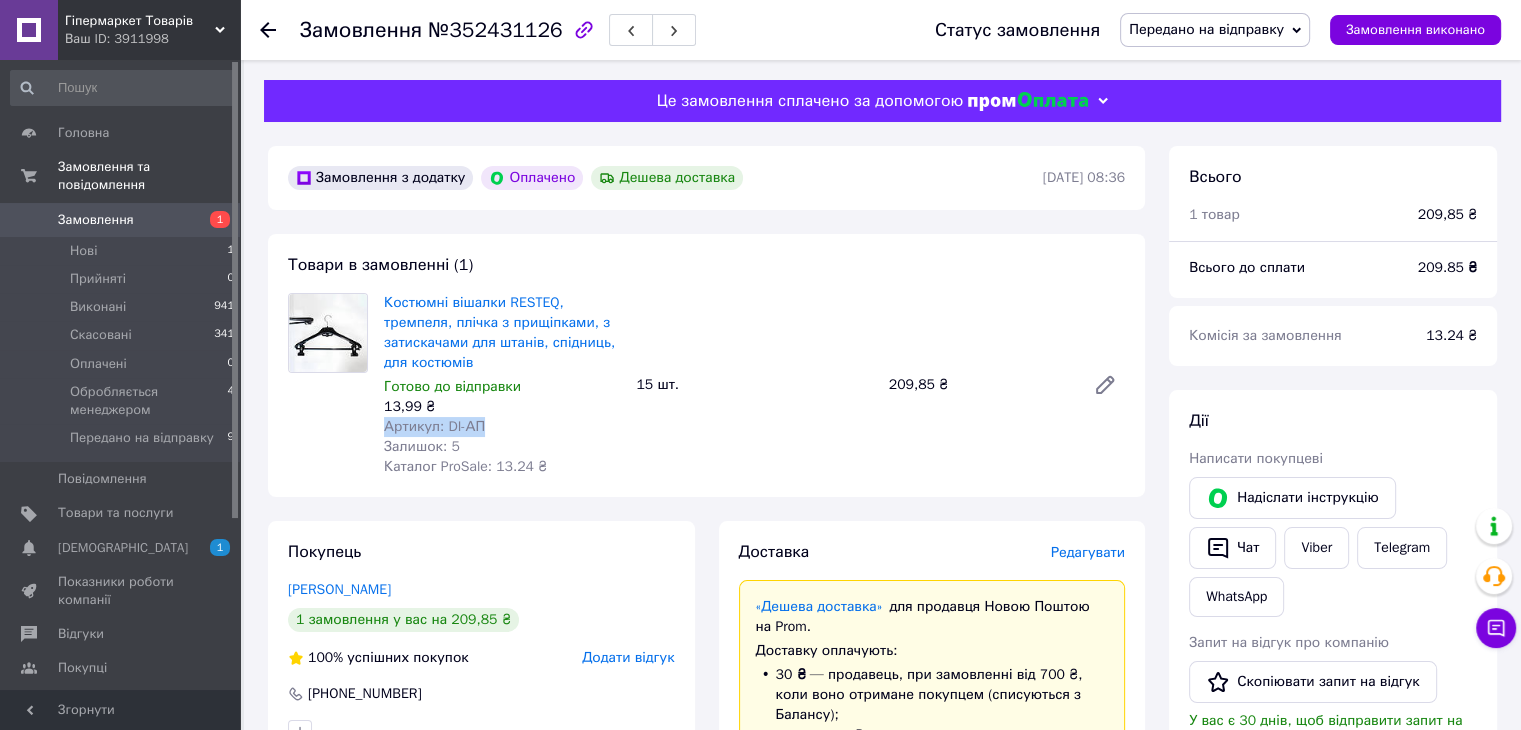 drag, startPoint x: 483, startPoint y: 430, endPoint x: 377, endPoint y: 430, distance: 106 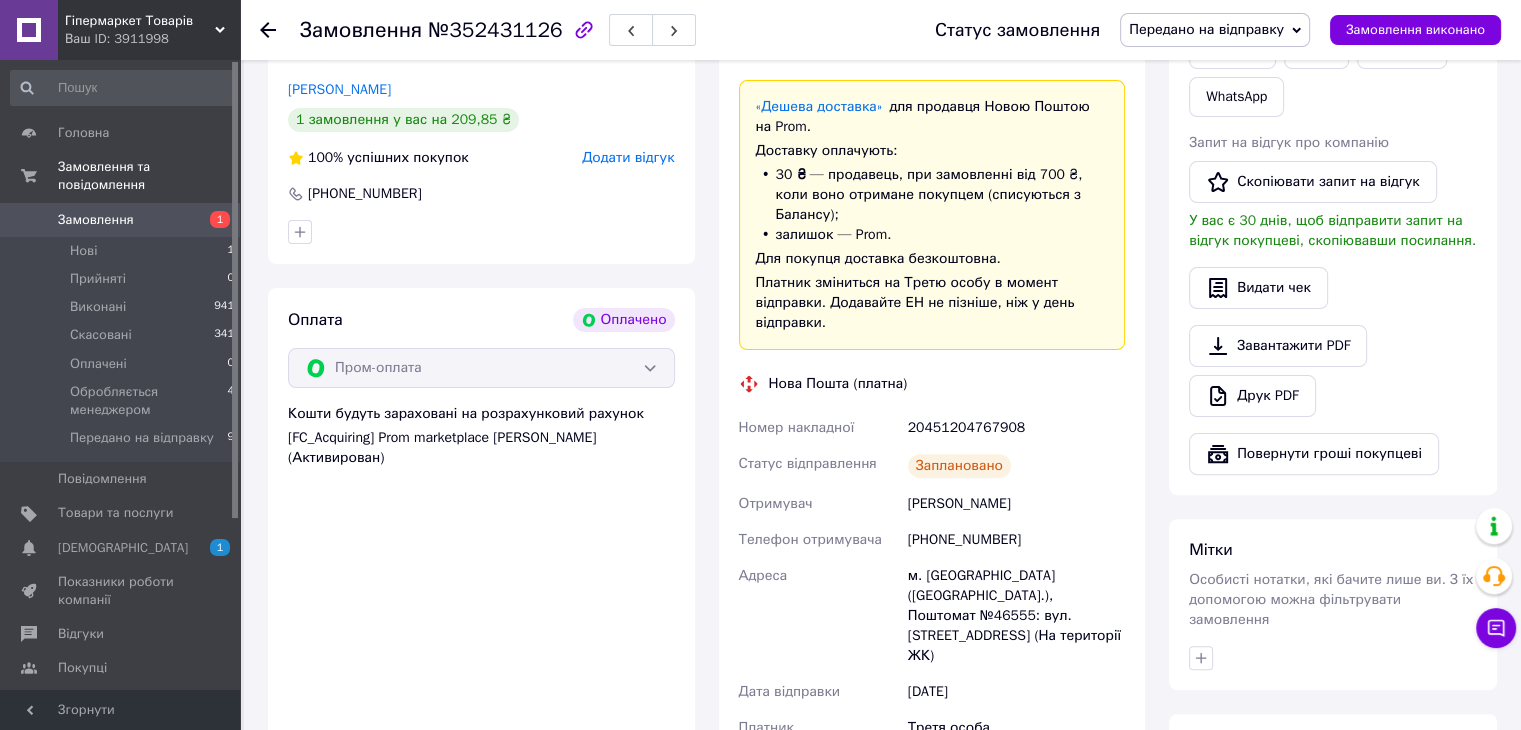scroll, scrollTop: 1000, scrollLeft: 0, axis: vertical 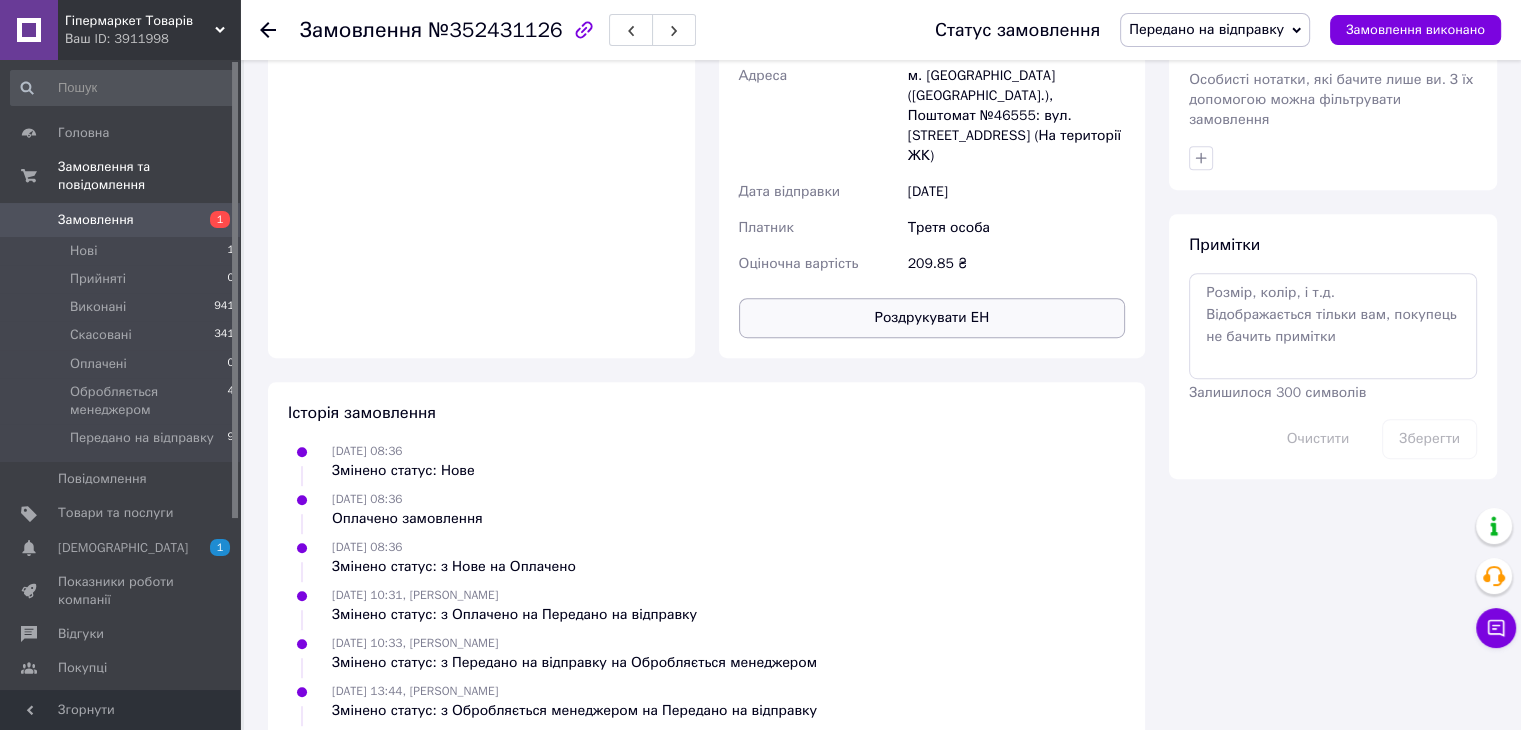 click on "Роздрукувати ЕН" at bounding box center (932, 318) 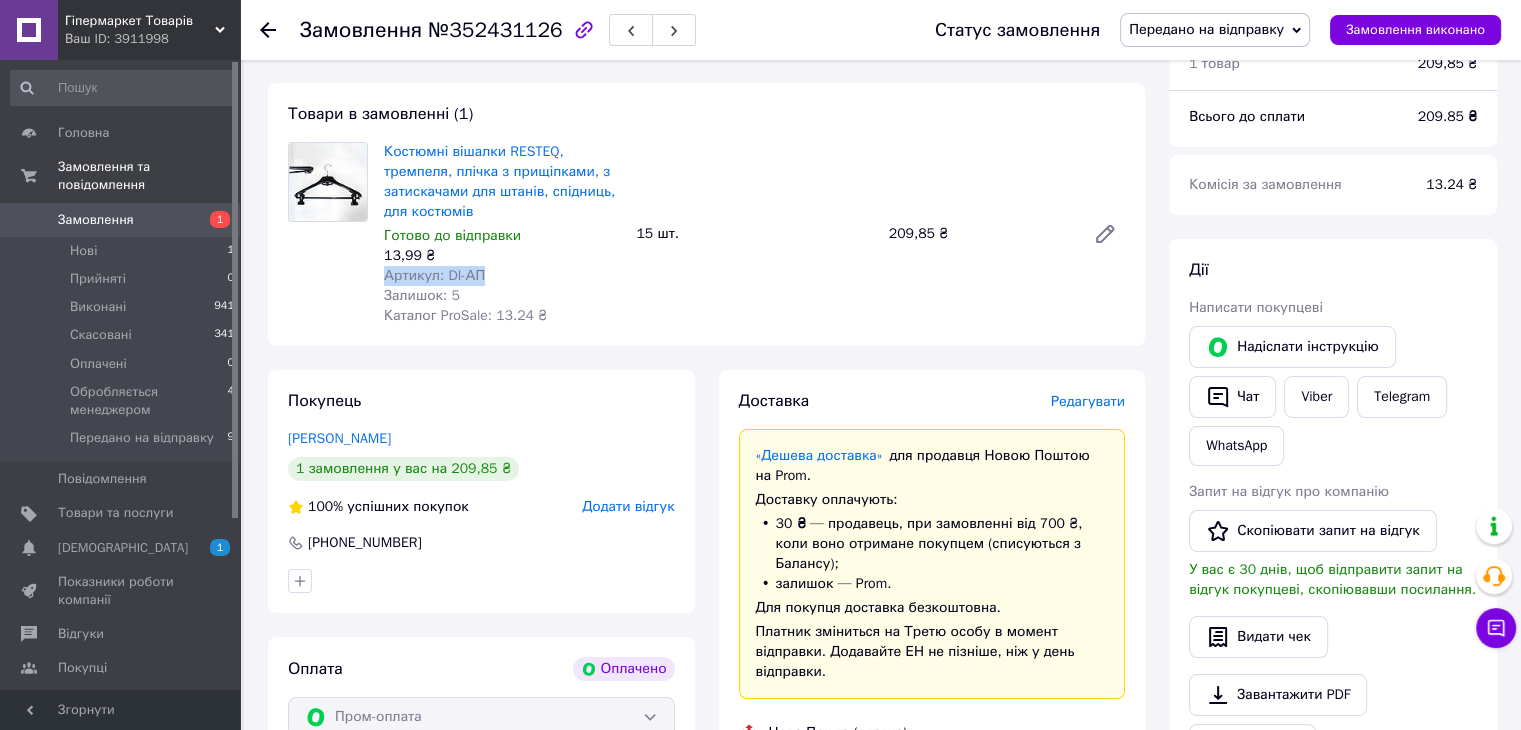scroll, scrollTop: 0, scrollLeft: 0, axis: both 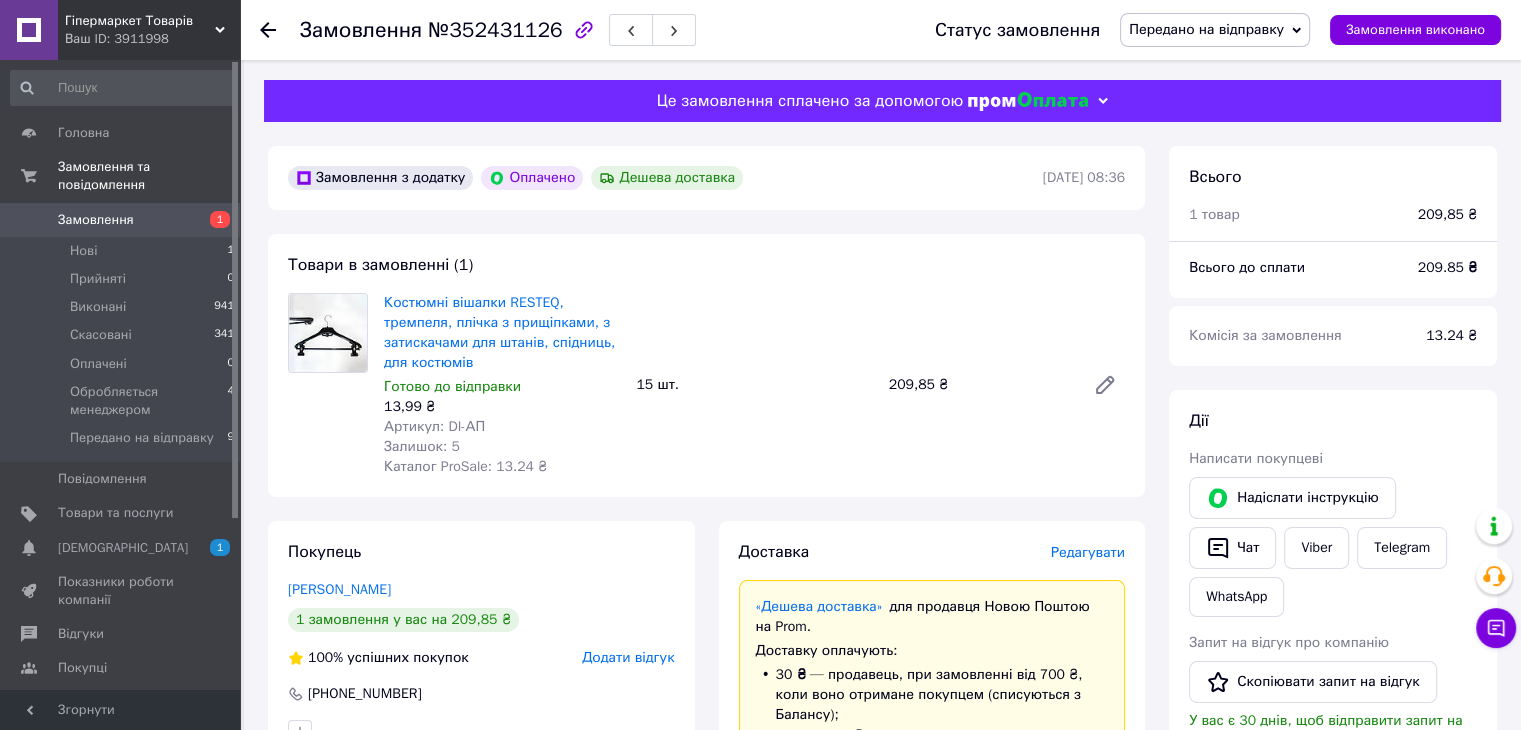 click on "№352431126" at bounding box center (495, 30) 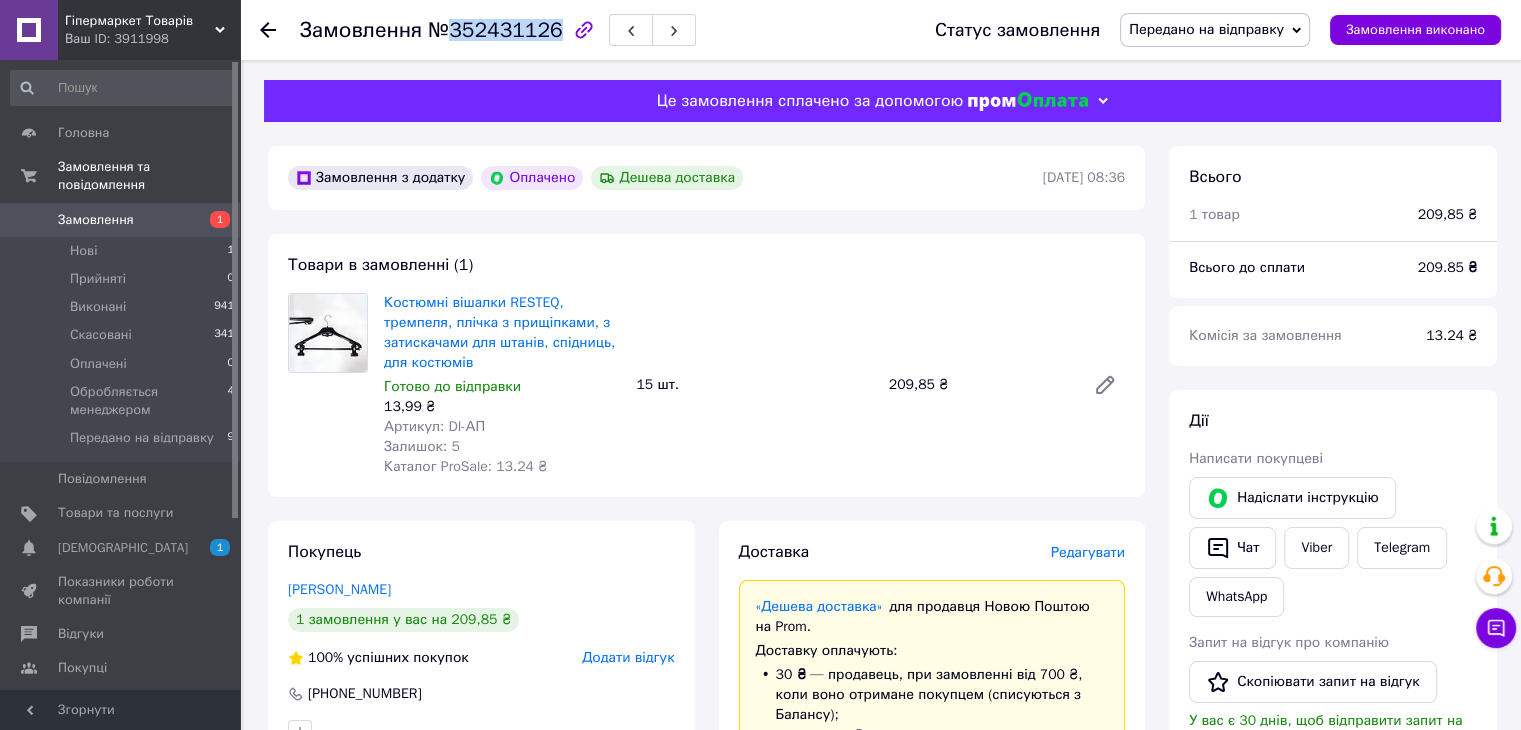 click on "№352431126" at bounding box center (495, 30) 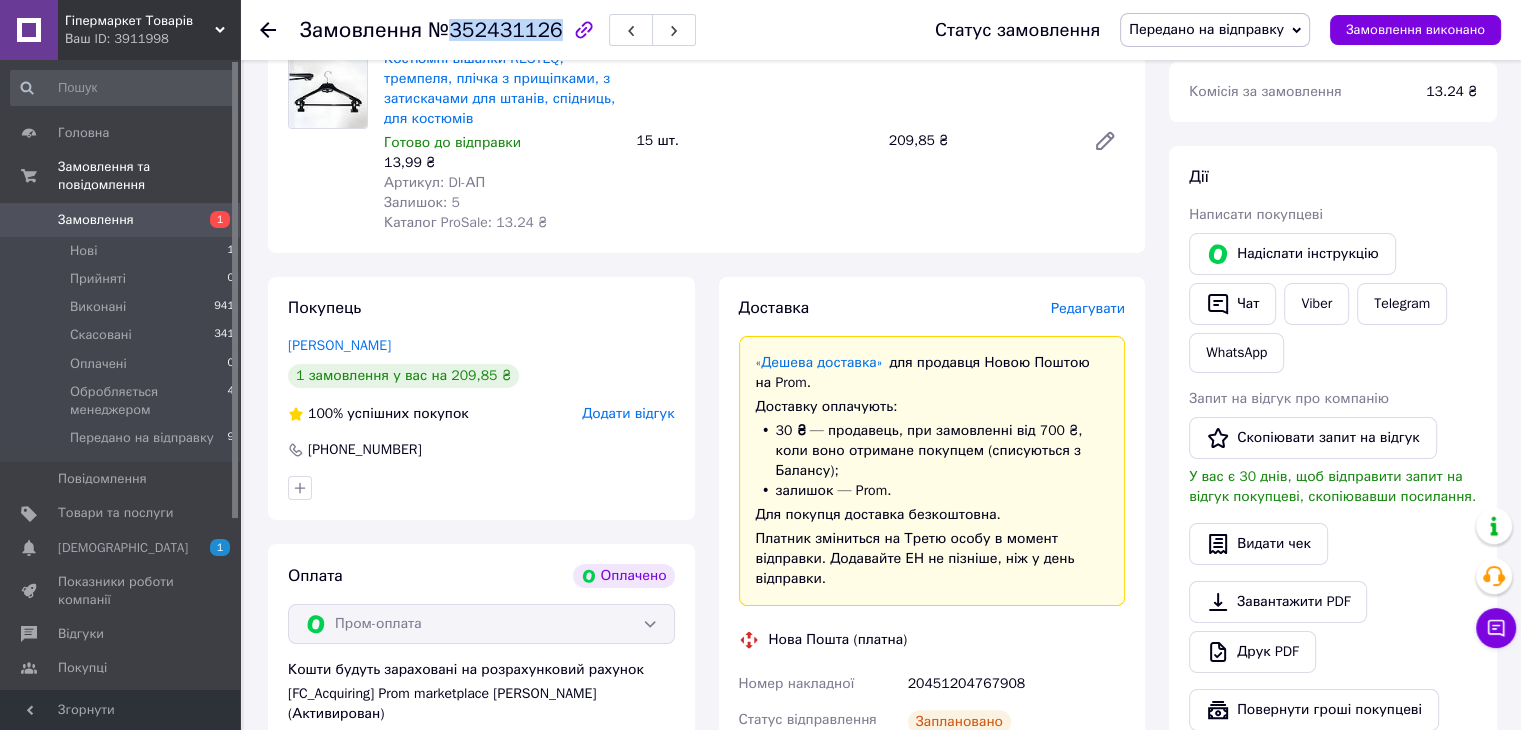 scroll, scrollTop: 400, scrollLeft: 0, axis: vertical 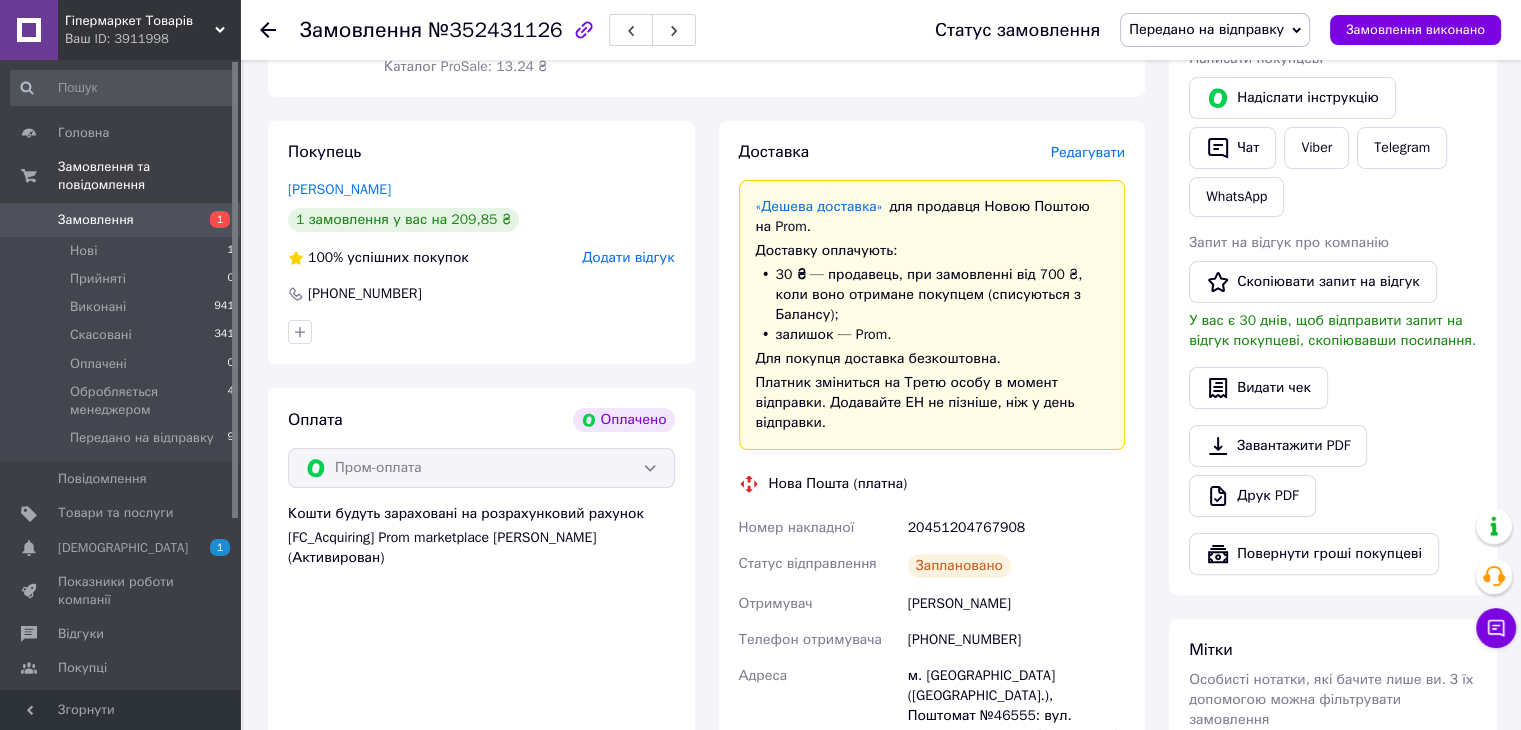 click on "20451204767908" at bounding box center (1016, 528) 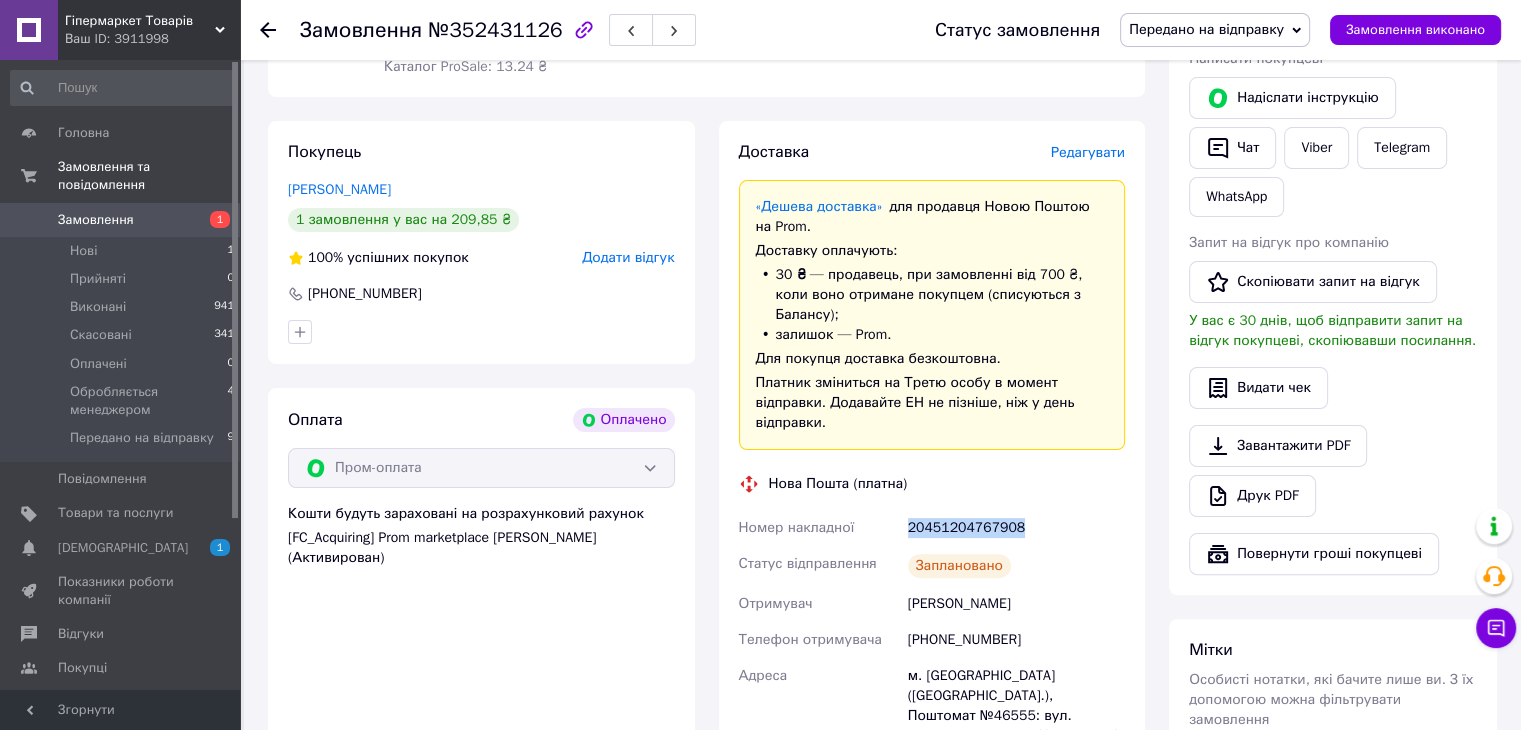 click on "20451204767908" at bounding box center [1016, 528] 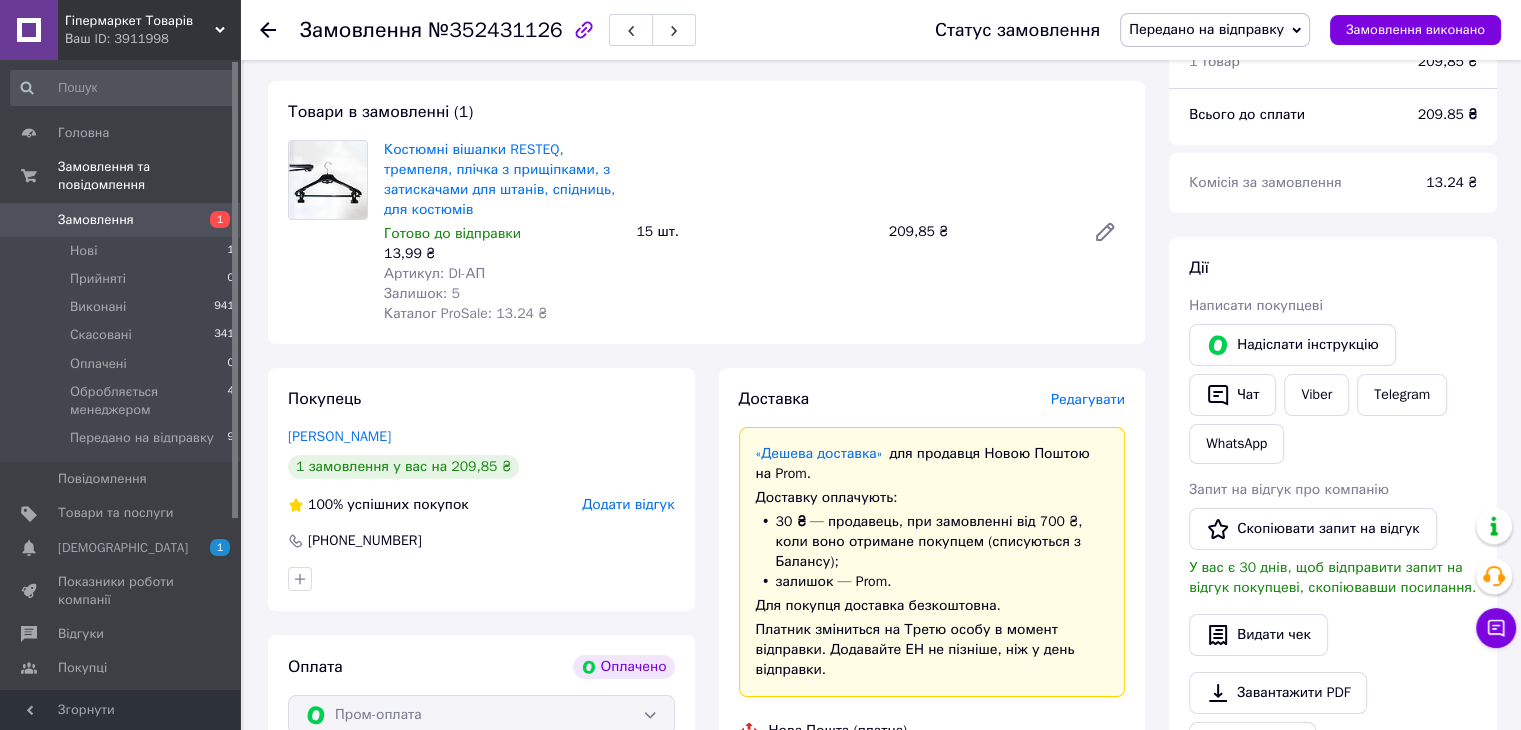 scroll, scrollTop: 300, scrollLeft: 0, axis: vertical 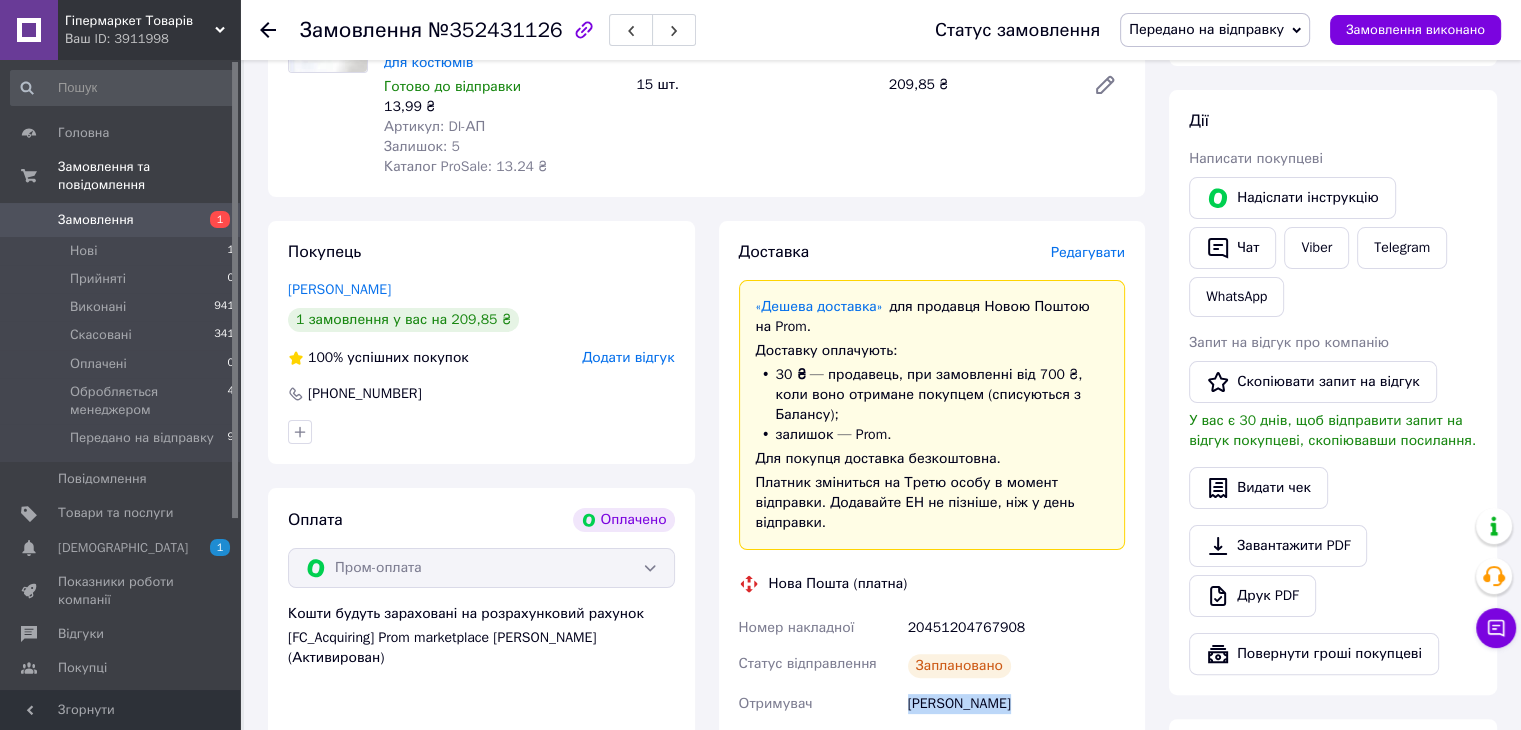 drag, startPoint x: 1009, startPoint y: 677, endPoint x: 901, endPoint y: 677, distance: 108 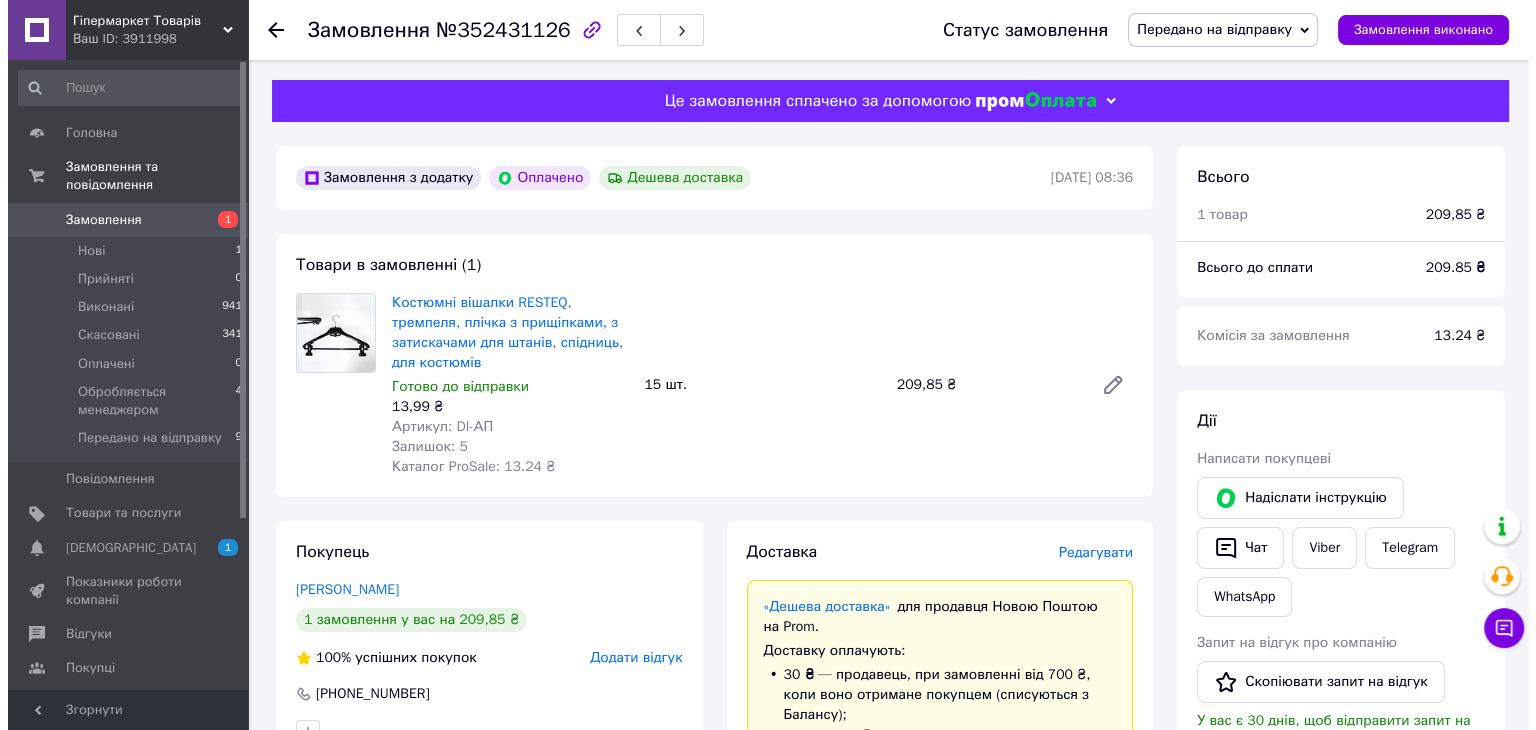 scroll, scrollTop: 0, scrollLeft: 0, axis: both 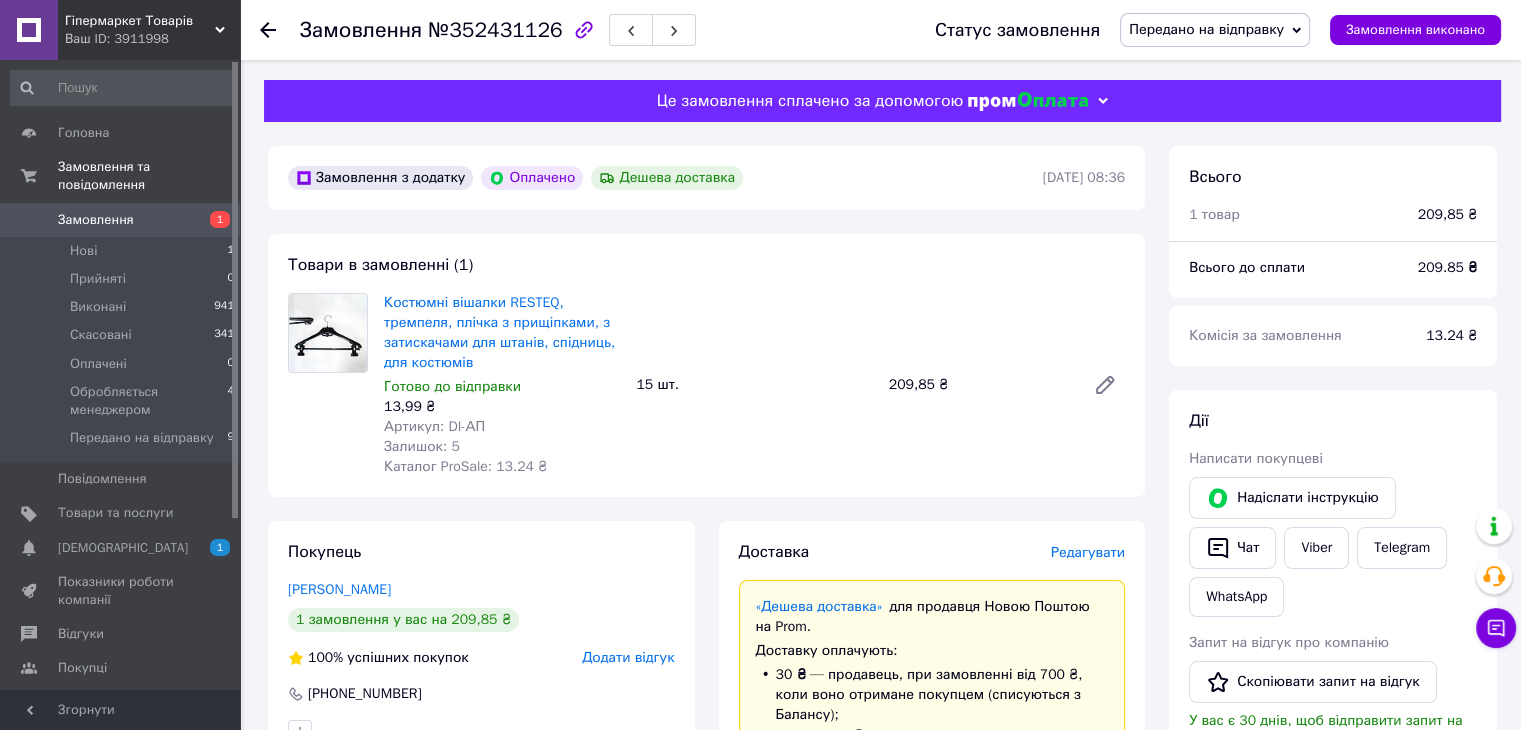 click on "Замовлення" at bounding box center [96, 220] 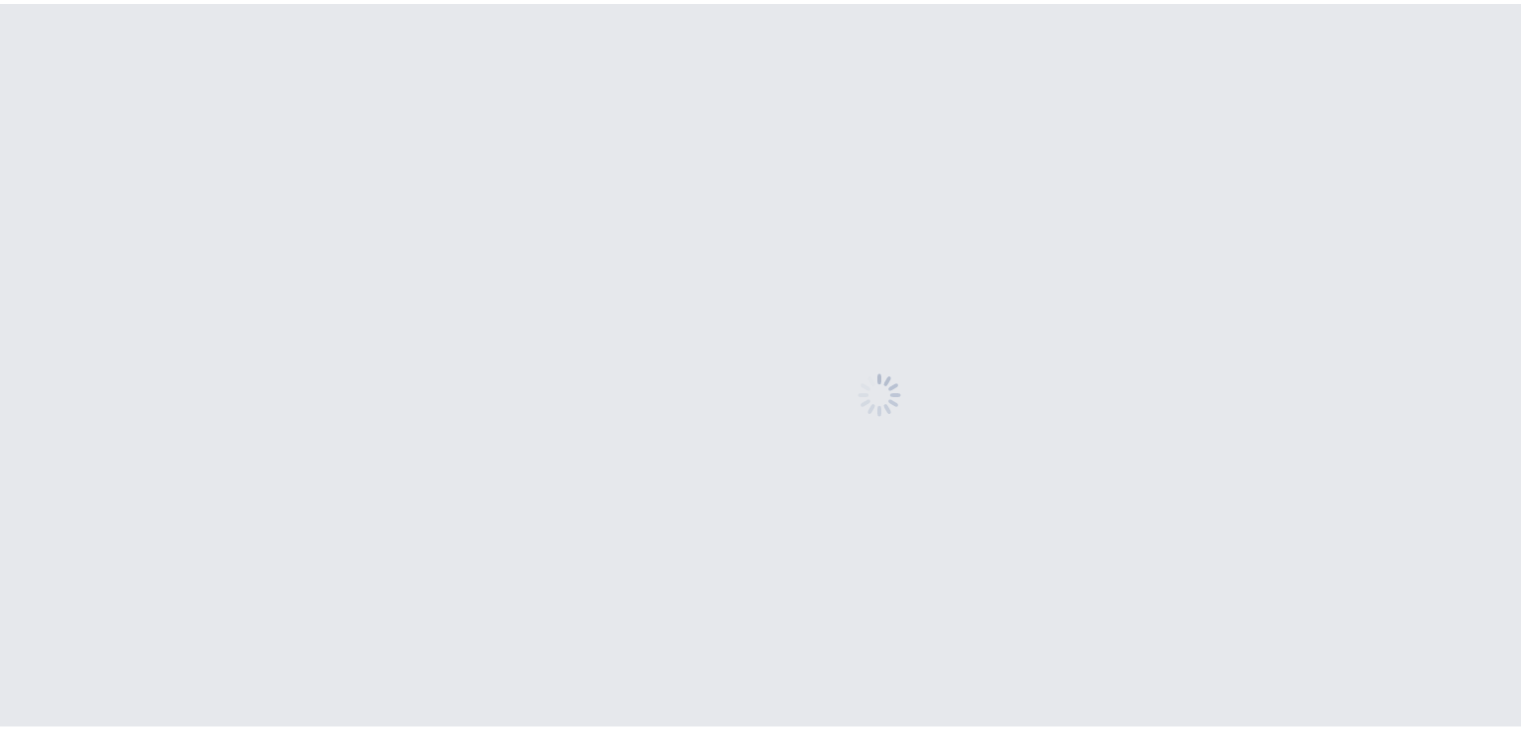 scroll, scrollTop: 0, scrollLeft: 0, axis: both 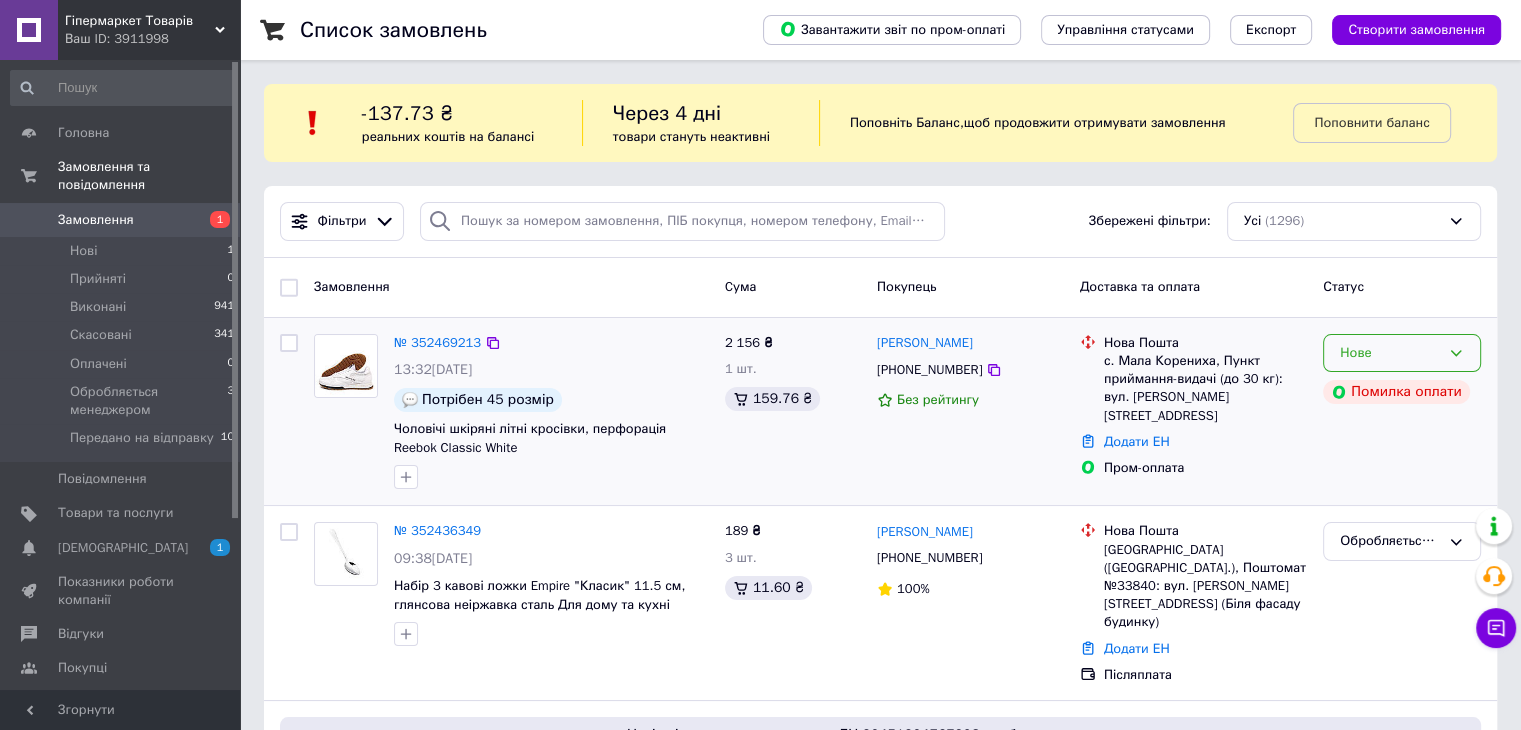 click on "Нове" at bounding box center [1390, 353] 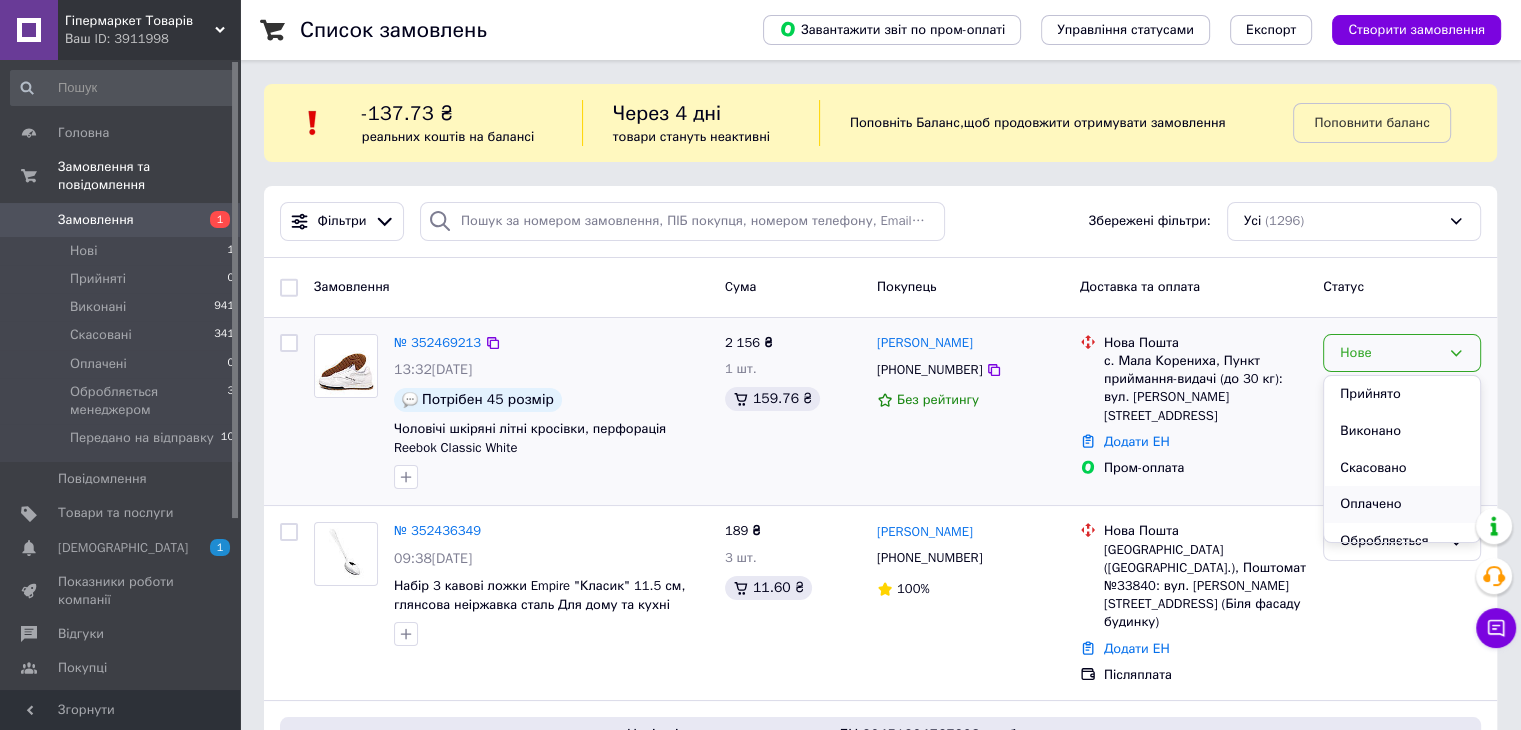 scroll, scrollTop: 95, scrollLeft: 0, axis: vertical 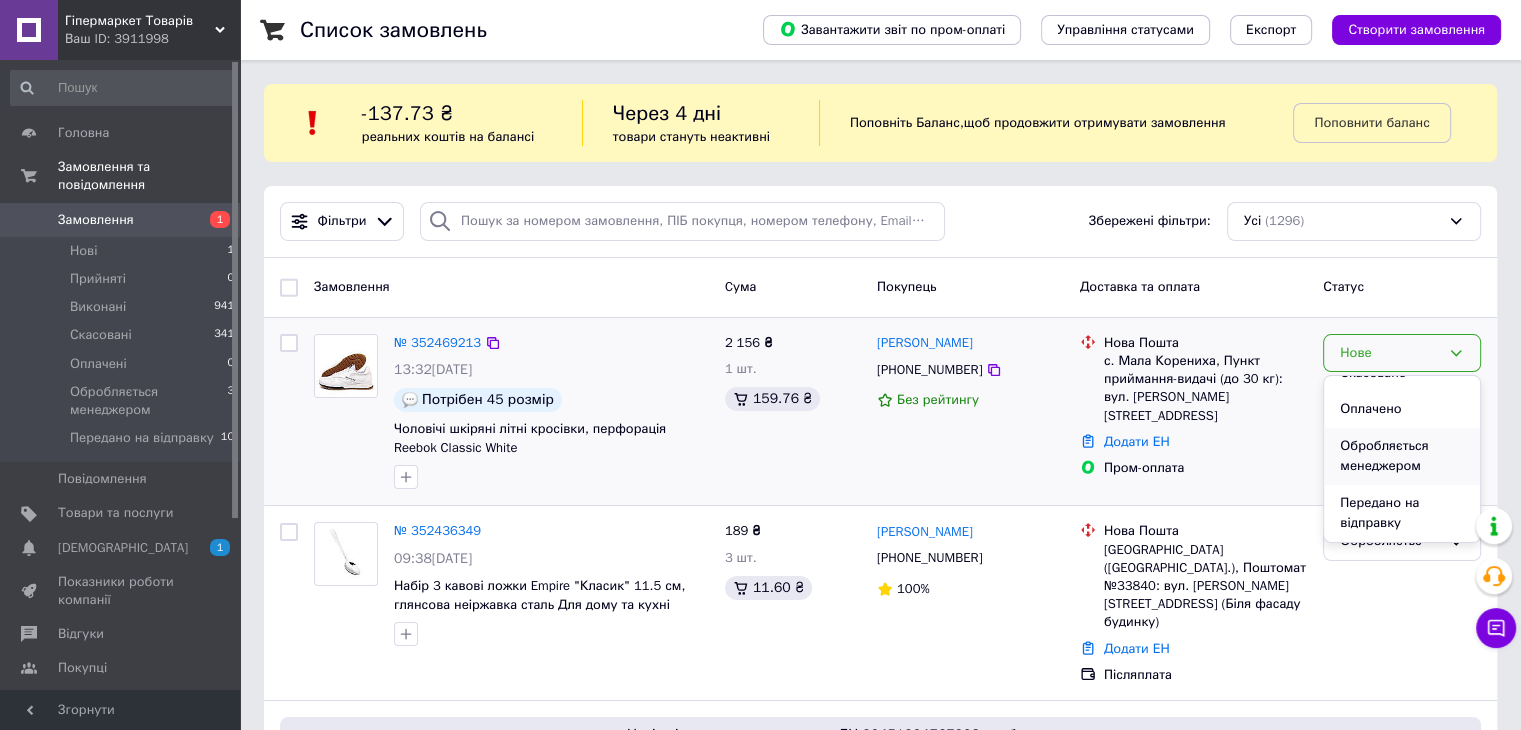 click on "Обробляється менеджером" at bounding box center [1402, 456] 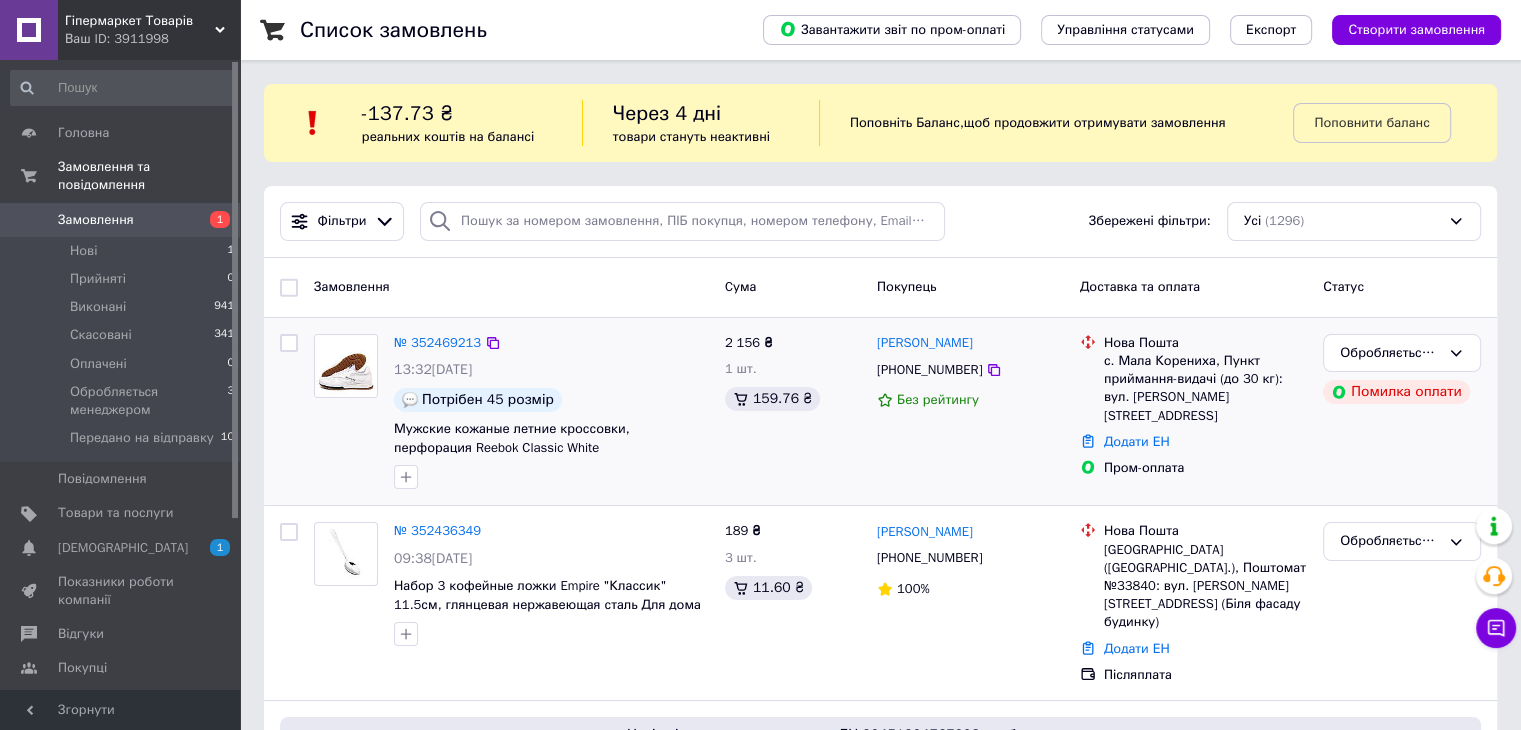 click on "Ваш ID: 3911998" at bounding box center [152, 39] 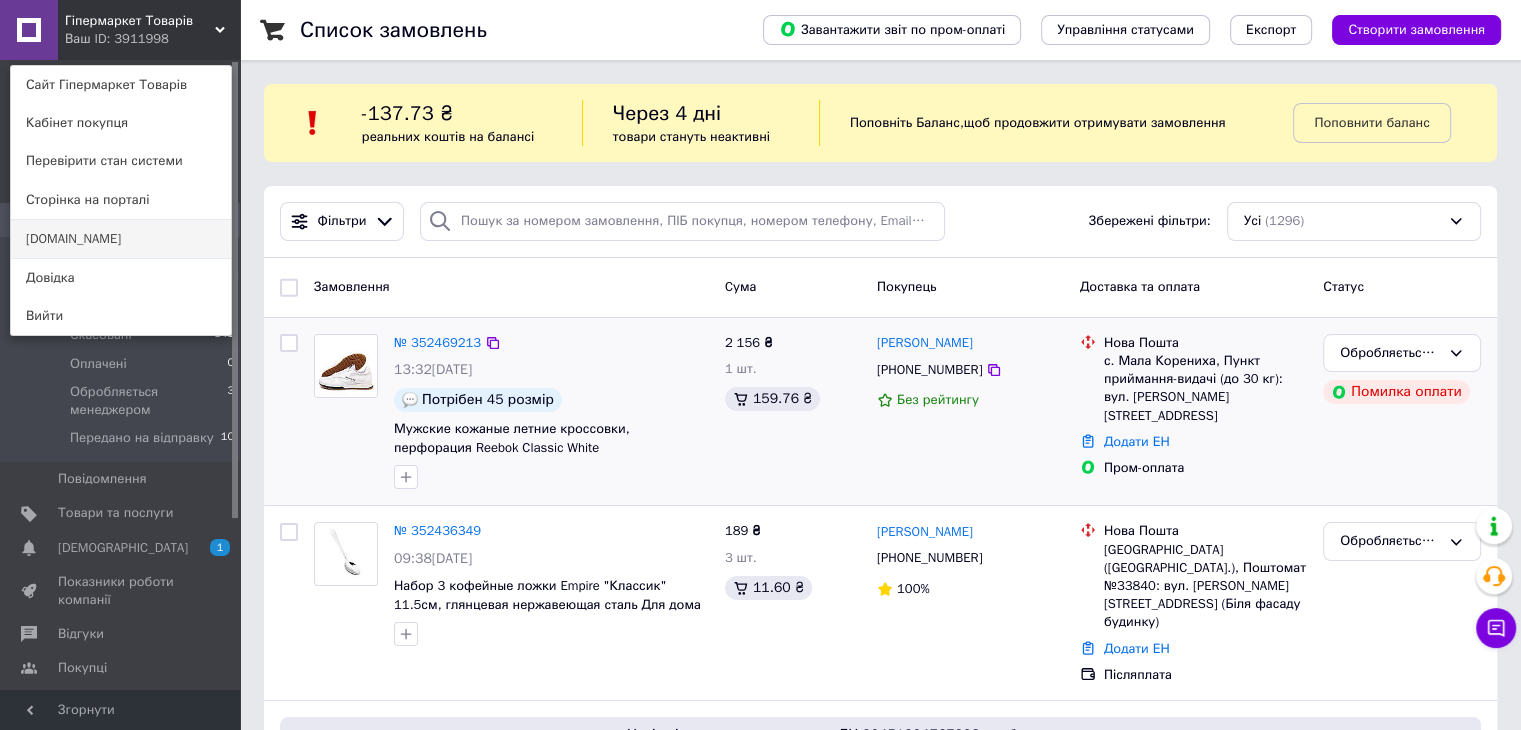 click on "[DOMAIN_NAME]" at bounding box center [121, 239] 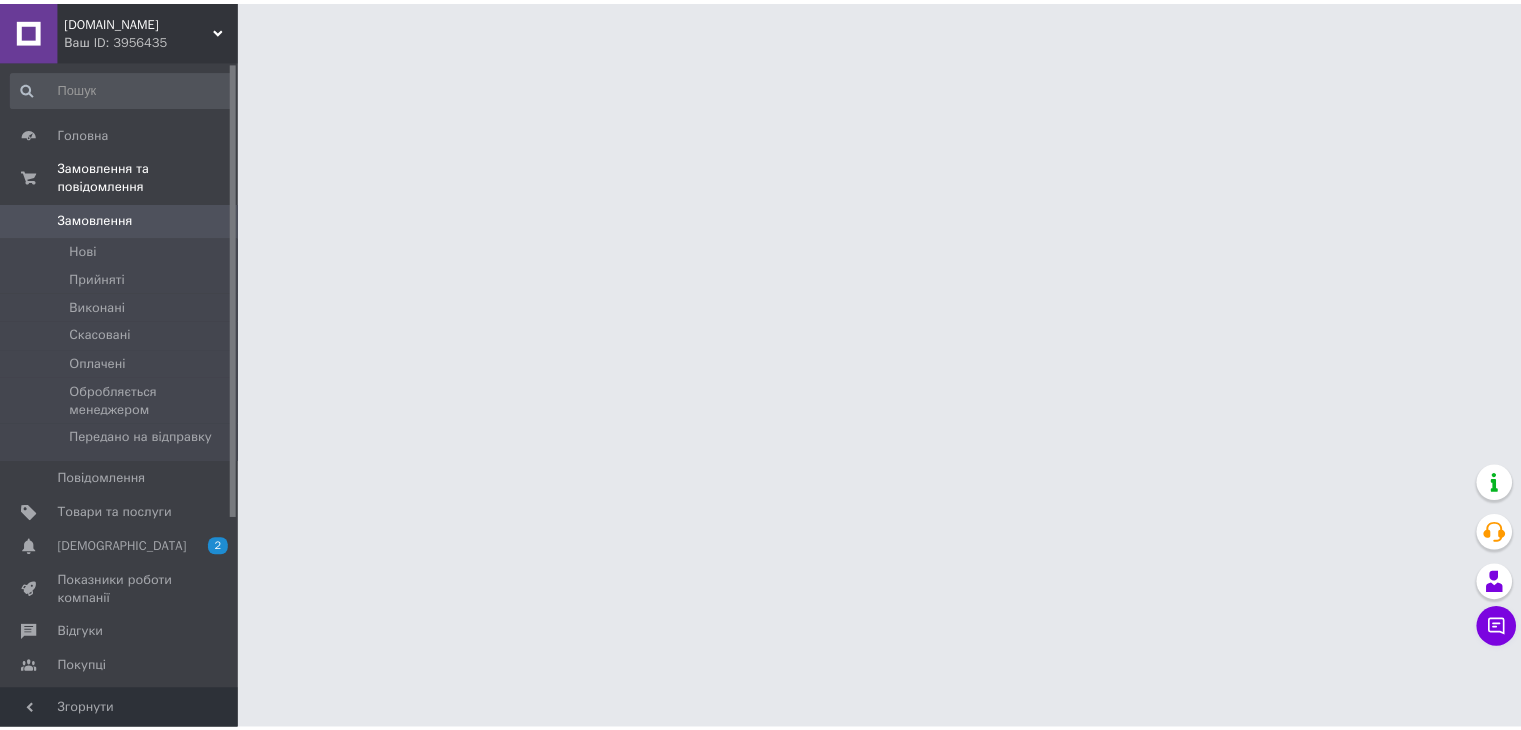 scroll, scrollTop: 0, scrollLeft: 0, axis: both 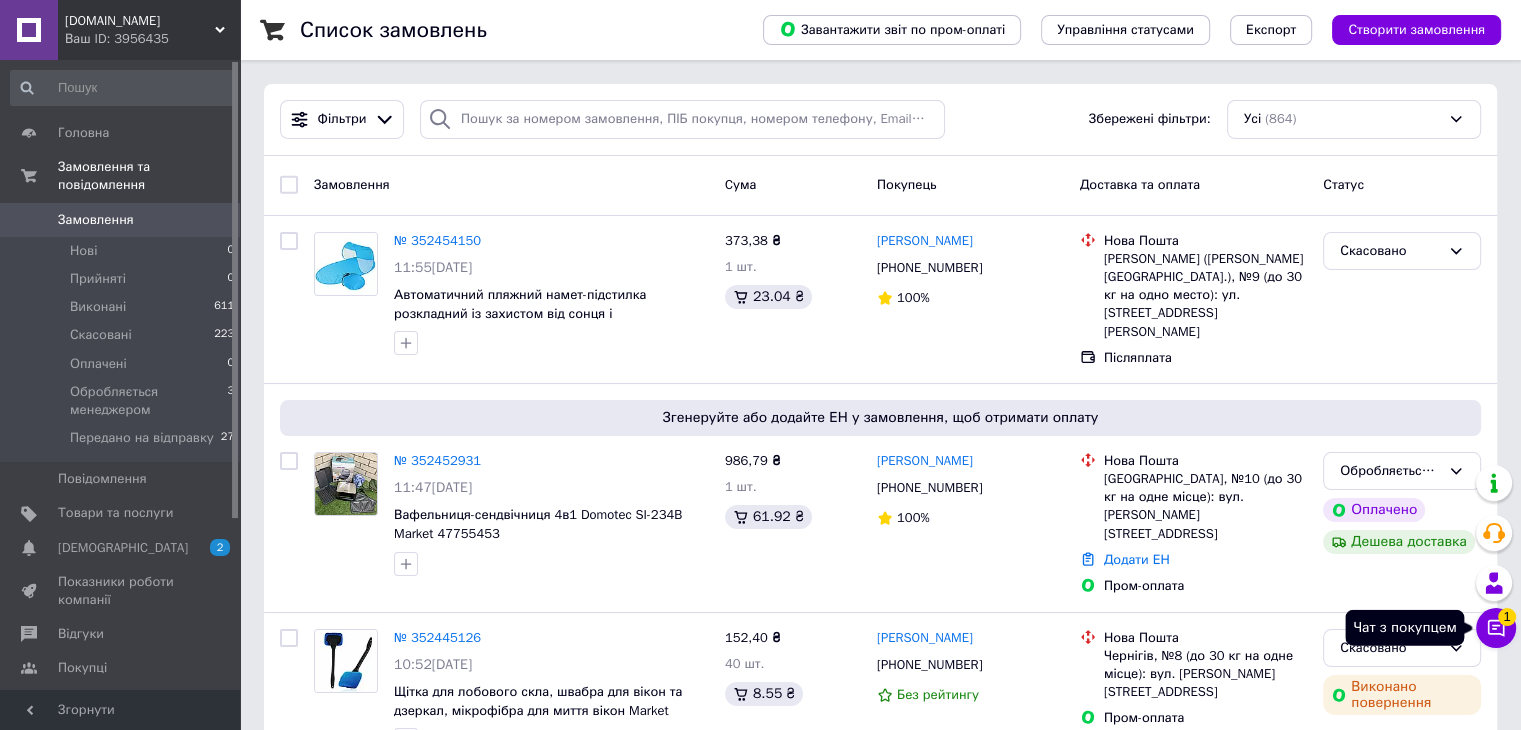 click 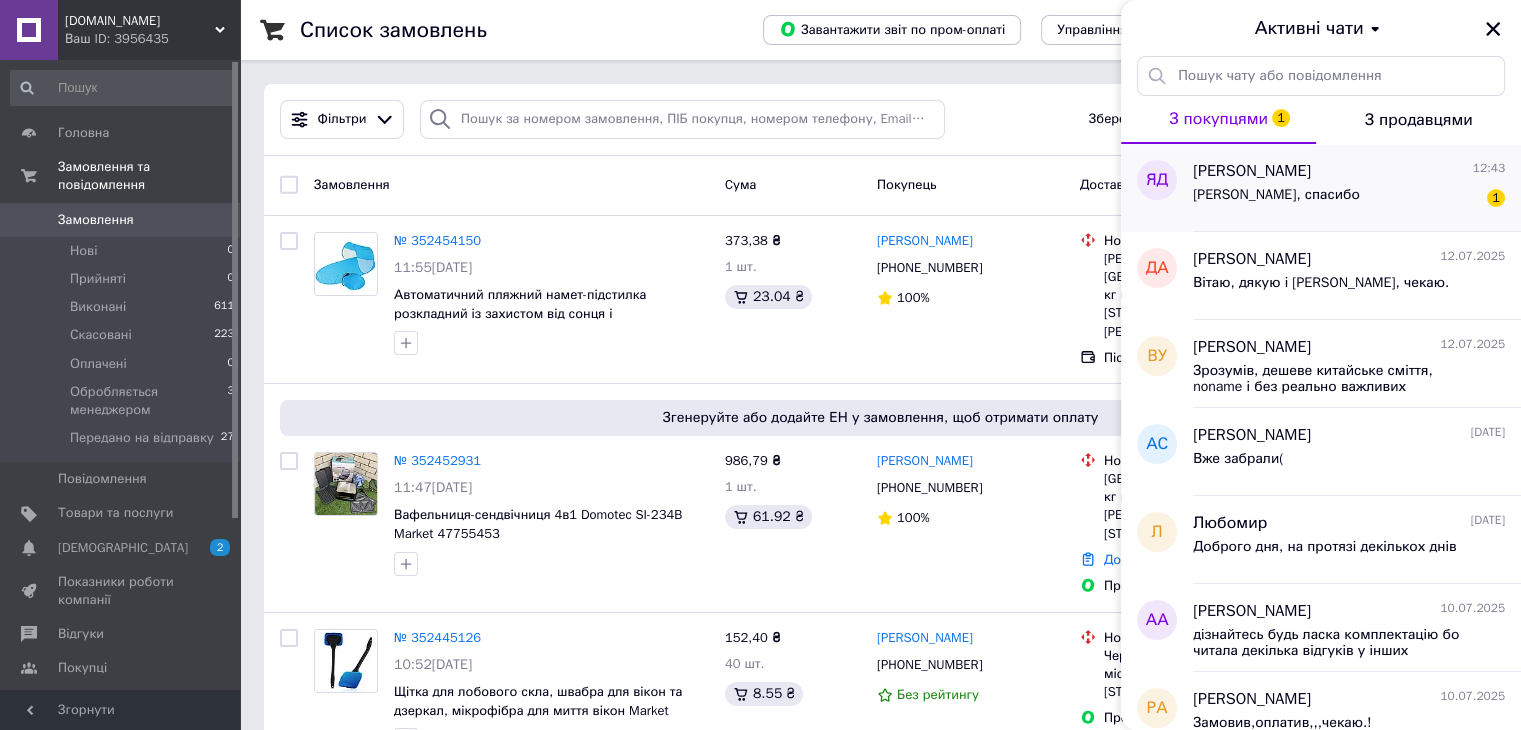 click on "[PERSON_NAME], спасибо 1" at bounding box center [1349, 199] 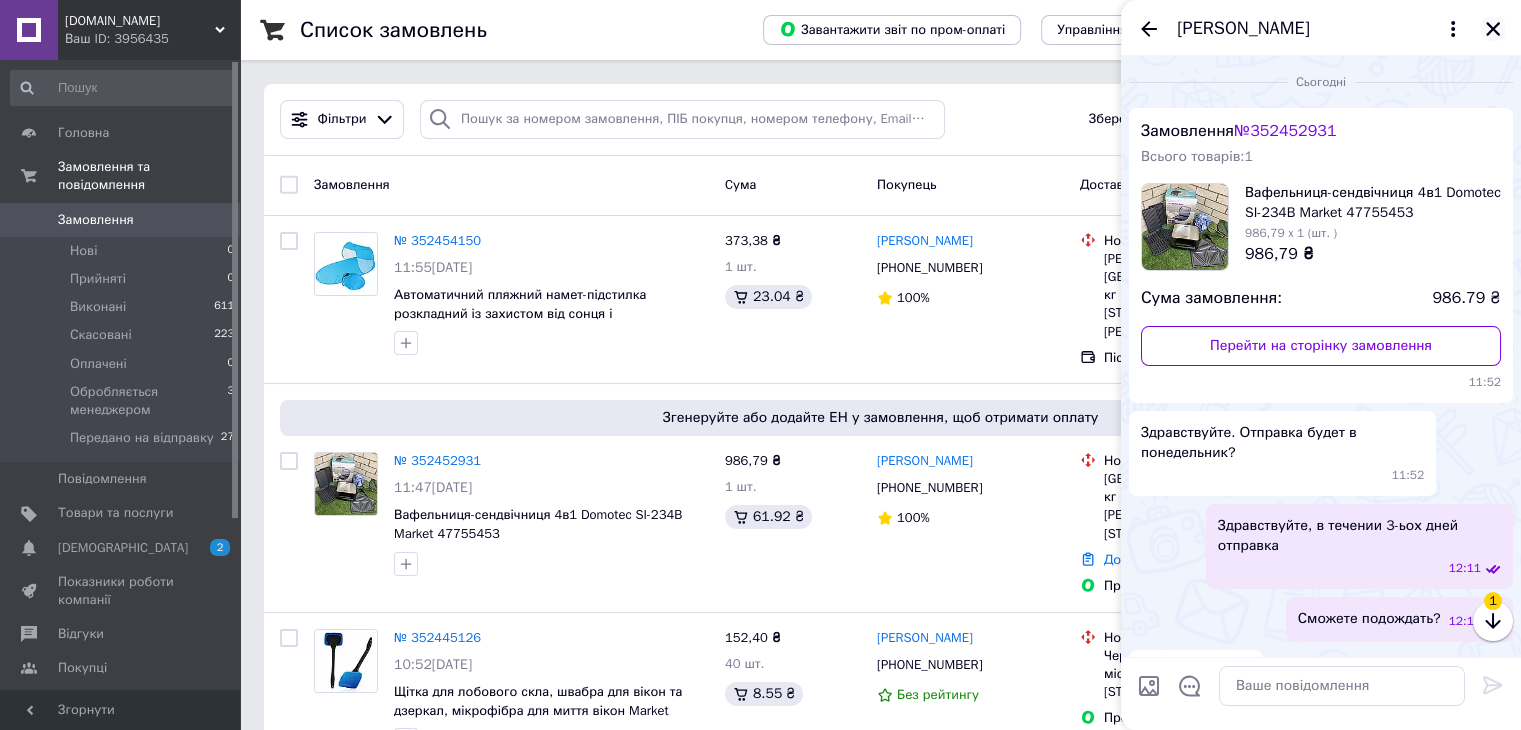scroll, scrollTop: 322, scrollLeft: 0, axis: vertical 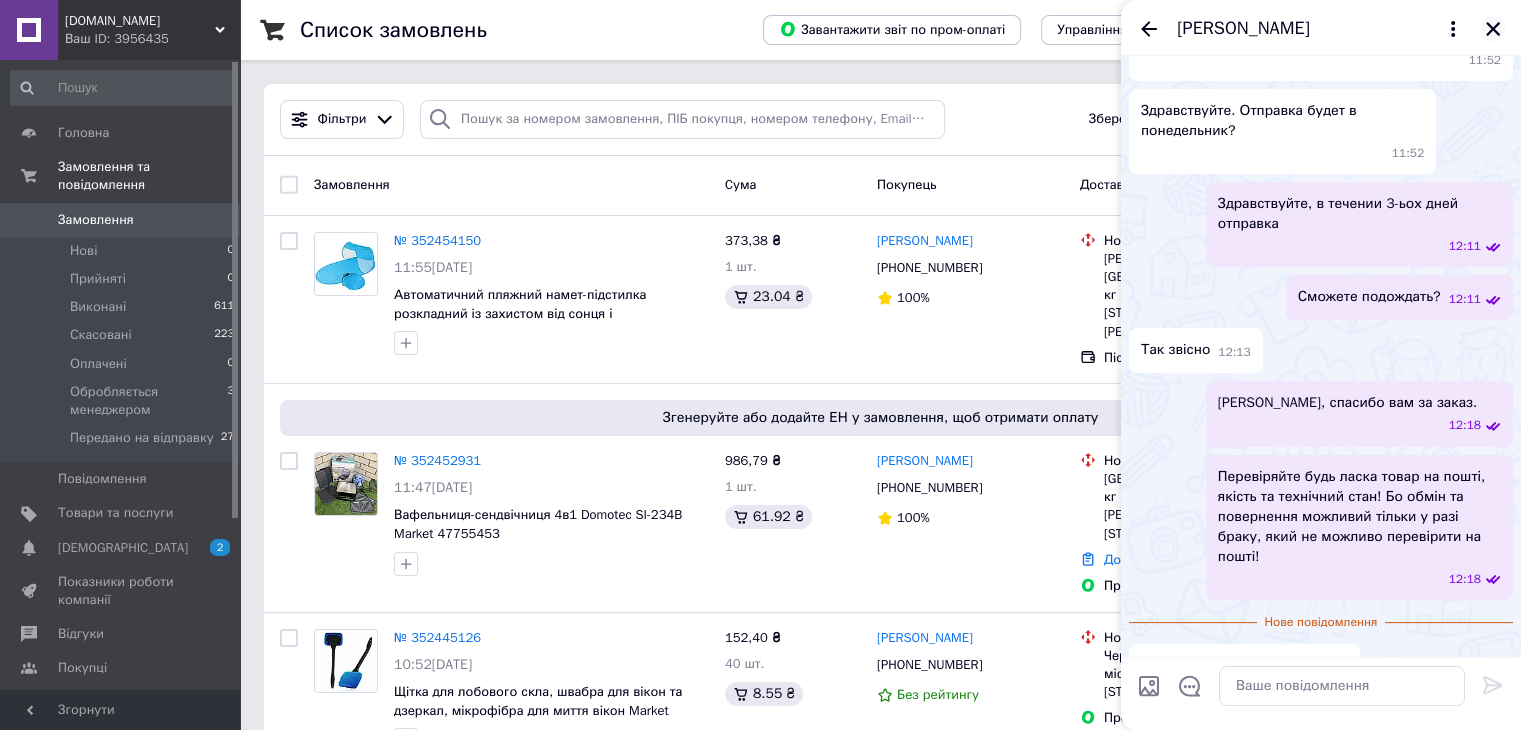 click 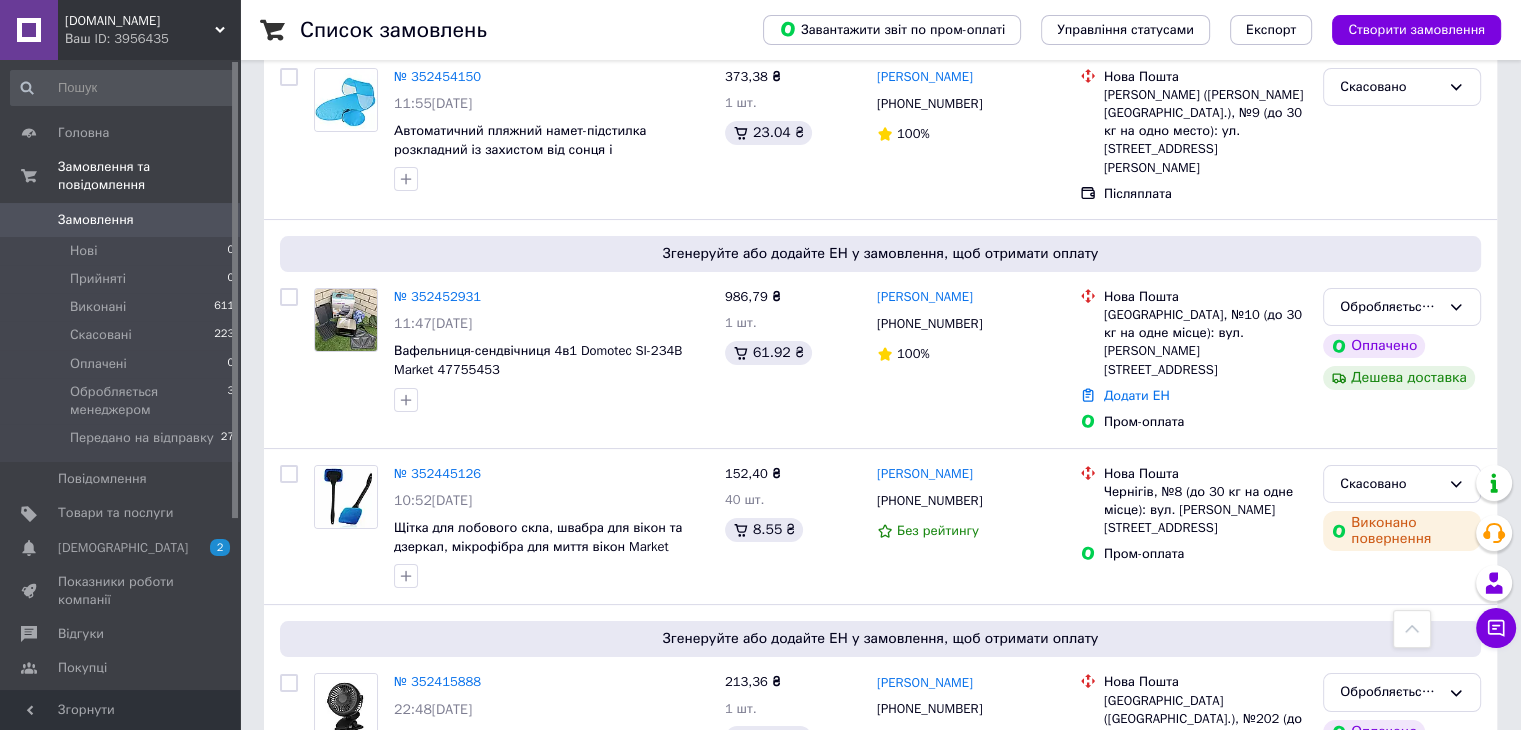 scroll, scrollTop: 0, scrollLeft: 0, axis: both 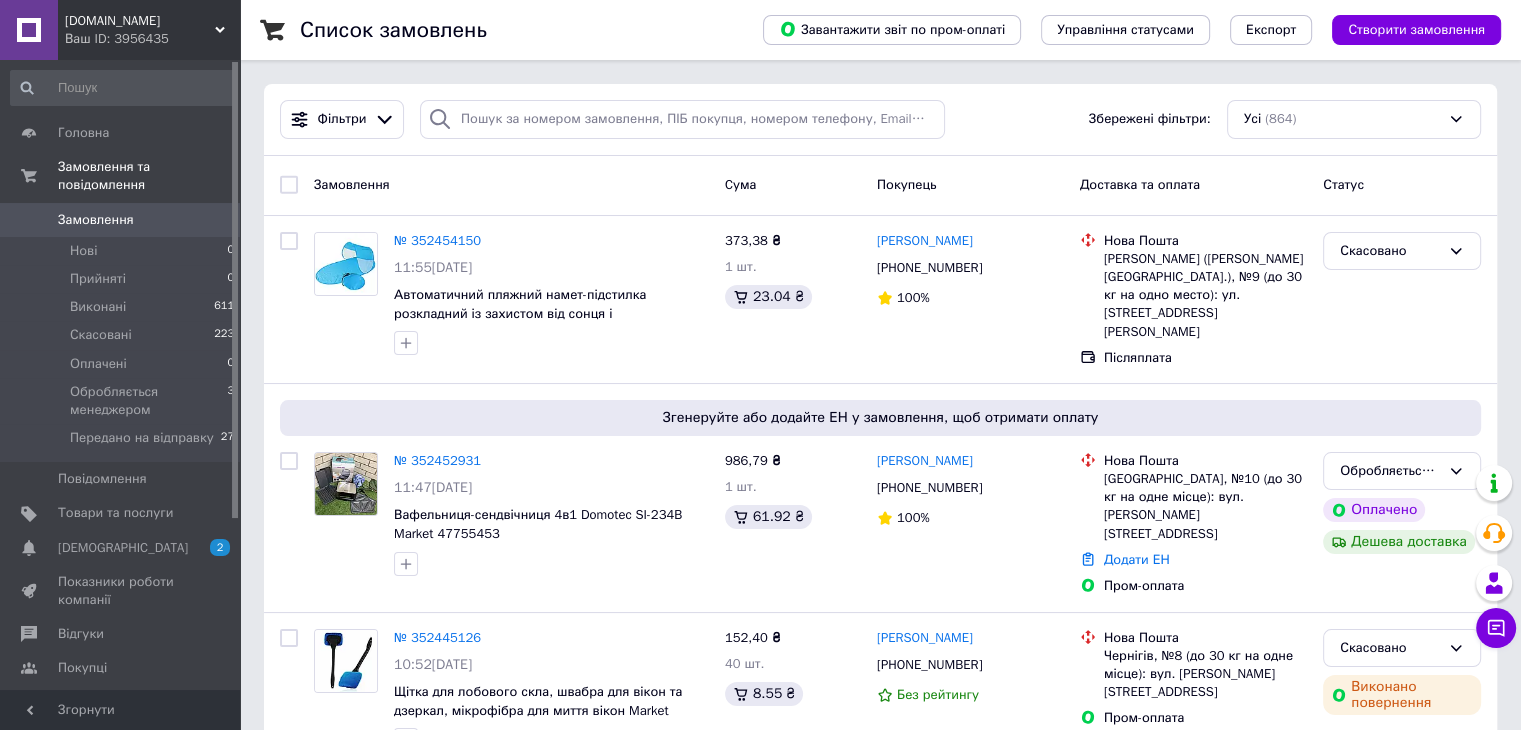 click on "[DOMAIN_NAME]" at bounding box center [140, 21] 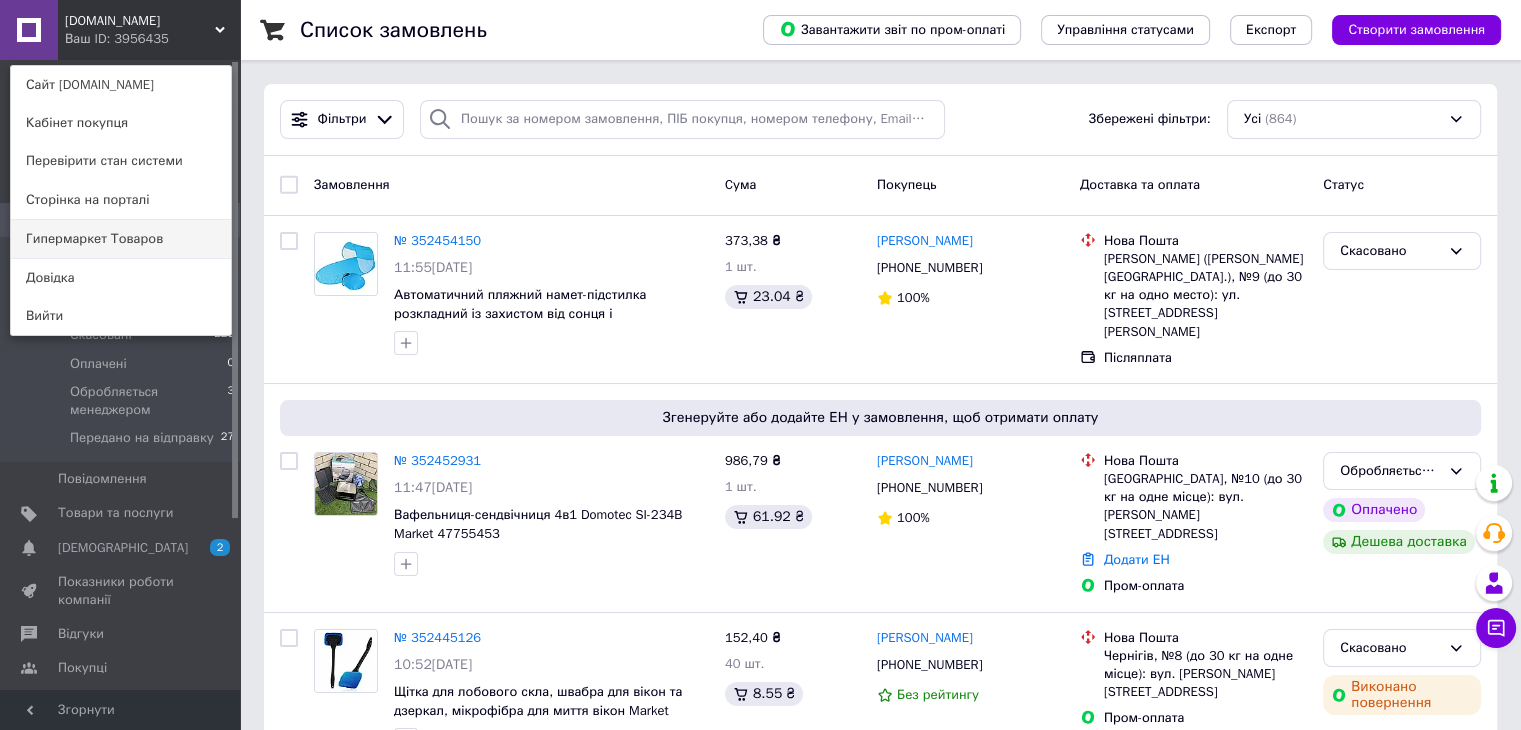click on "Гипермаркет Товаров" at bounding box center (121, 239) 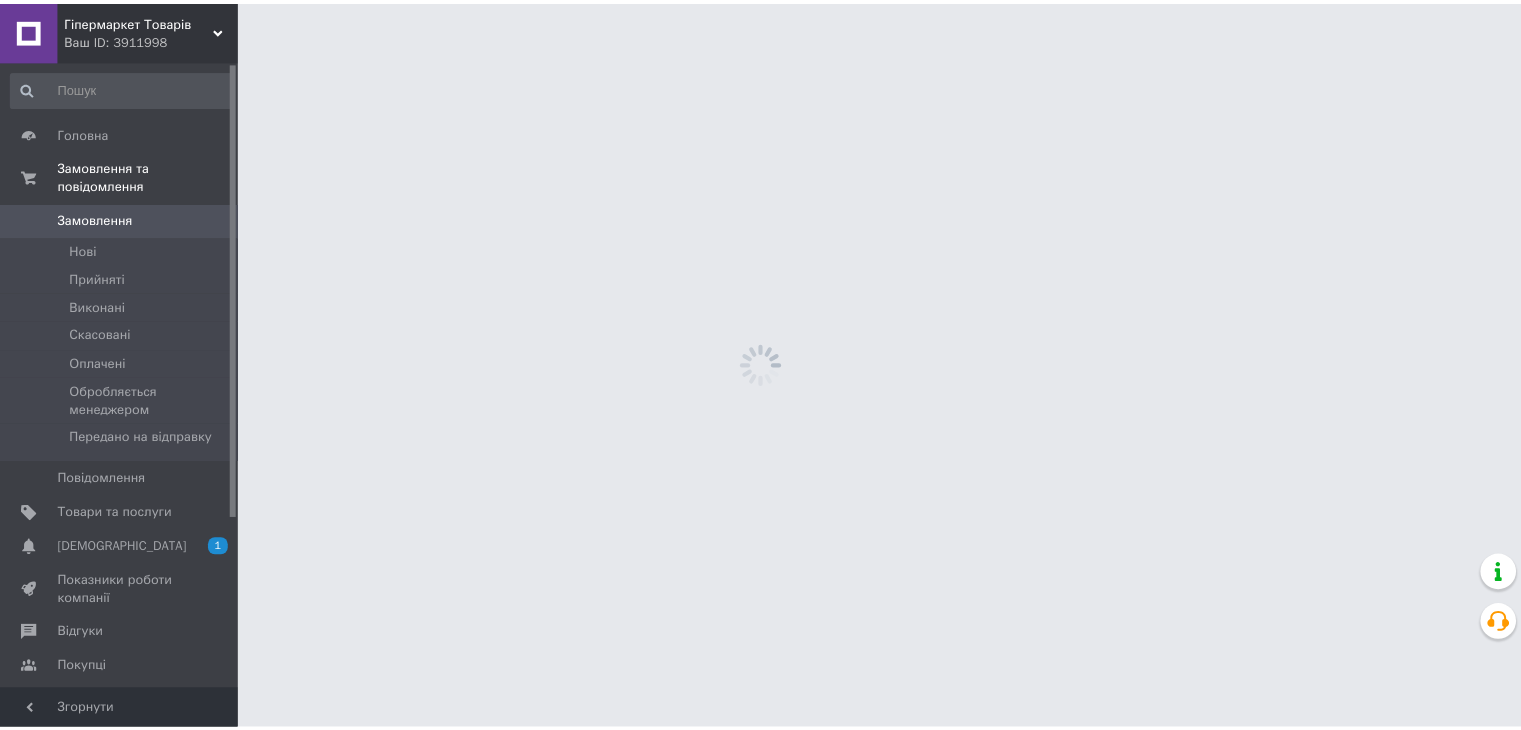scroll, scrollTop: 0, scrollLeft: 0, axis: both 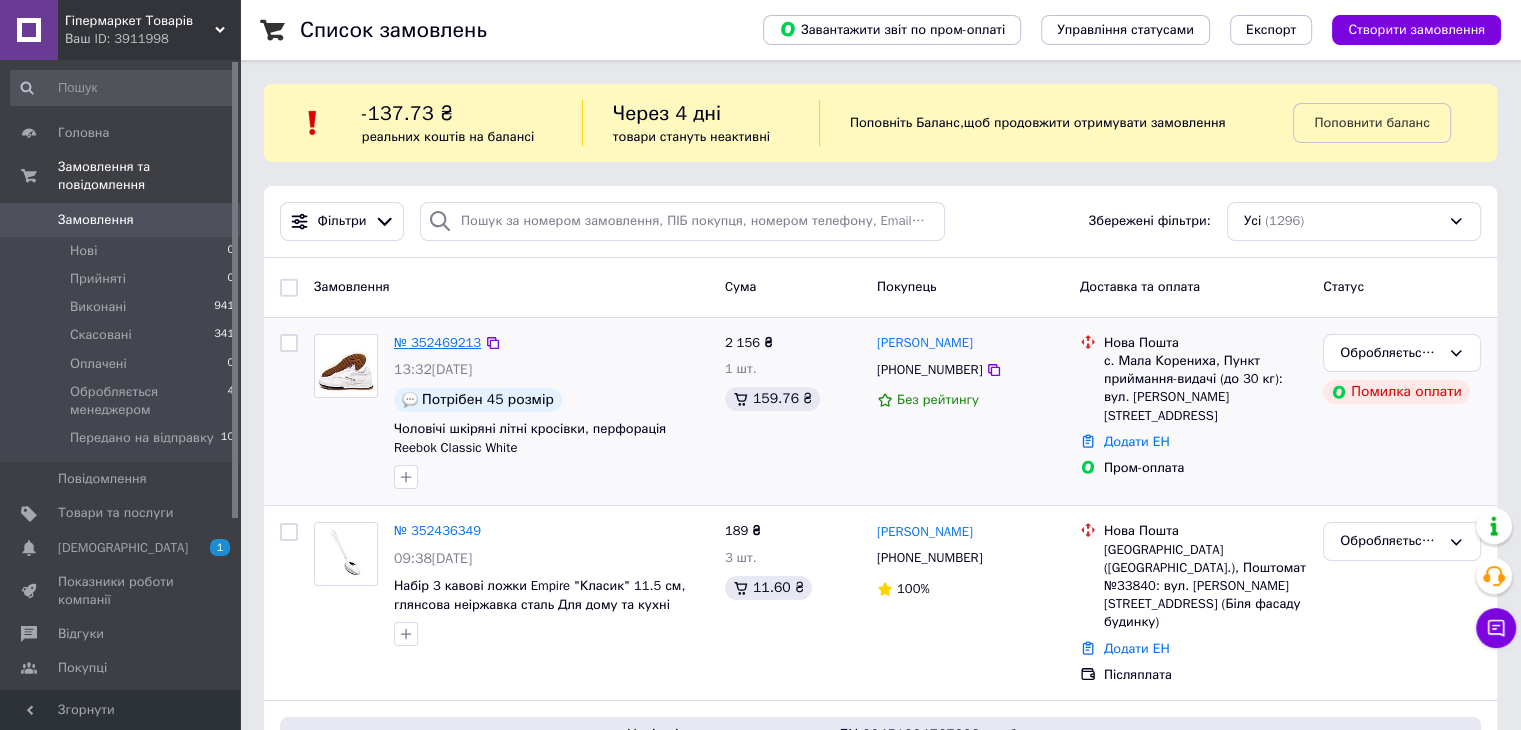 click on "№ 352469213" at bounding box center (437, 342) 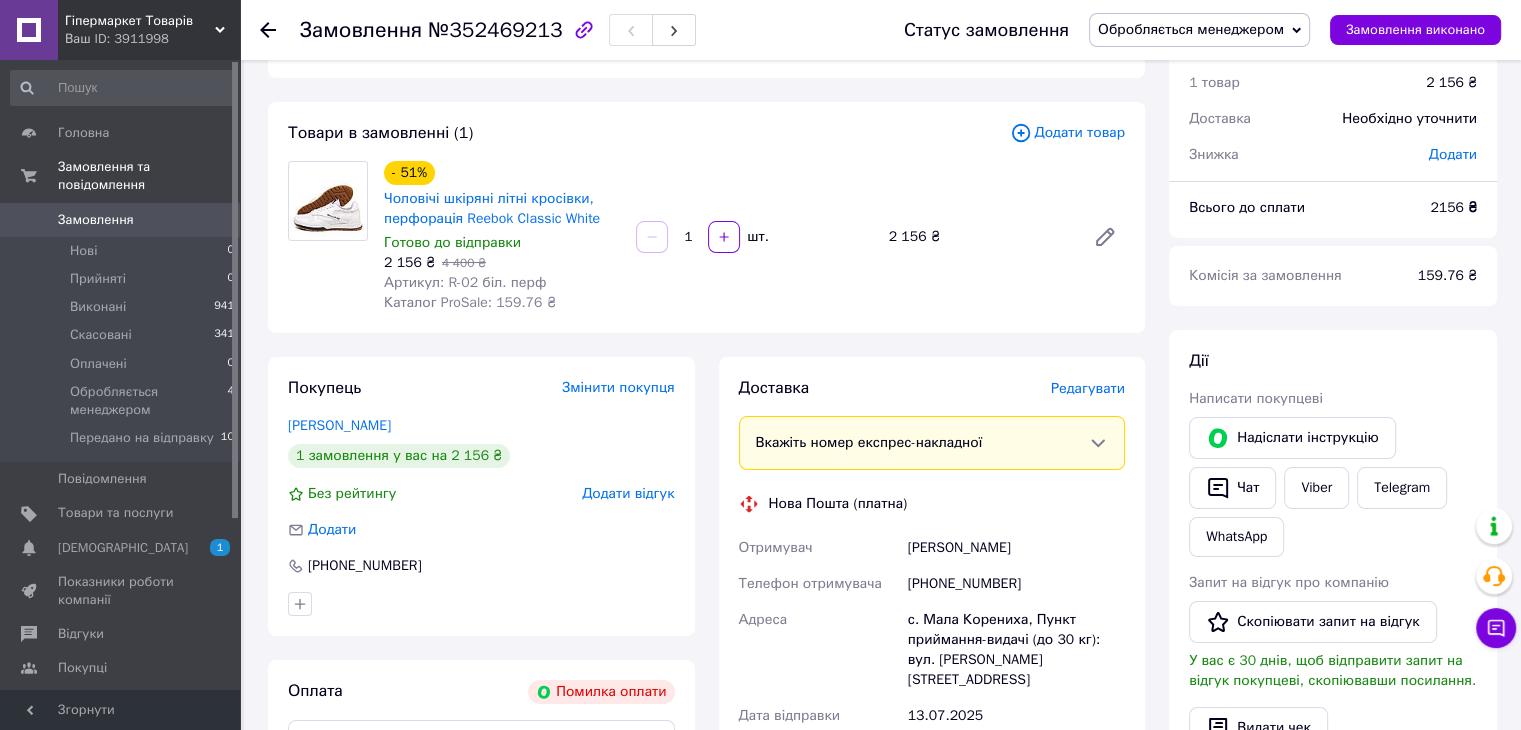 scroll, scrollTop: 0, scrollLeft: 0, axis: both 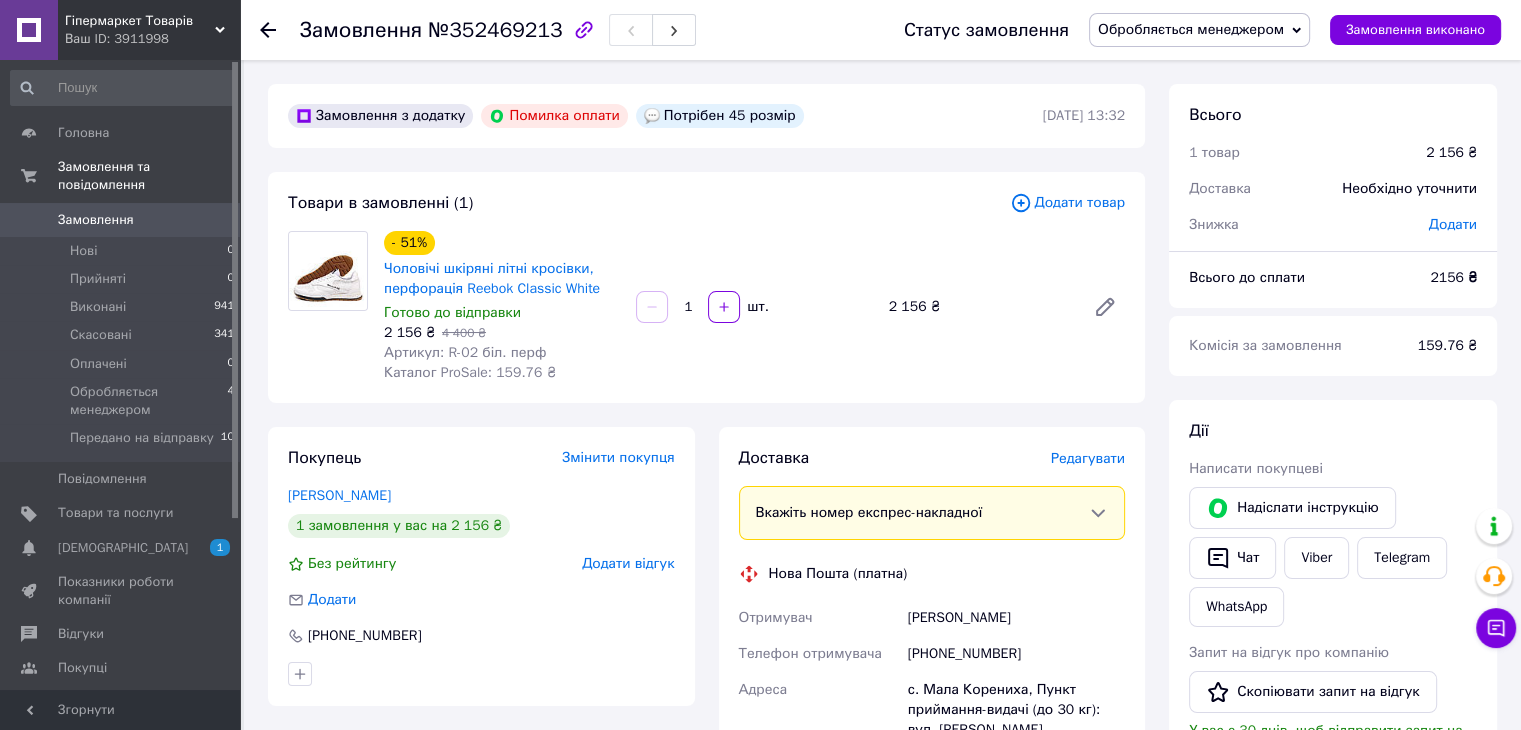 click on "Всього 1 товар 2 156 ₴ Доставка Необхідно уточнити Знижка Додати Всього до сплати 2156 ₴ Комісія за замовлення 159.76 ₴ Дії Написати покупцеві   Надіслати інструкцію   Чат Viber Telegram WhatsApp Запит на відгук про компанію   Скопіювати запит на відгук У вас є 30 днів, щоб відправити запит на відгук покупцеві, скопіювавши посилання.   Видати чек   Завантажити PDF   Друк PDF Мітки Особисті нотатки, які бачите лише ви. З їх допомогою можна фільтрувати замовлення Примітки Залишилося 300 символів Очистити Зберегти" at bounding box center [1333, 757] 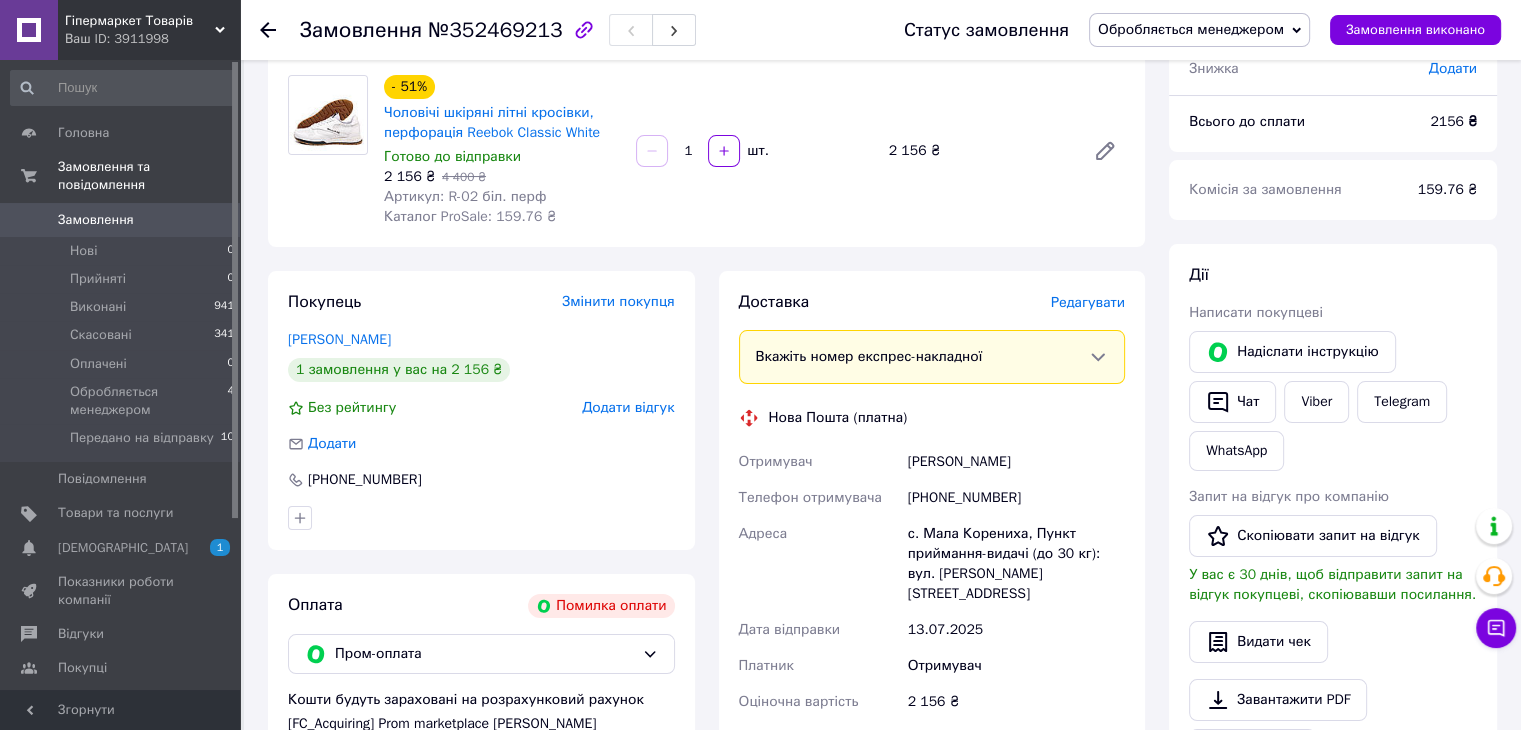 scroll, scrollTop: 300, scrollLeft: 0, axis: vertical 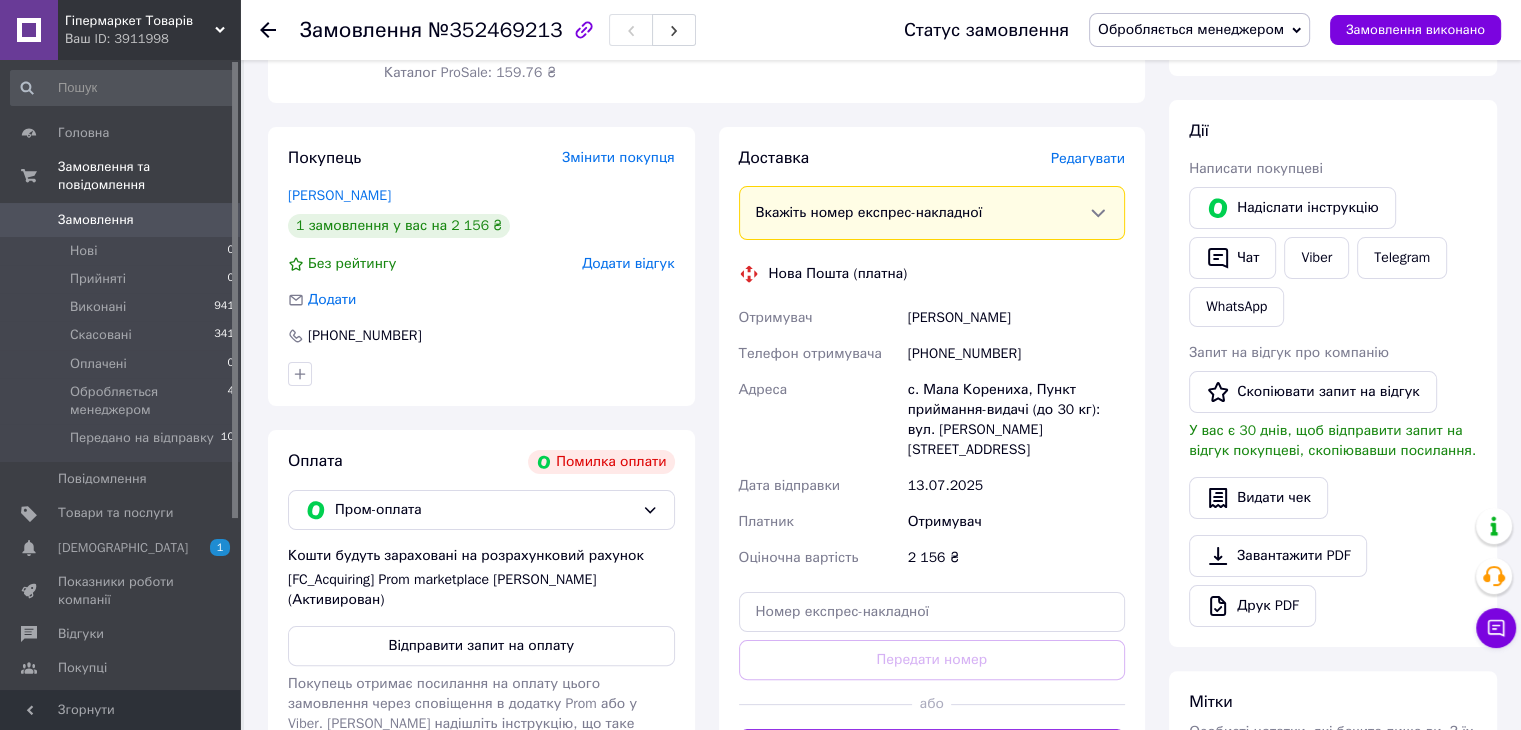 click on "№352469213" at bounding box center [495, 30] 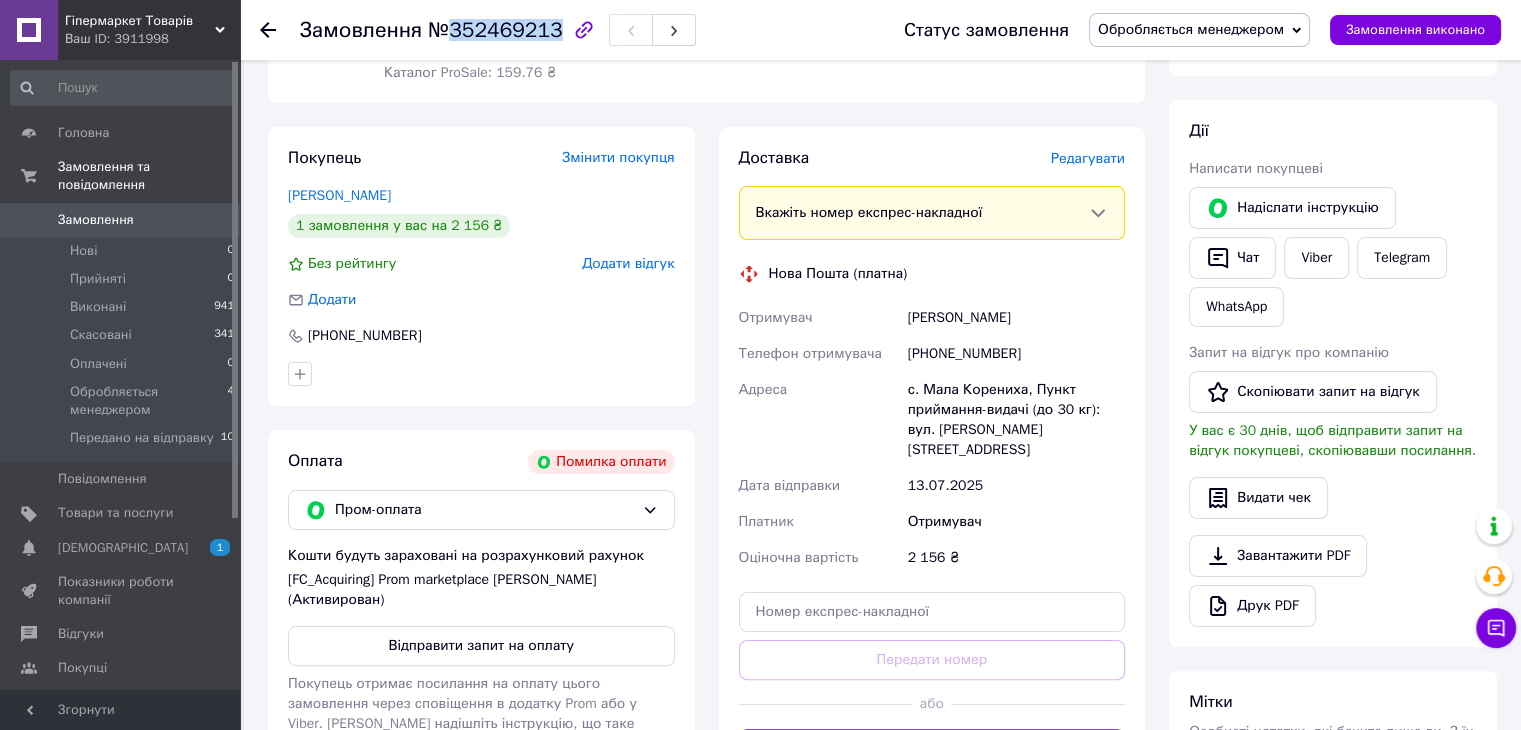 click on "№352469213" at bounding box center [495, 30] 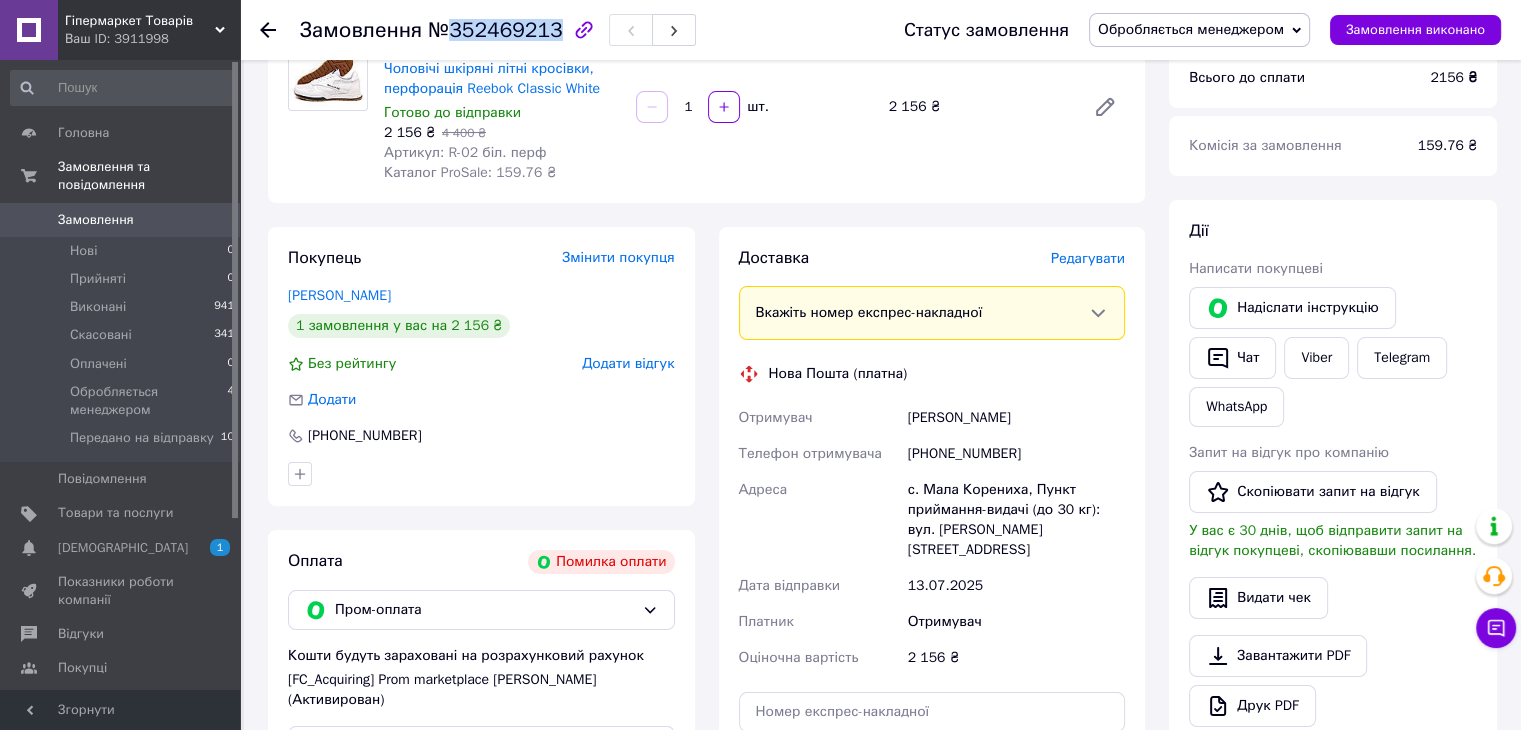 scroll, scrollTop: 100, scrollLeft: 0, axis: vertical 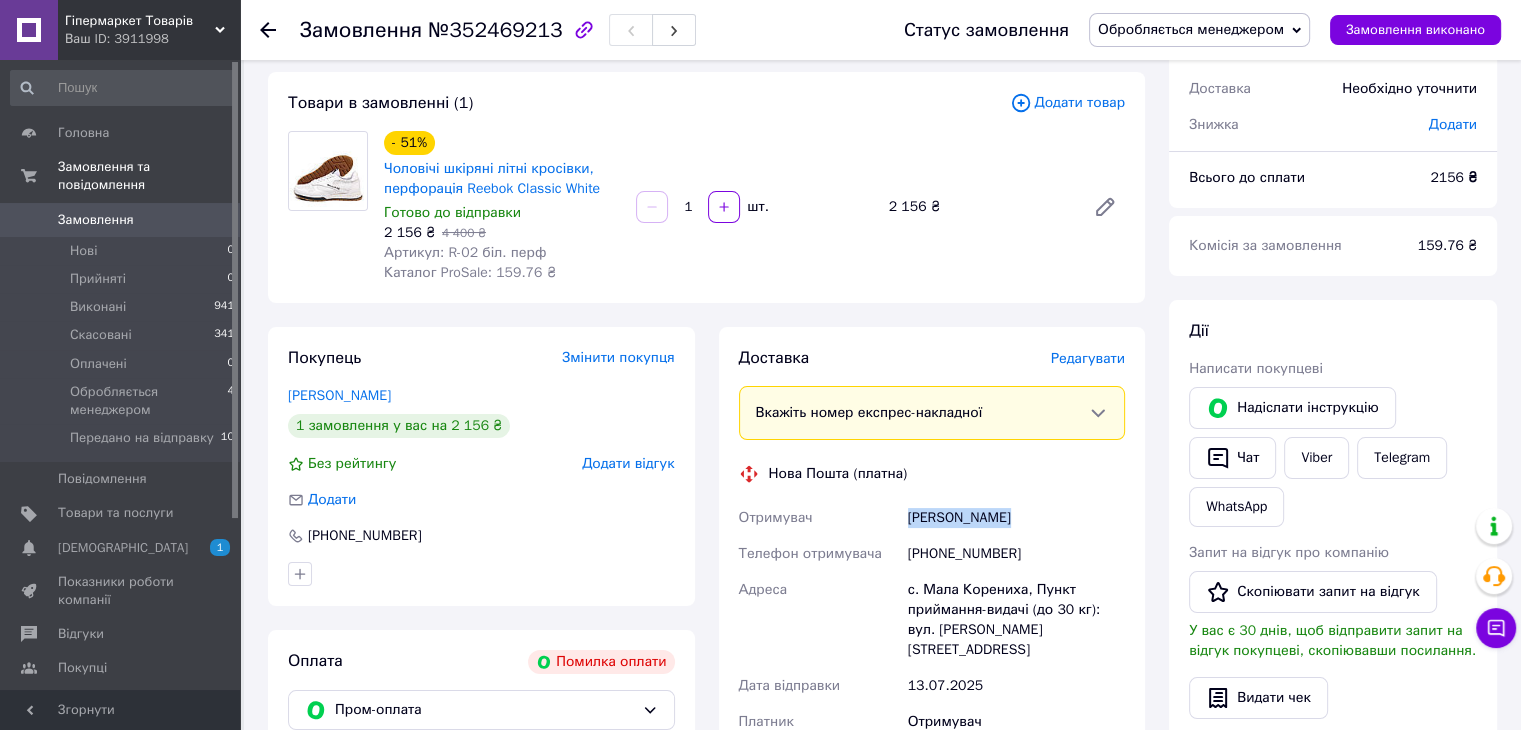 drag, startPoint x: 1009, startPoint y: 517, endPoint x: 888, endPoint y: 512, distance: 121.103264 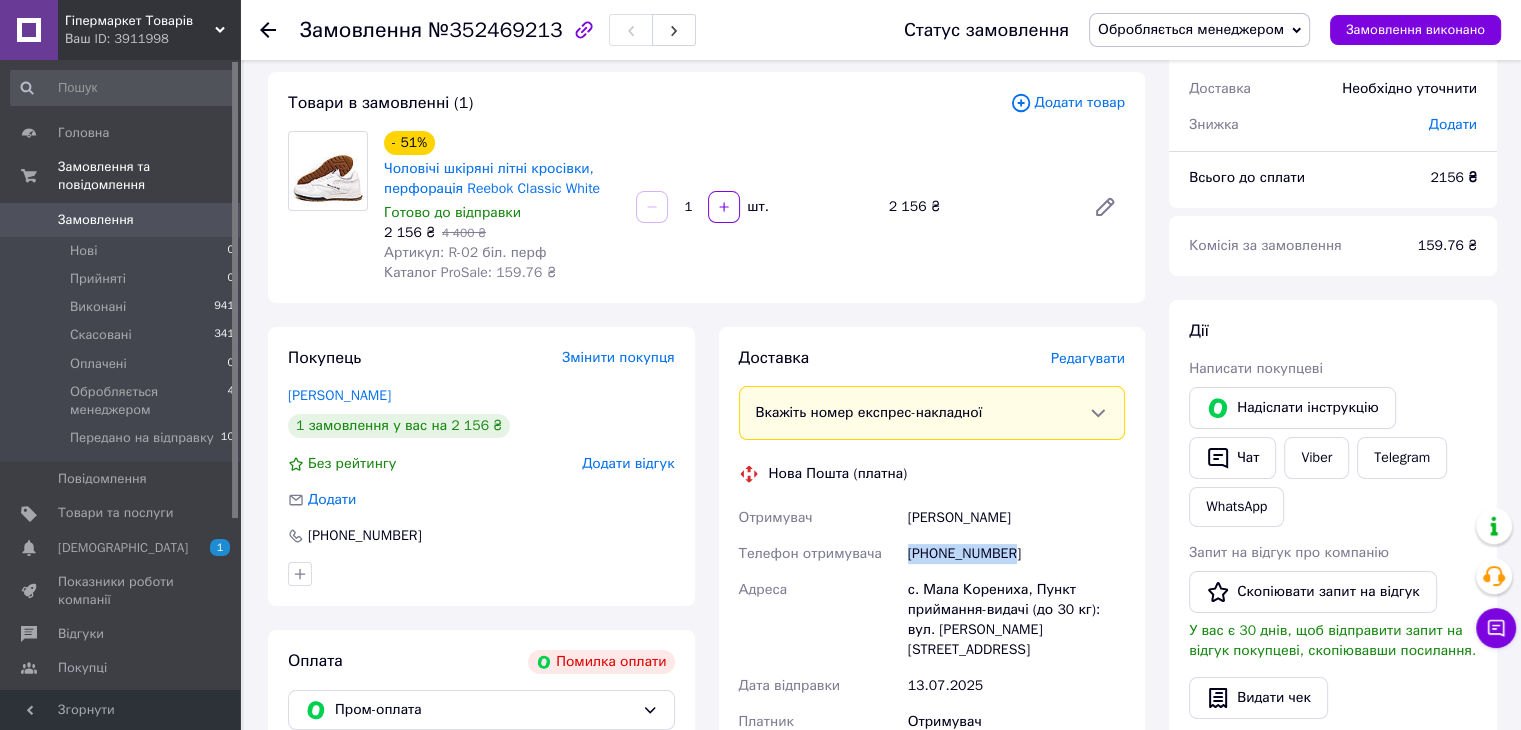 drag, startPoint x: 1020, startPoint y: 555, endPoint x: 908, endPoint y: 560, distance: 112.11155 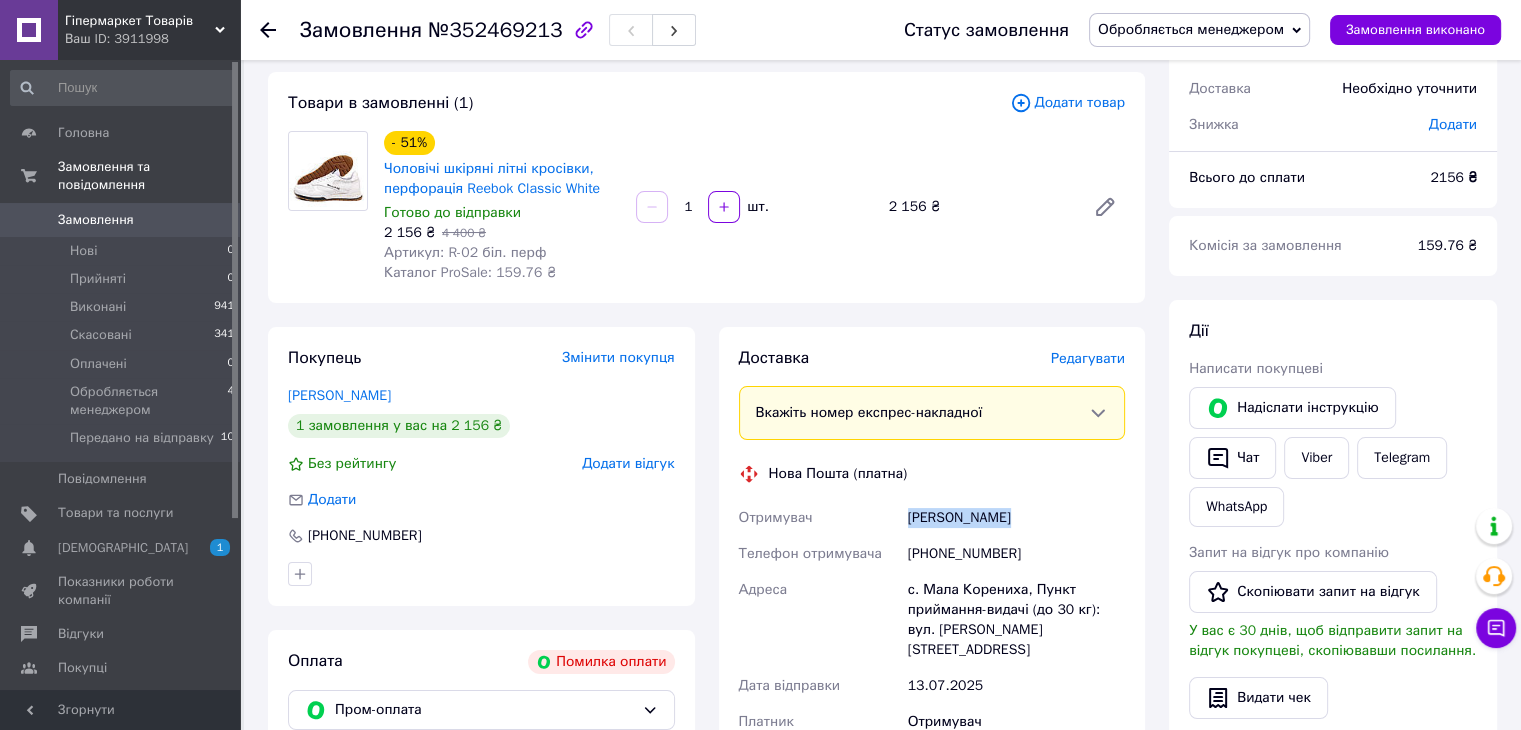 drag, startPoint x: 1025, startPoint y: 522, endPoint x: 892, endPoint y: 520, distance: 133.01503 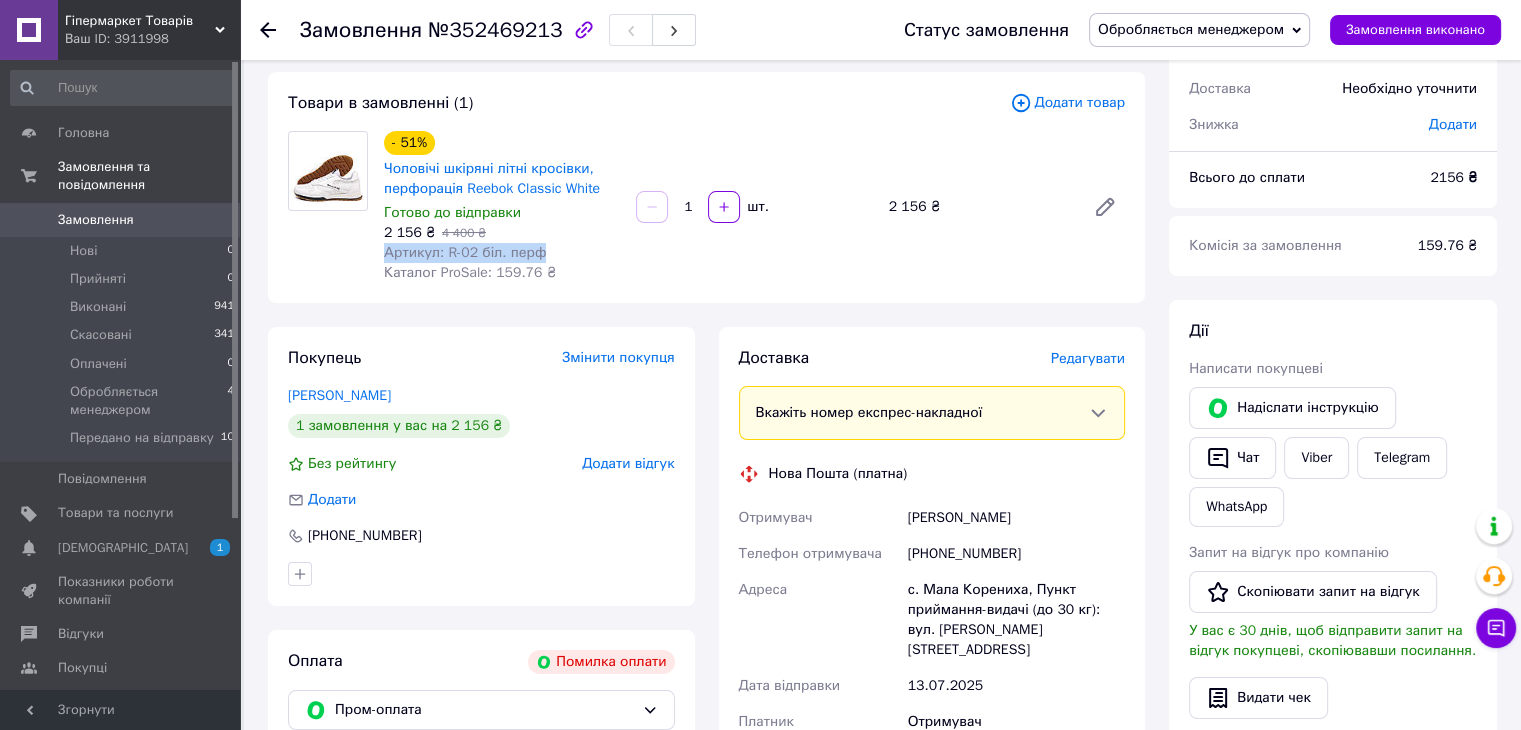 drag, startPoint x: 536, startPoint y: 254, endPoint x: 381, endPoint y: 252, distance: 155.01291 